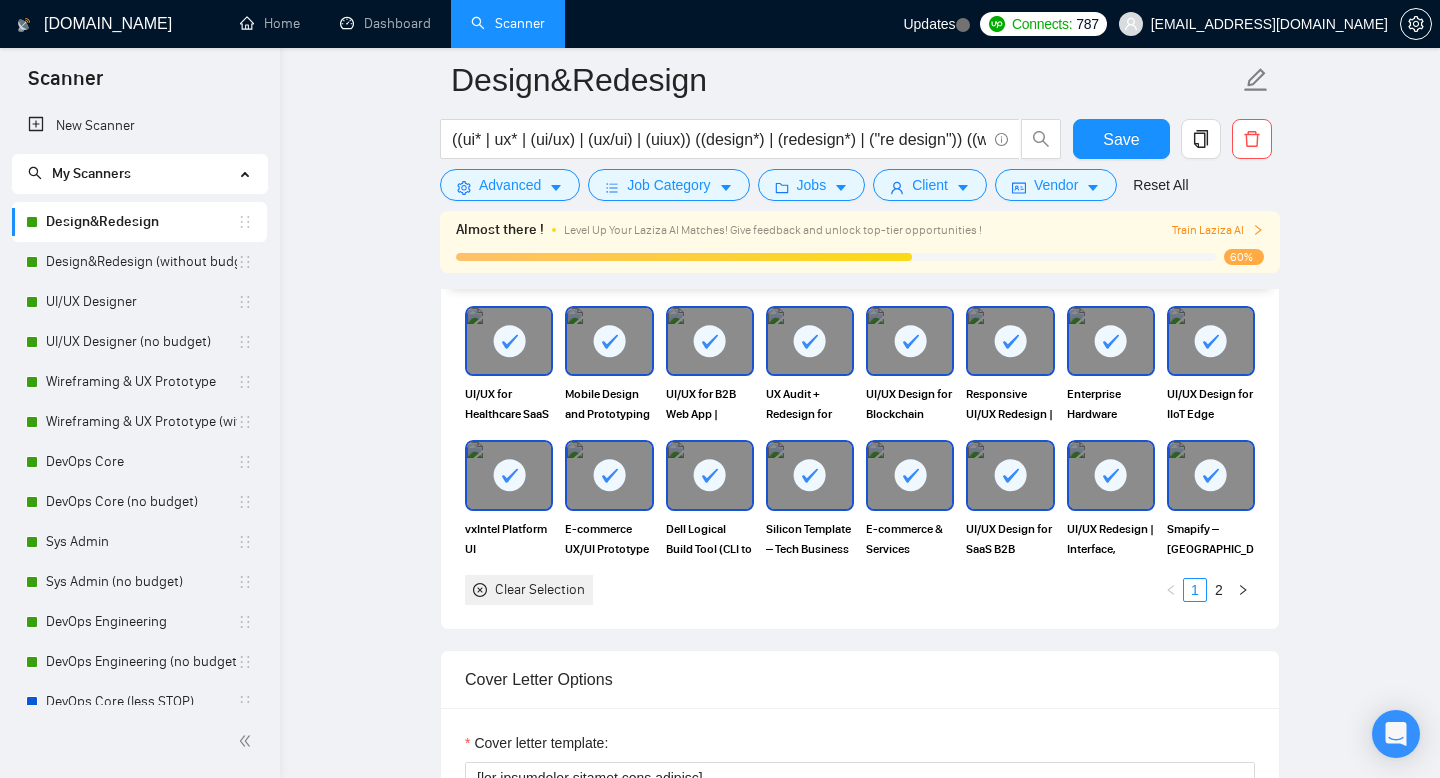 scroll, scrollTop: 1489, scrollLeft: 0, axis: vertical 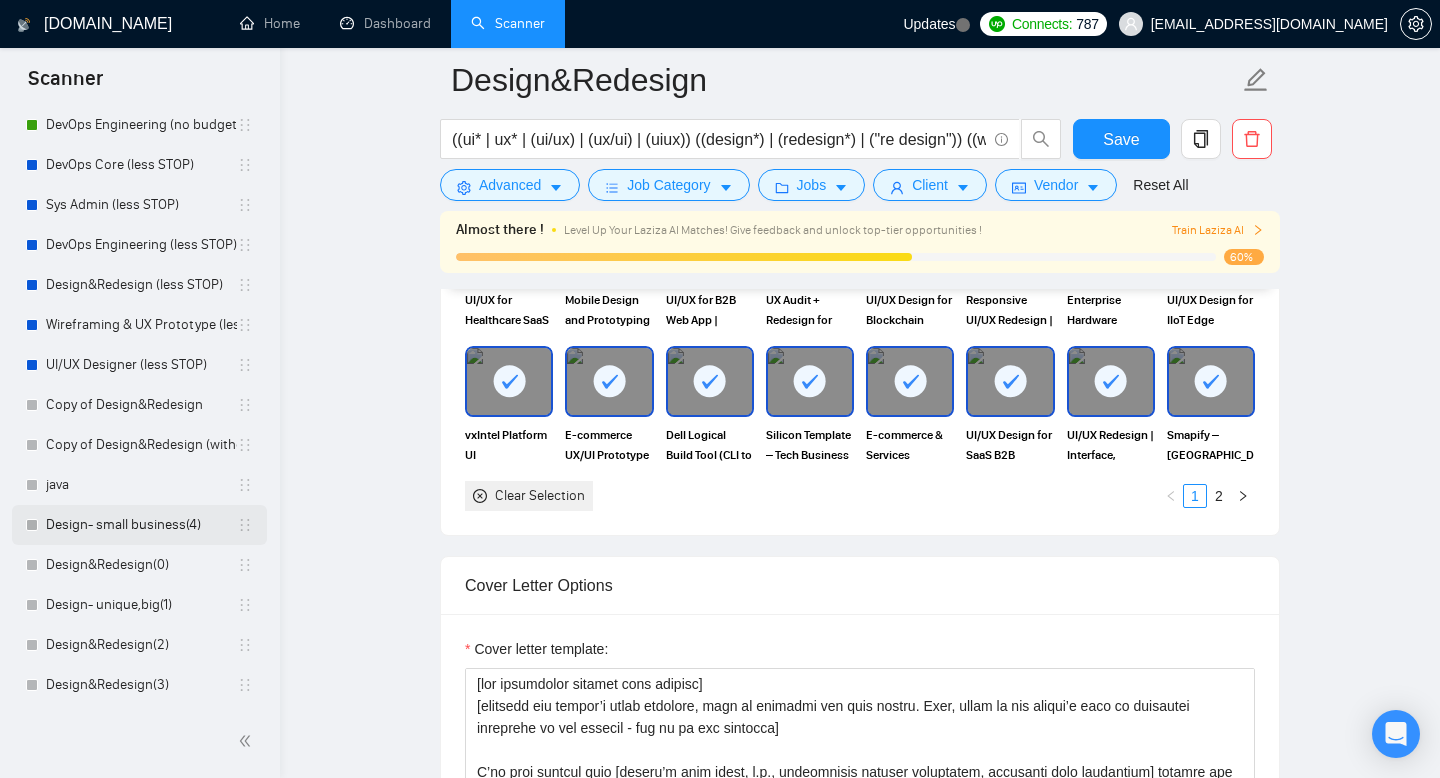 click on "Design- small business(4)" at bounding box center [141, 525] 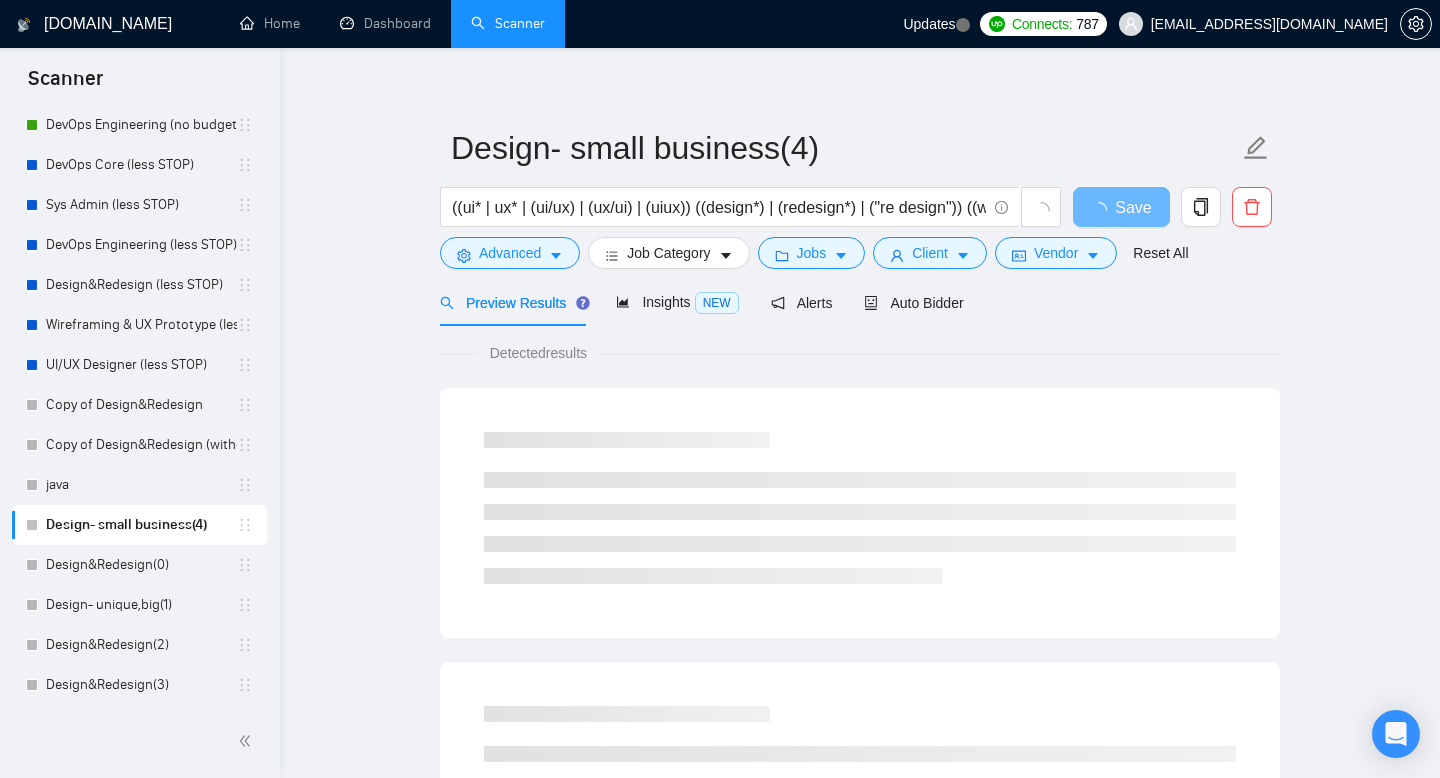 scroll, scrollTop: 0, scrollLeft: 0, axis: both 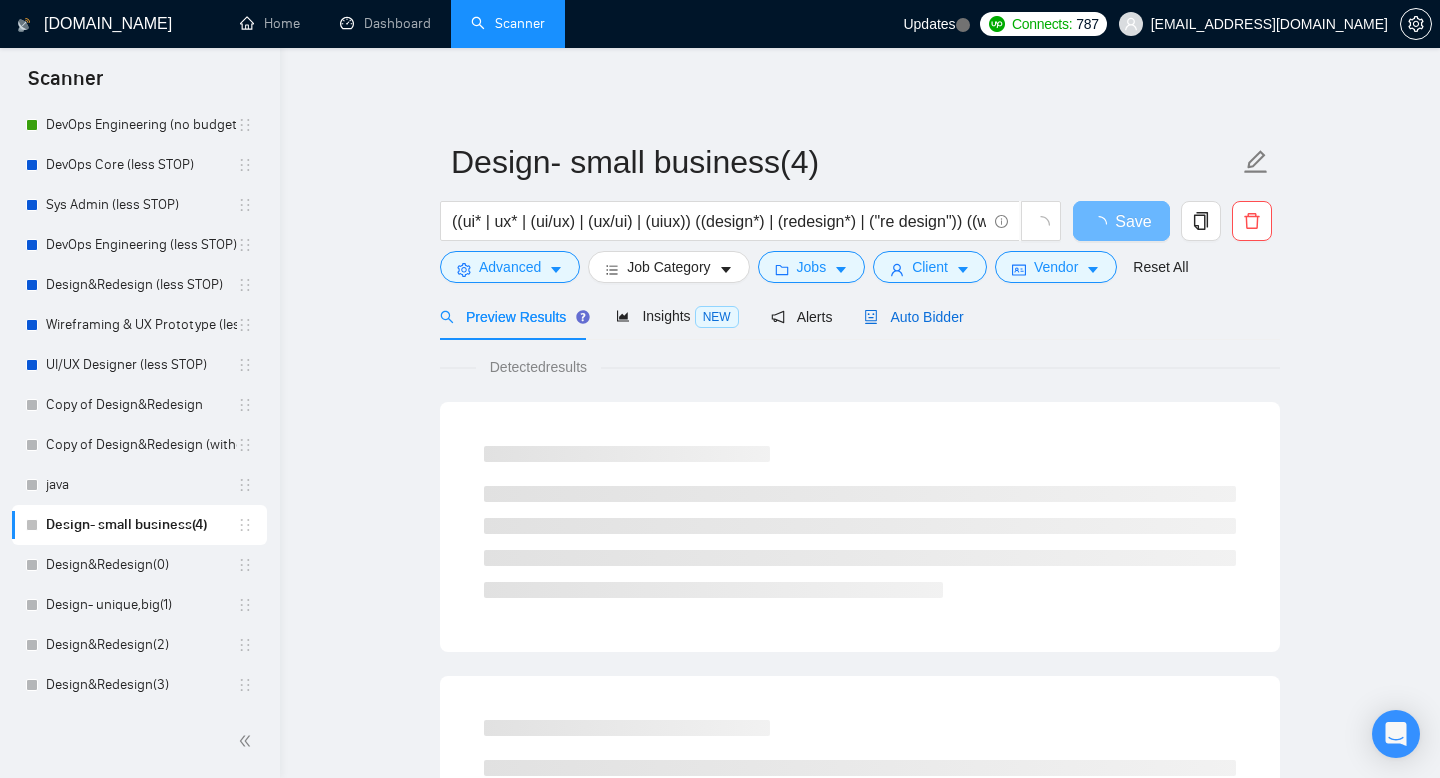 click on "Auto Bidder" at bounding box center [913, 317] 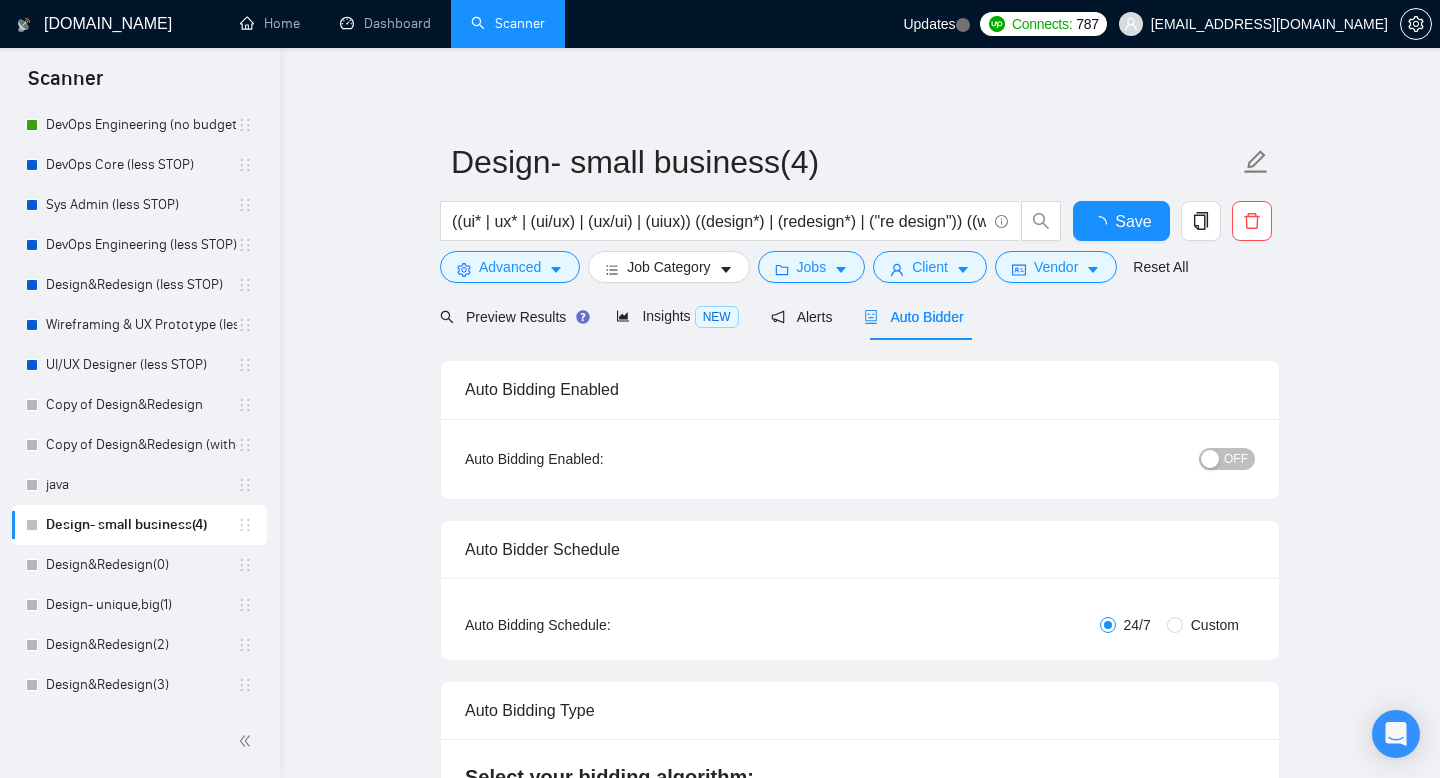 type 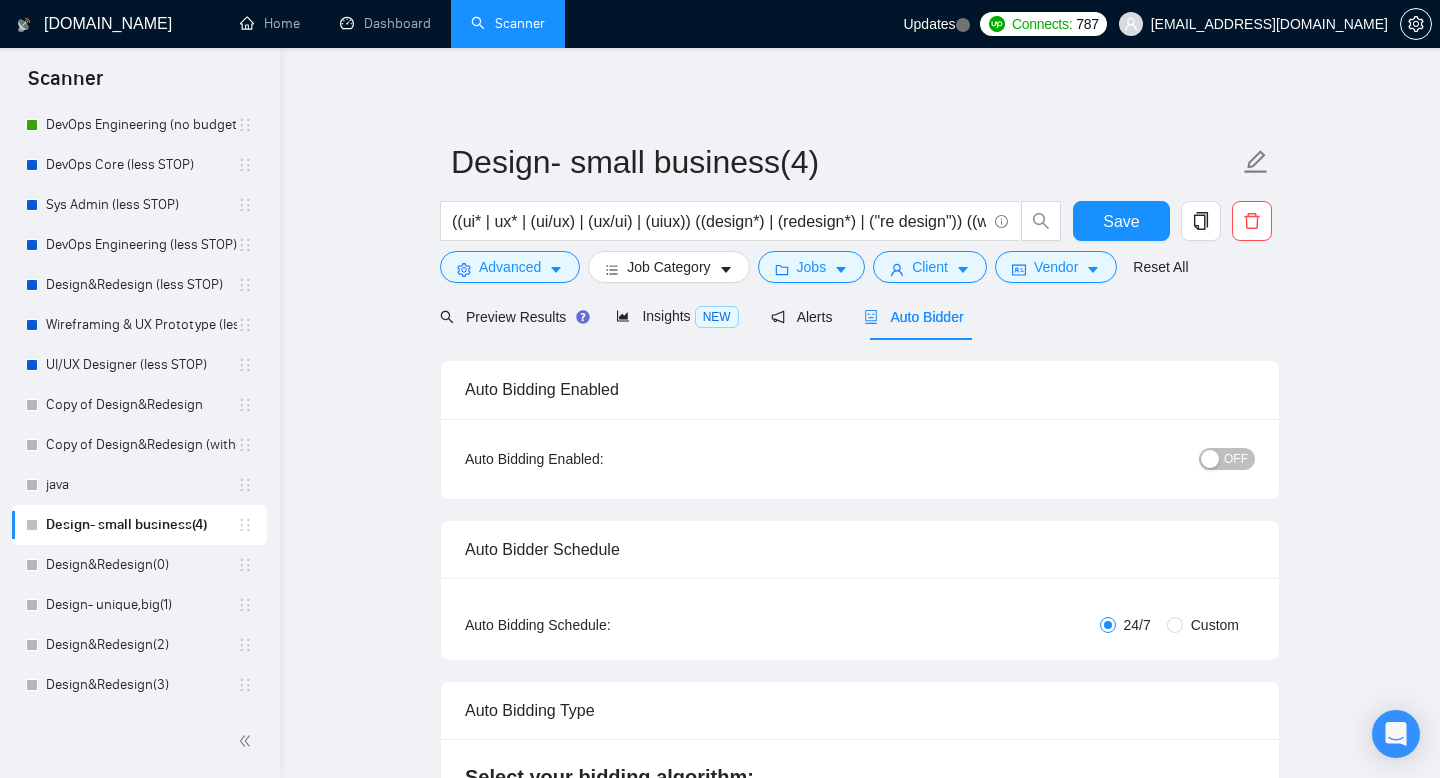 click on "Design- small business(4)" at bounding box center (141, 525) 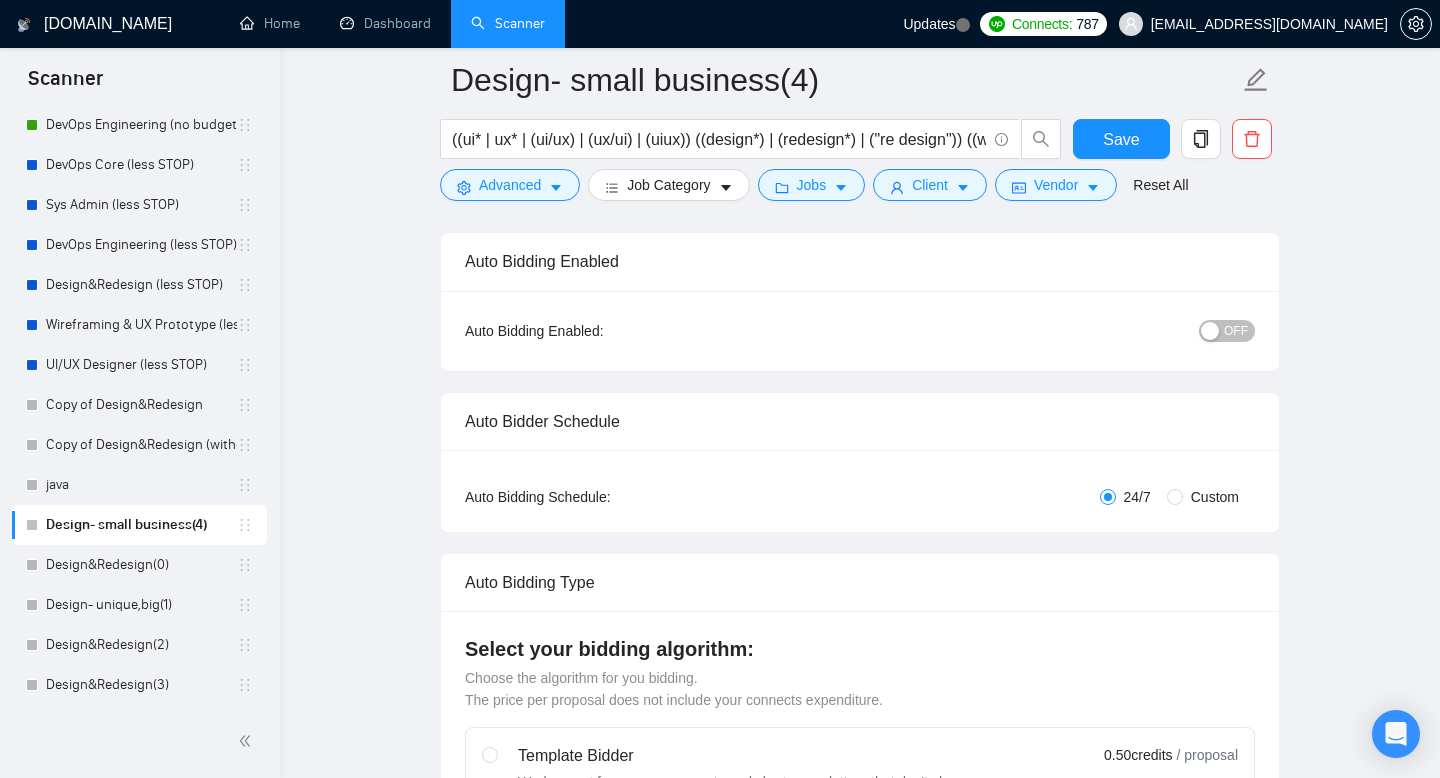 scroll, scrollTop: 297, scrollLeft: 0, axis: vertical 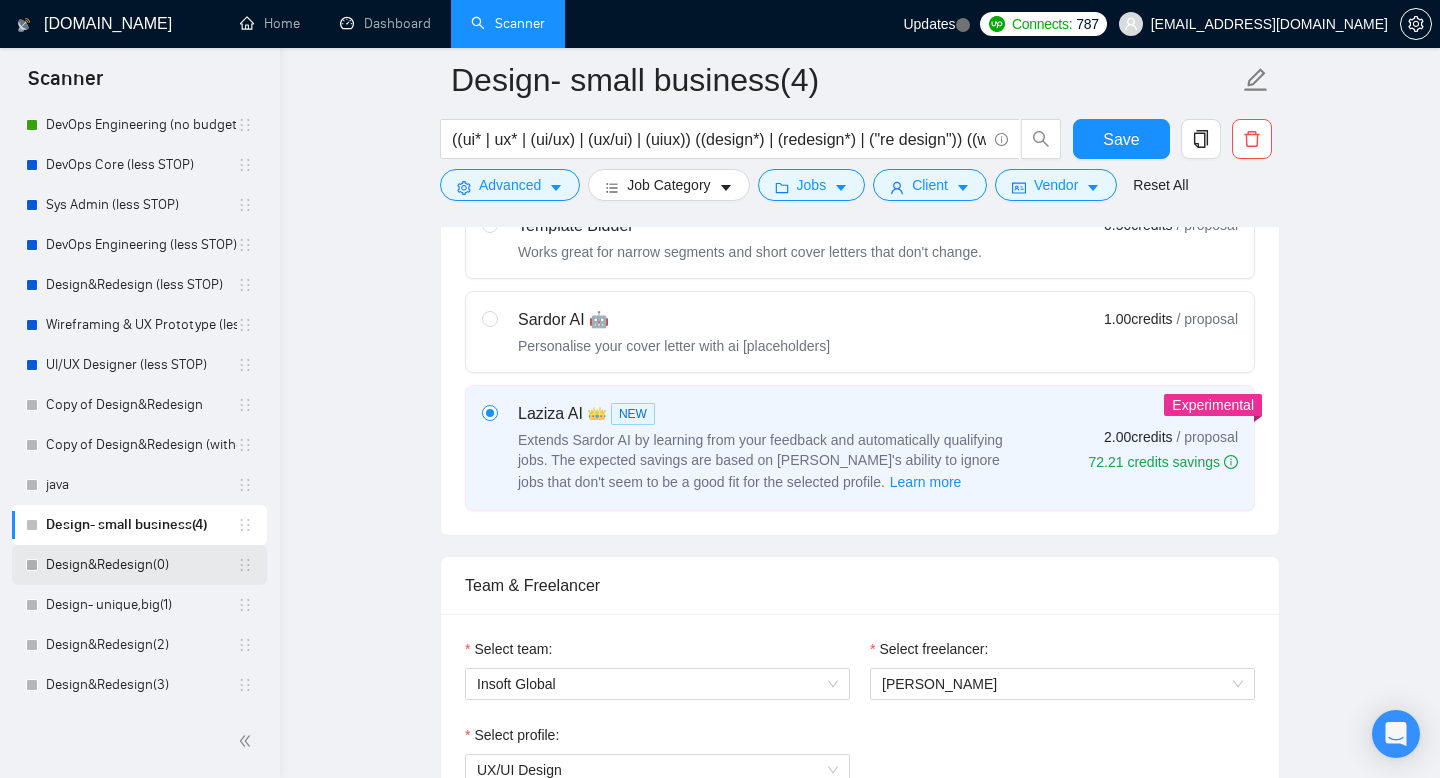click on "Design&Redesign(0)" at bounding box center [141, 565] 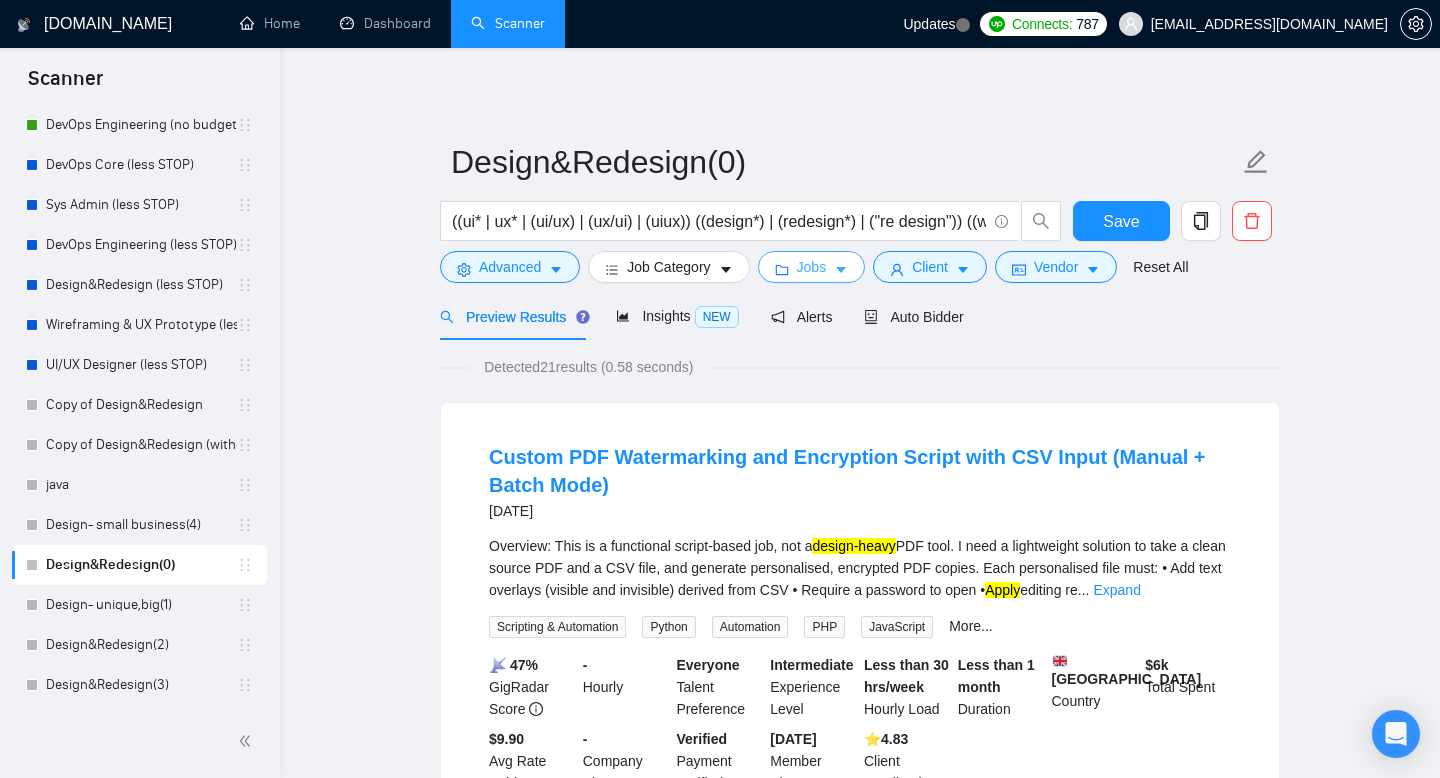 click on "Jobs" at bounding box center (812, 267) 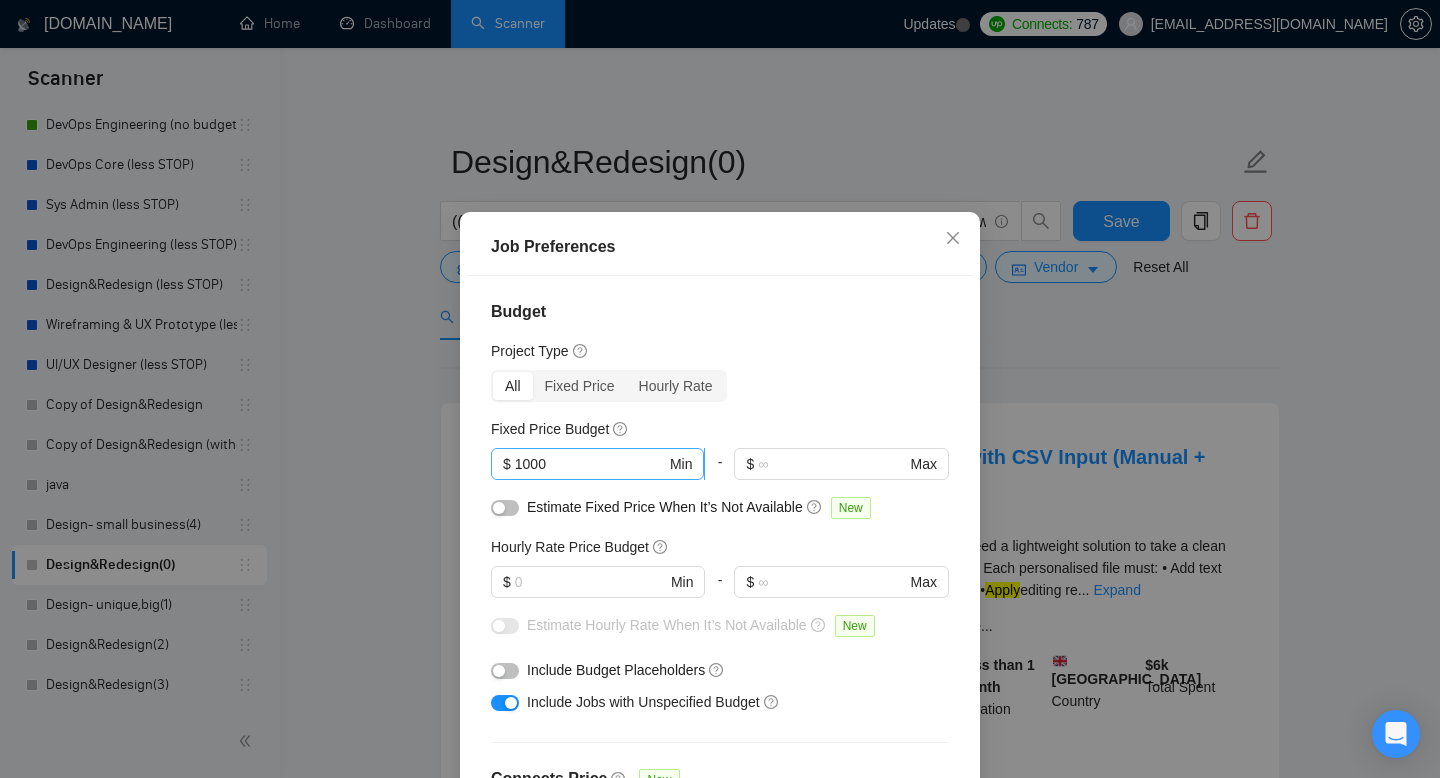 click on "1000" at bounding box center [590, 464] 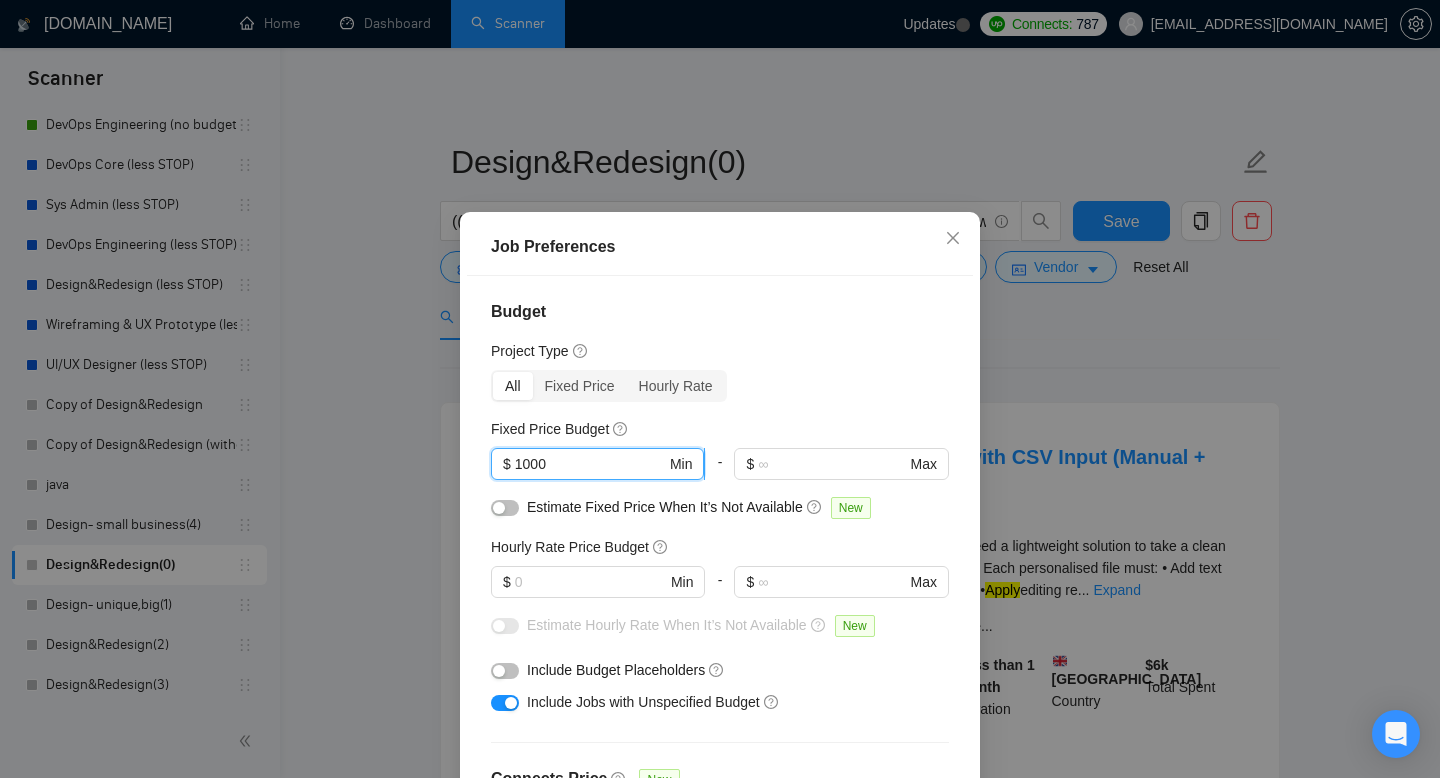 click on "1000" at bounding box center [590, 464] 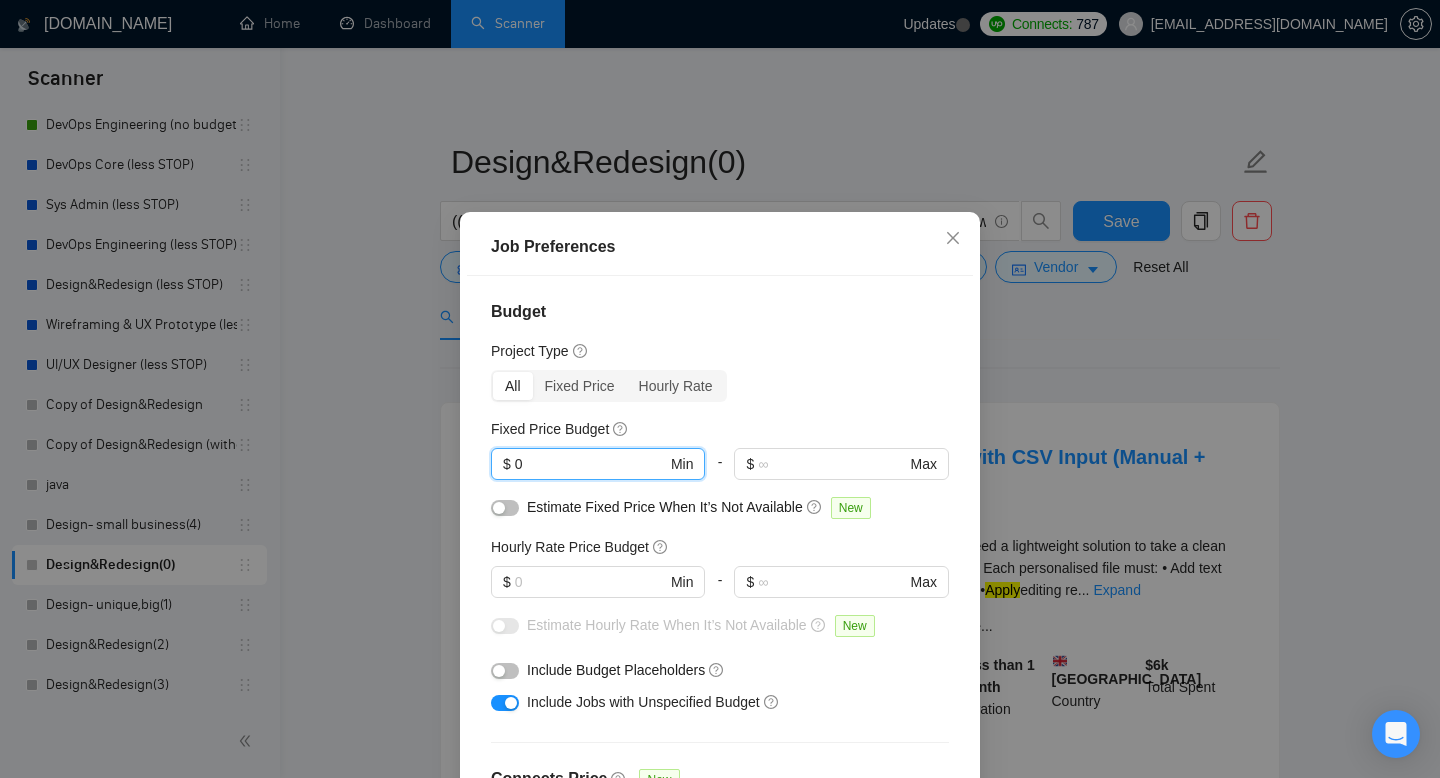 type on "0" 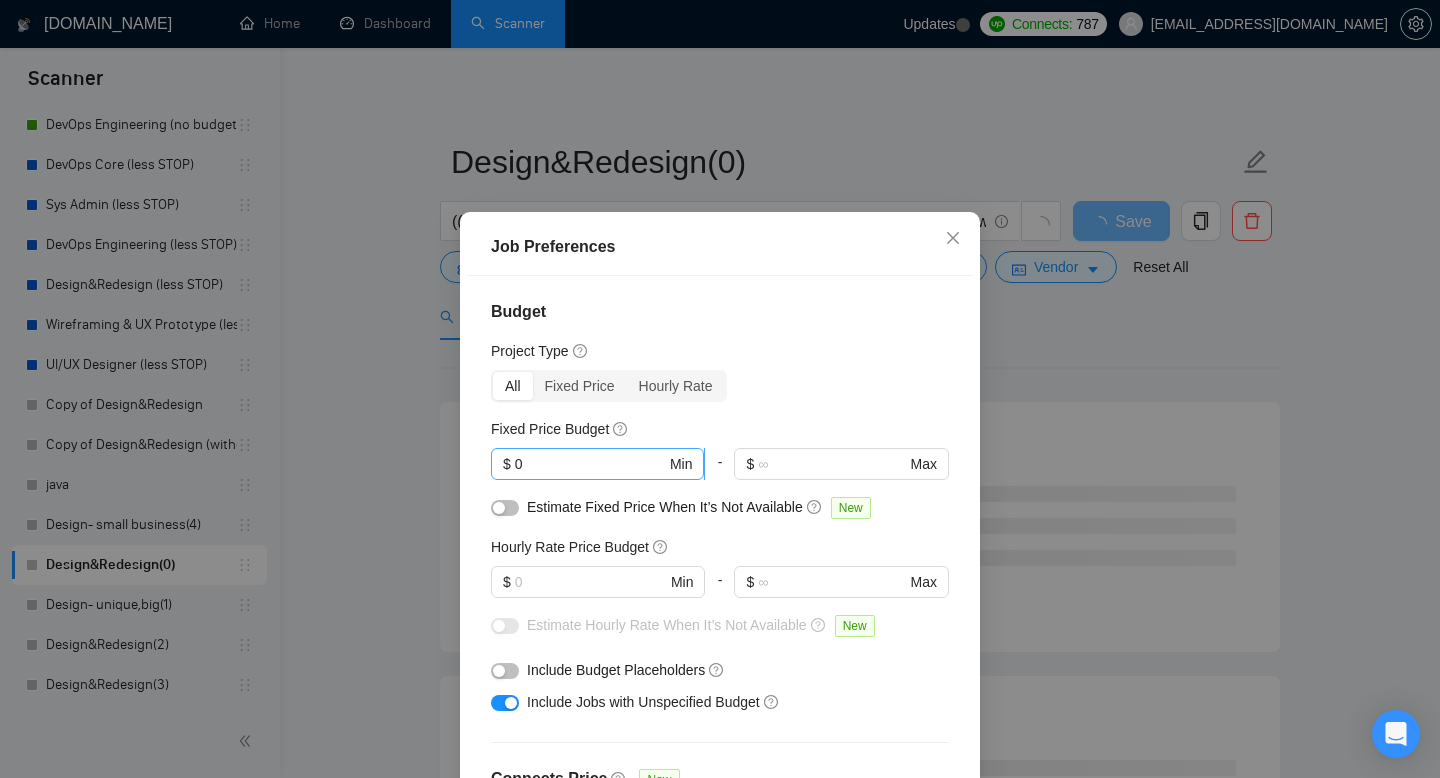 click on "0" at bounding box center [590, 464] 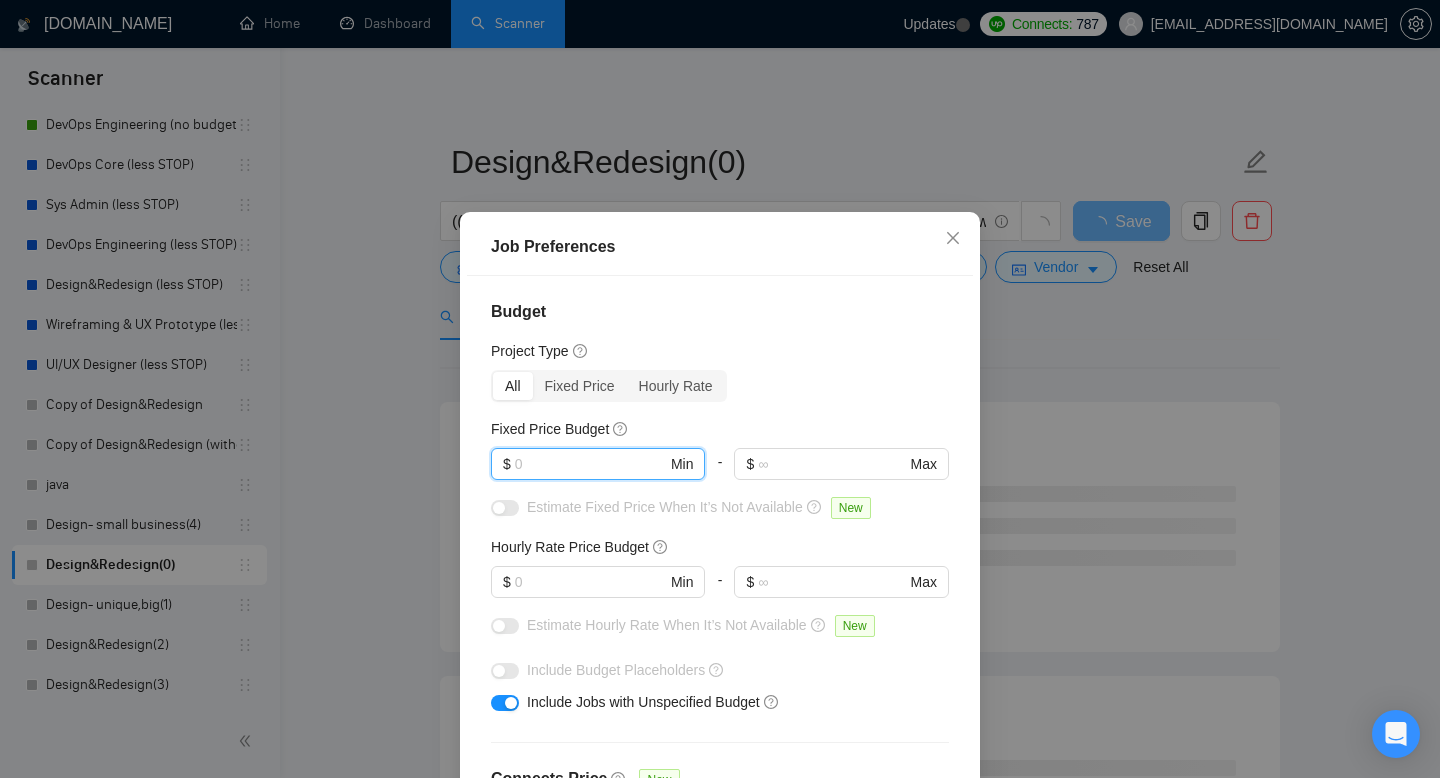 type 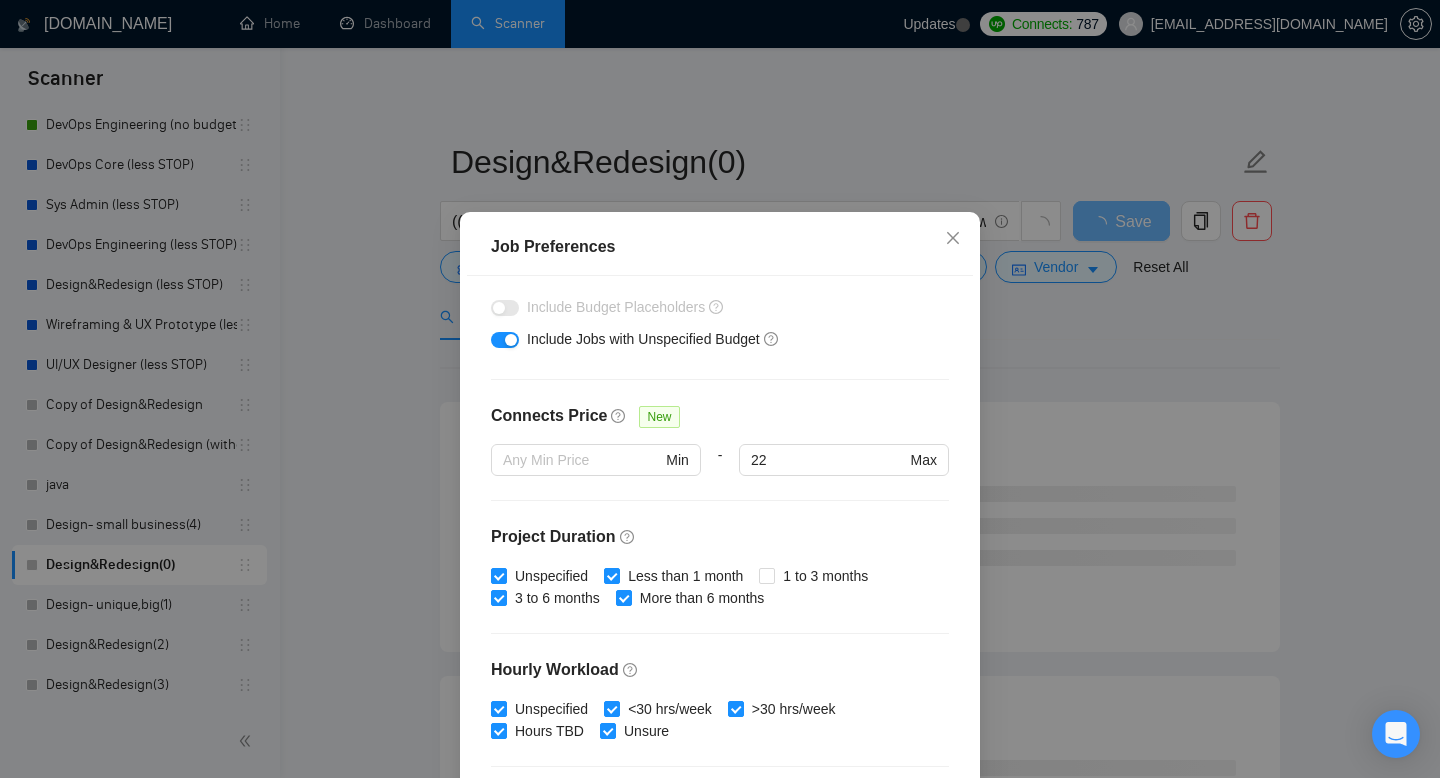 scroll, scrollTop: 582, scrollLeft: 0, axis: vertical 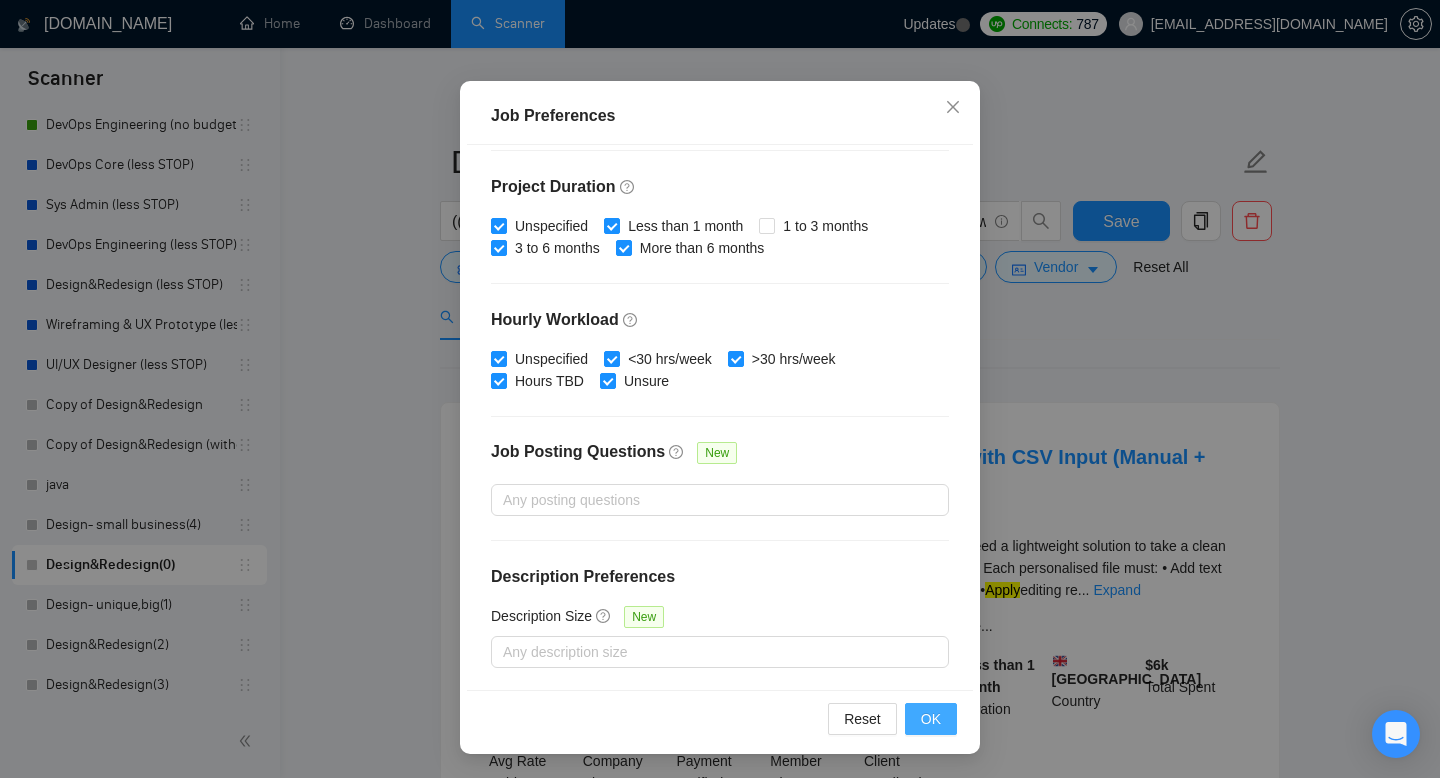 click on "OK" at bounding box center (931, 719) 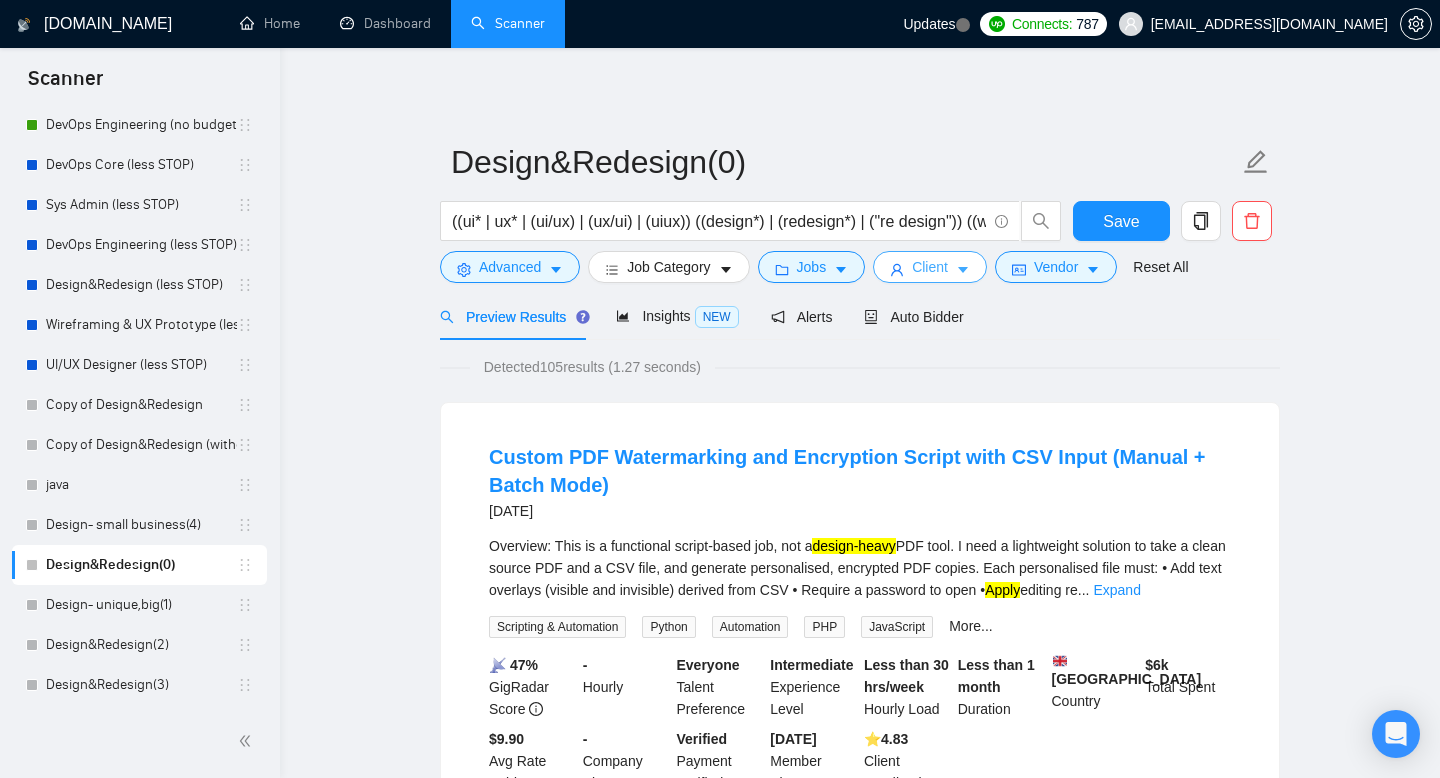 click on "Client" at bounding box center (930, 267) 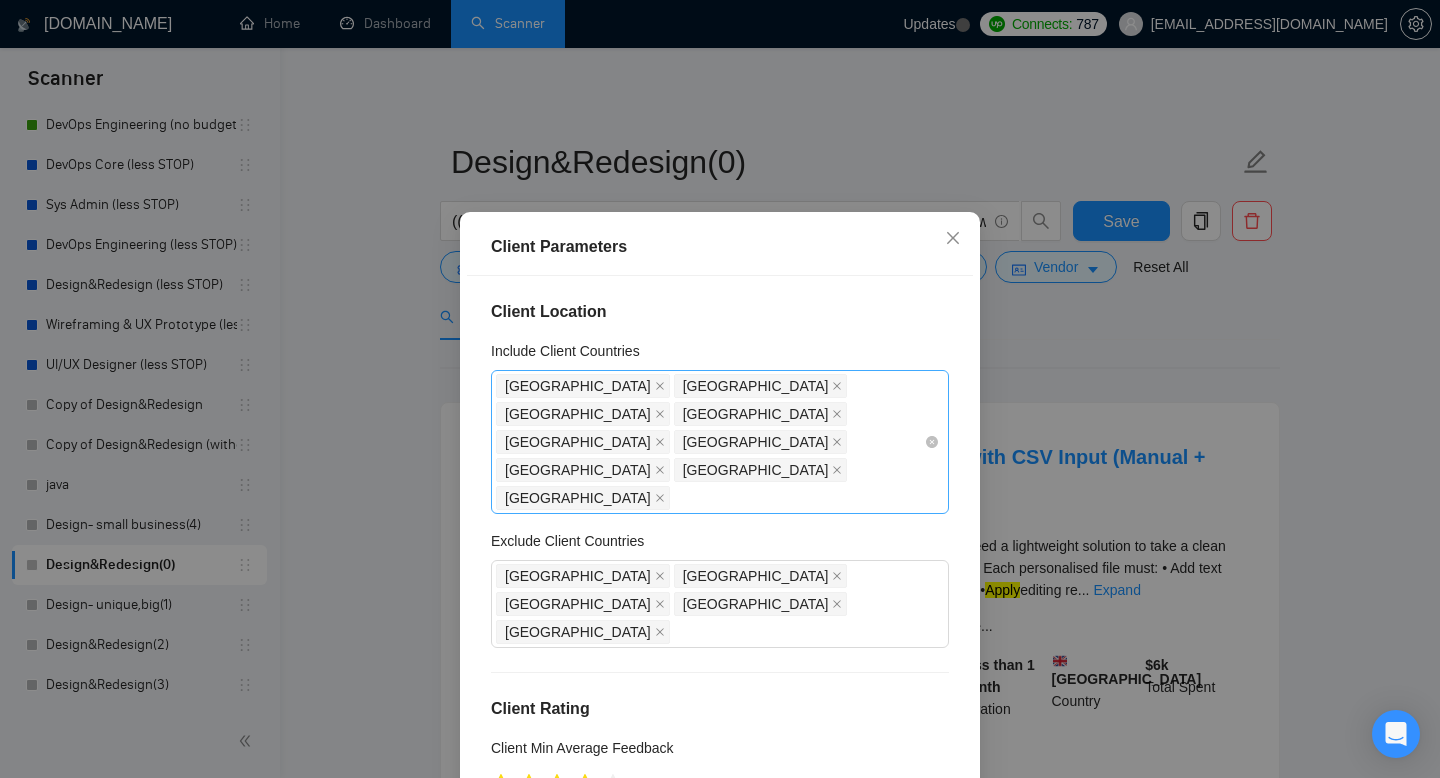 click on "[GEOGRAPHIC_DATA] [GEOGRAPHIC_DATA] [GEOGRAPHIC_DATA] [GEOGRAPHIC_DATA] [GEOGRAPHIC_DATA] [GEOGRAPHIC_DATA] [GEOGRAPHIC_DATA] [GEOGRAPHIC_DATA] [GEOGRAPHIC_DATA]" at bounding box center [710, 442] 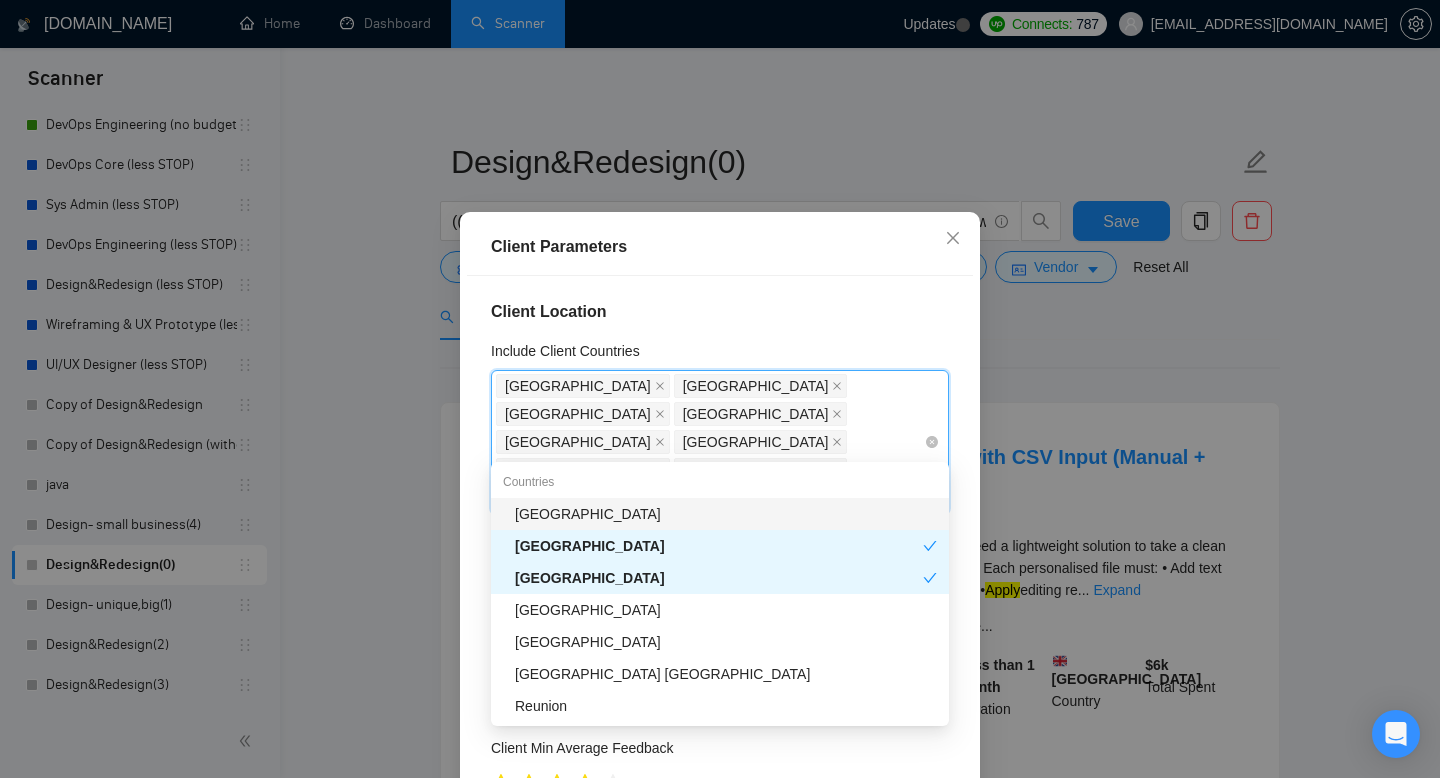 type on "Unit" 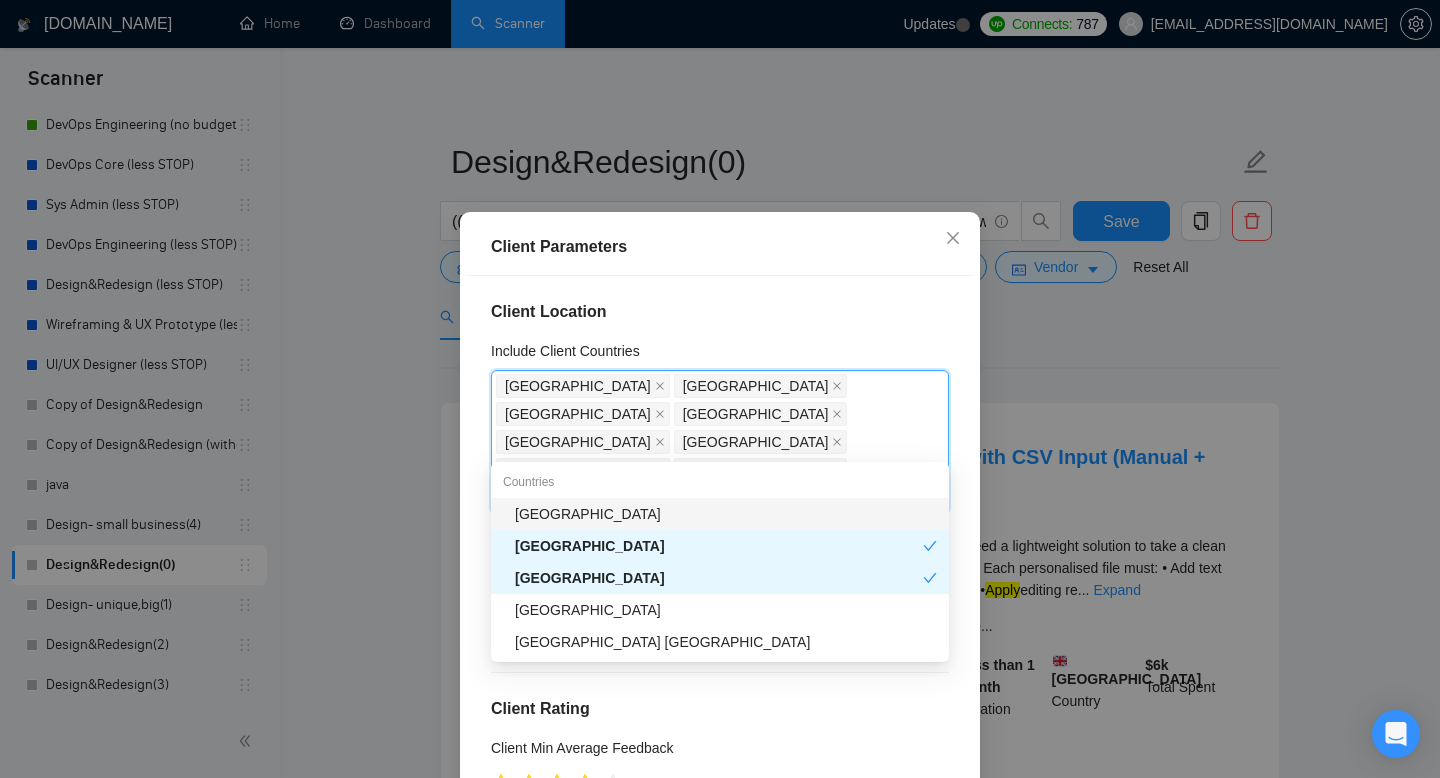 click on "[GEOGRAPHIC_DATA]" at bounding box center (726, 514) 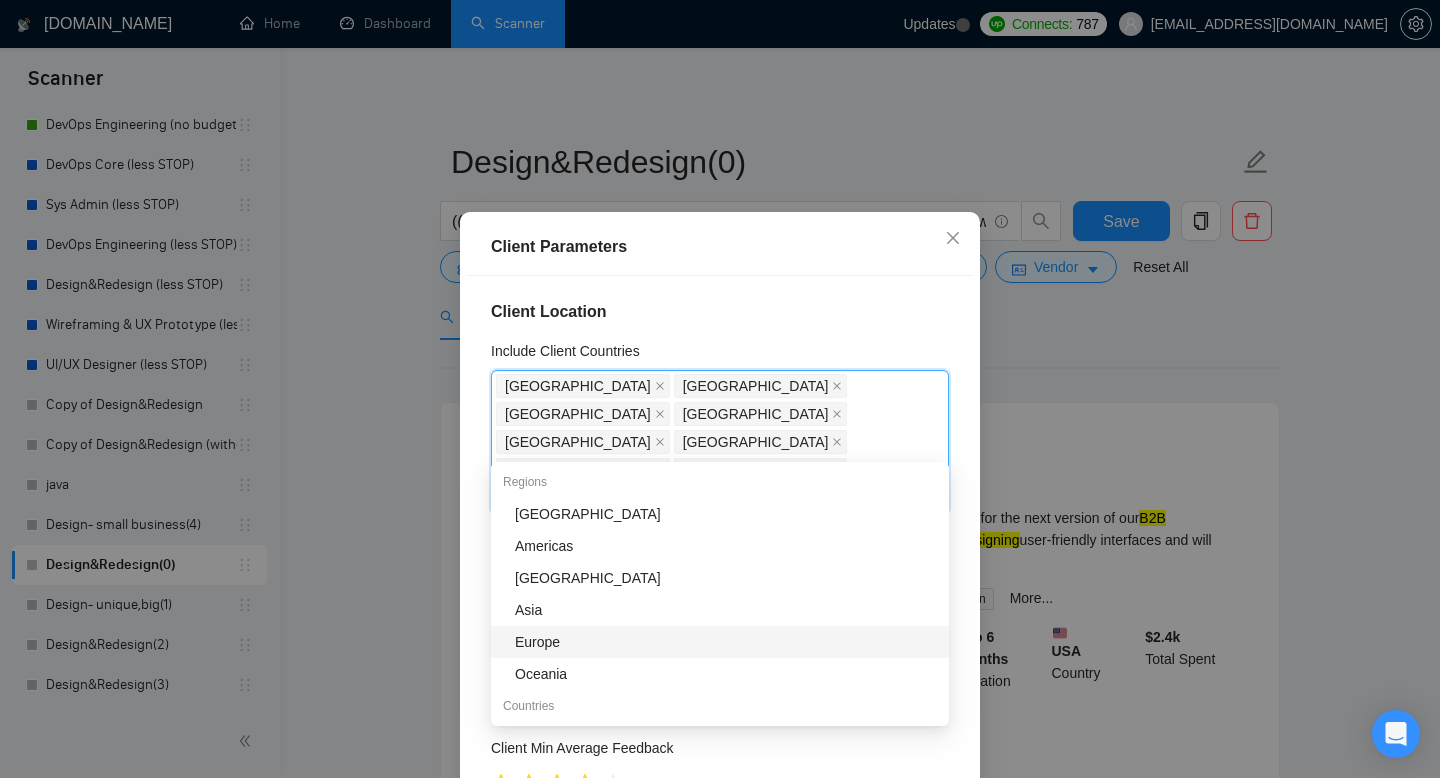 click on "Europe" at bounding box center [726, 642] 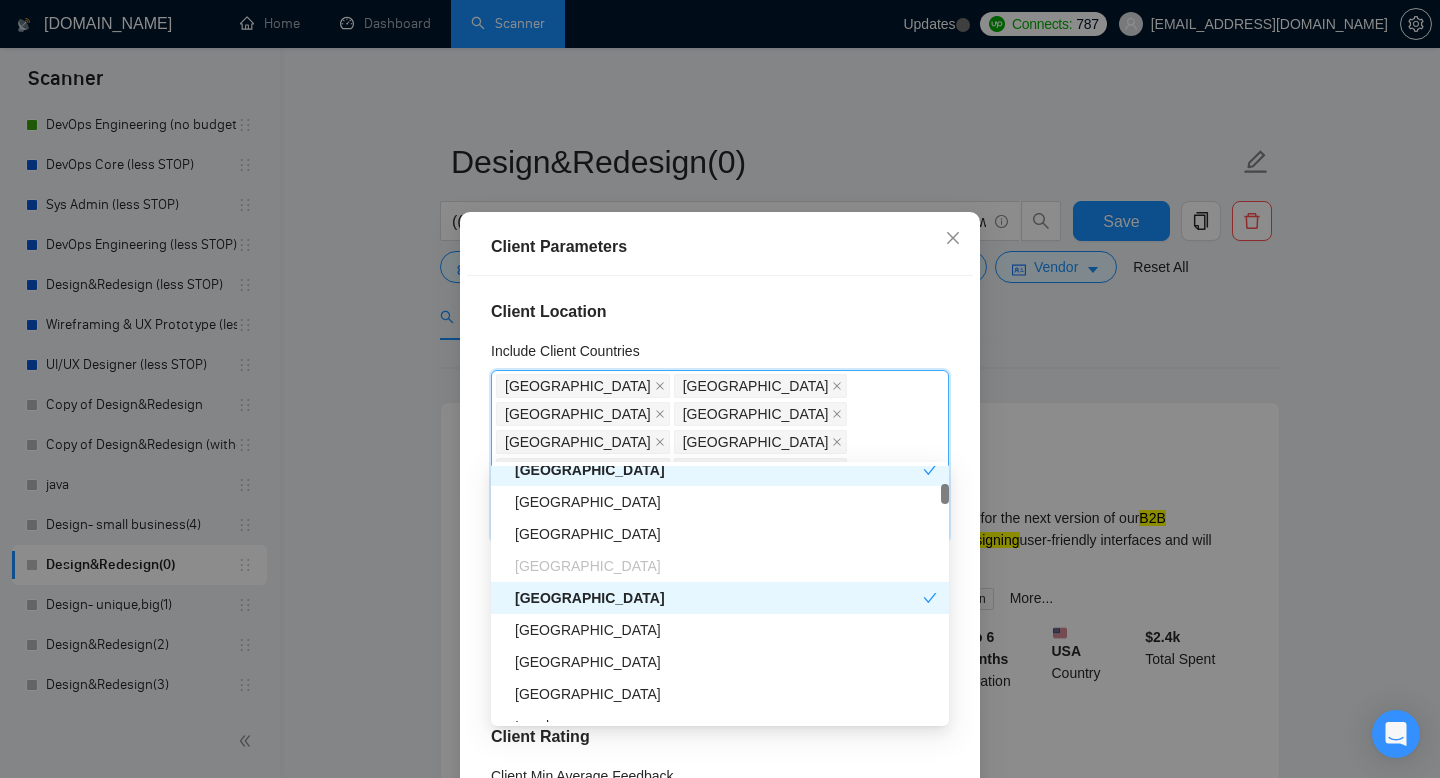 scroll, scrollTop: 384, scrollLeft: 0, axis: vertical 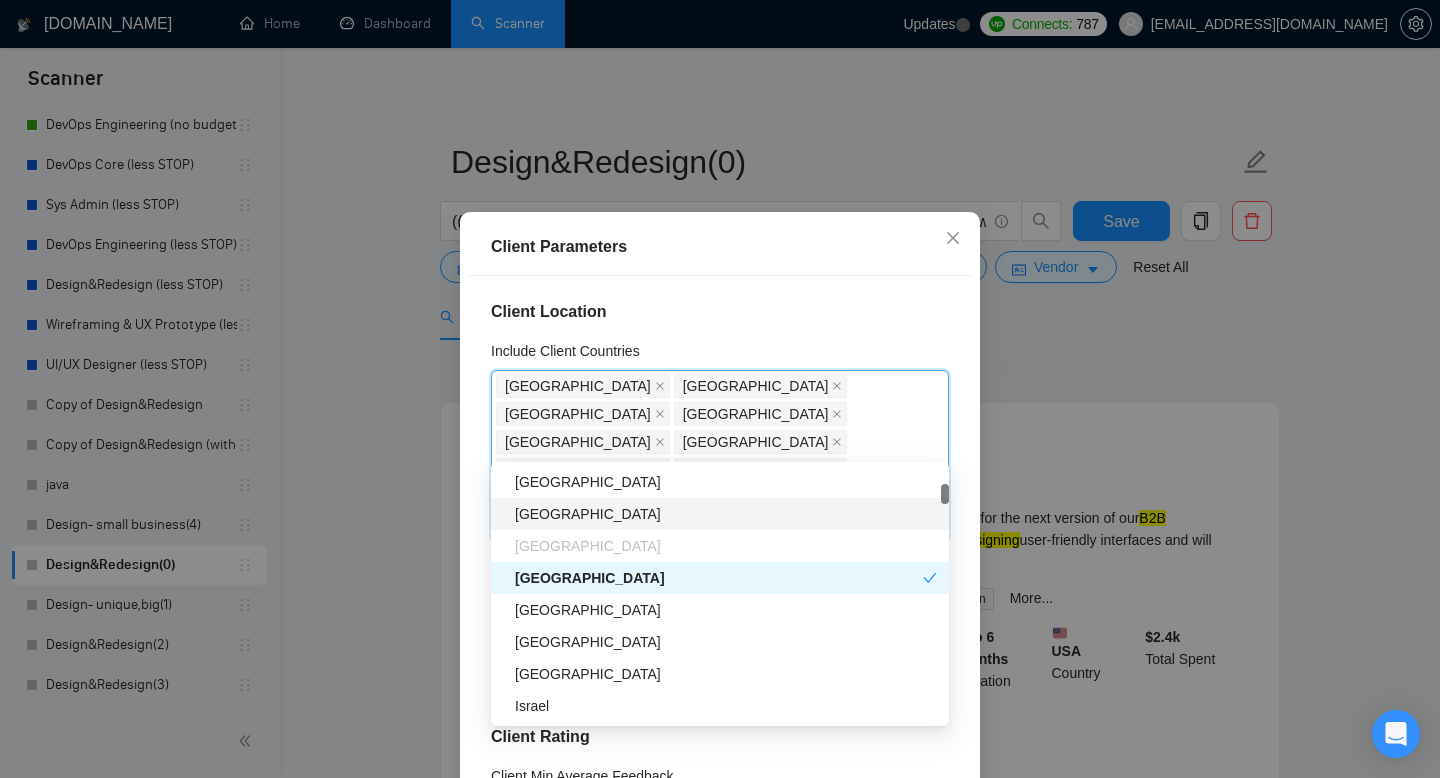 click on "[GEOGRAPHIC_DATA]" at bounding box center (726, 514) 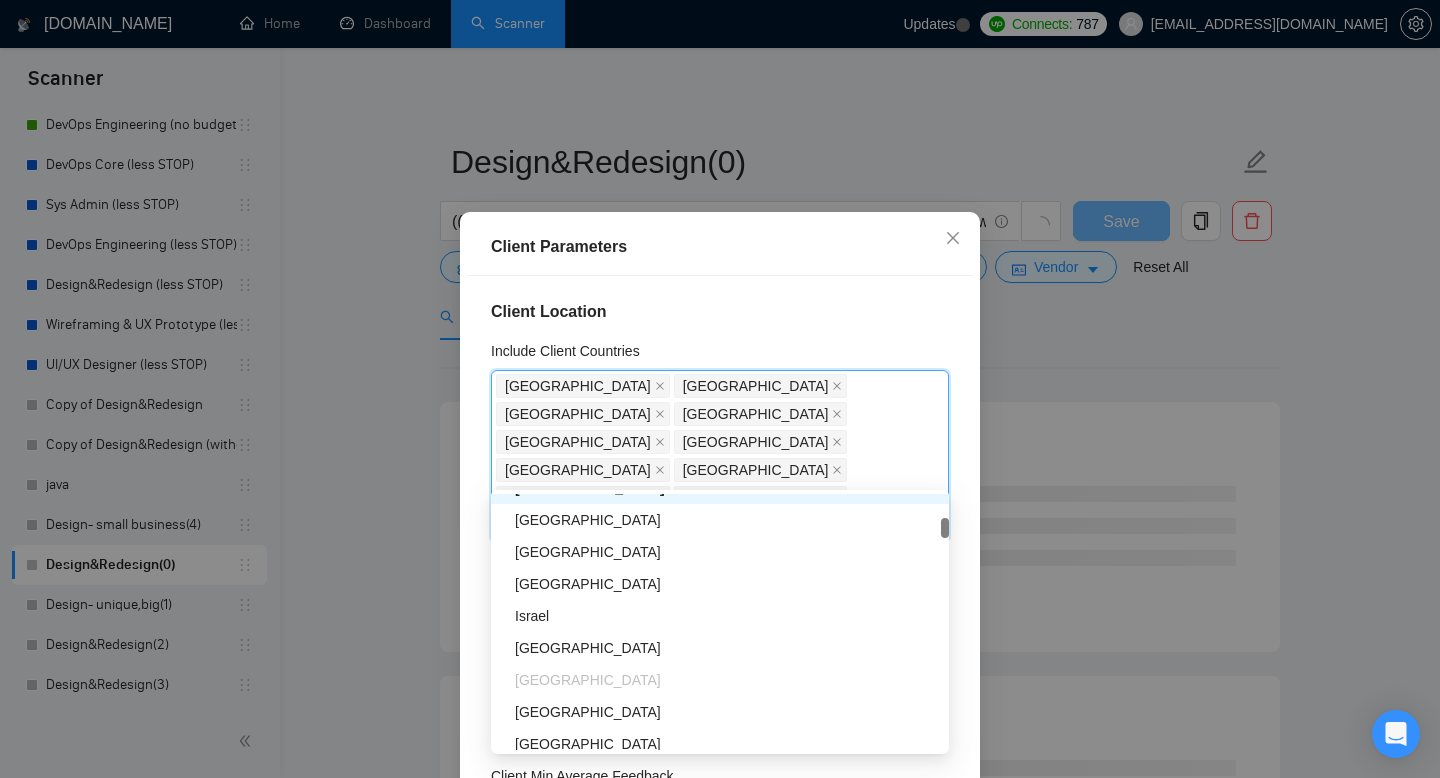 scroll, scrollTop: 504, scrollLeft: 0, axis: vertical 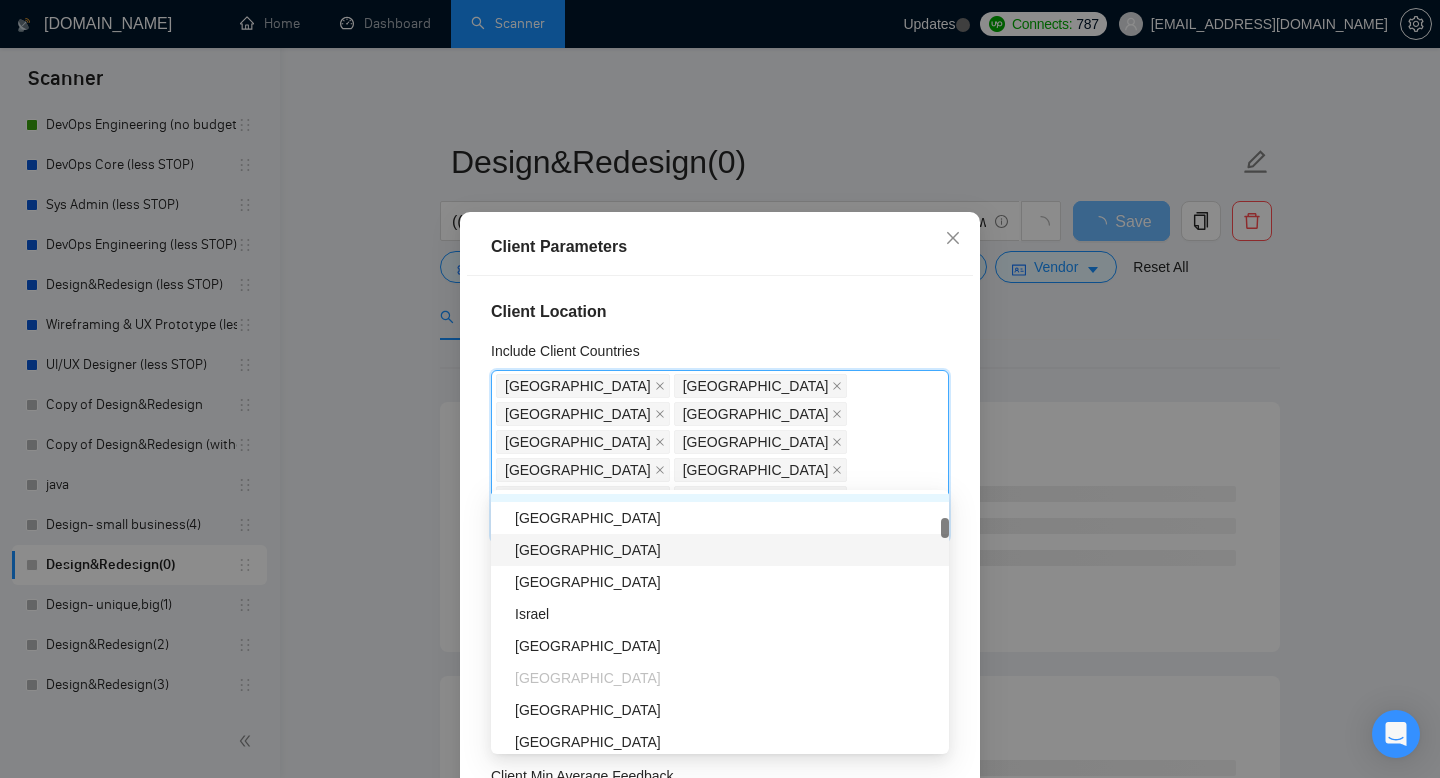 click on "[GEOGRAPHIC_DATA]" at bounding box center [726, 550] 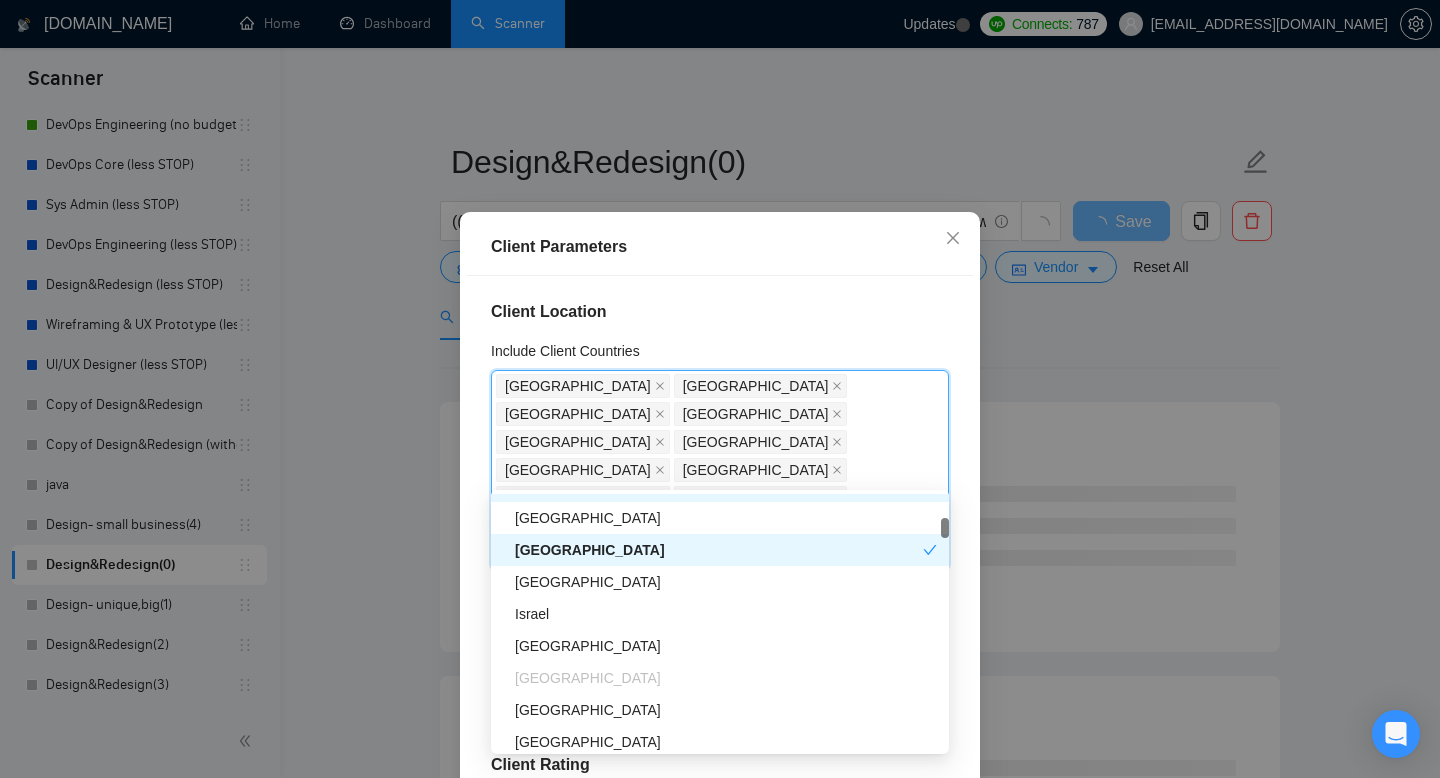 scroll, scrollTop: 568, scrollLeft: 0, axis: vertical 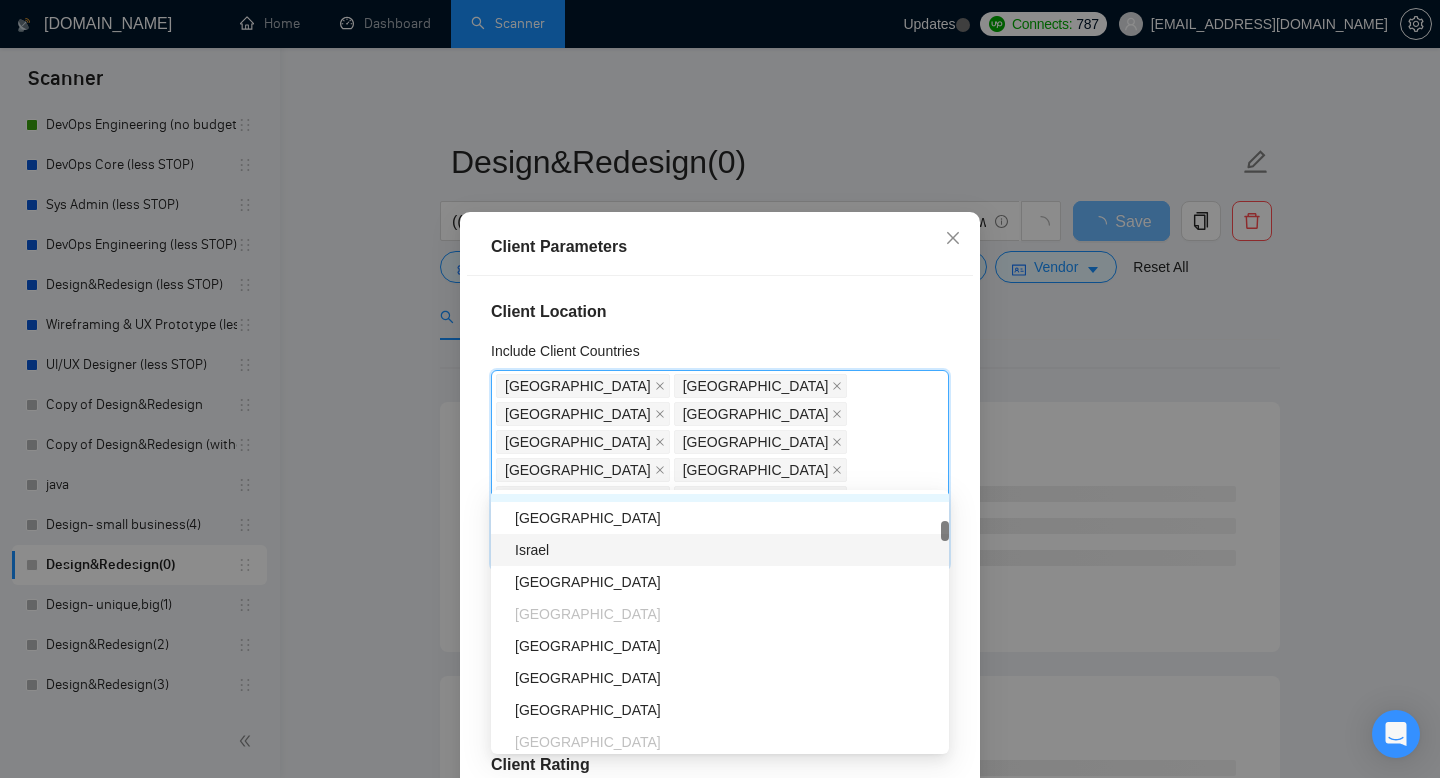click on "Israel" at bounding box center [720, 550] 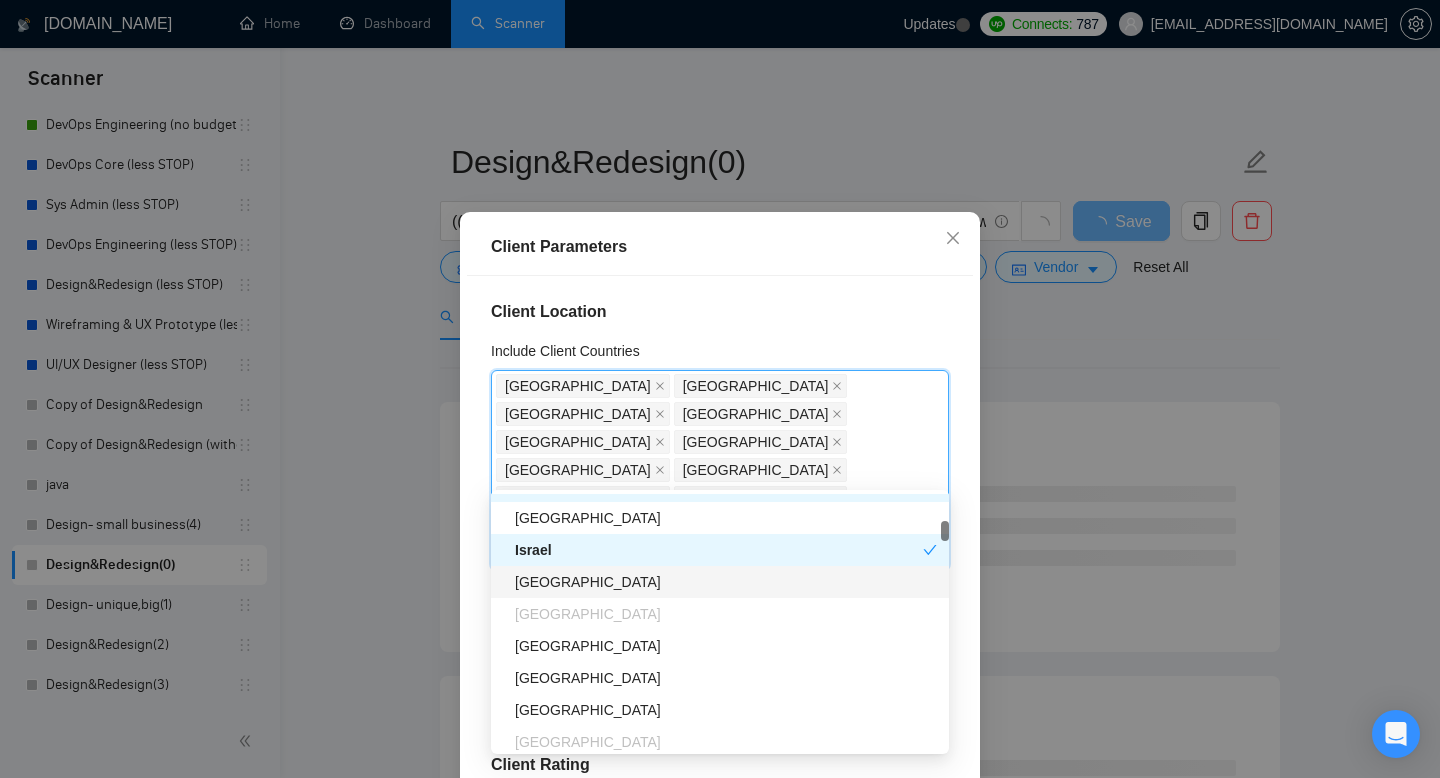 click on "[GEOGRAPHIC_DATA]" at bounding box center (726, 582) 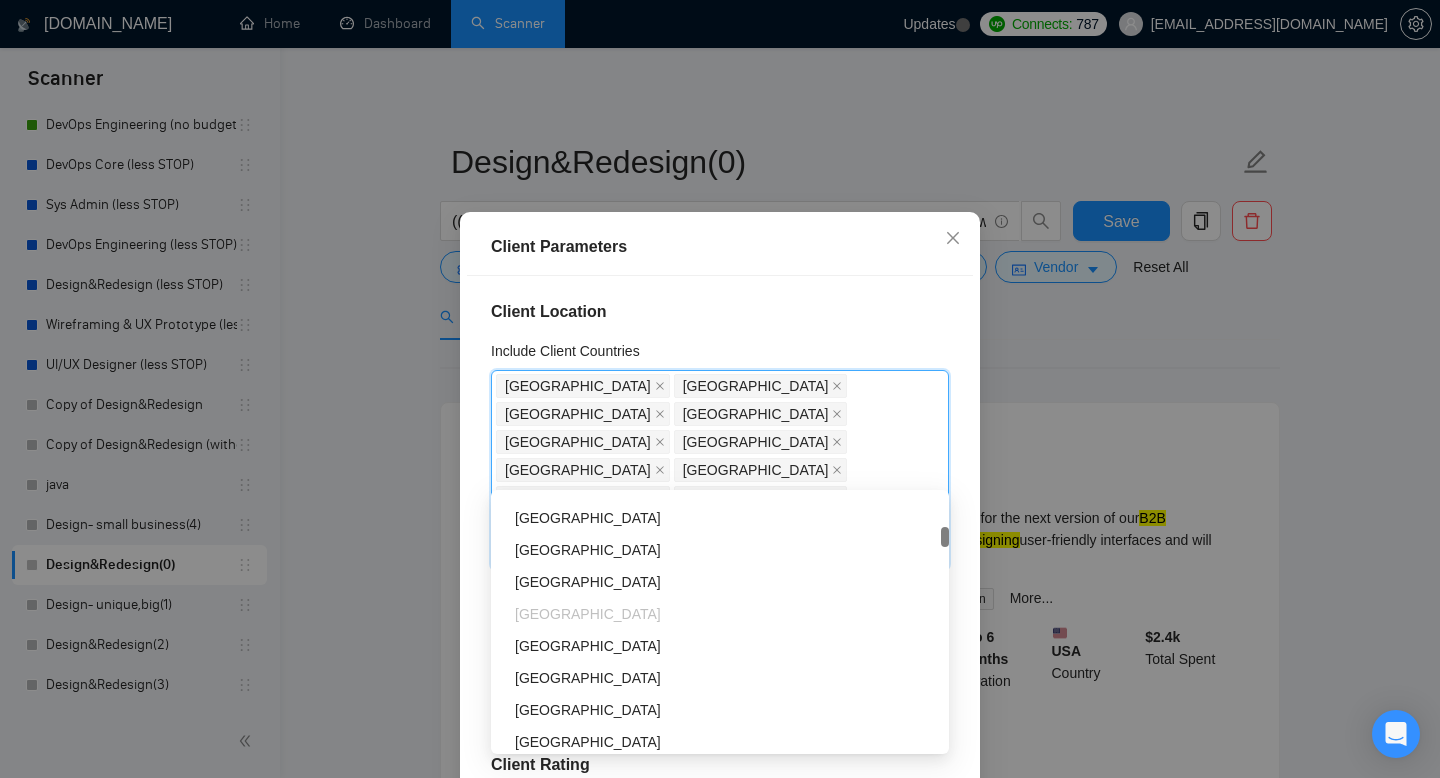 scroll, scrollTop: 697, scrollLeft: 0, axis: vertical 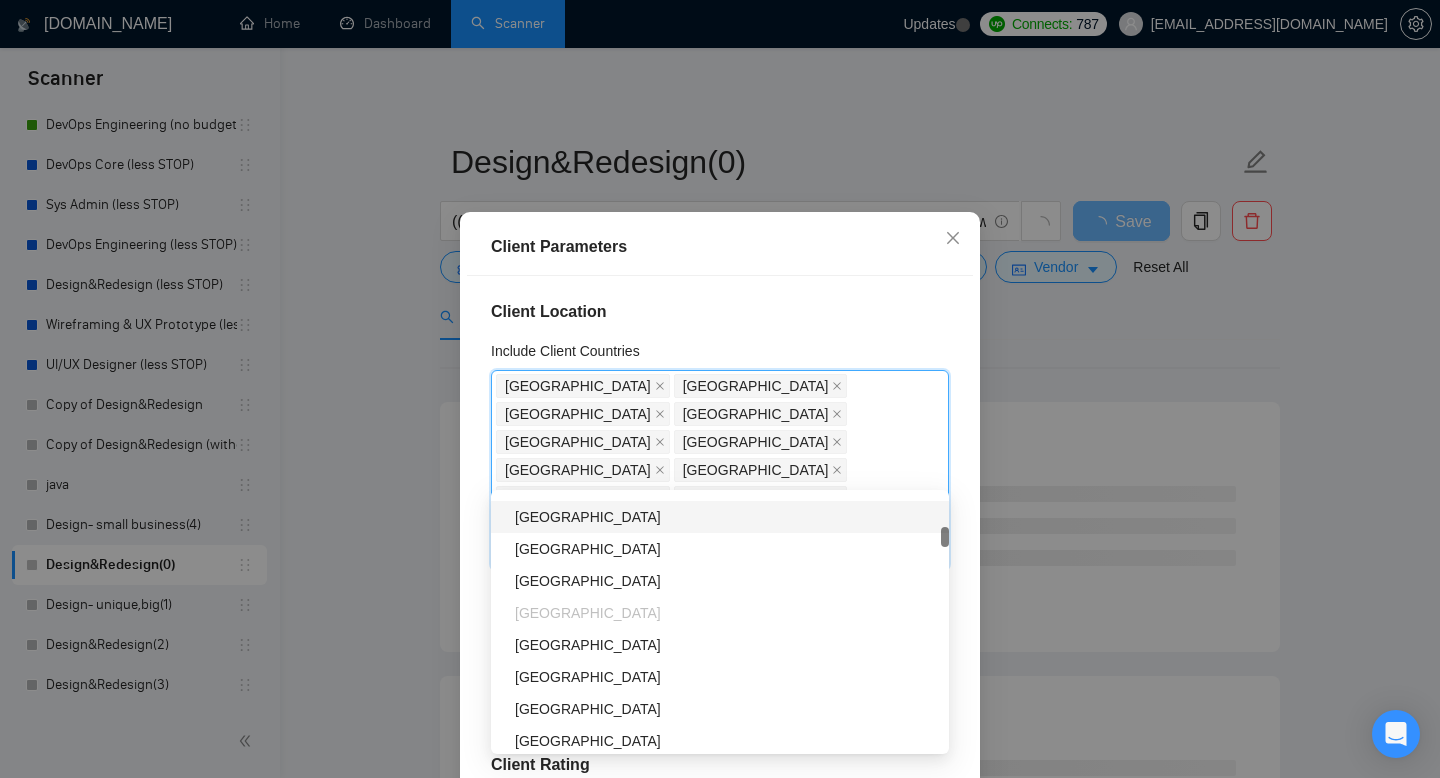 click on "[GEOGRAPHIC_DATA]" at bounding box center [726, 517] 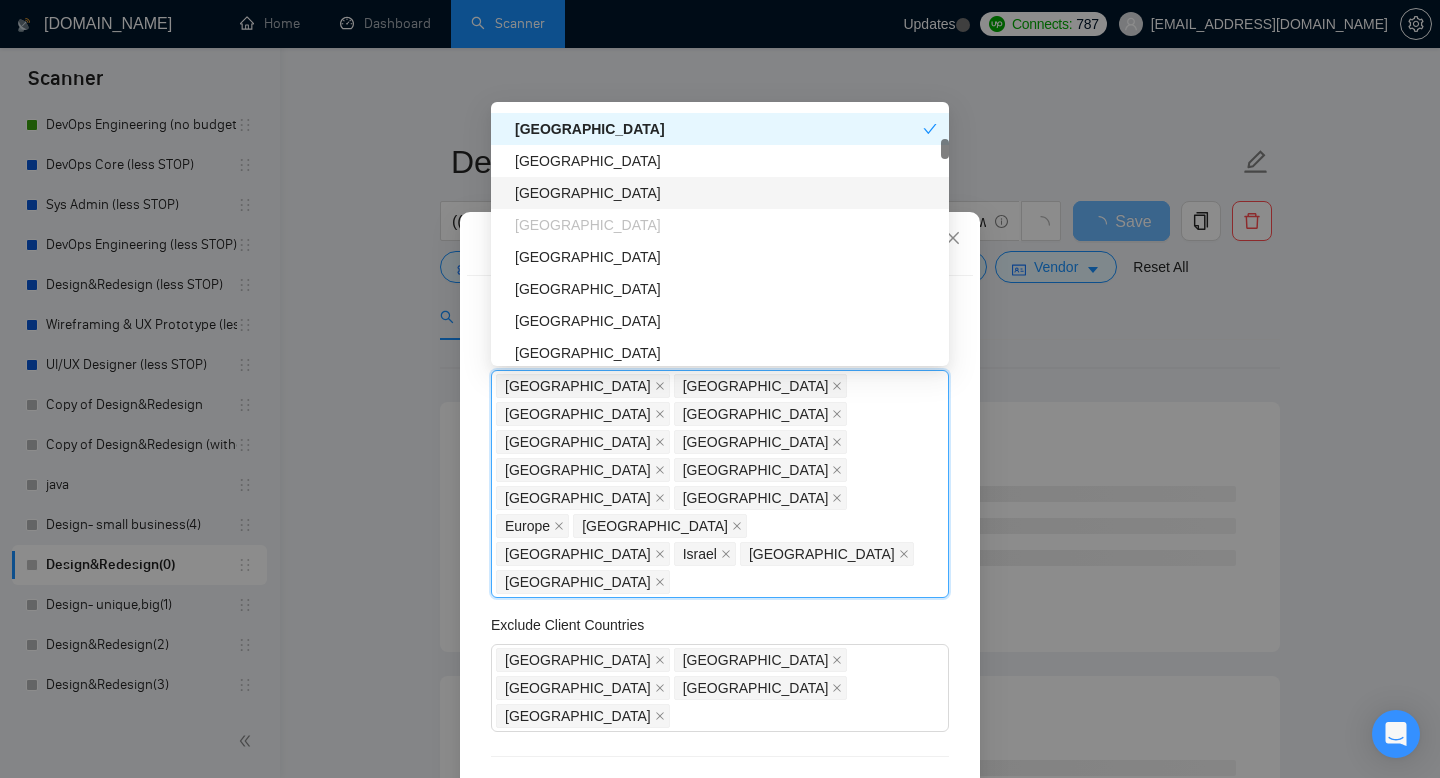 click on "[GEOGRAPHIC_DATA]" at bounding box center (726, 193) 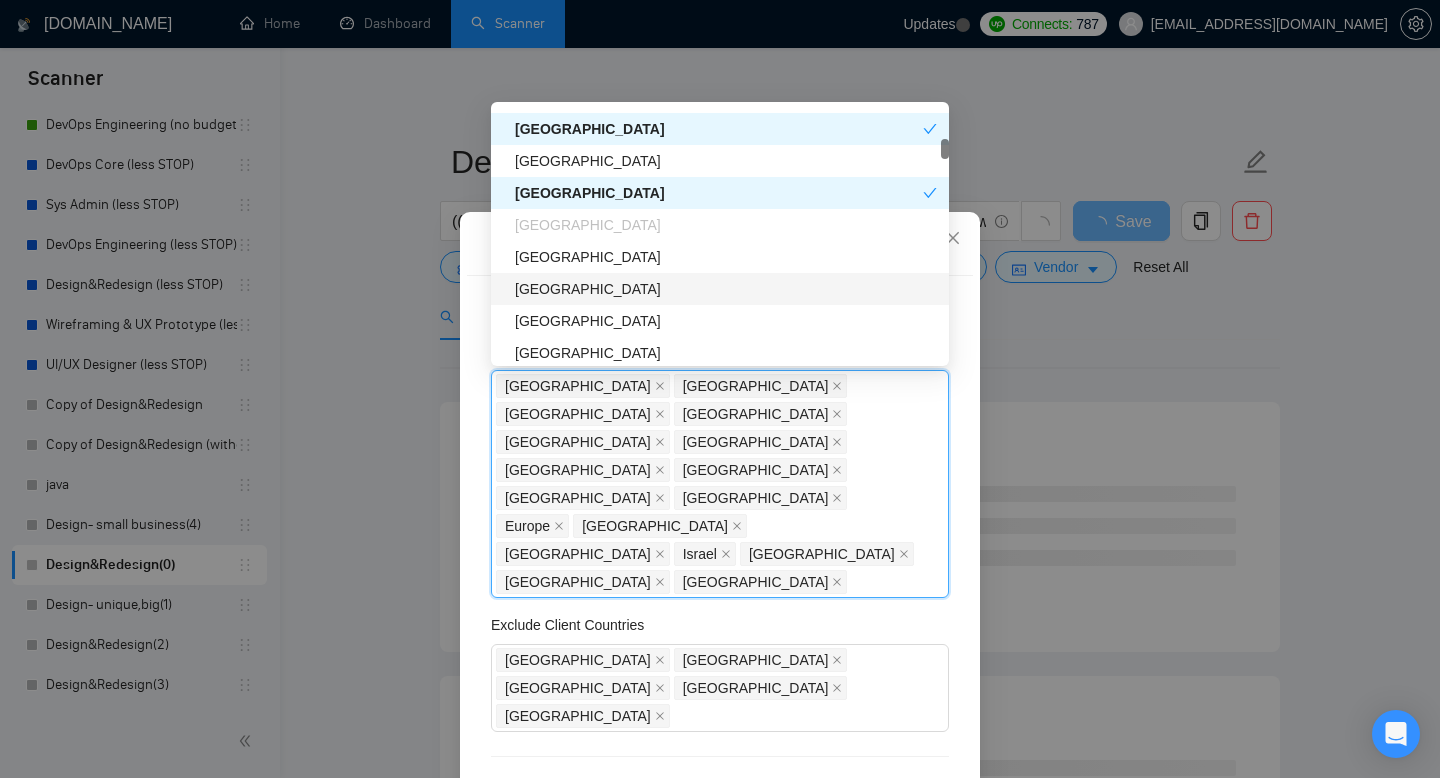 click on "[GEOGRAPHIC_DATA]" at bounding box center [726, 289] 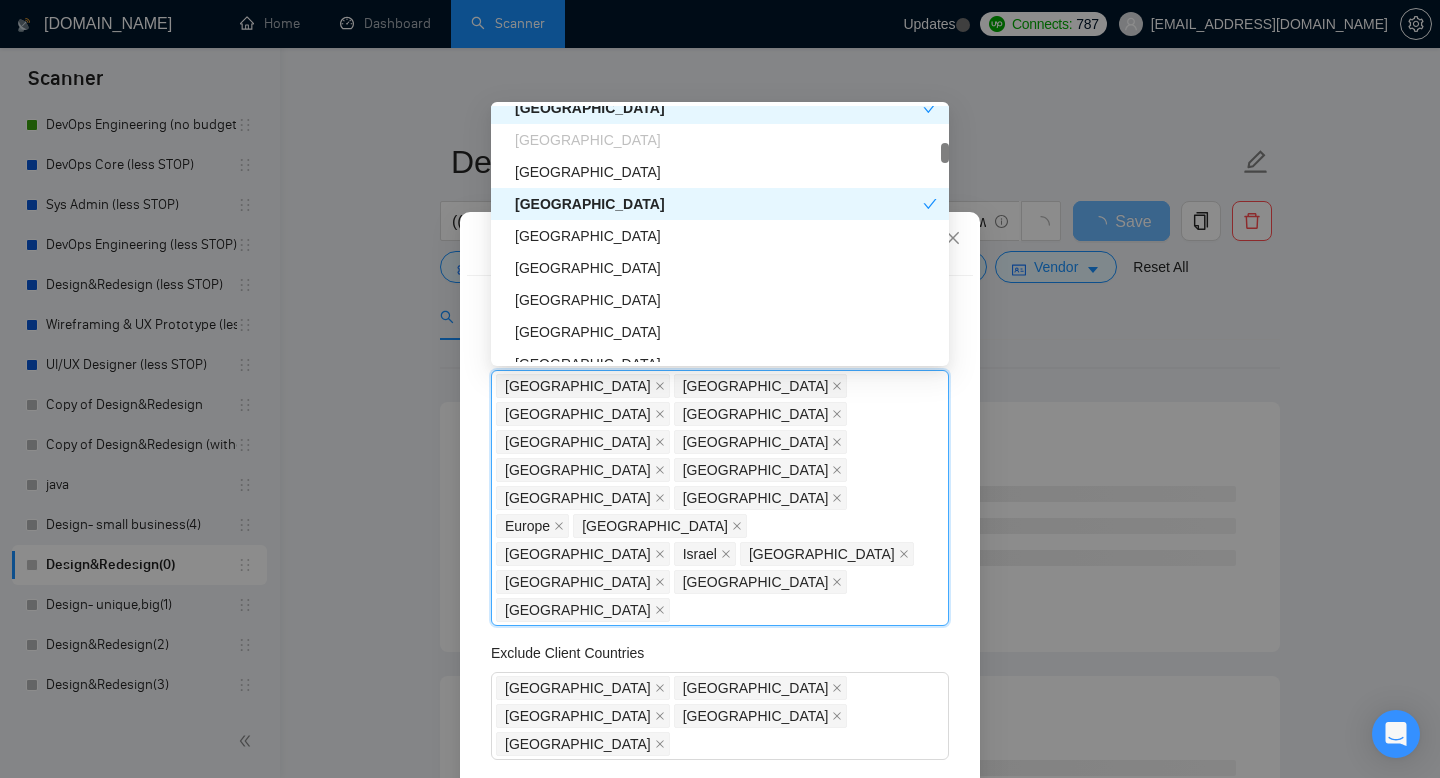 scroll, scrollTop: 785, scrollLeft: 0, axis: vertical 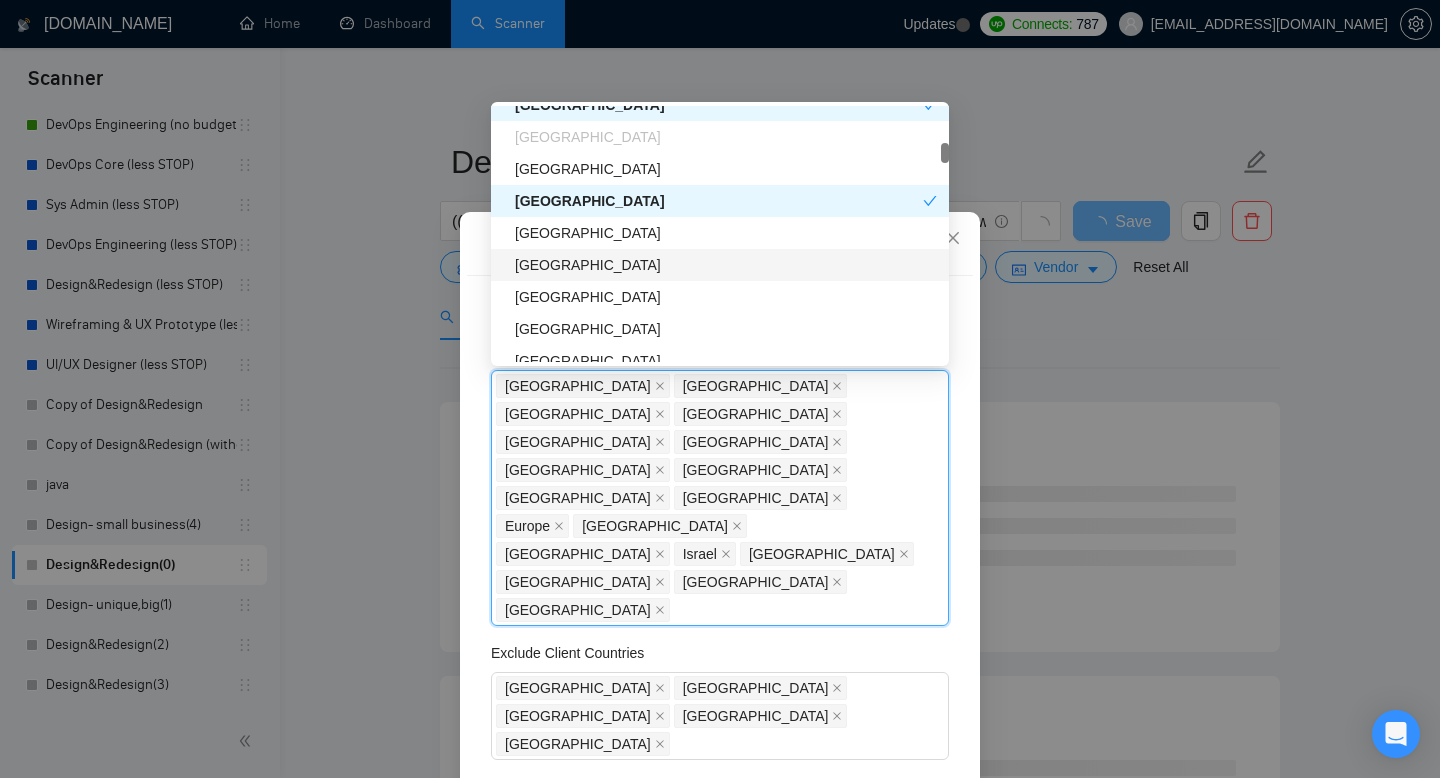 click on "[GEOGRAPHIC_DATA]" at bounding box center [726, 265] 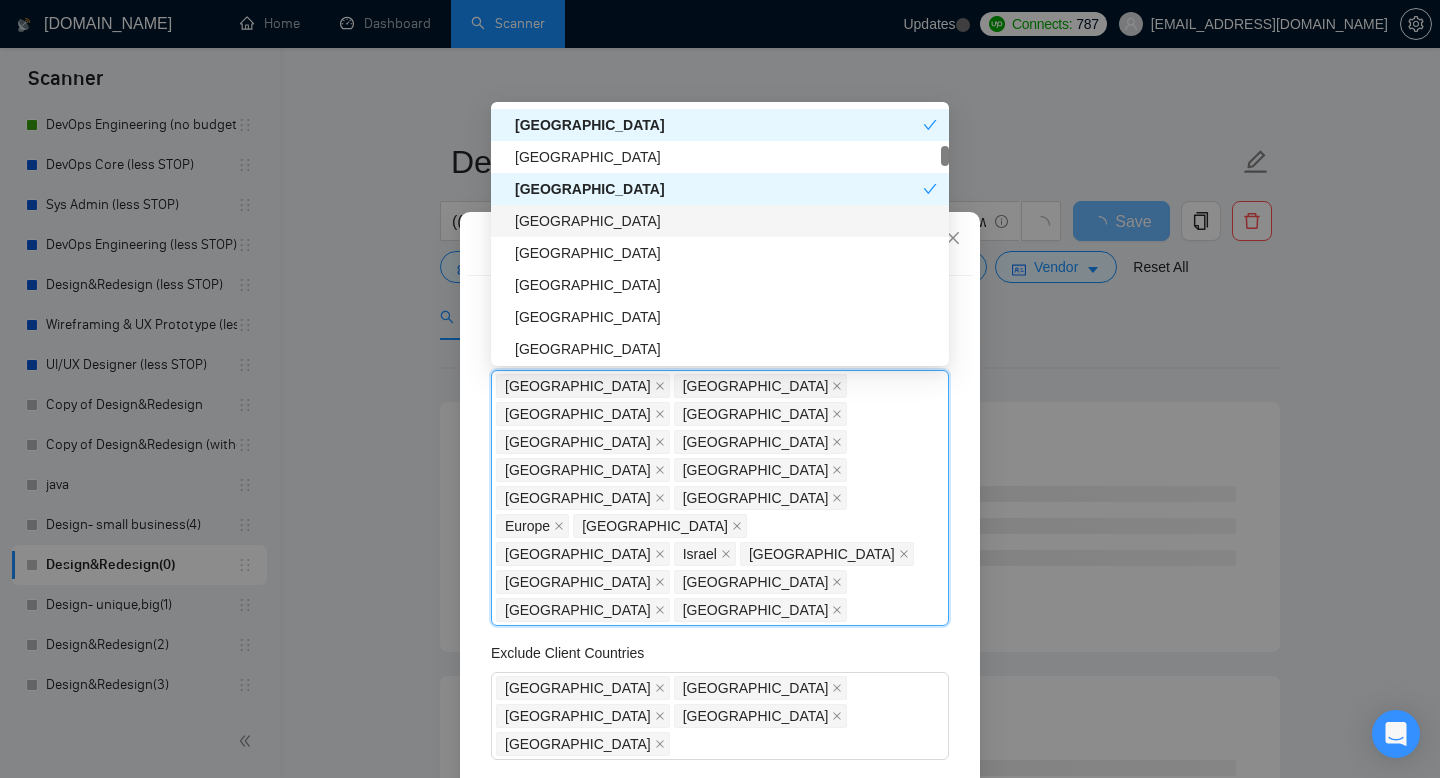 scroll, scrollTop: 863, scrollLeft: 0, axis: vertical 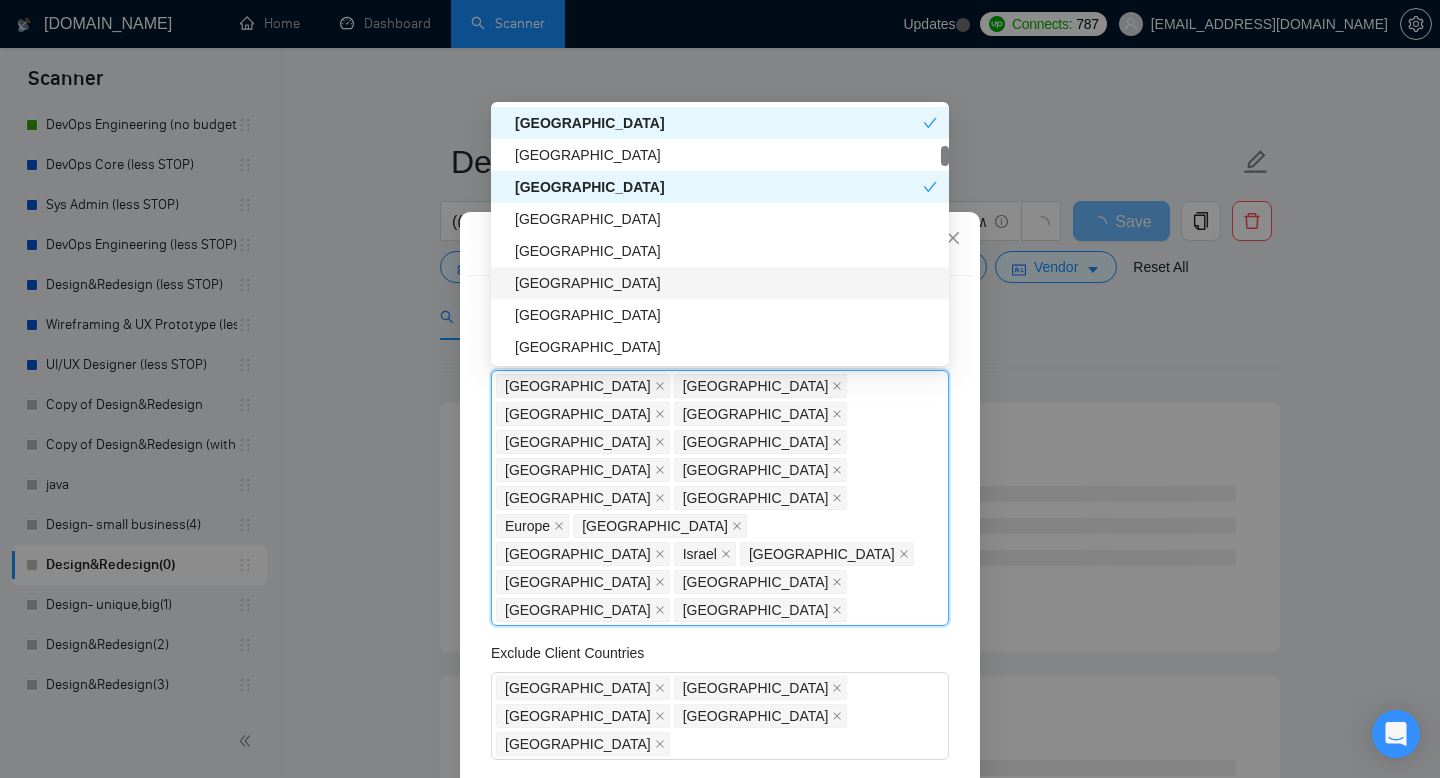click on "[GEOGRAPHIC_DATA]" at bounding box center [726, 283] 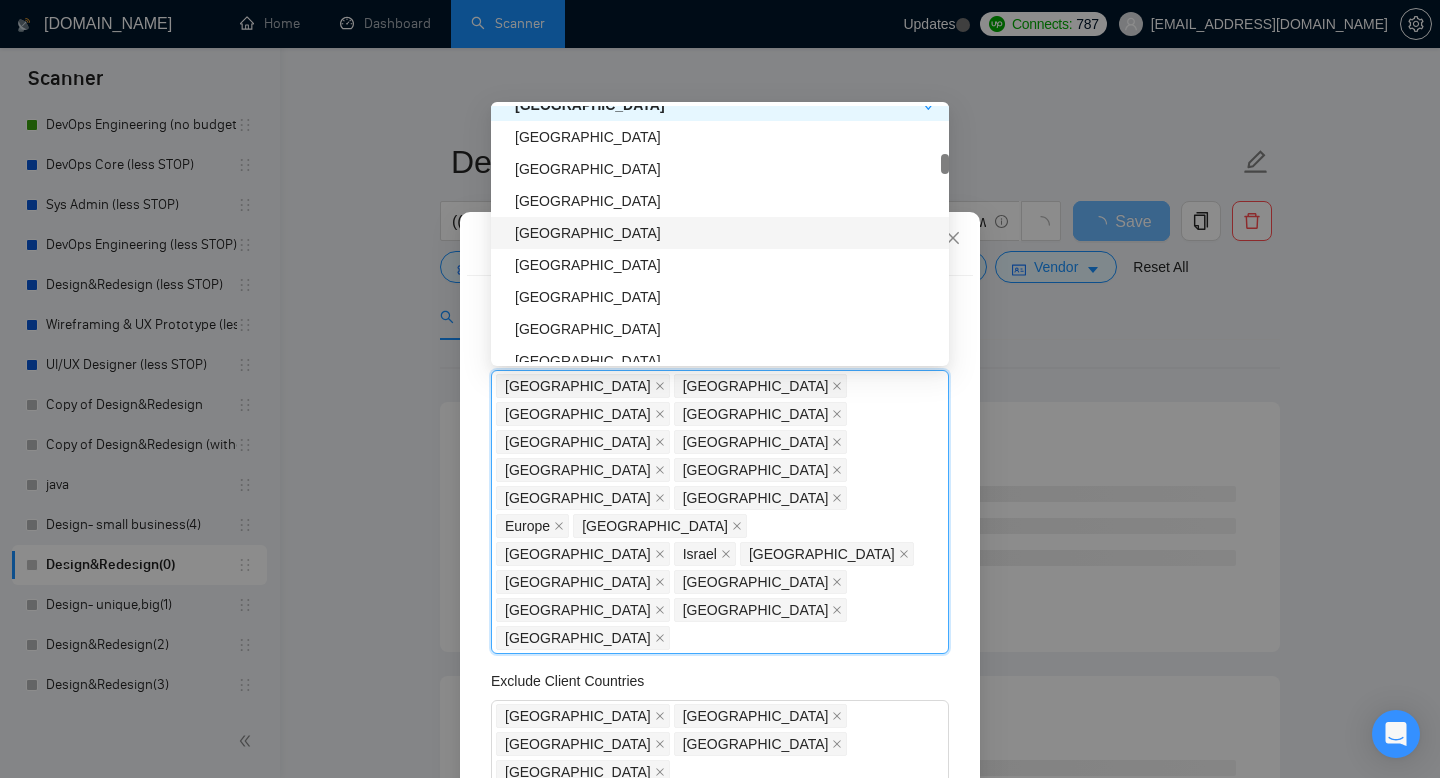 scroll, scrollTop: 1043, scrollLeft: 0, axis: vertical 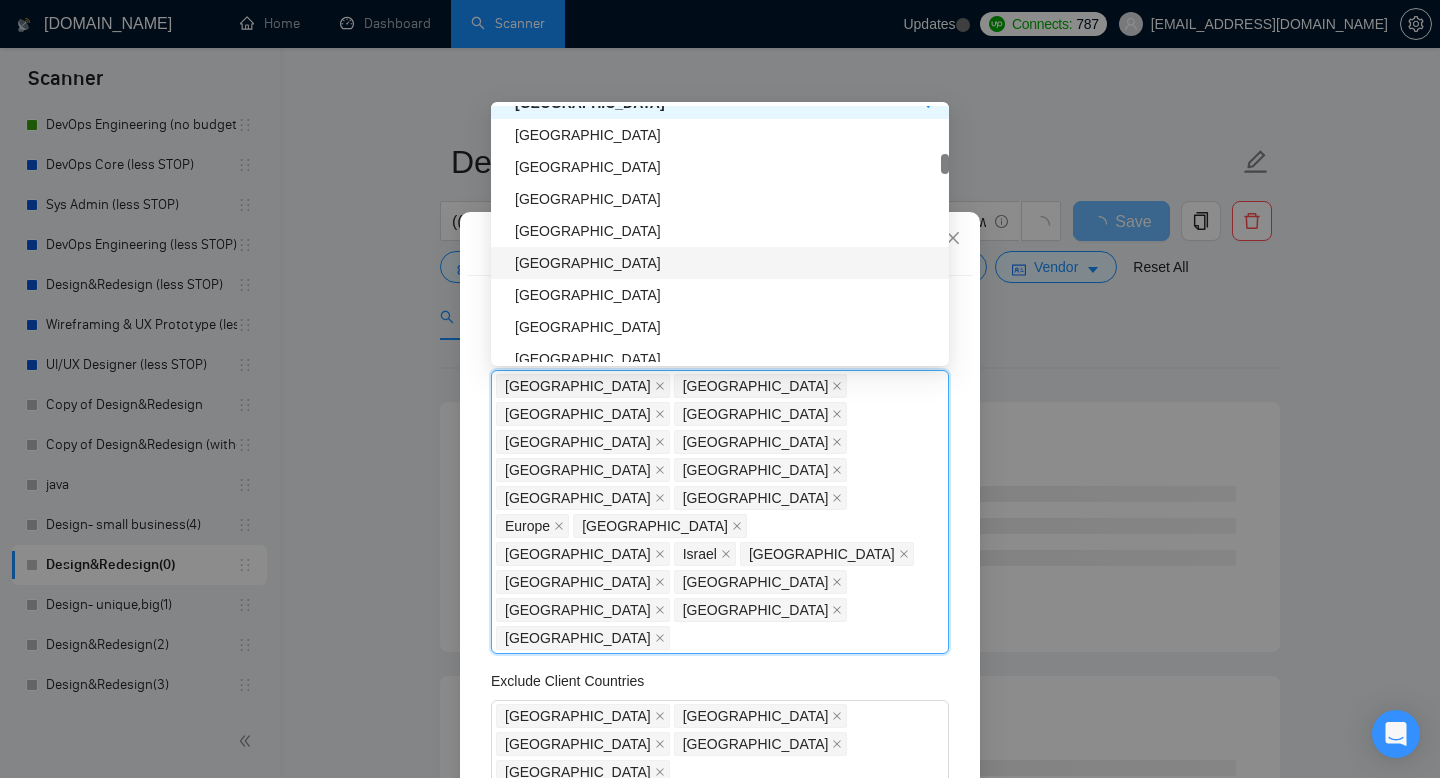 click on "[GEOGRAPHIC_DATA]" at bounding box center (726, 263) 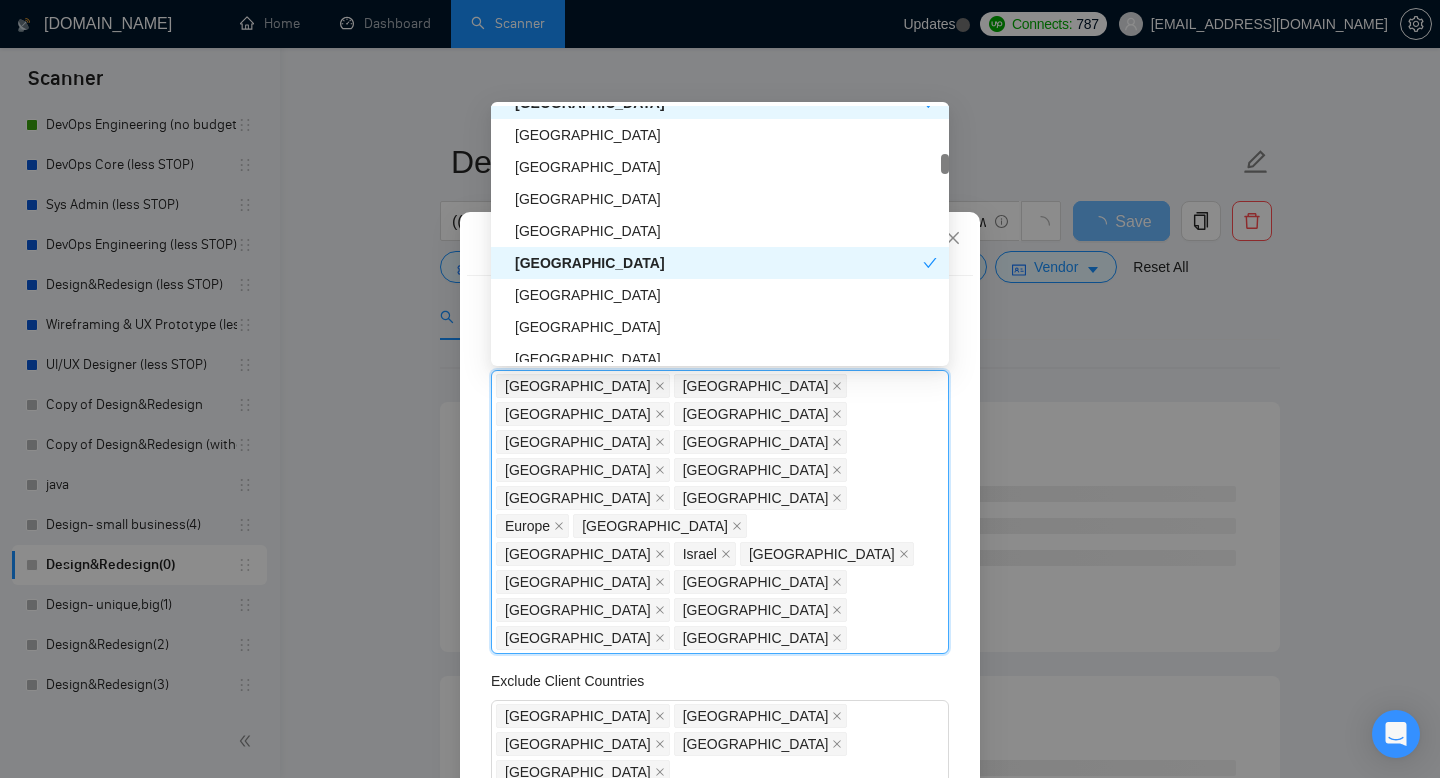 click on "[GEOGRAPHIC_DATA]" at bounding box center [720, 263] 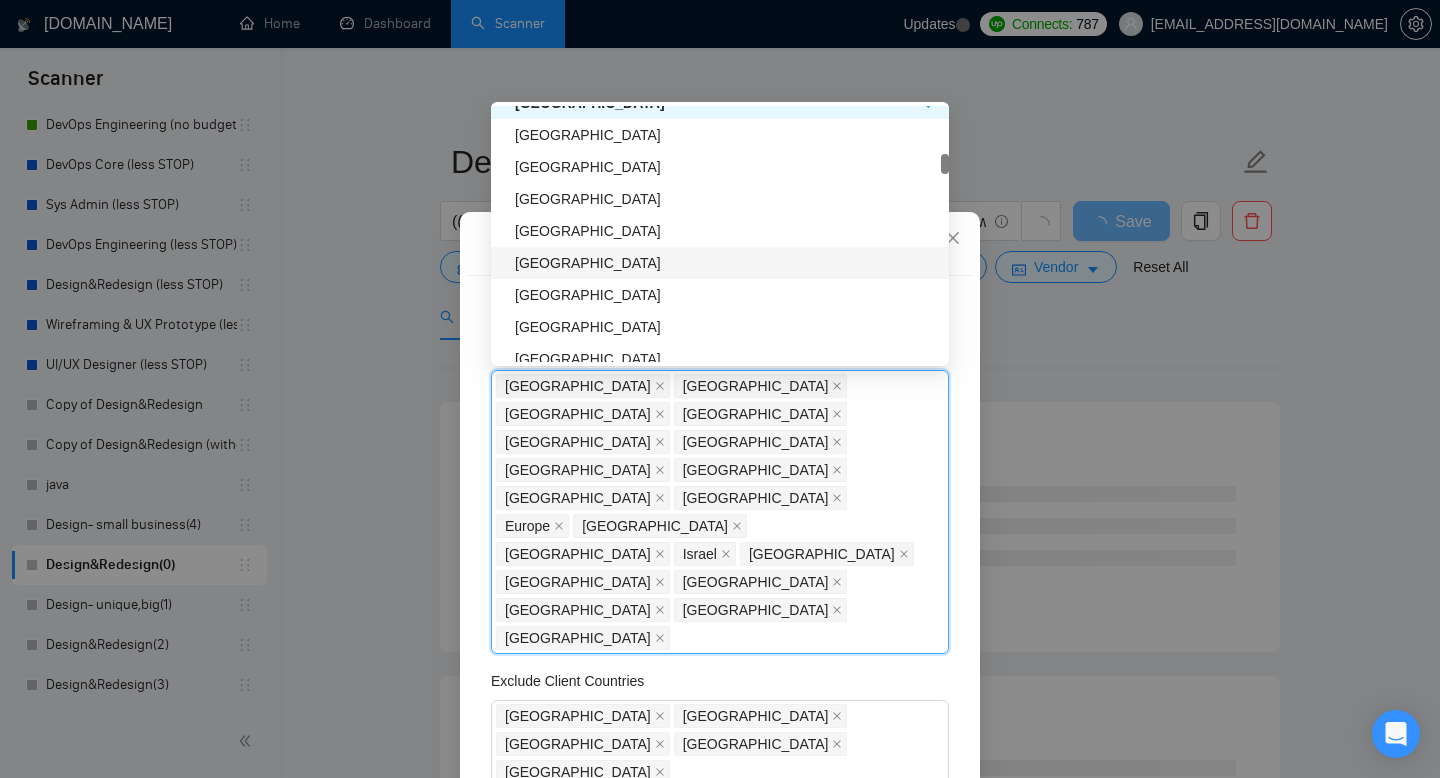 click on "[GEOGRAPHIC_DATA]" at bounding box center [720, 263] 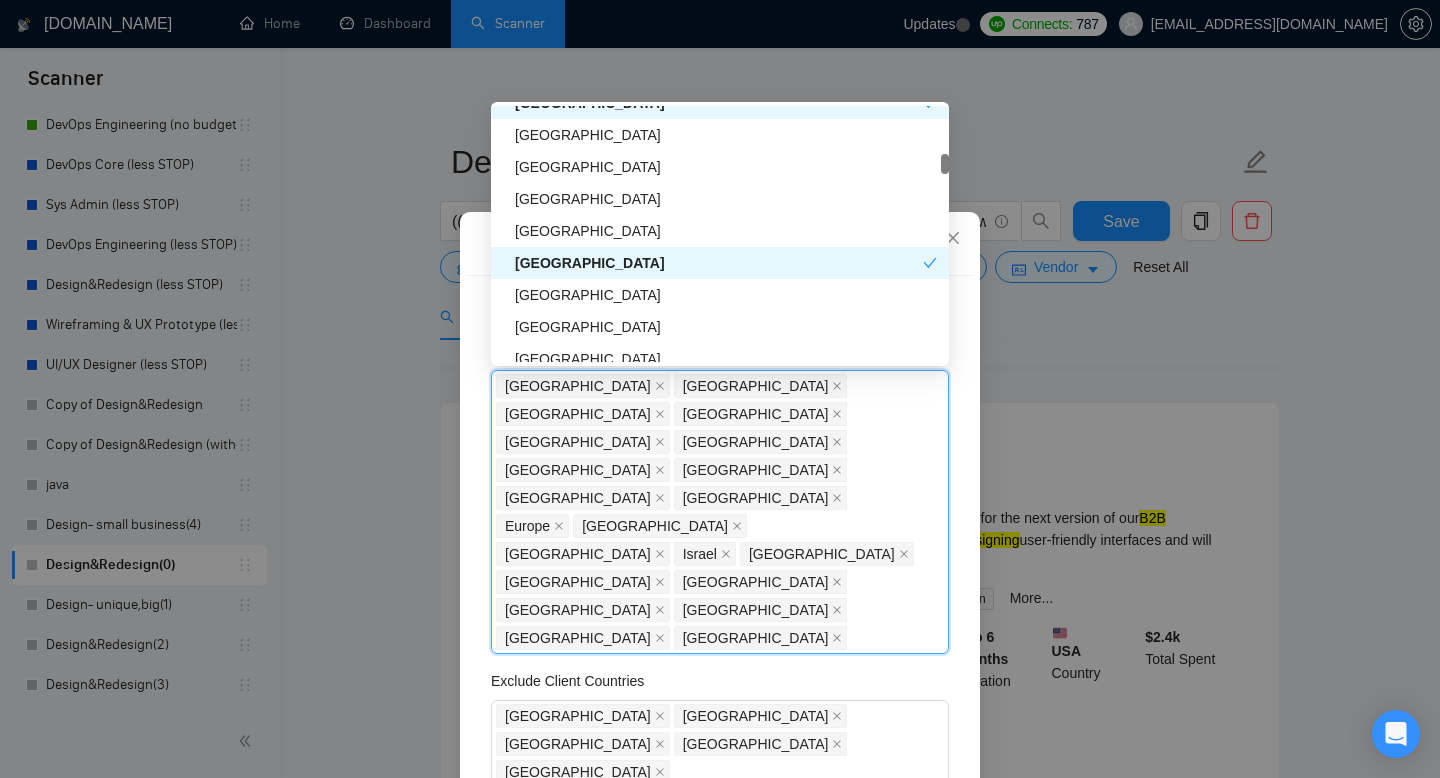 click on "[GEOGRAPHIC_DATA]" at bounding box center [726, 295] 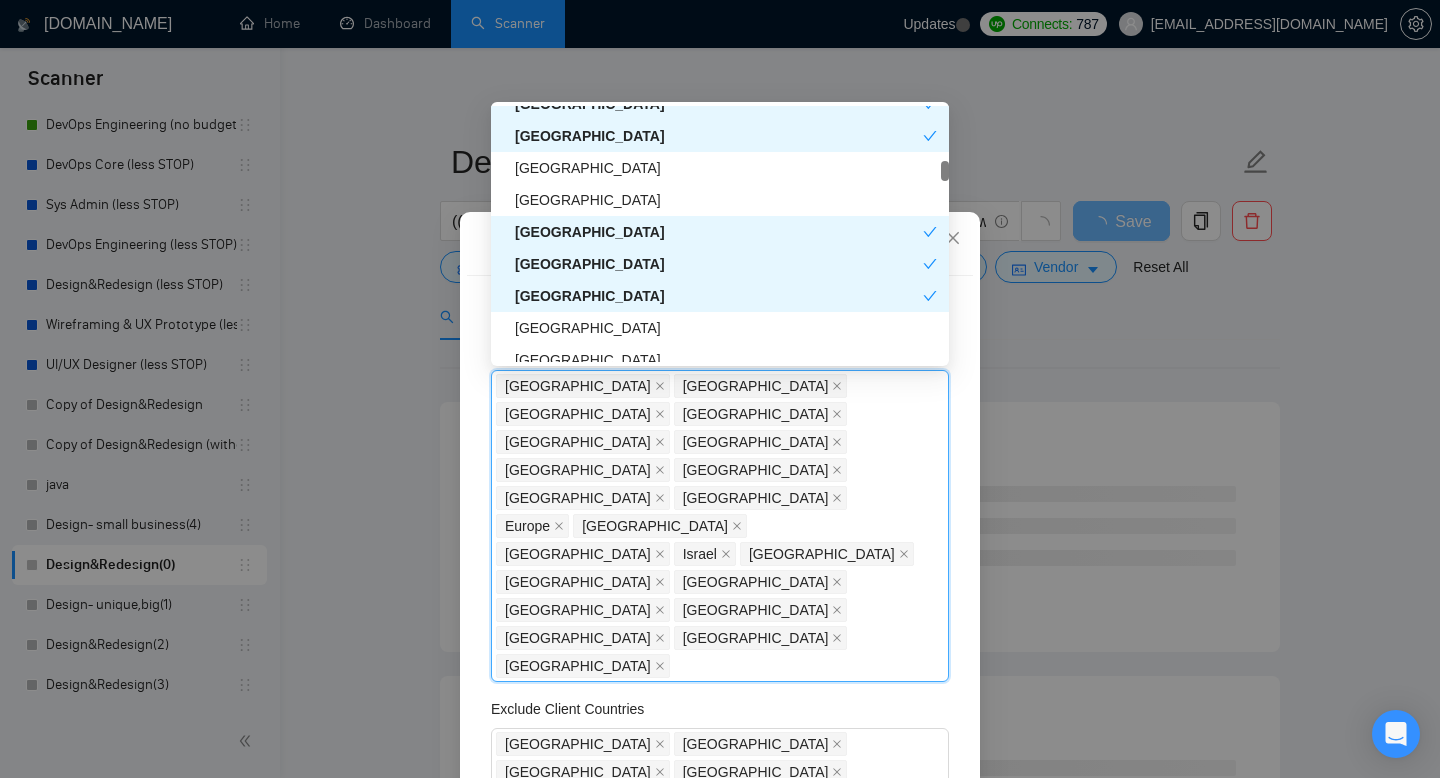 scroll, scrollTop: 1275, scrollLeft: 0, axis: vertical 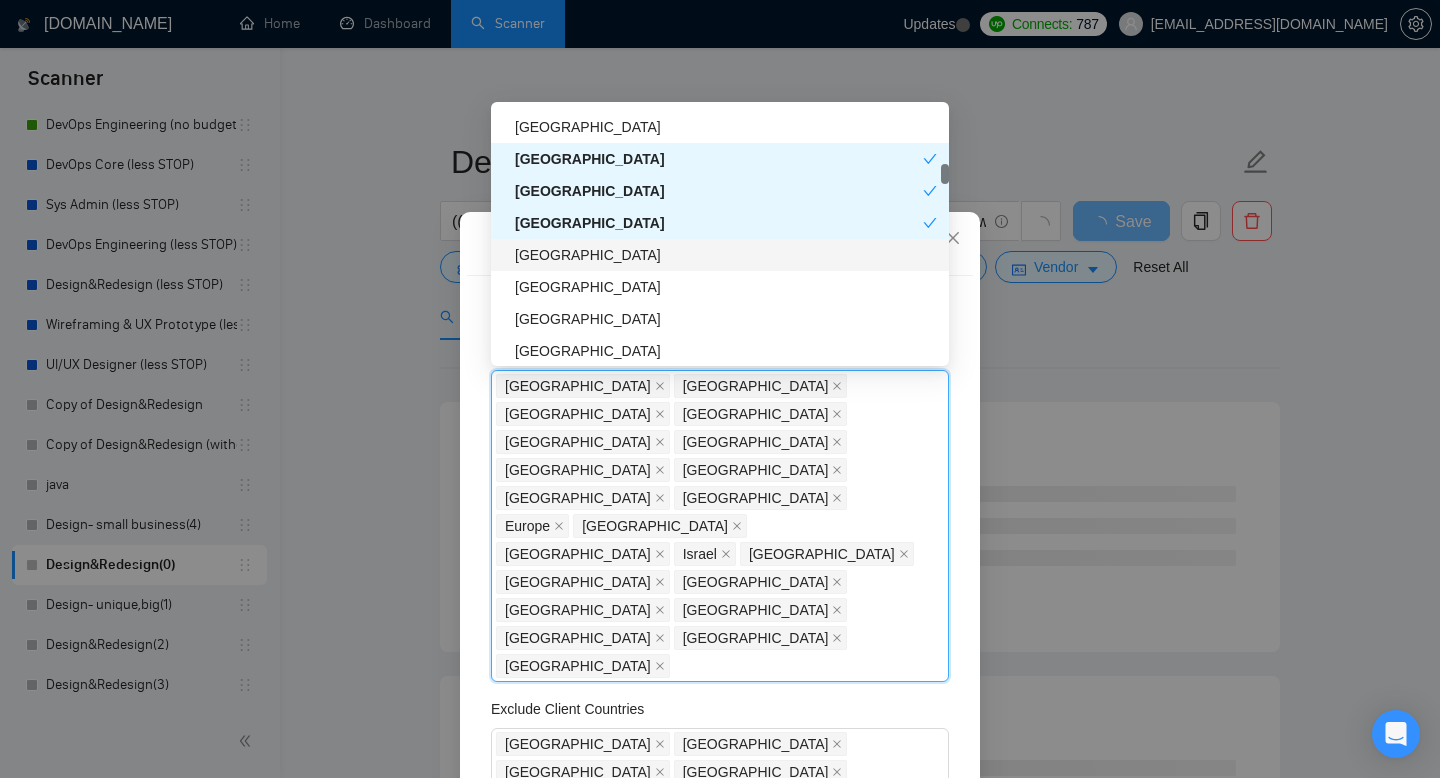 click on "[GEOGRAPHIC_DATA]" at bounding box center [726, 255] 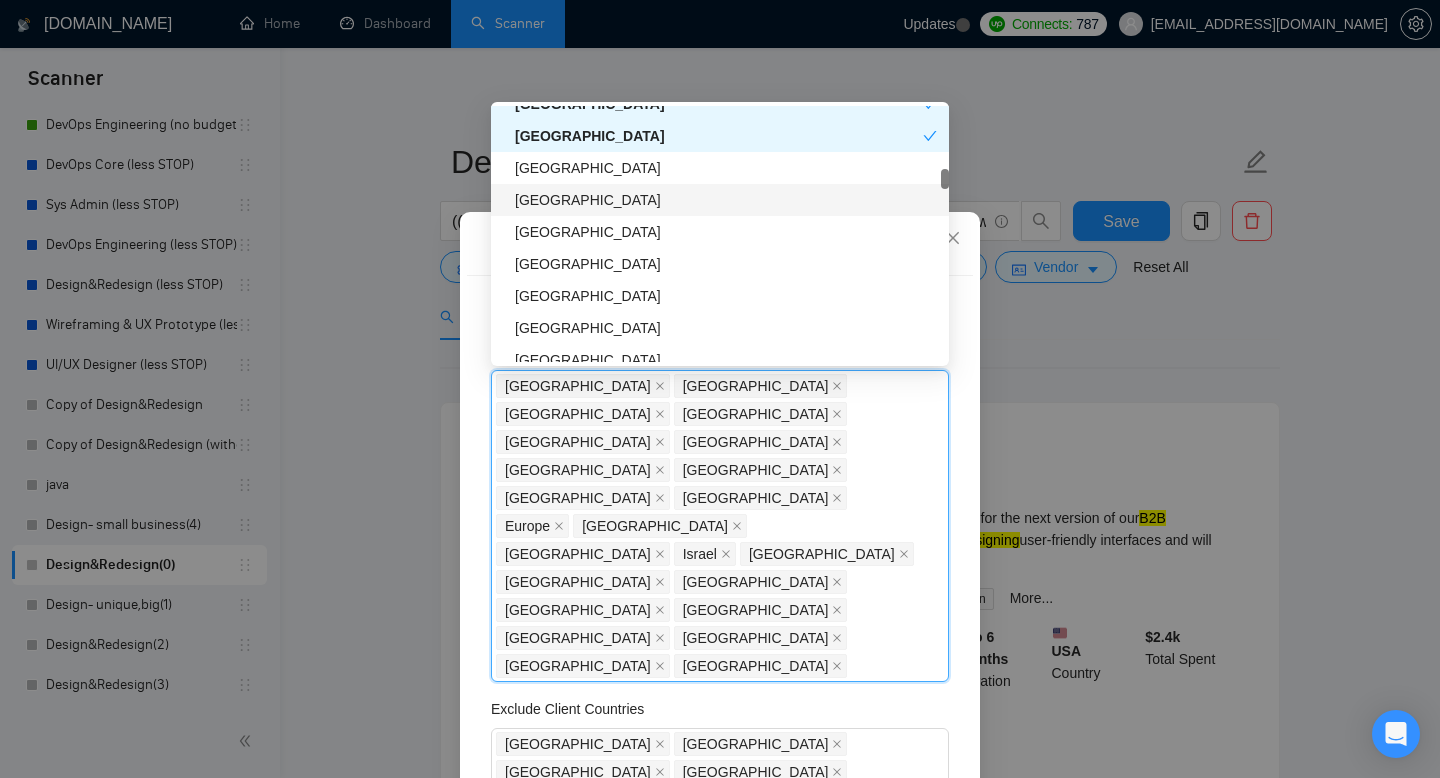 scroll, scrollTop: 1414, scrollLeft: 0, axis: vertical 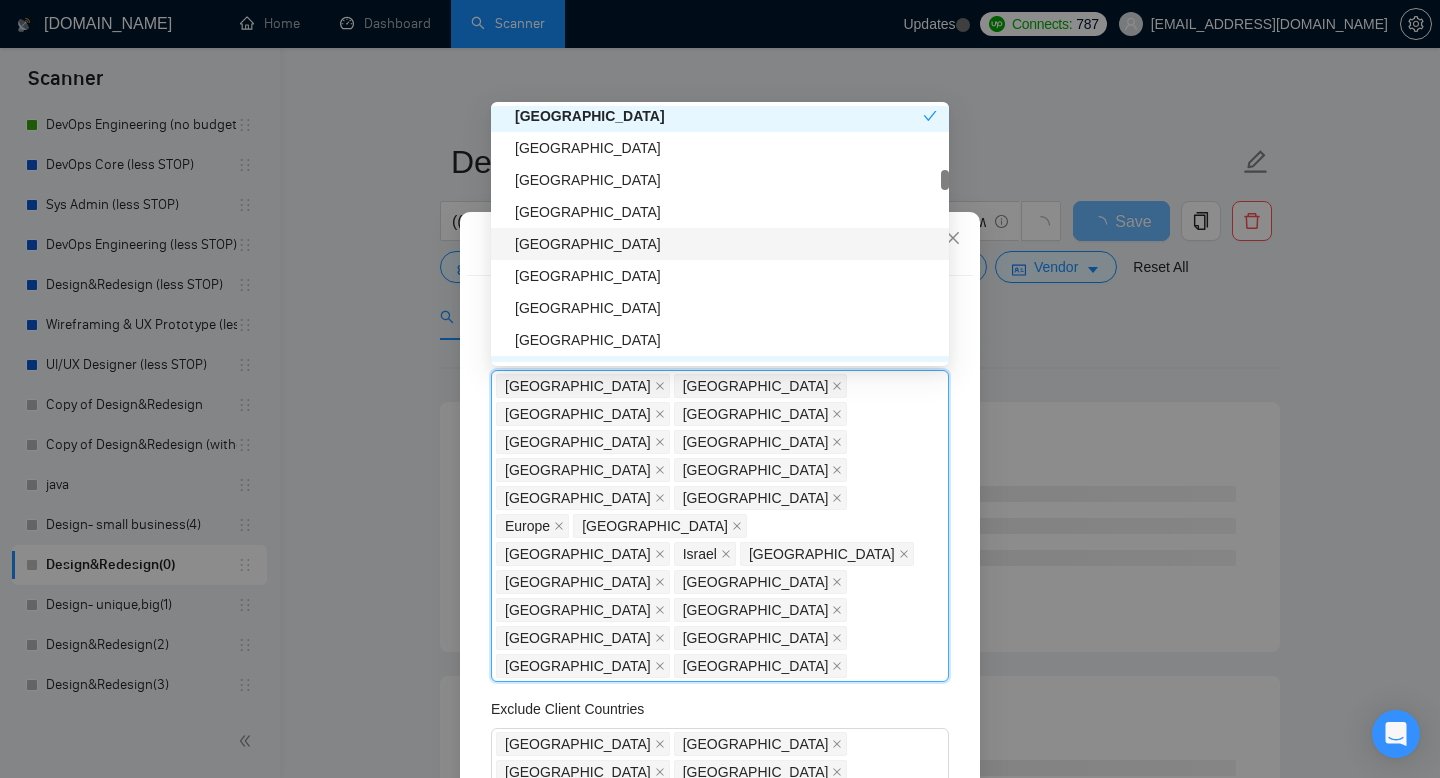 click on "[GEOGRAPHIC_DATA]" at bounding box center (726, 244) 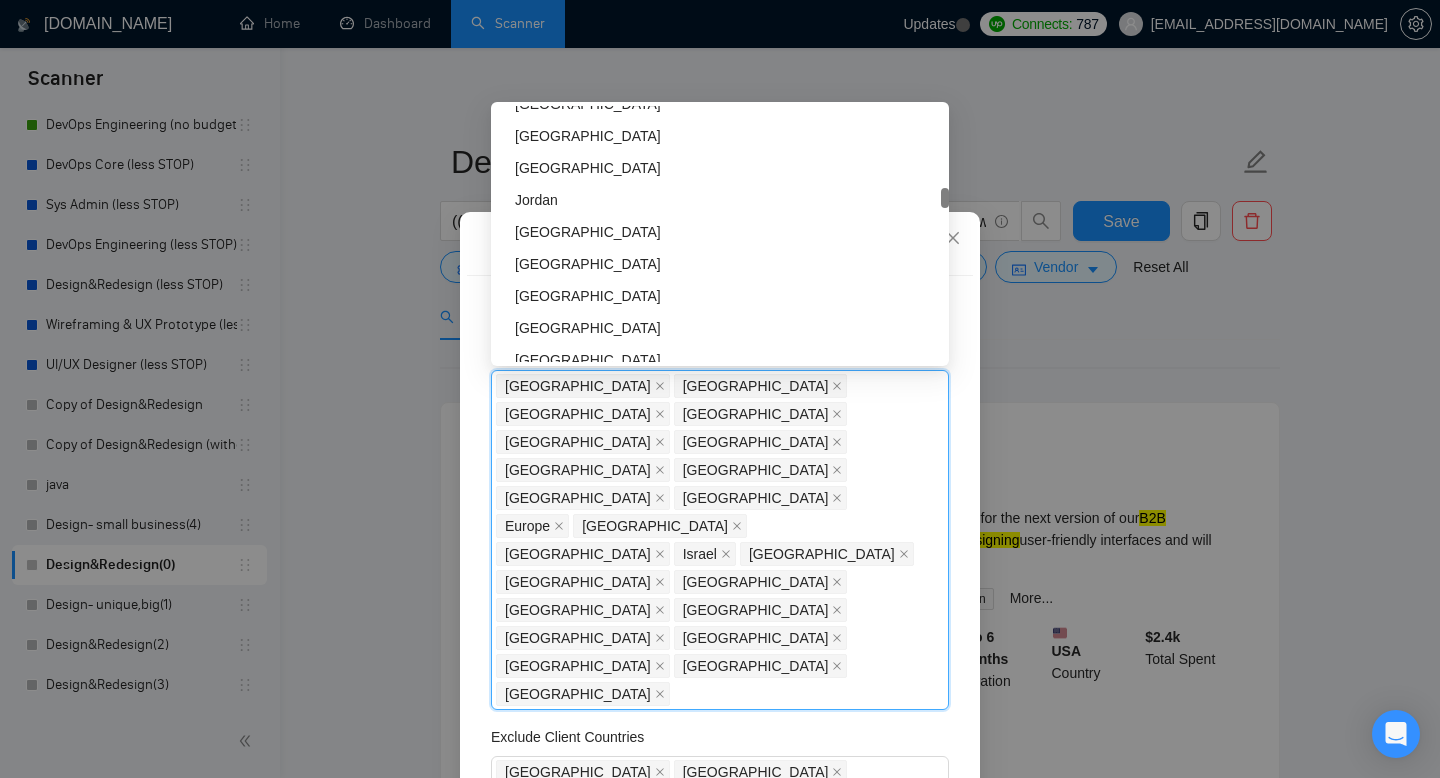 scroll, scrollTop: 1843, scrollLeft: 0, axis: vertical 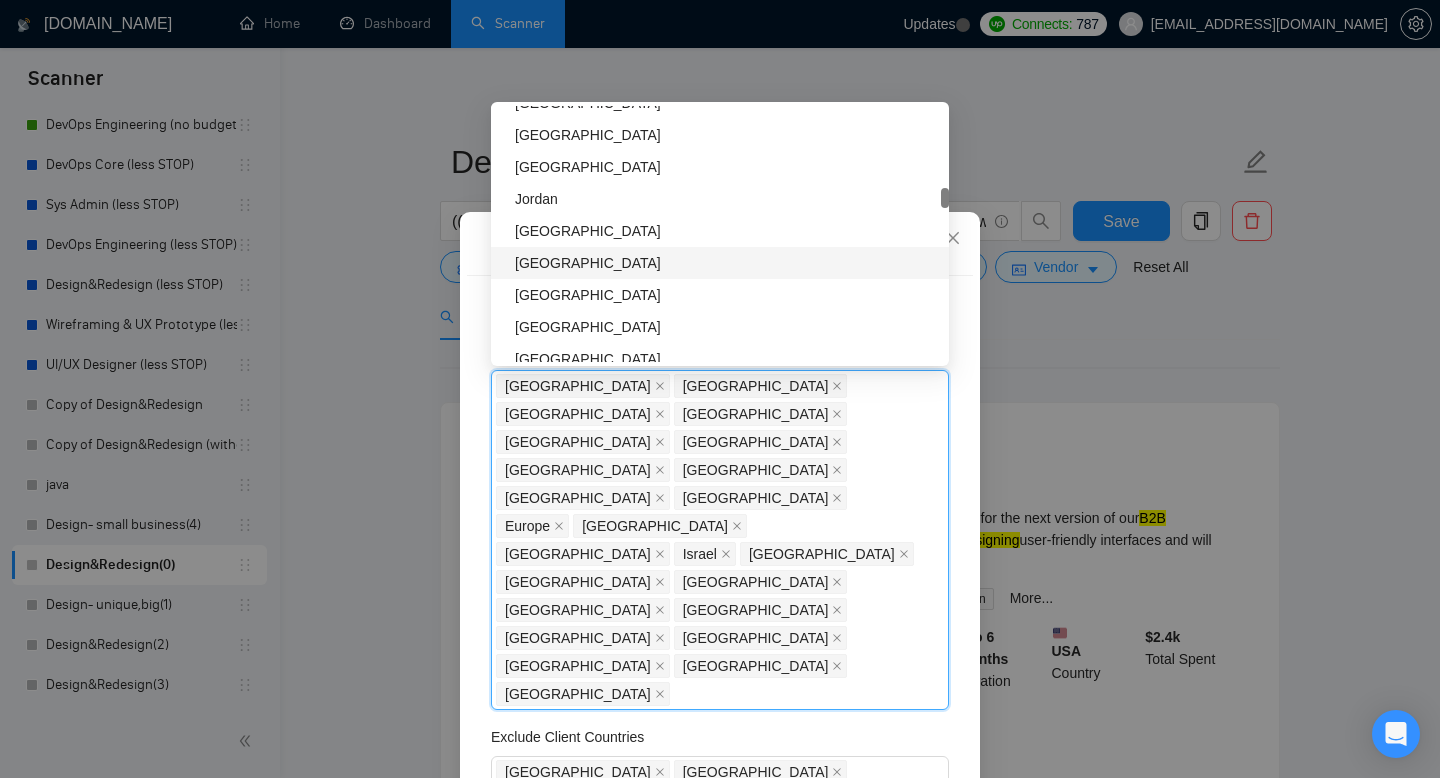 click on "[GEOGRAPHIC_DATA]" at bounding box center (726, 263) 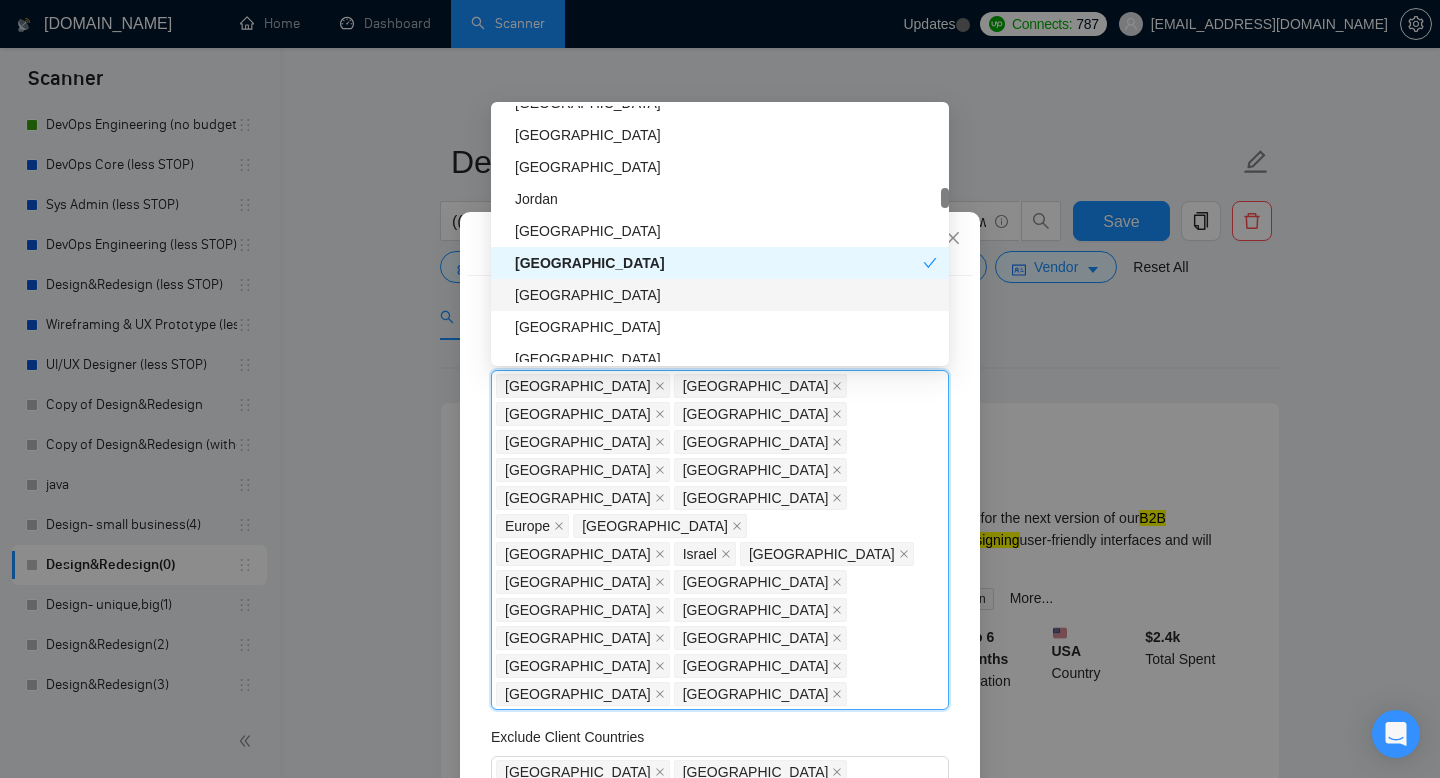 click on "[GEOGRAPHIC_DATA]" at bounding box center [726, 295] 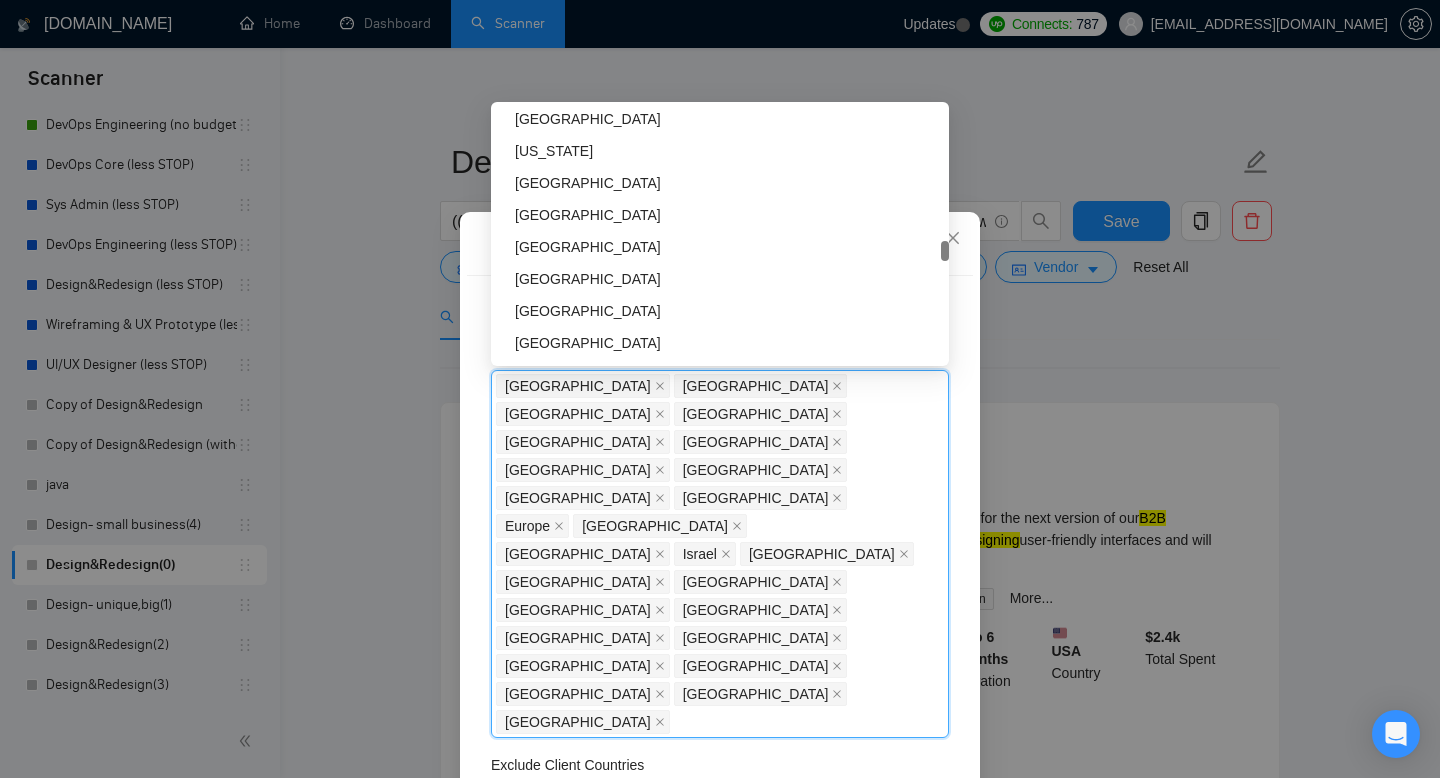 scroll, scrollTop: 3236, scrollLeft: 0, axis: vertical 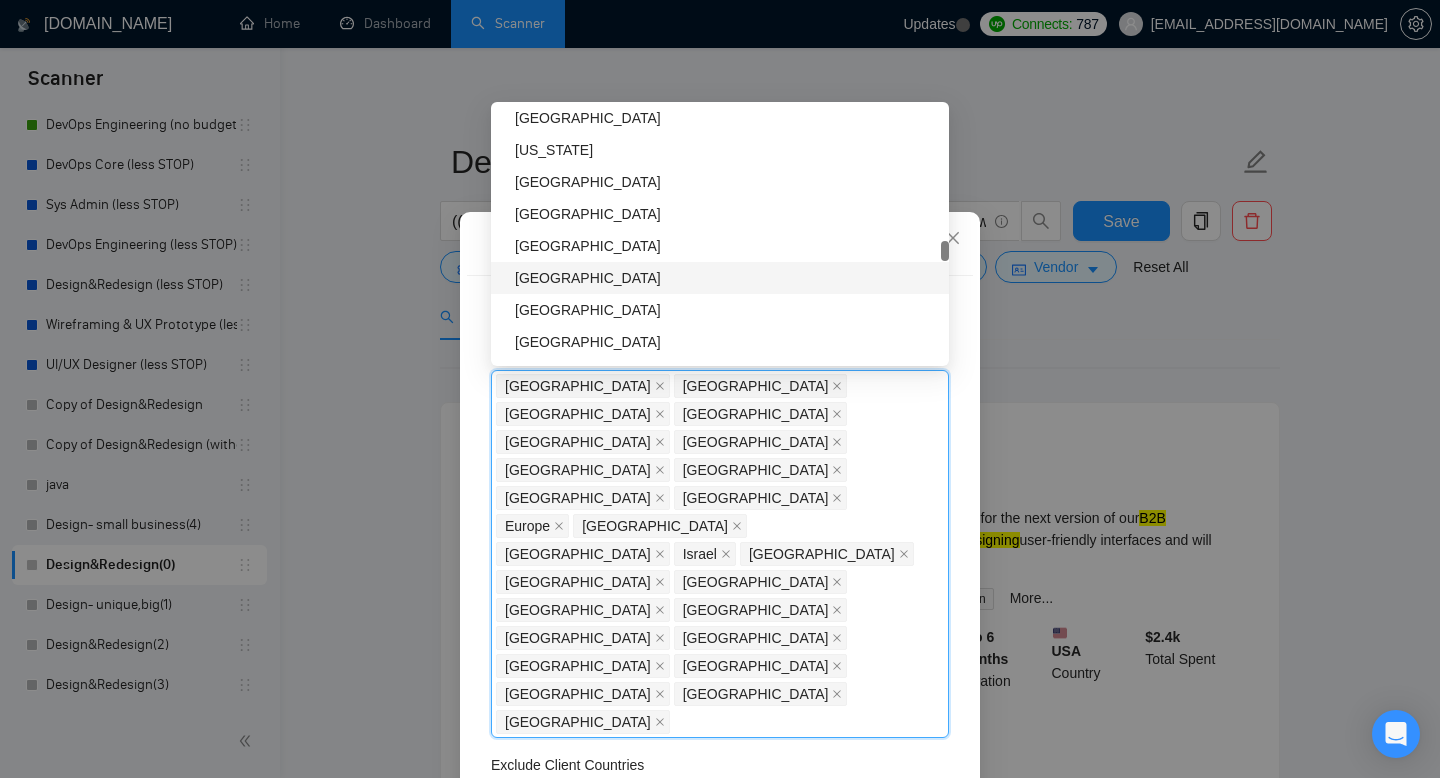 click on "[GEOGRAPHIC_DATA]" at bounding box center [726, 278] 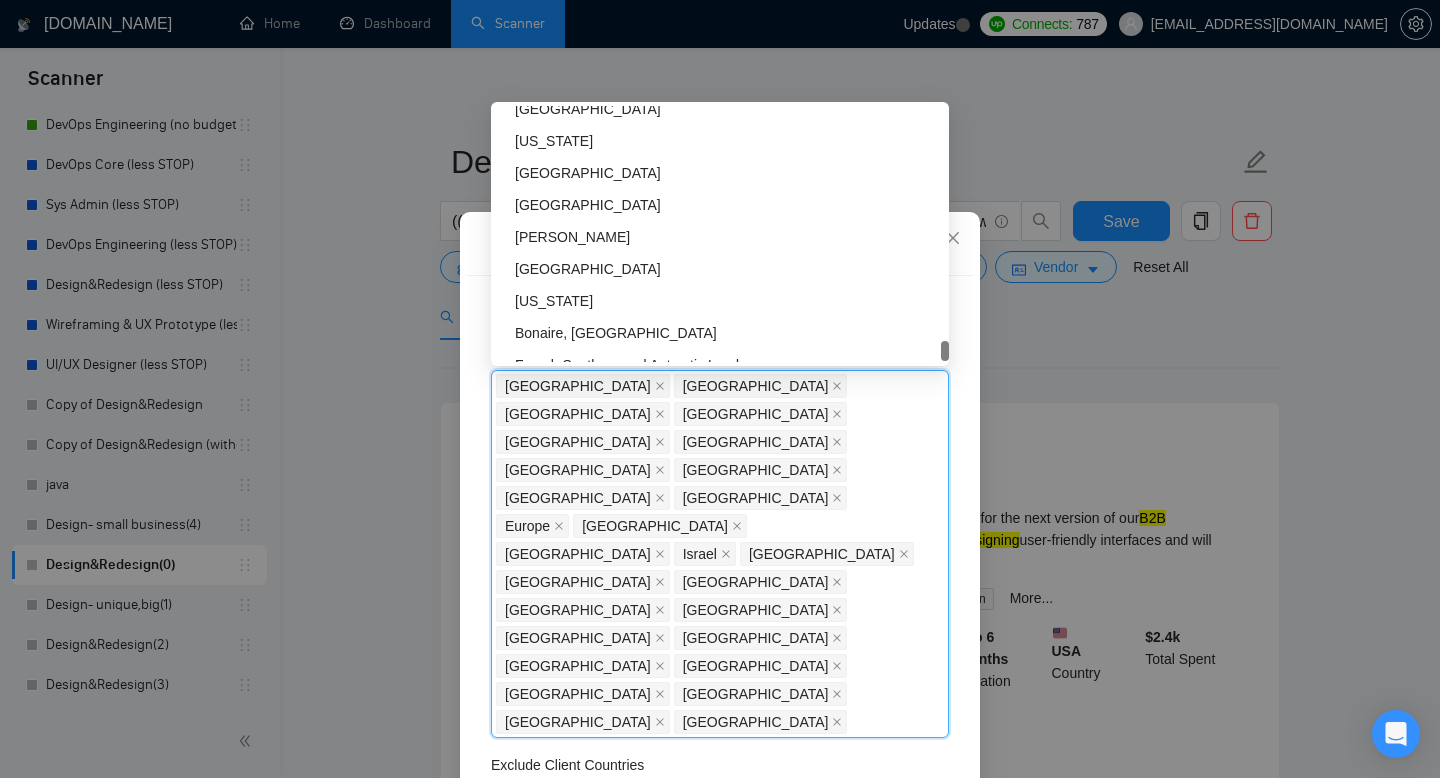 scroll, scrollTop: 6400, scrollLeft: 0, axis: vertical 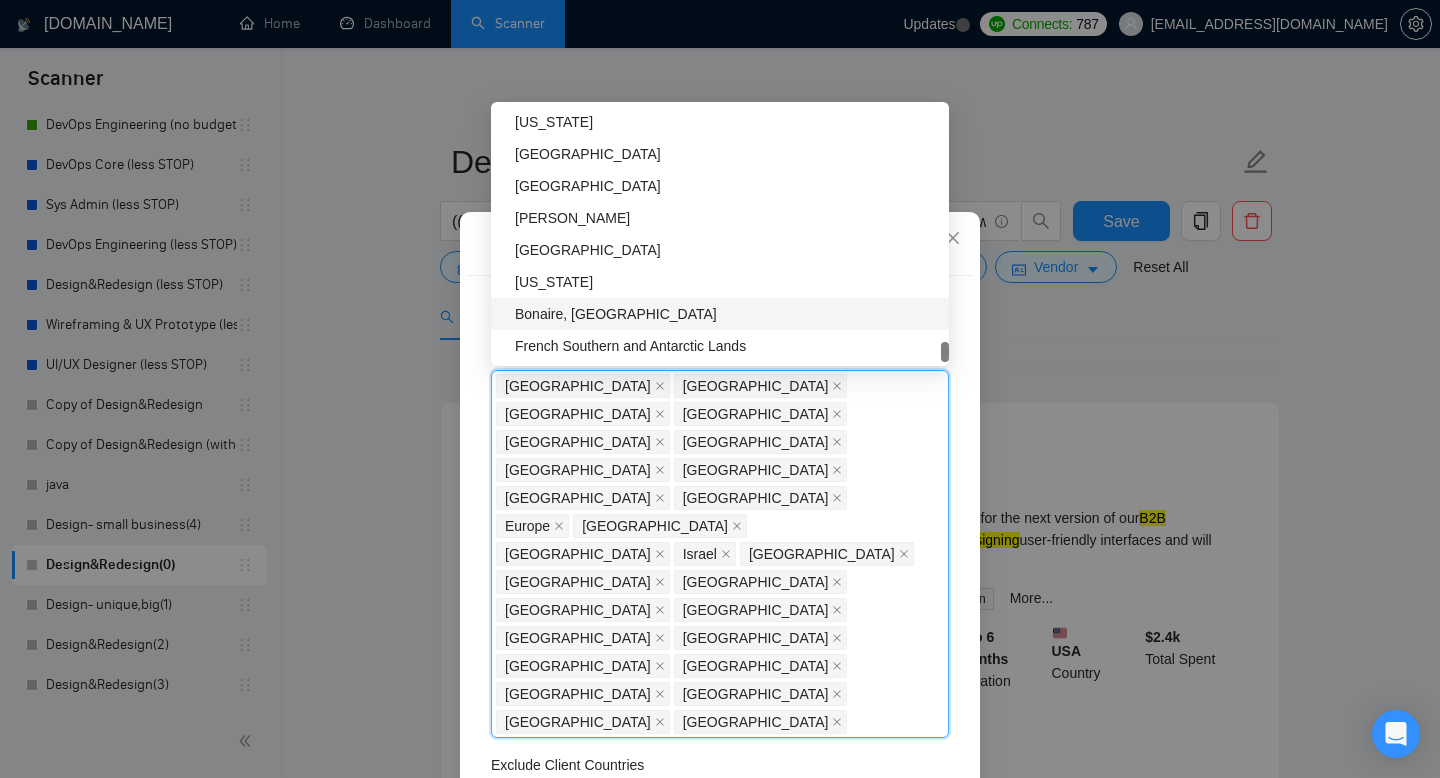 click on "Client Location Include Client Countries [GEOGRAPHIC_DATA] [GEOGRAPHIC_DATA] [GEOGRAPHIC_DATA] [GEOGRAPHIC_DATA] [GEOGRAPHIC_DATA] [GEOGRAPHIC_DATA] [GEOGRAPHIC_DATA] [GEOGRAPHIC_DATA] [GEOGRAPHIC_DATA] [GEOGRAPHIC_DATA] [GEOGRAPHIC_DATA] [GEOGRAPHIC_DATA] [GEOGRAPHIC_DATA] [GEOGRAPHIC_DATA] [GEOGRAPHIC_DATA] [GEOGRAPHIC_DATA] [GEOGRAPHIC_DATA] [GEOGRAPHIC_DATA] [GEOGRAPHIC_DATA] [GEOGRAPHIC_DATA] [GEOGRAPHIC_DATA] [GEOGRAPHIC_DATA] [GEOGRAPHIC_DATA] [GEOGRAPHIC_DATA] [GEOGRAPHIC_DATA] [GEOGRAPHIC_DATA] [GEOGRAPHIC_DATA]   Exclude Client Countries [GEOGRAPHIC_DATA] [GEOGRAPHIC_DATA] [GEOGRAPHIC_DATA] [GEOGRAPHIC_DATA] [GEOGRAPHIC_DATA]   Client Rating Client Min Average Feedback Include clients with no feedback Client Payment Details Payment Verified Hire Rate Stats   Client Total Spent $ 1500 Min - $ 10000 Max Client Hire Rate New Mid Rates High Rates Max Rates     Avg Hourly Rate Paid New $ 5 Min - $ 45 Max Include Clients without Sufficient History Client Profile Client Industry New   Any industry Client Company Size Unspecified   Enterprise Clients New   Any clients" at bounding box center (720, 548) 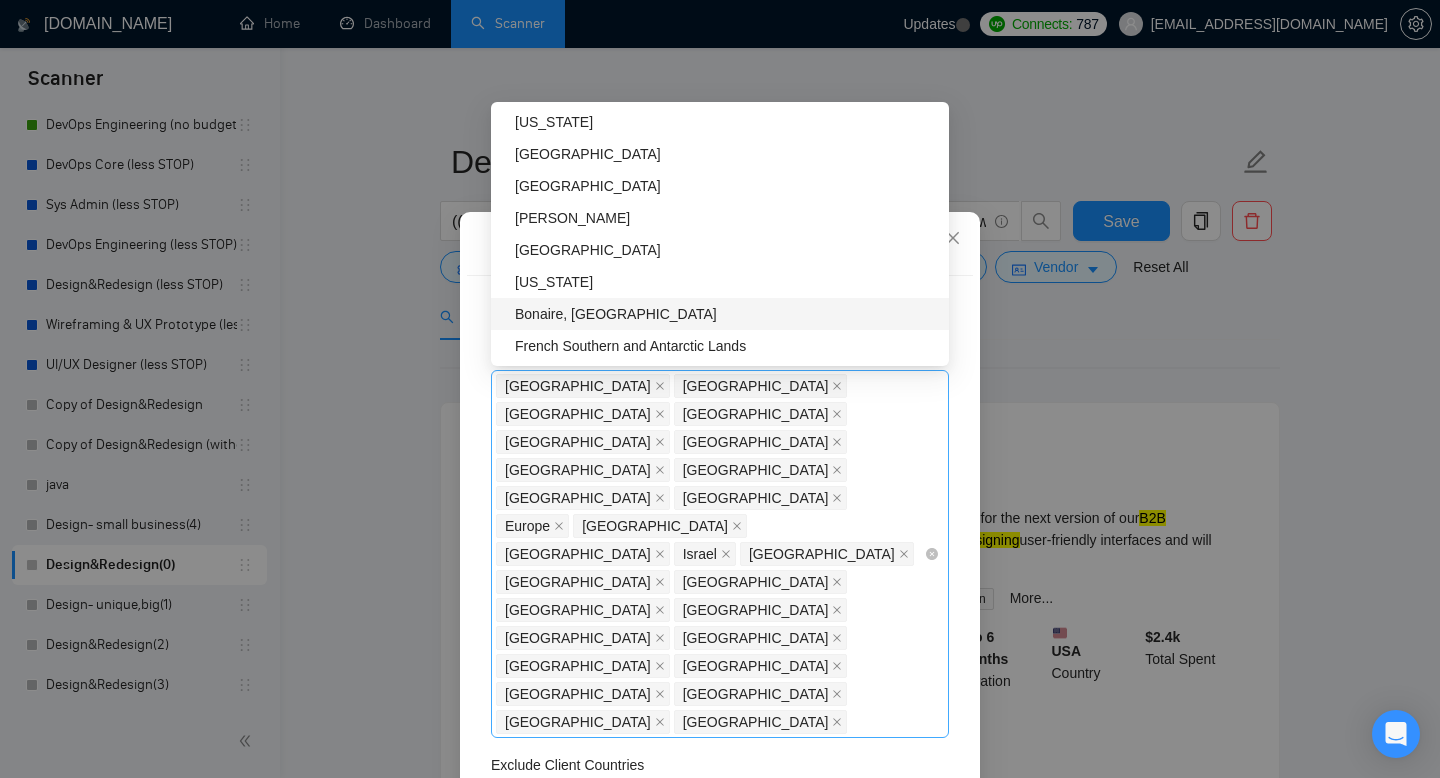 click on "[GEOGRAPHIC_DATA] [GEOGRAPHIC_DATA] [GEOGRAPHIC_DATA] [GEOGRAPHIC_DATA] [GEOGRAPHIC_DATA] [GEOGRAPHIC_DATA] [GEOGRAPHIC_DATA] [GEOGRAPHIC_DATA] [GEOGRAPHIC_DATA] [GEOGRAPHIC_DATA] [GEOGRAPHIC_DATA] [GEOGRAPHIC_DATA] [GEOGRAPHIC_DATA] [GEOGRAPHIC_DATA] [GEOGRAPHIC_DATA] [GEOGRAPHIC_DATA] [GEOGRAPHIC_DATA] [GEOGRAPHIC_DATA] [GEOGRAPHIC_DATA] [GEOGRAPHIC_DATA] [GEOGRAPHIC_DATA] [GEOGRAPHIC_DATA] [GEOGRAPHIC_DATA] [GEOGRAPHIC_DATA] [GEOGRAPHIC_DATA] [GEOGRAPHIC_DATA] [GEOGRAPHIC_DATA]" at bounding box center (710, 554) 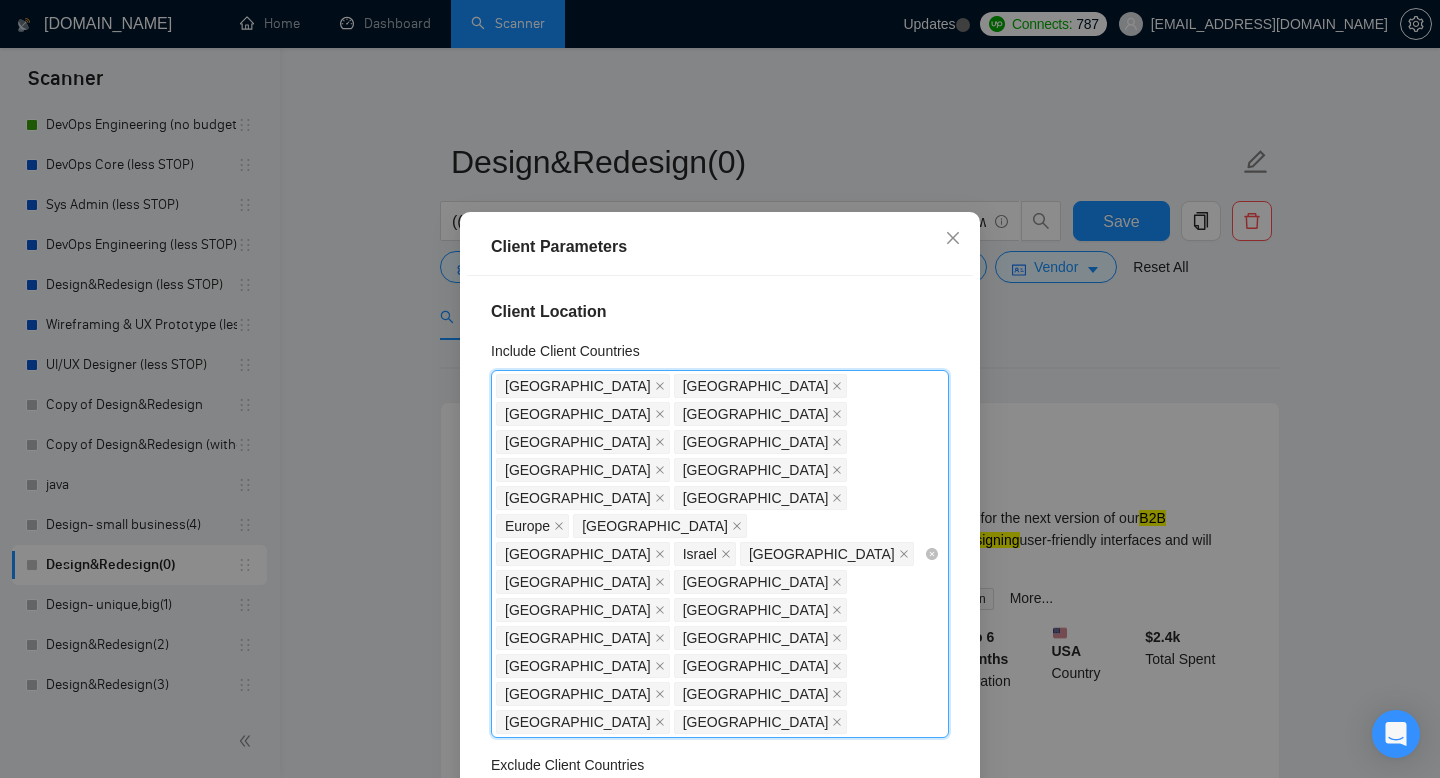 click on "[GEOGRAPHIC_DATA] [GEOGRAPHIC_DATA] [GEOGRAPHIC_DATA] [GEOGRAPHIC_DATA] [GEOGRAPHIC_DATA] [GEOGRAPHIC_DATA] [GEOGRAPHIC_DATA] [GEOGRAPHIC_DATA] [GEOGRAPHIC_DATA] [GEOGRAPHIC_DATA] [GEOGRAPHIC_DATA] [GEOGRAPHIC_DATA] [GEOGRAPHIC_DATA] [GEOGRAPHIC_DATA] [GEOGRAPHIC_DATA] [GEOGRAPHIC_DATA] [GEOGRAPHIC_DATA] [GEOGRAPHIC_DATA] [GEOGRAPHIC_DATA] [GEOGRAPHIC_DATA] [GEOGRAPHIC_DATA] [GEOGRAPHIC_DATA] [GEOGRAPHIC_DATA] [GEOGRAPHIC_DATA] [GEOGRAPHIC_DATA] [GEOGRAPHIC_DATA] [GEOGRAPHIC_DATA]" at bounding box center [710, 554] 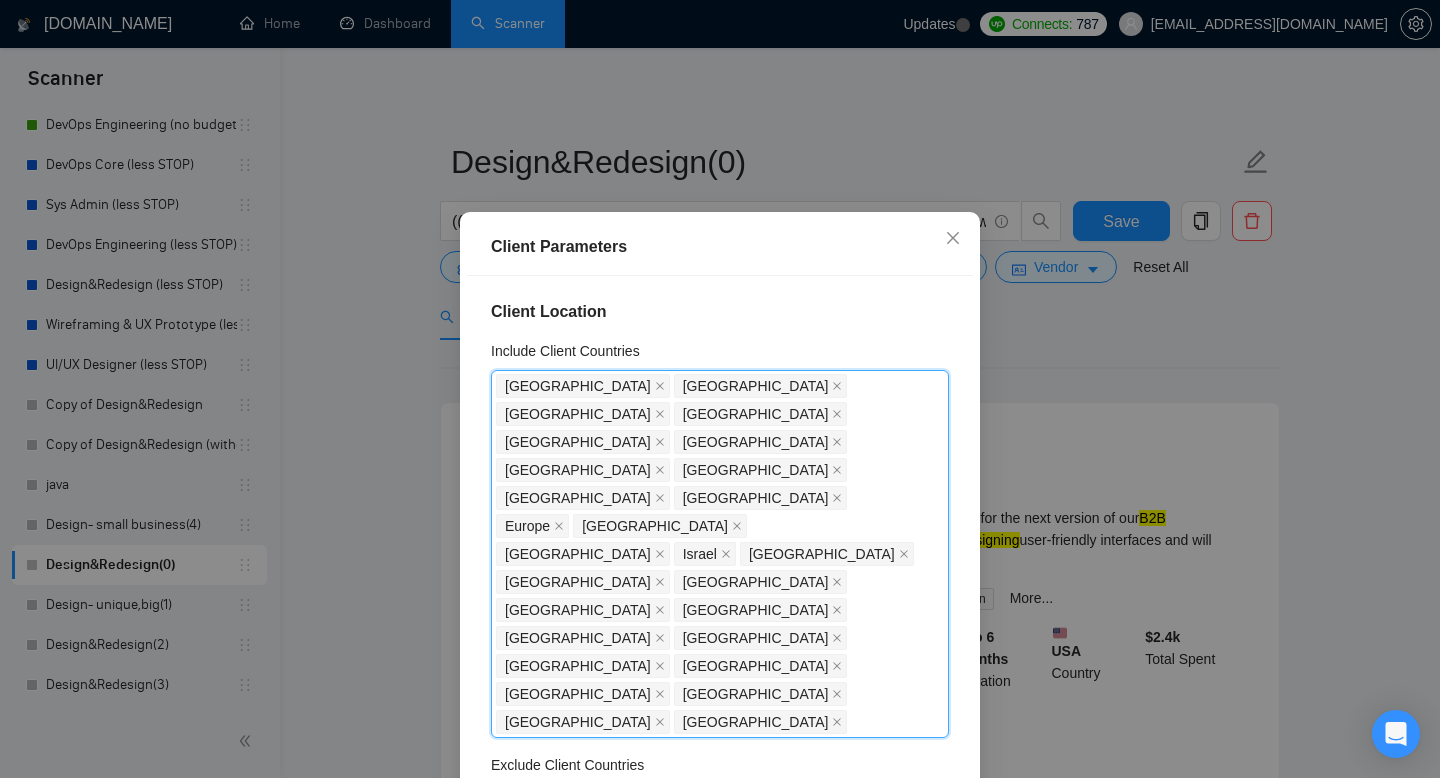 click on "Client Location" at bounding box center [720, 312] 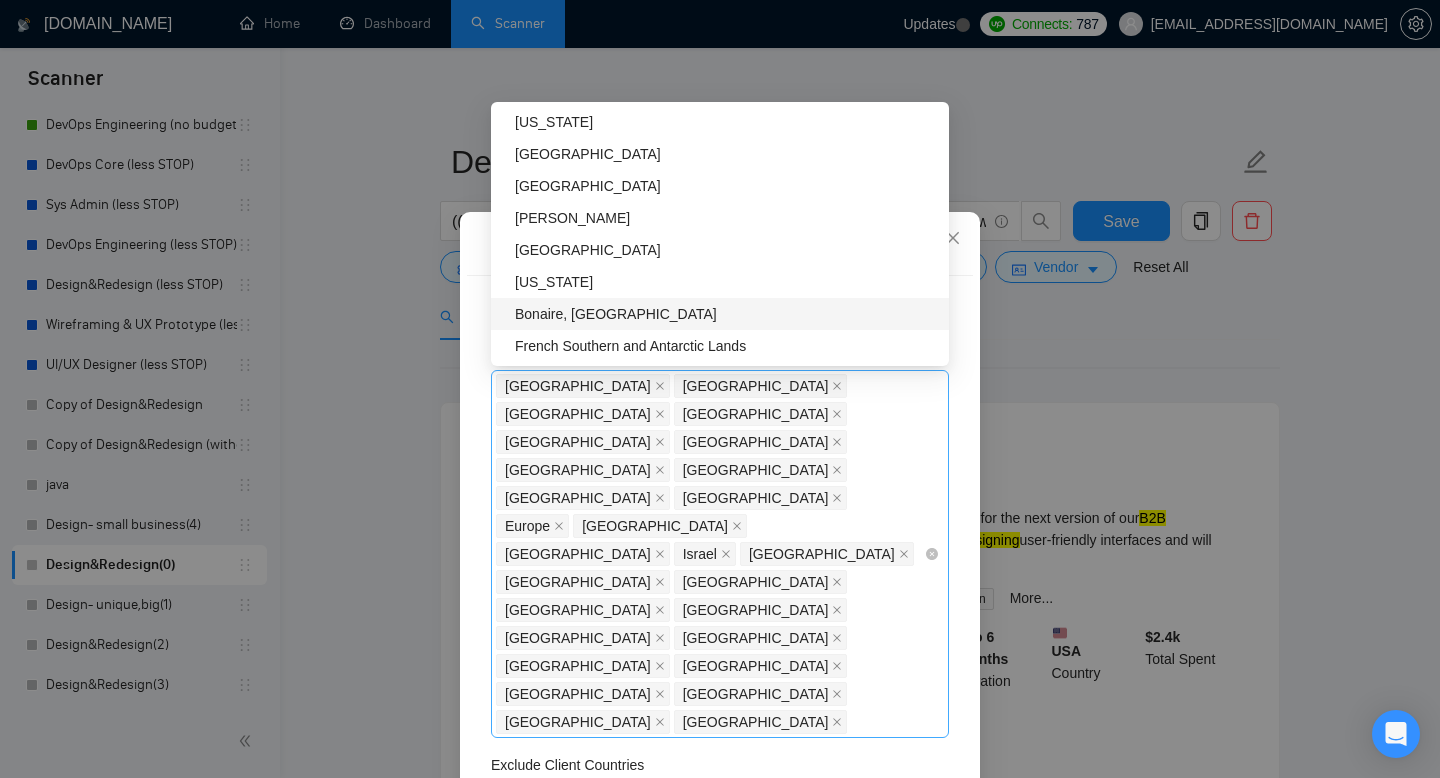 drag, startPoint x: 819, startPoint y: 560, endPoint x: 501, endPoint y: 378, distance: 366.39868 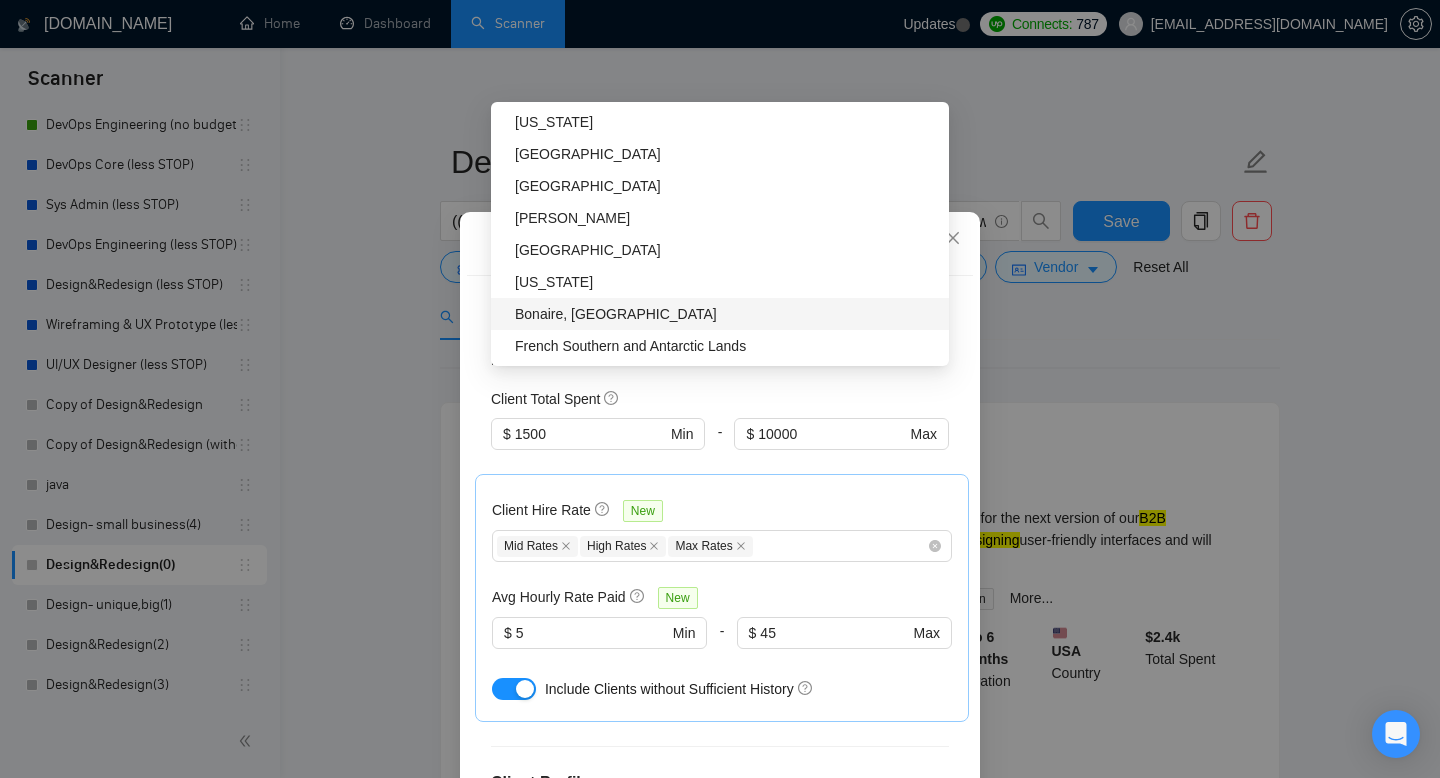 scroll, scrollTop: 869, scrollLeft: 0, axis: vertical 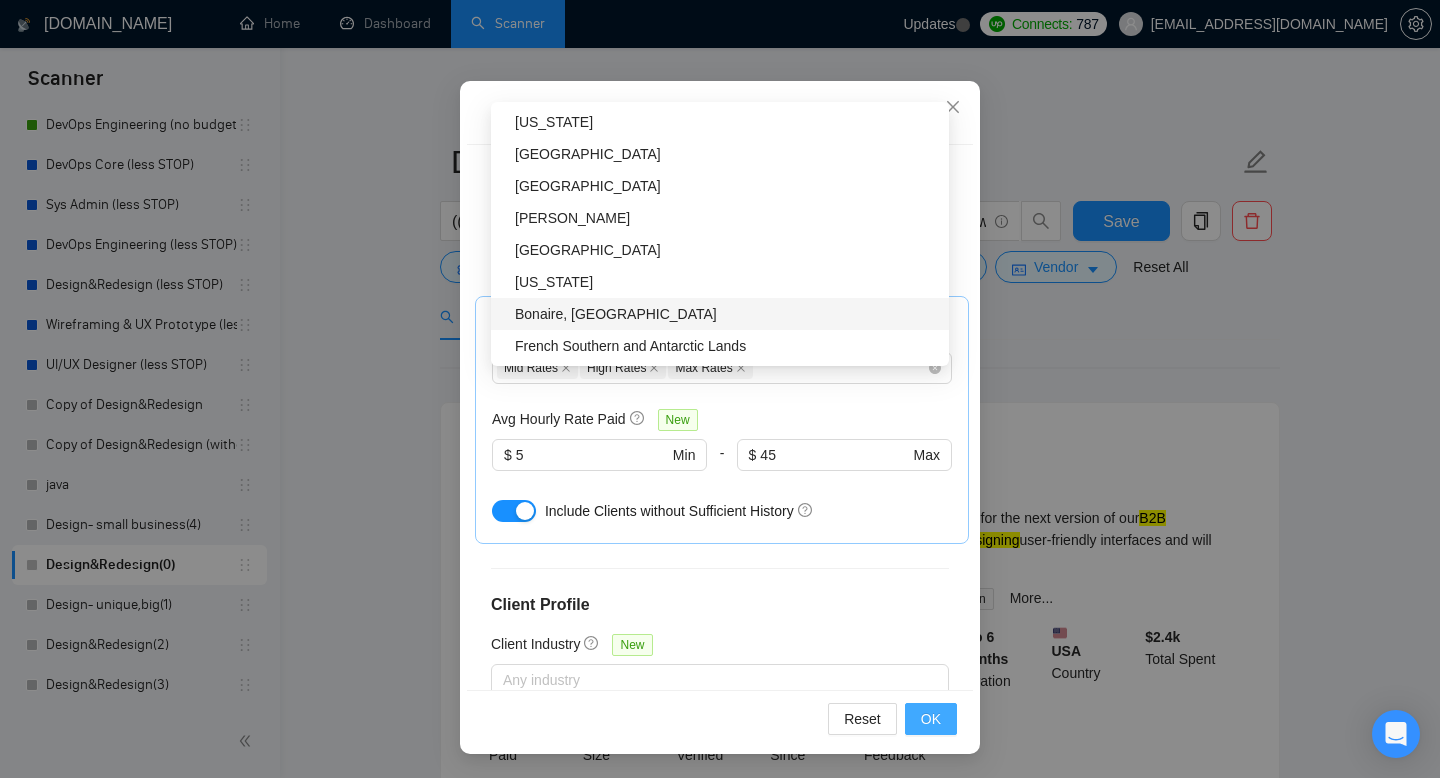 click on "OK" at bounding box center [931, 719] 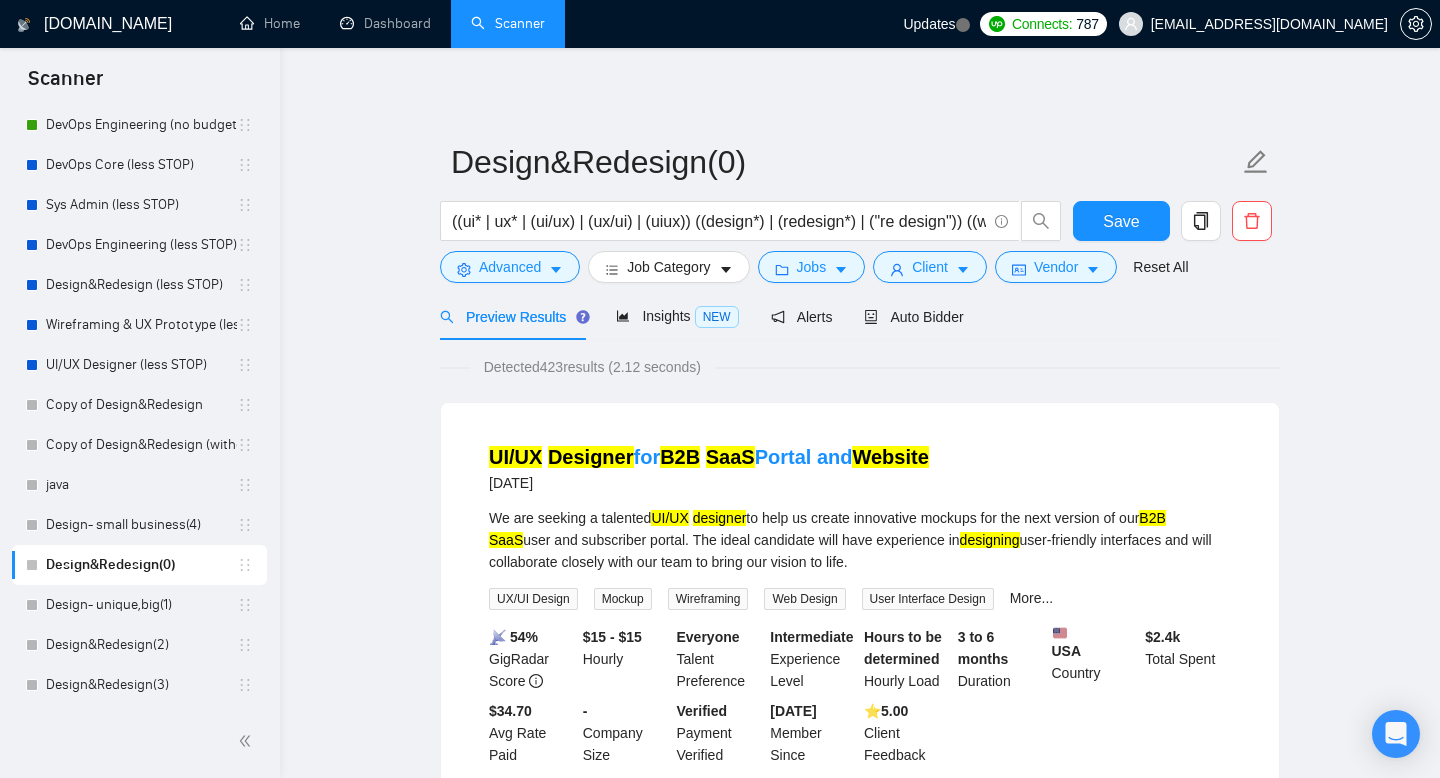 scroll, scrollTop: 38, scrollLeft: 0, axis: vertical 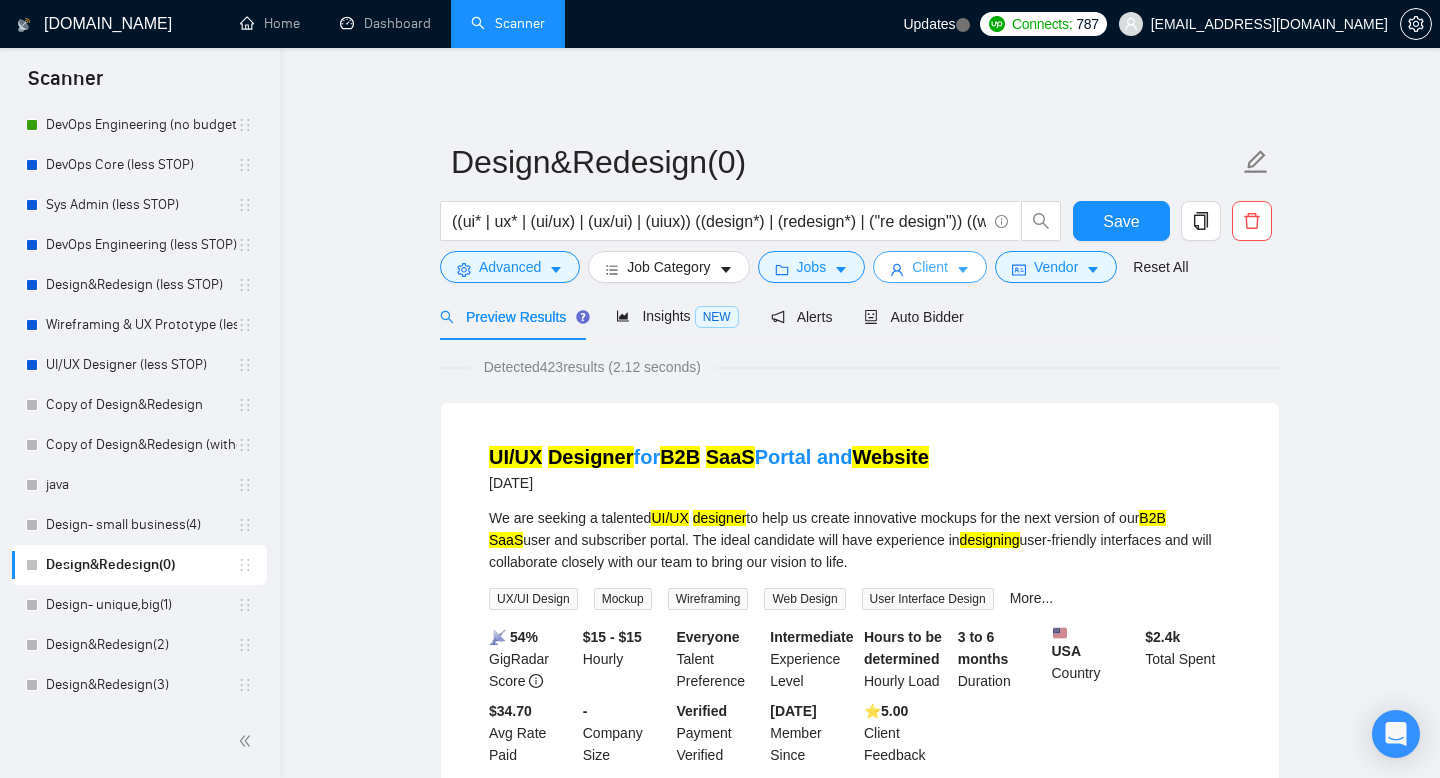 click on "Client" at bounding box center [930, 267] 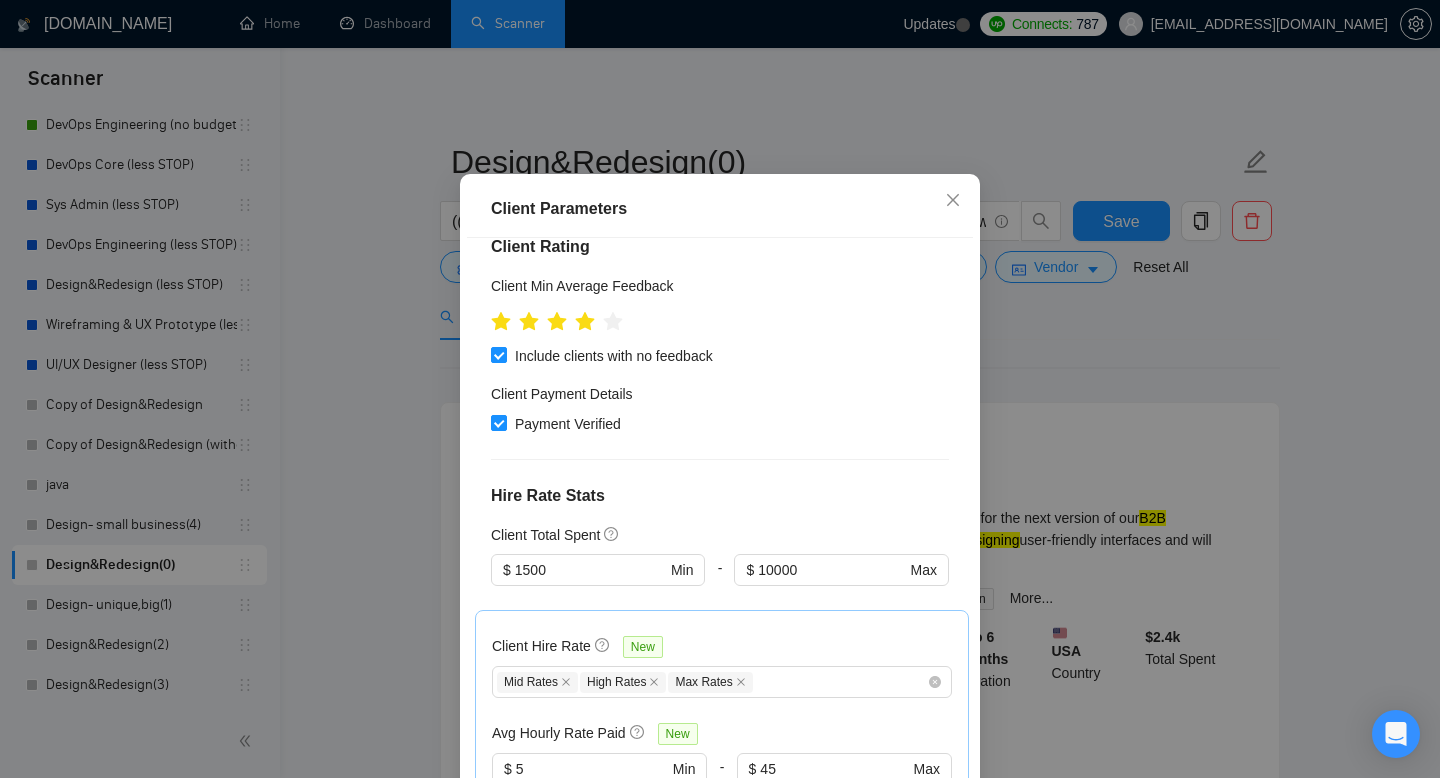 scroll, scrollTop: 642, scrollLeft: 0, axis: vertical 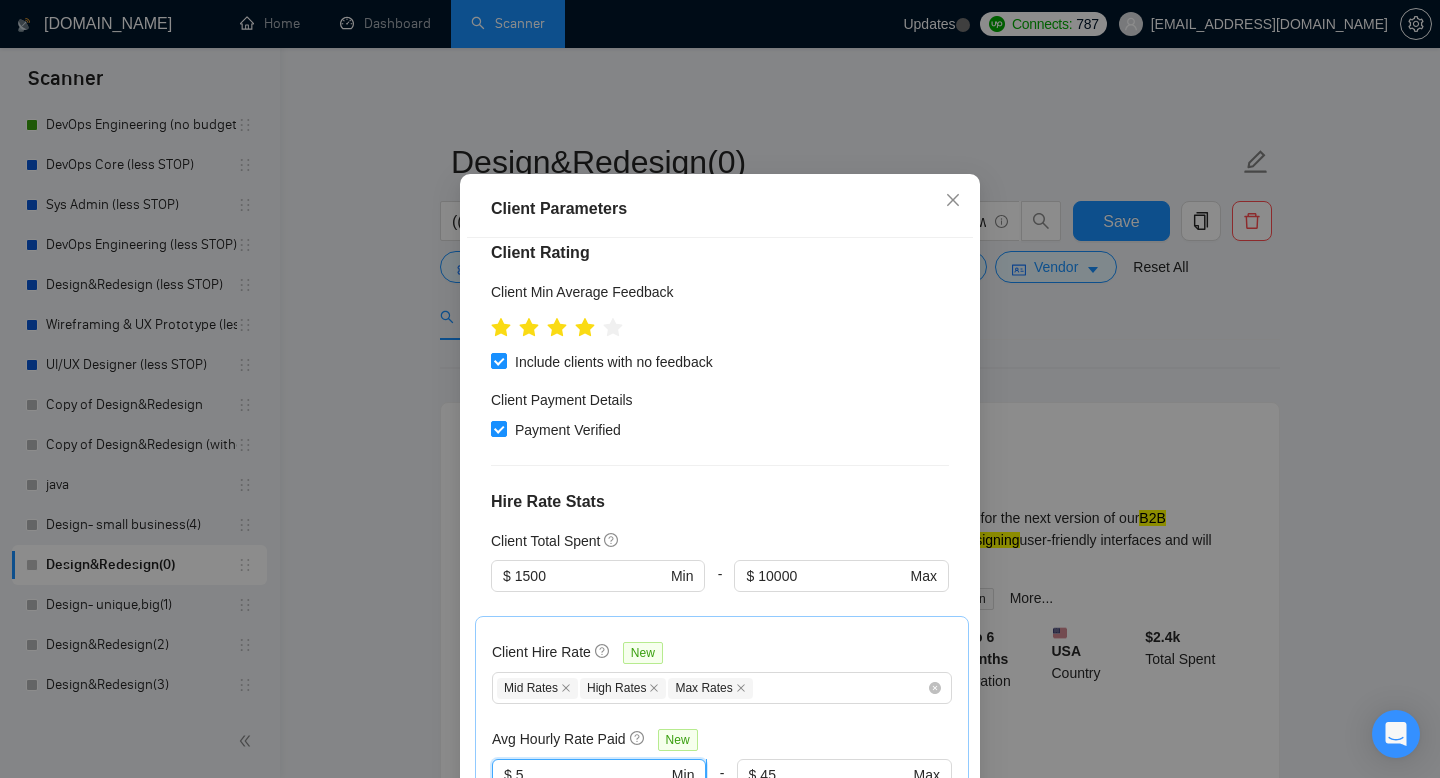 click on "5" at bounding box center [592, 775] 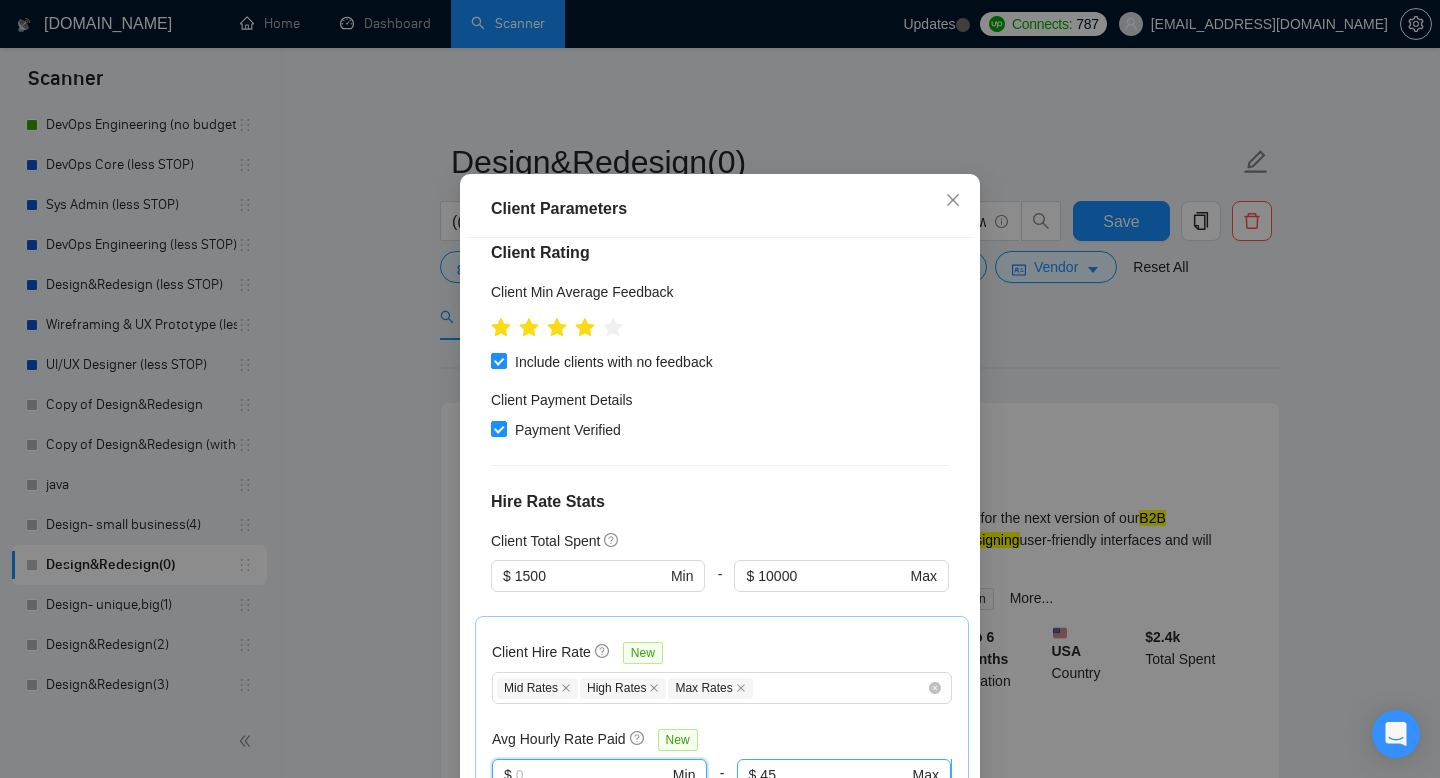 type 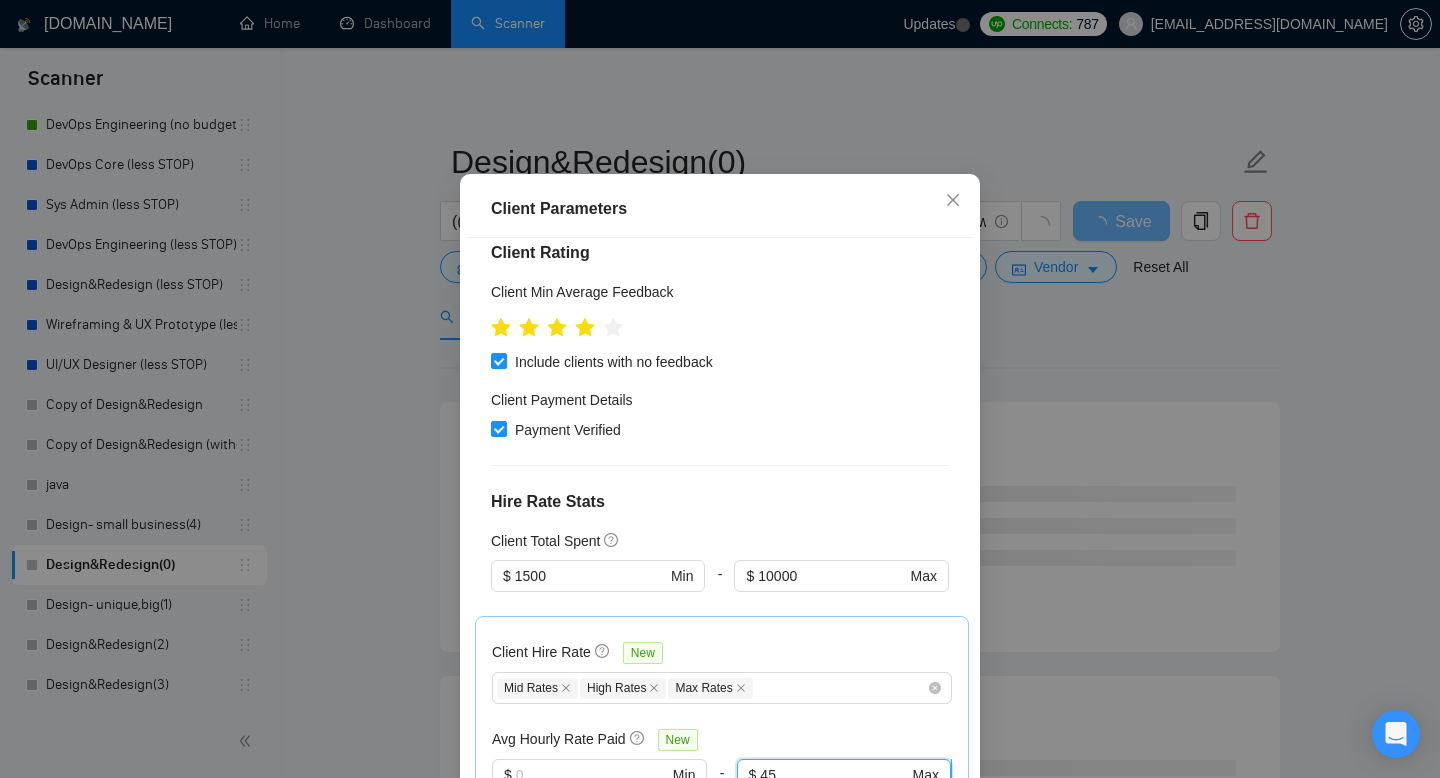 click on "45" at bounding box center (834, 775) 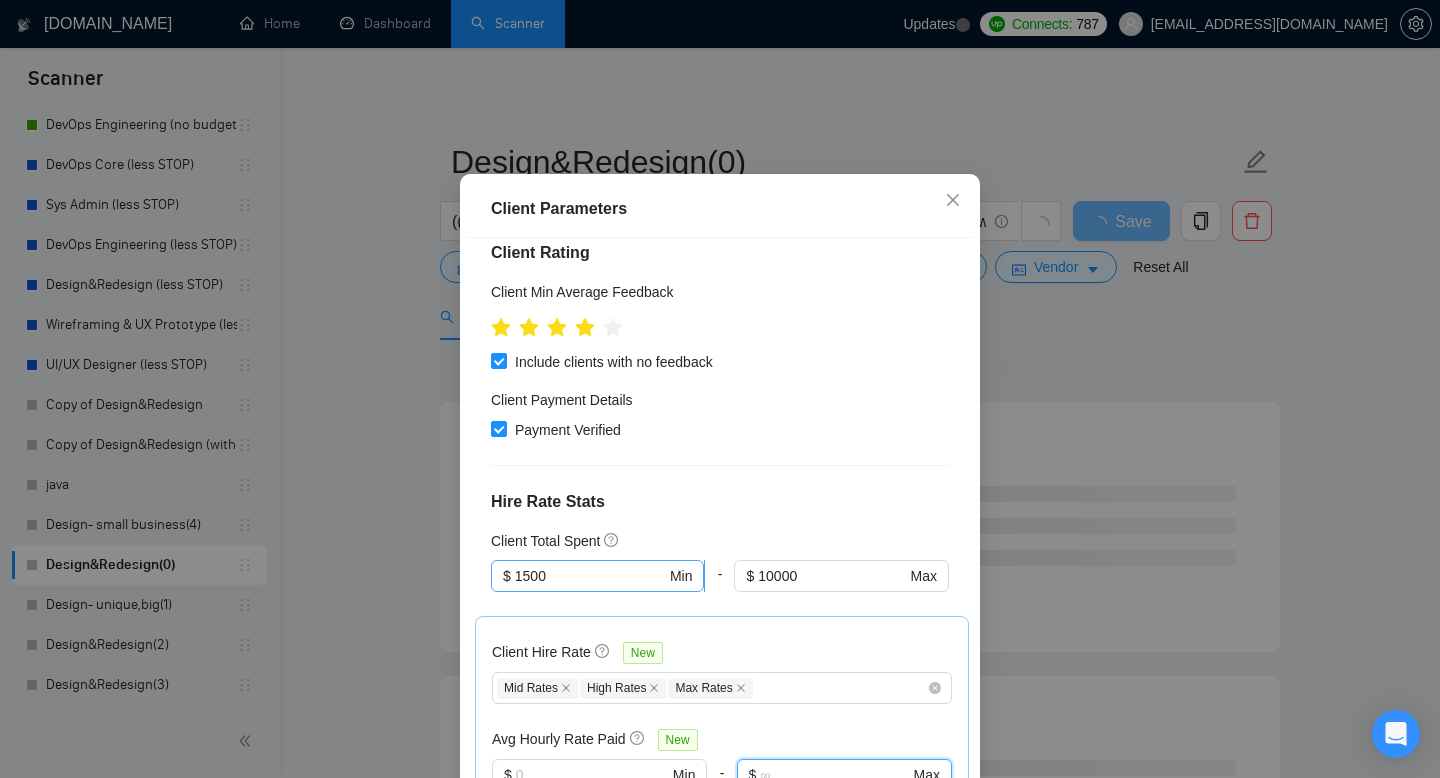 type 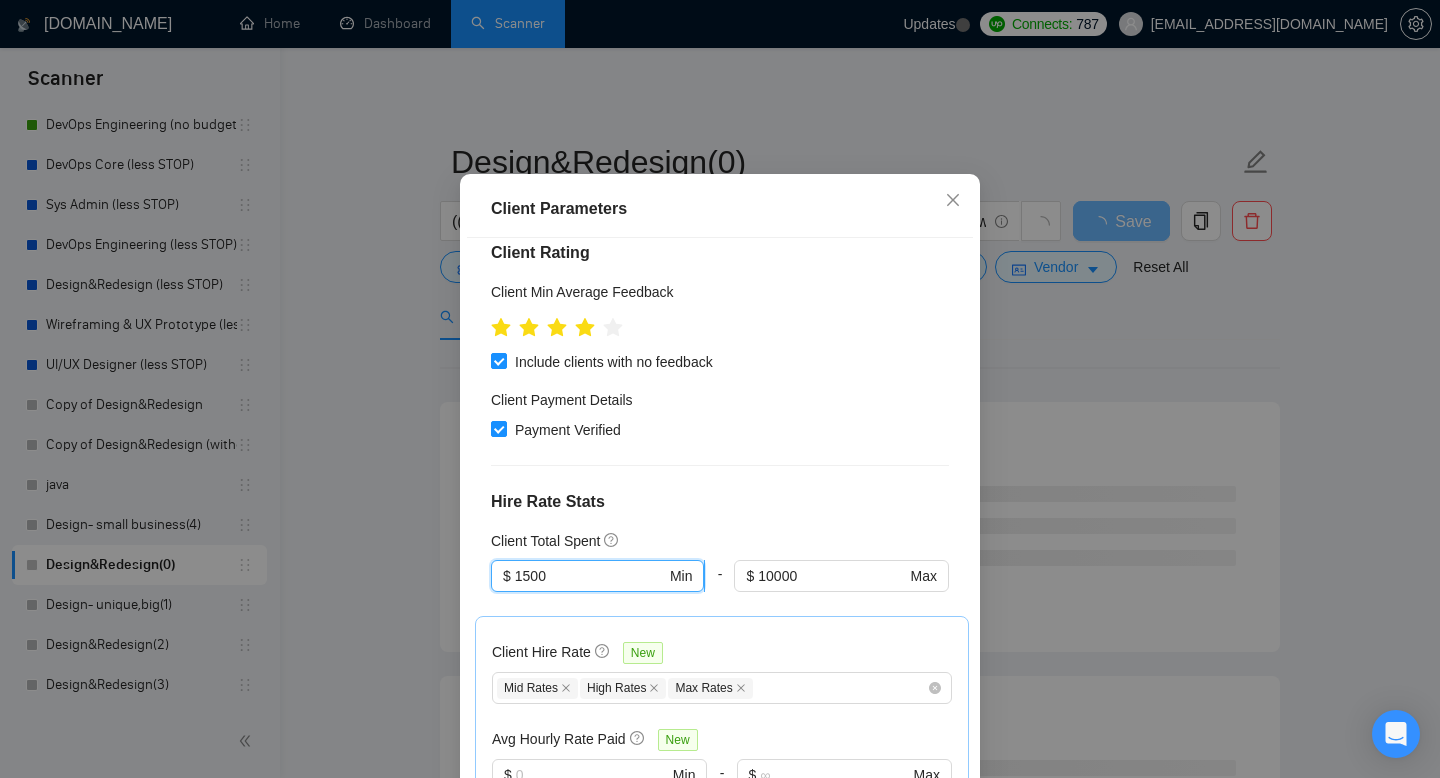 click on "1500" at bounding box center (590, 576) 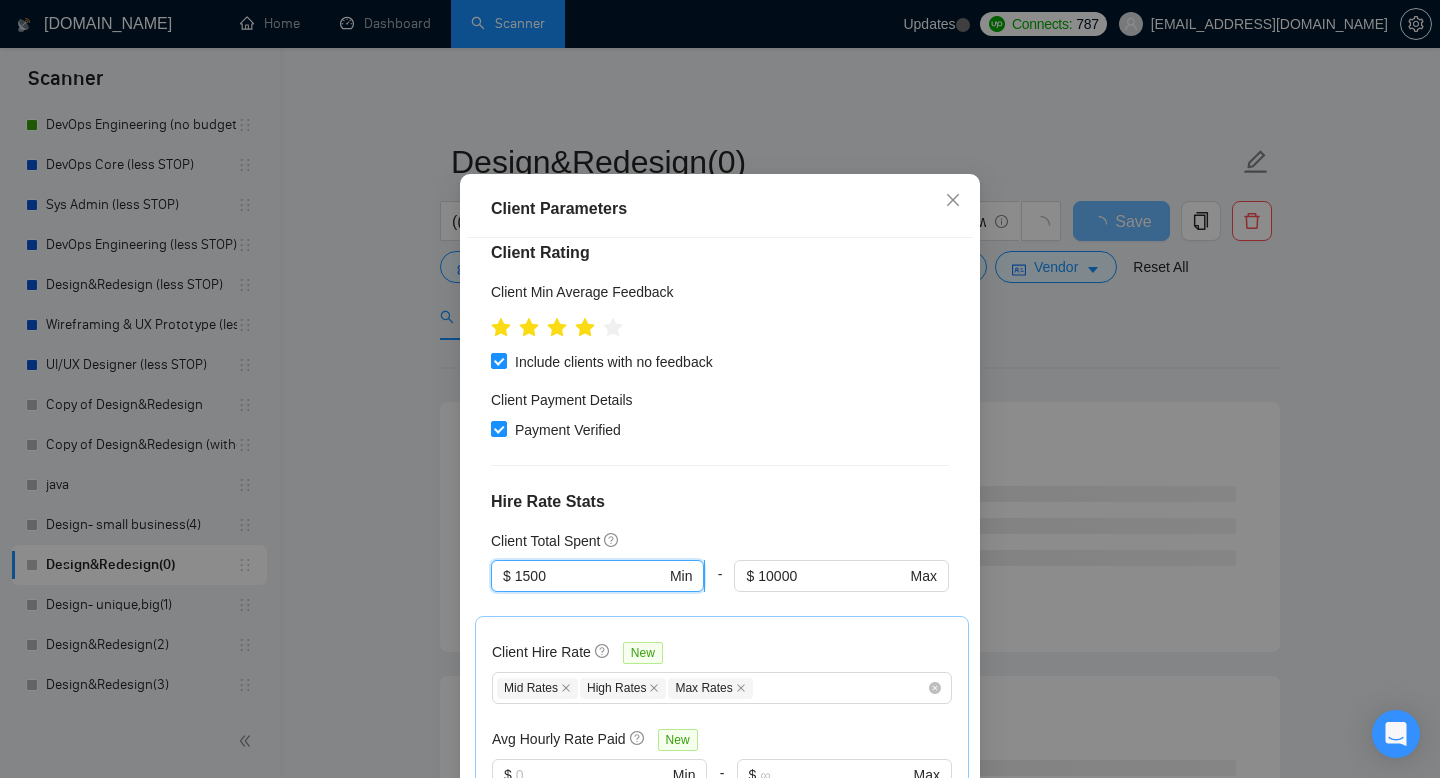 click on "1500" at bounding box center (590, 576) 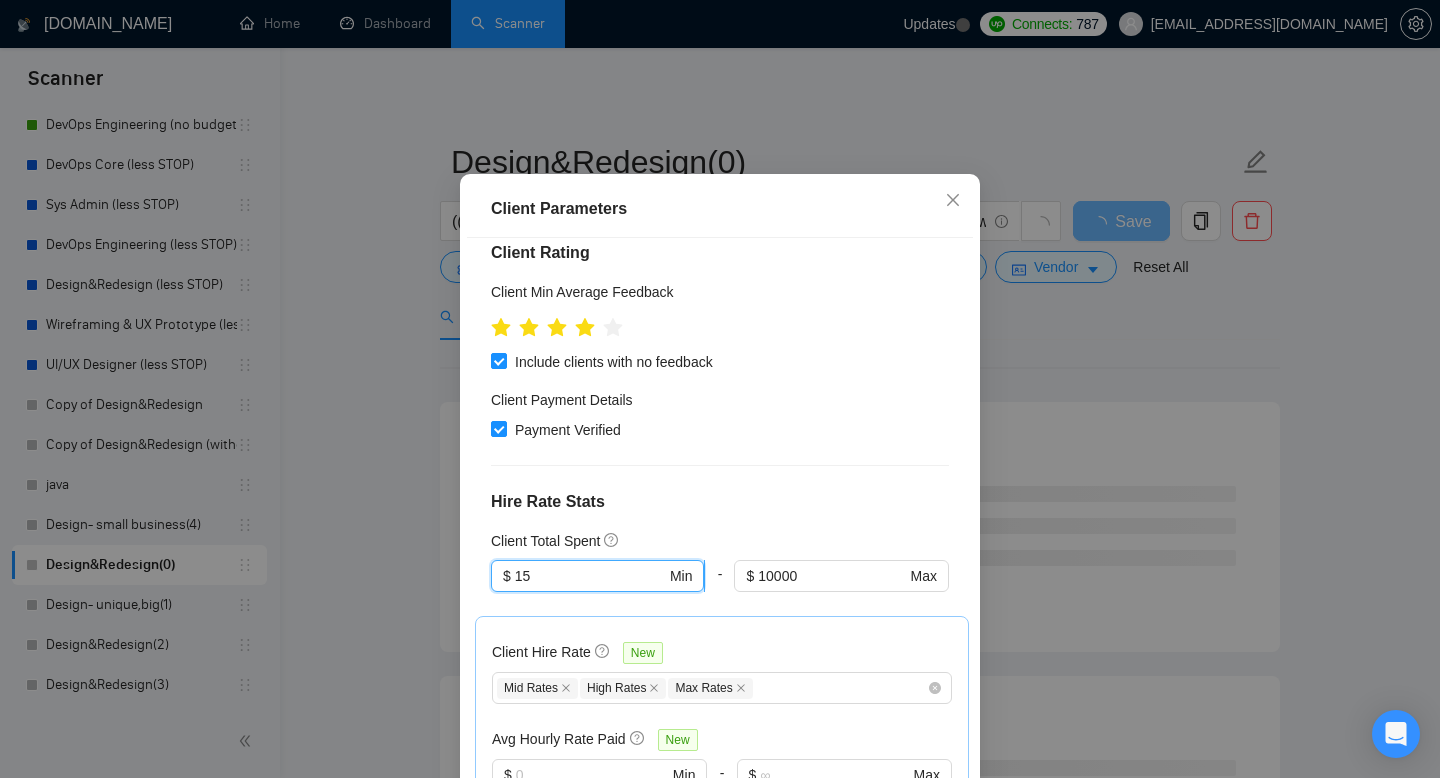 type on "1" 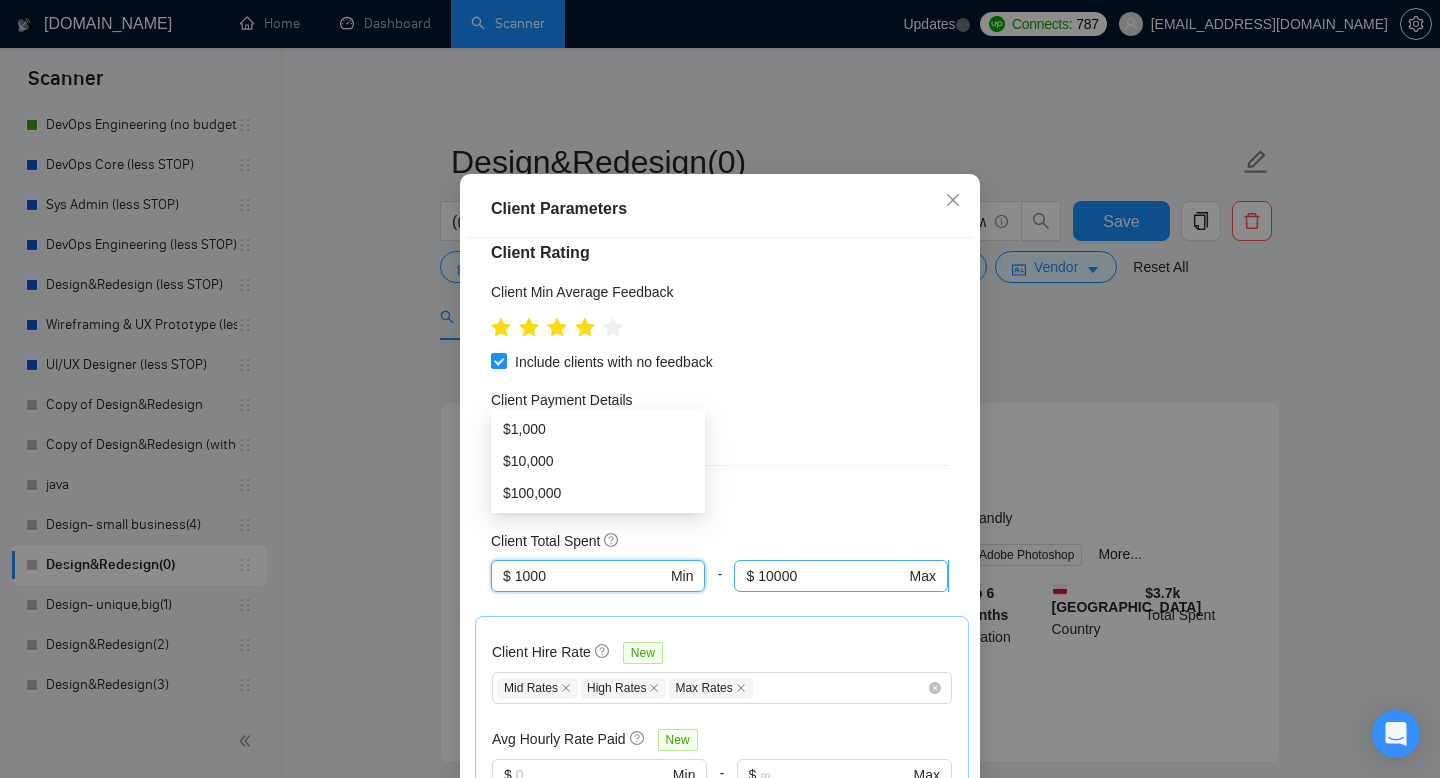 type on "1000" 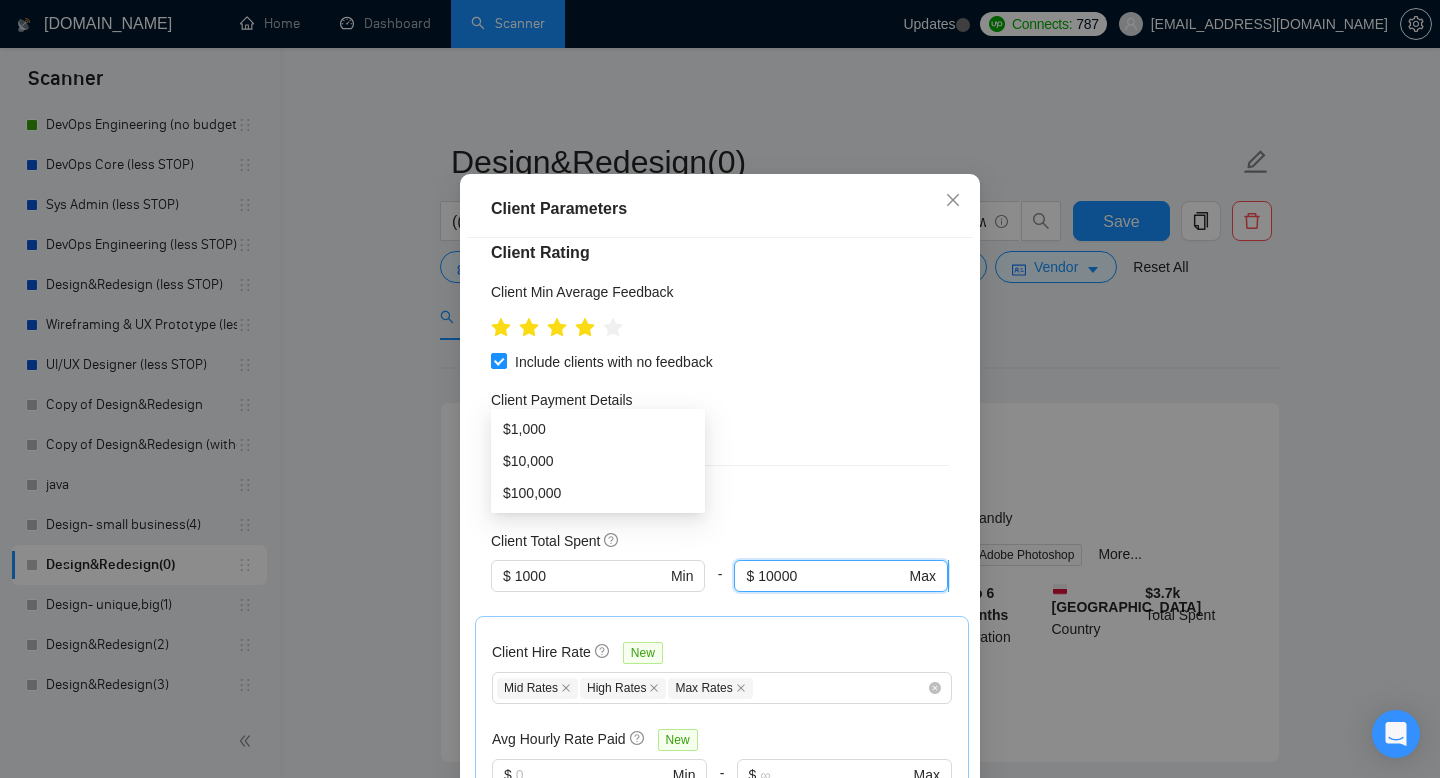 click on "10000" at bounding box center [831, 576] 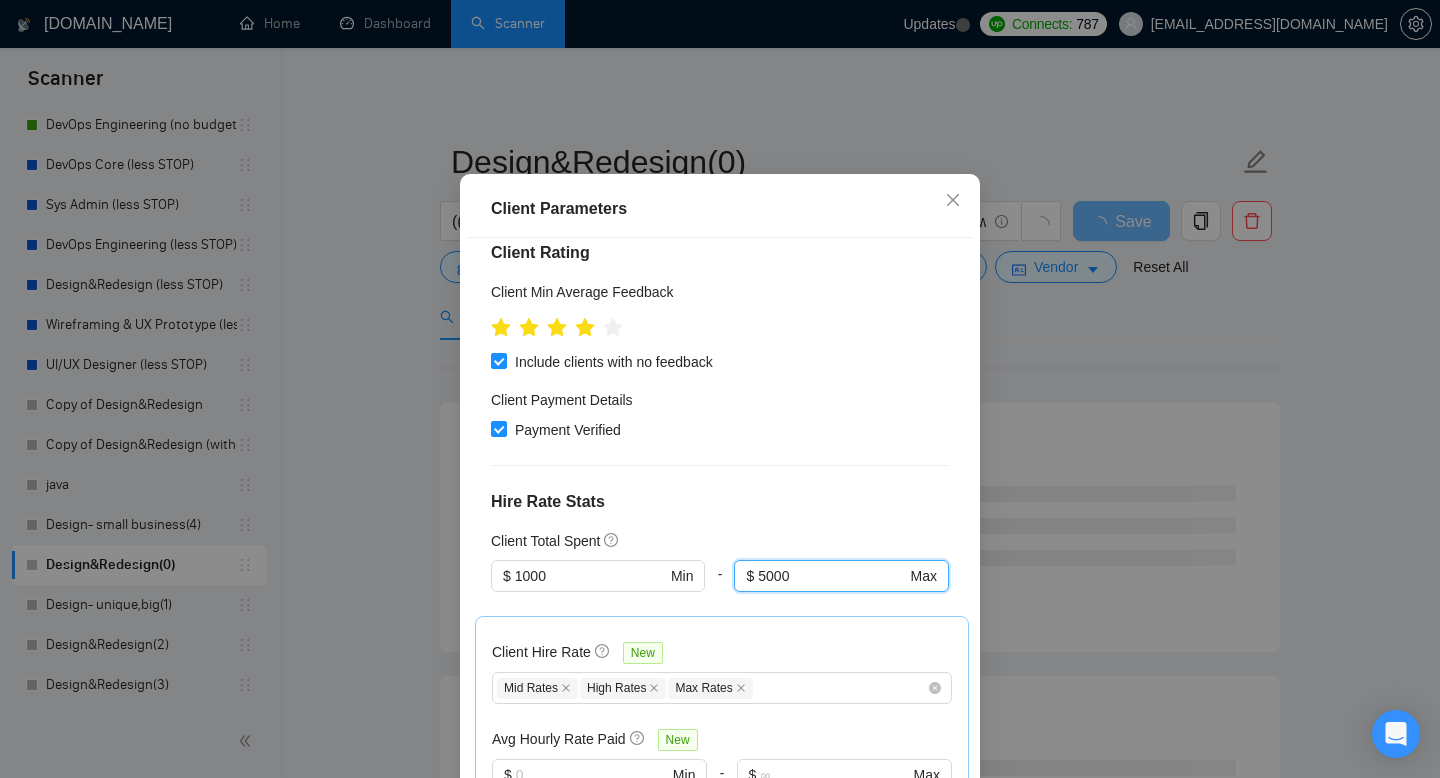 type on "5000" 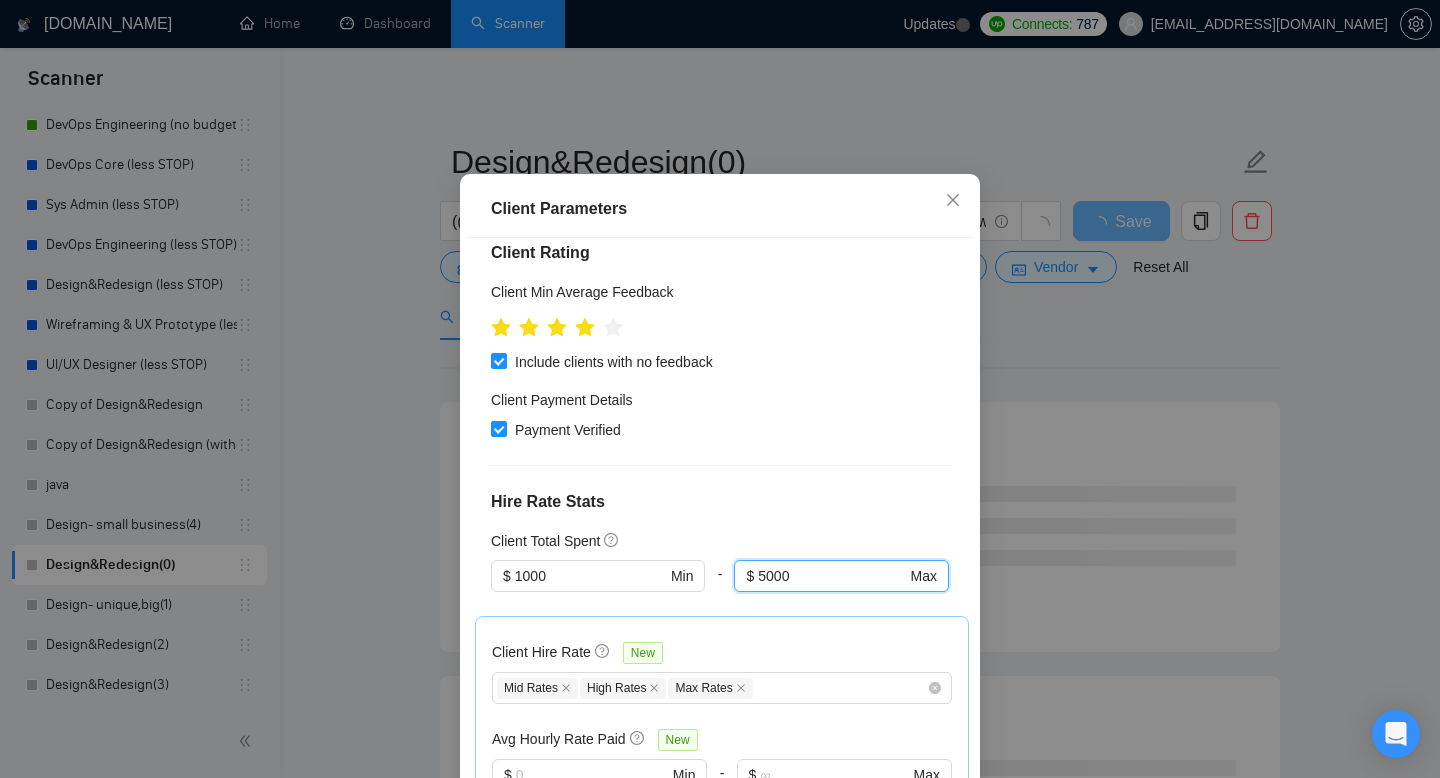 click on "Client Total Spent" at bounding box center [720, 541] 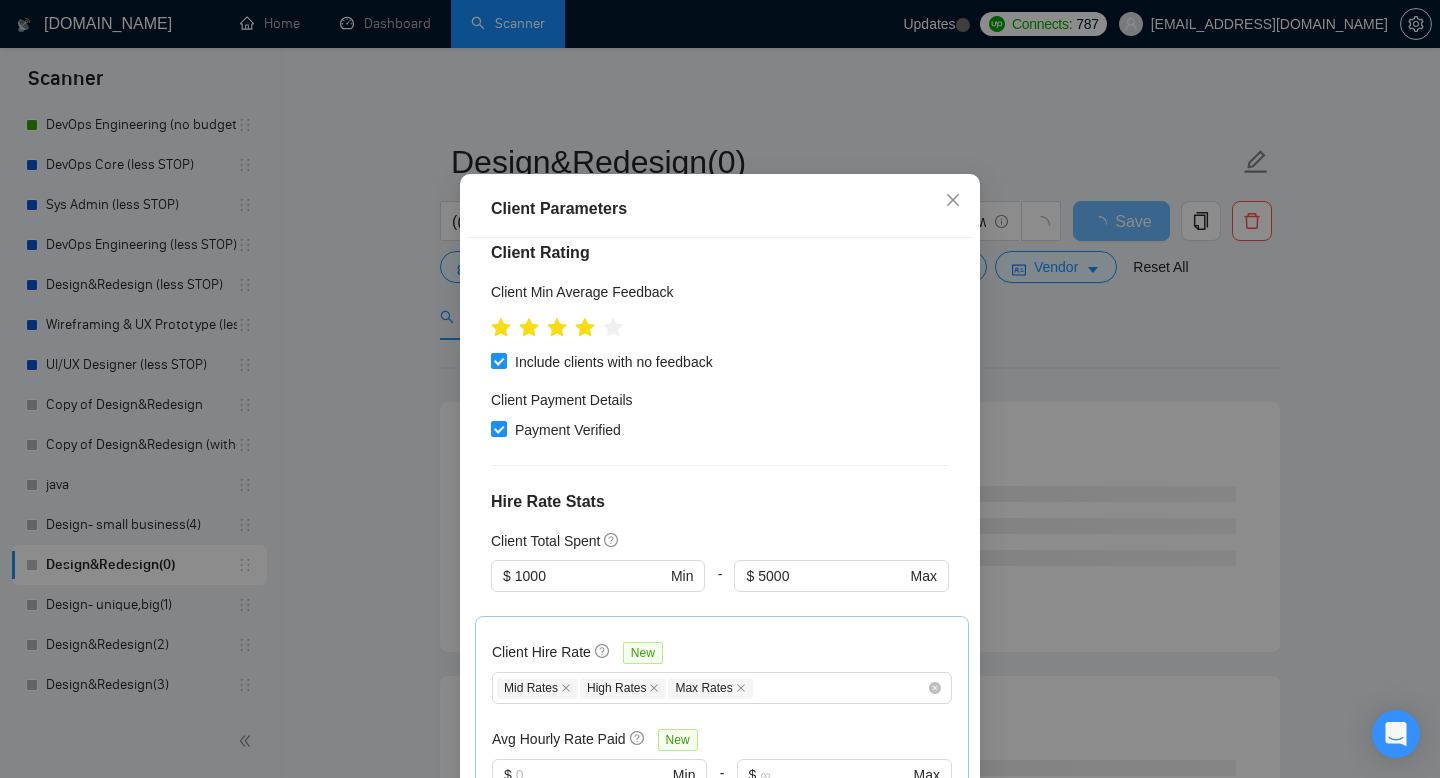 scroll, scrollTop: 869, scrollLeft: 0, axis: vertical 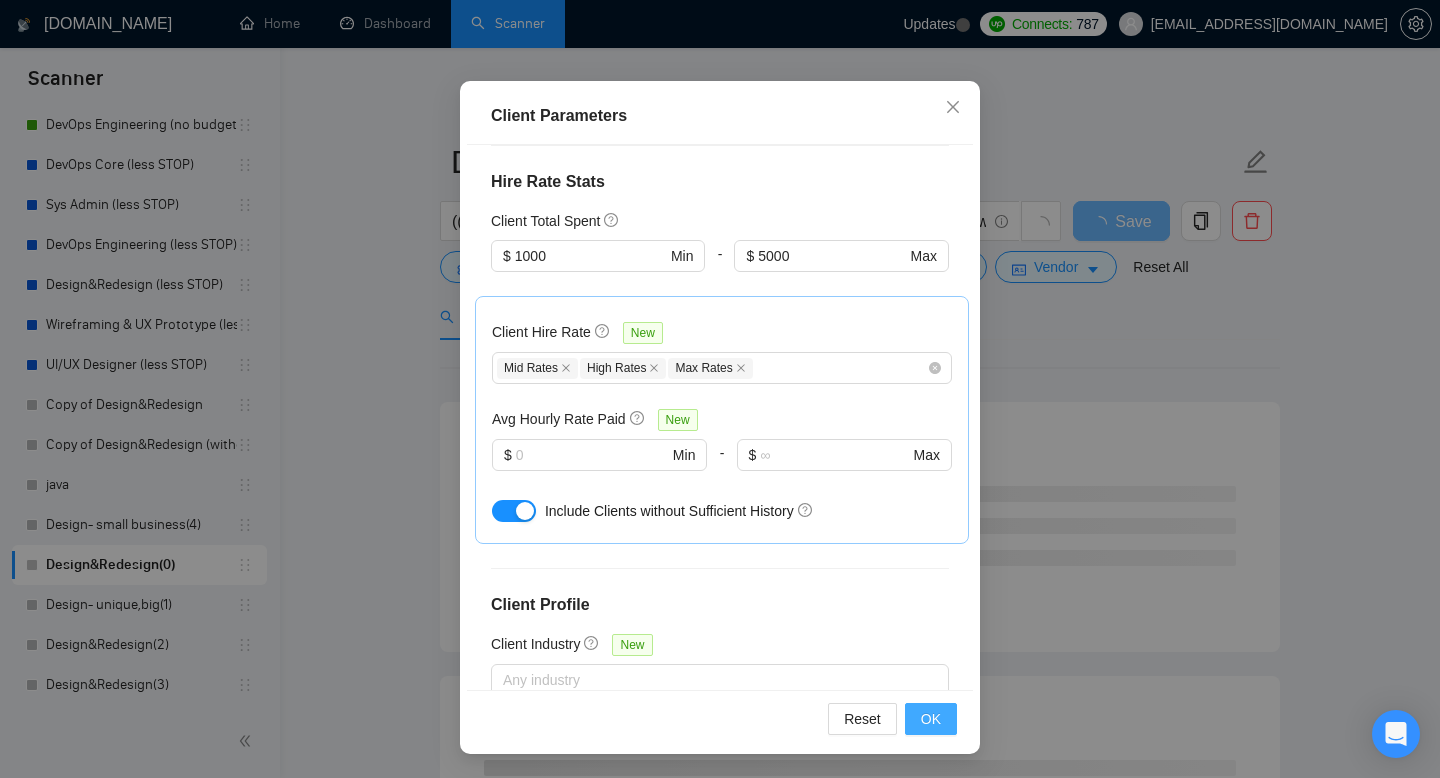 click on "OK" at bounding box center (931, 719) 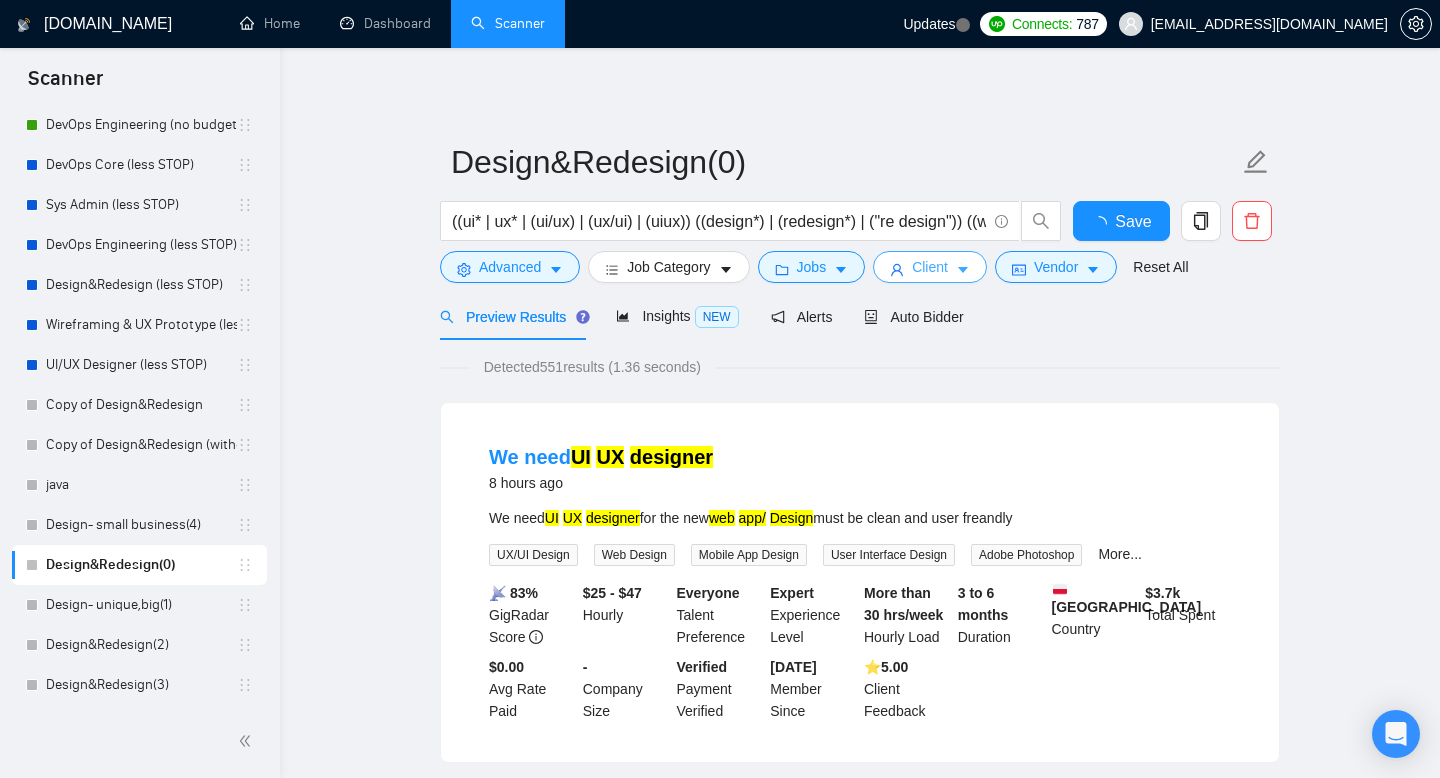 scroll, scrollTop: 0, scrollLeft: 0, axis: both 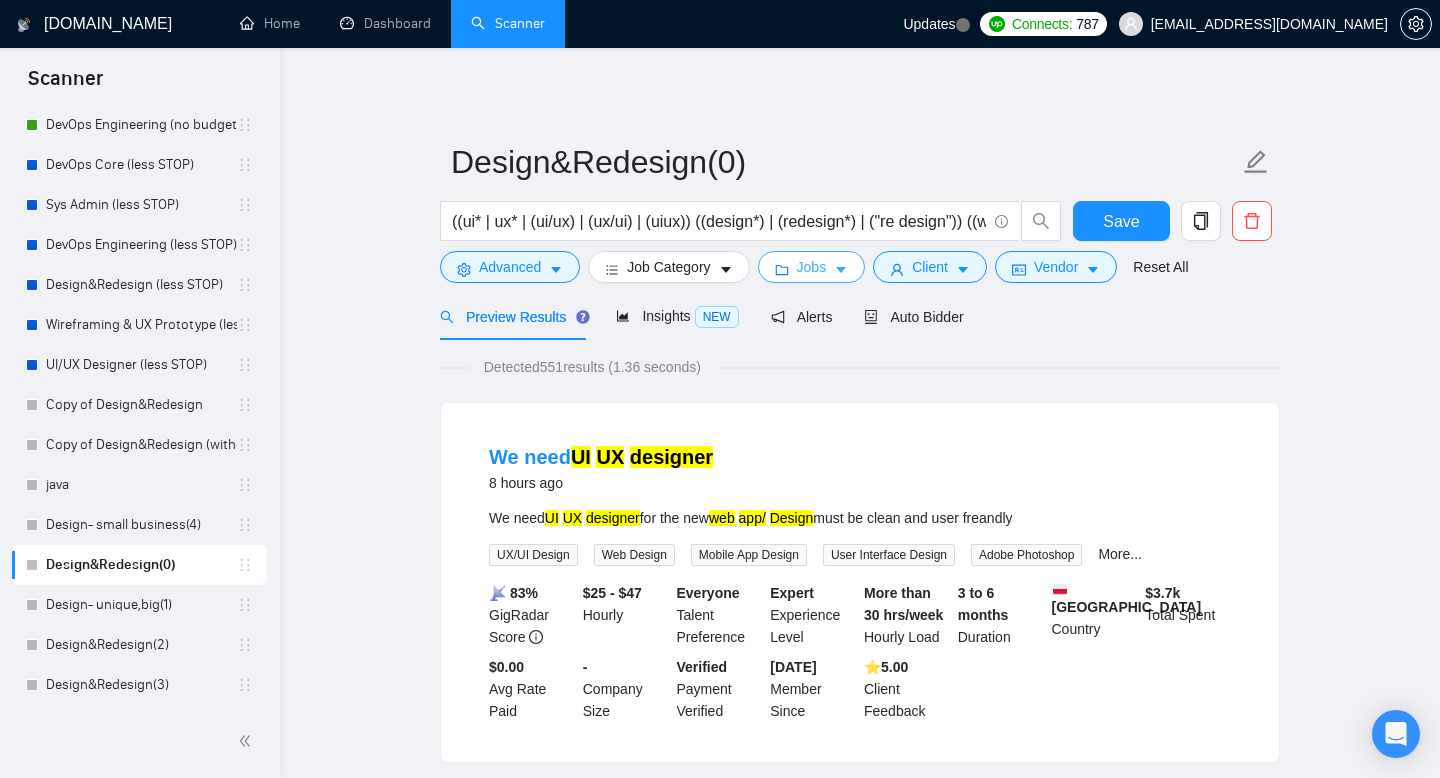 click 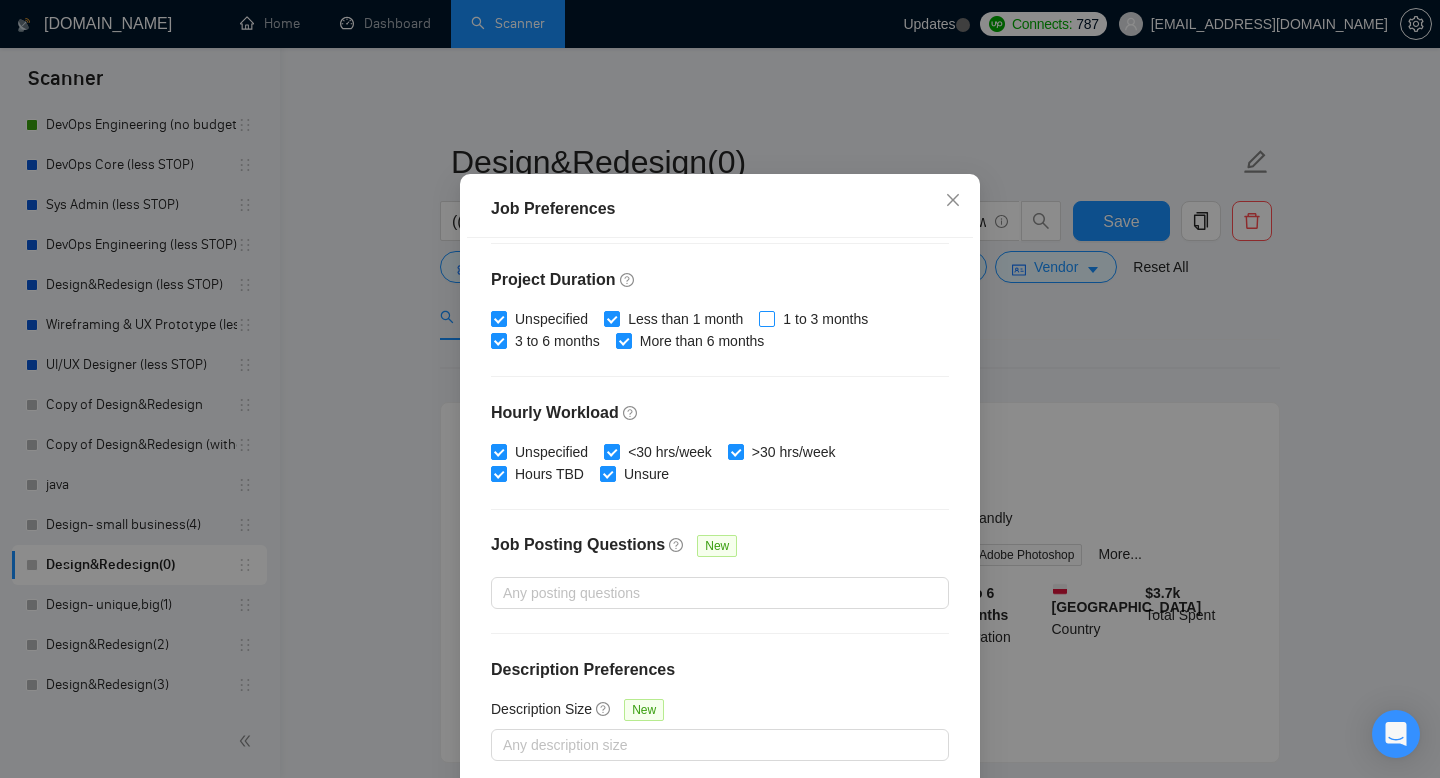 scroll, scrollTop: 131, scrollLeft: 0, axis: vertical 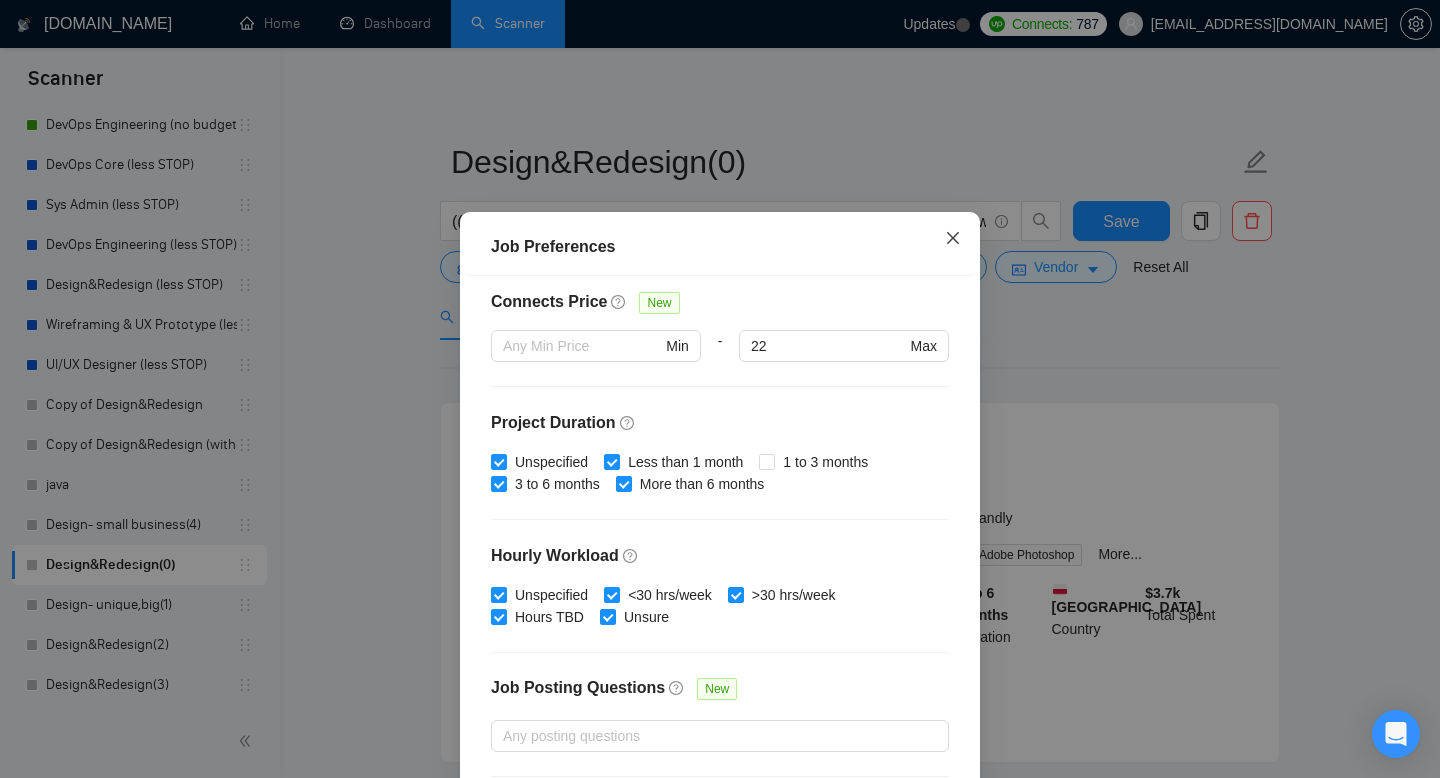 click 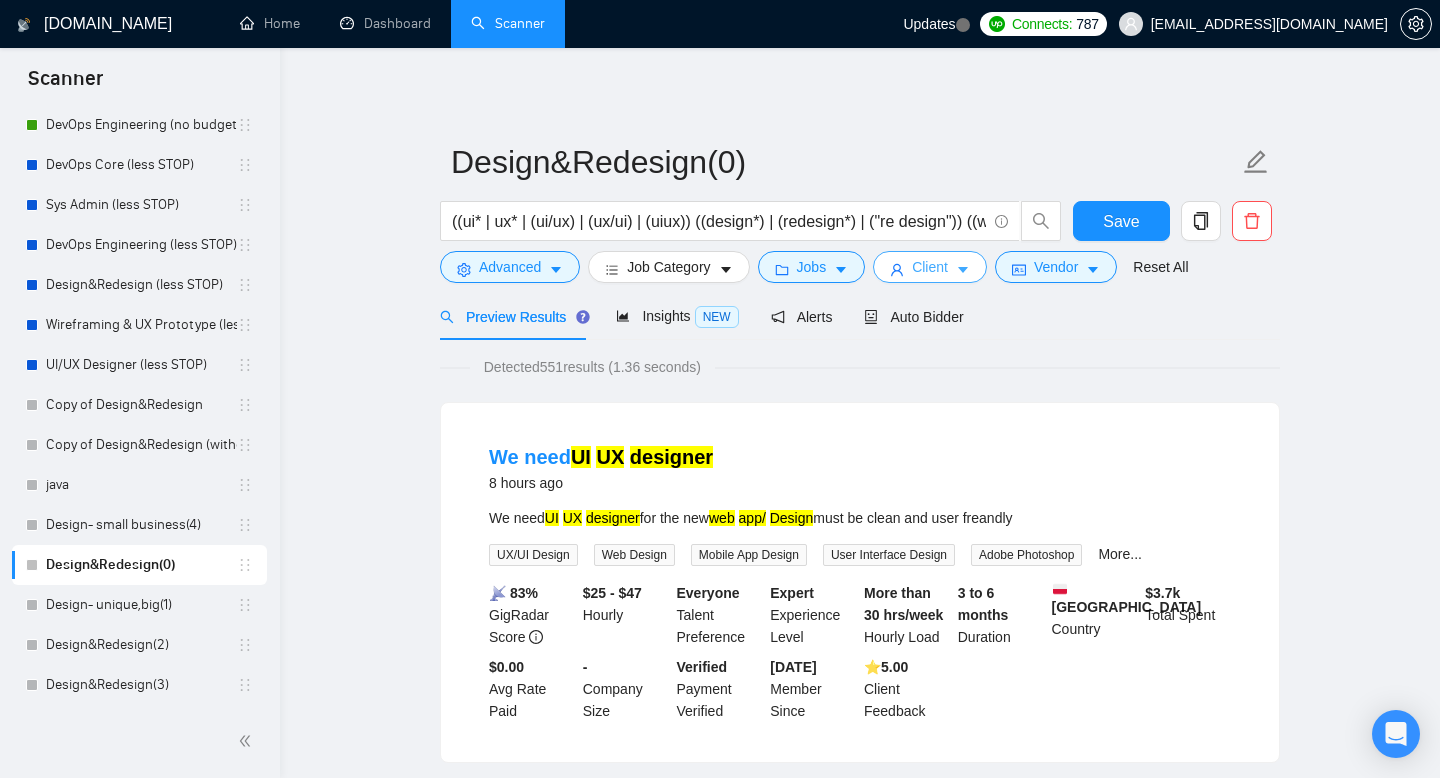 click on "Client" at bounding box center [930, 267] 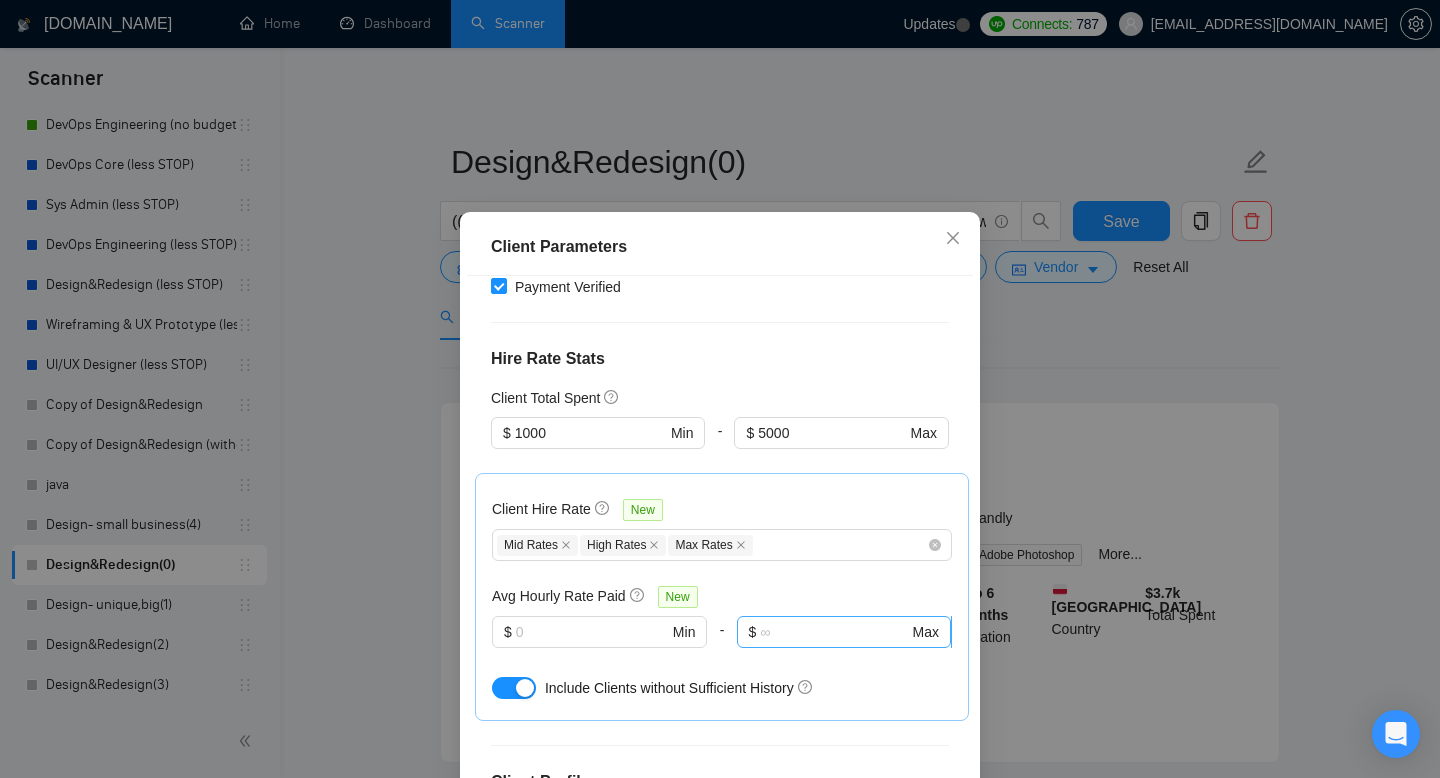 scroll, scrollTop: 869, scrollLeft: 0, axis: vertical 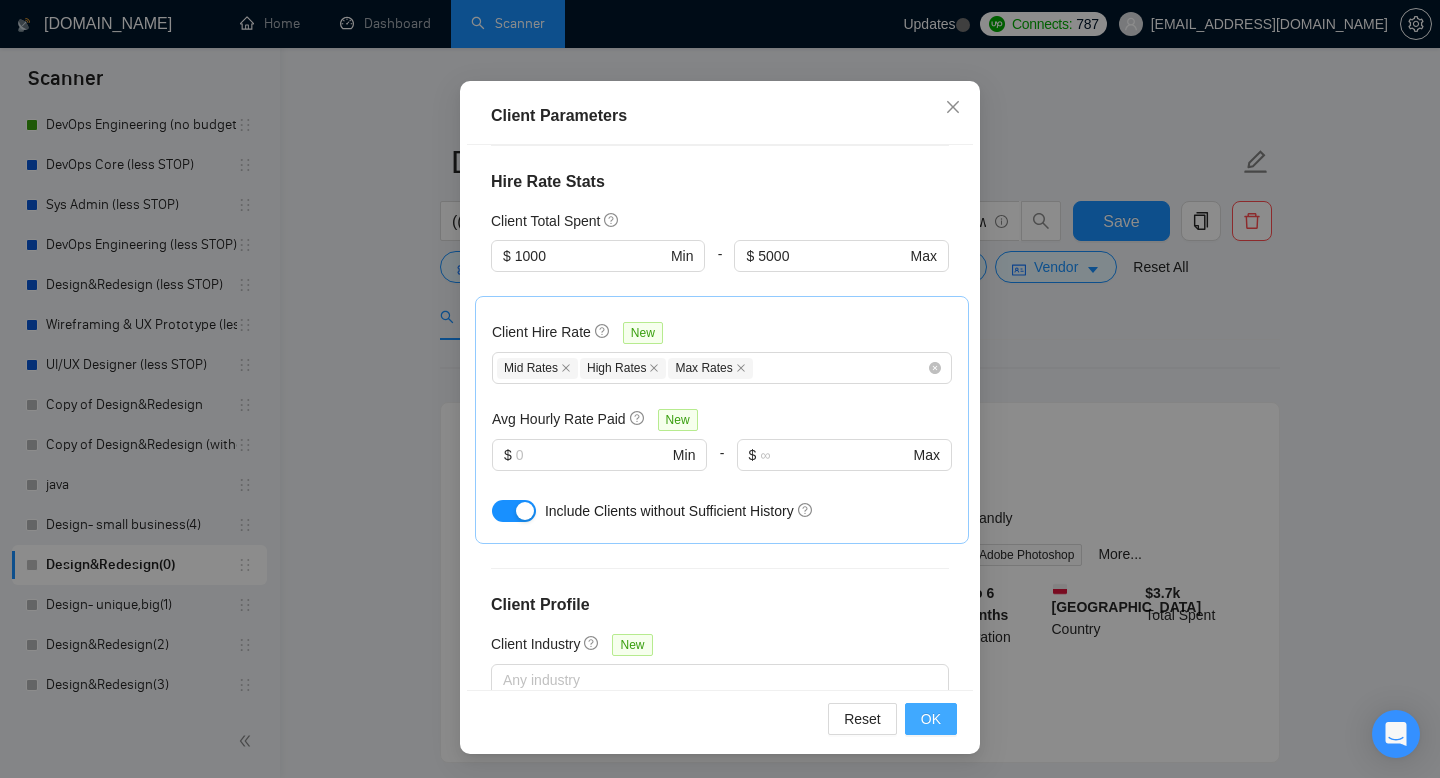 click on "OK" at bounding box center [931, 719] 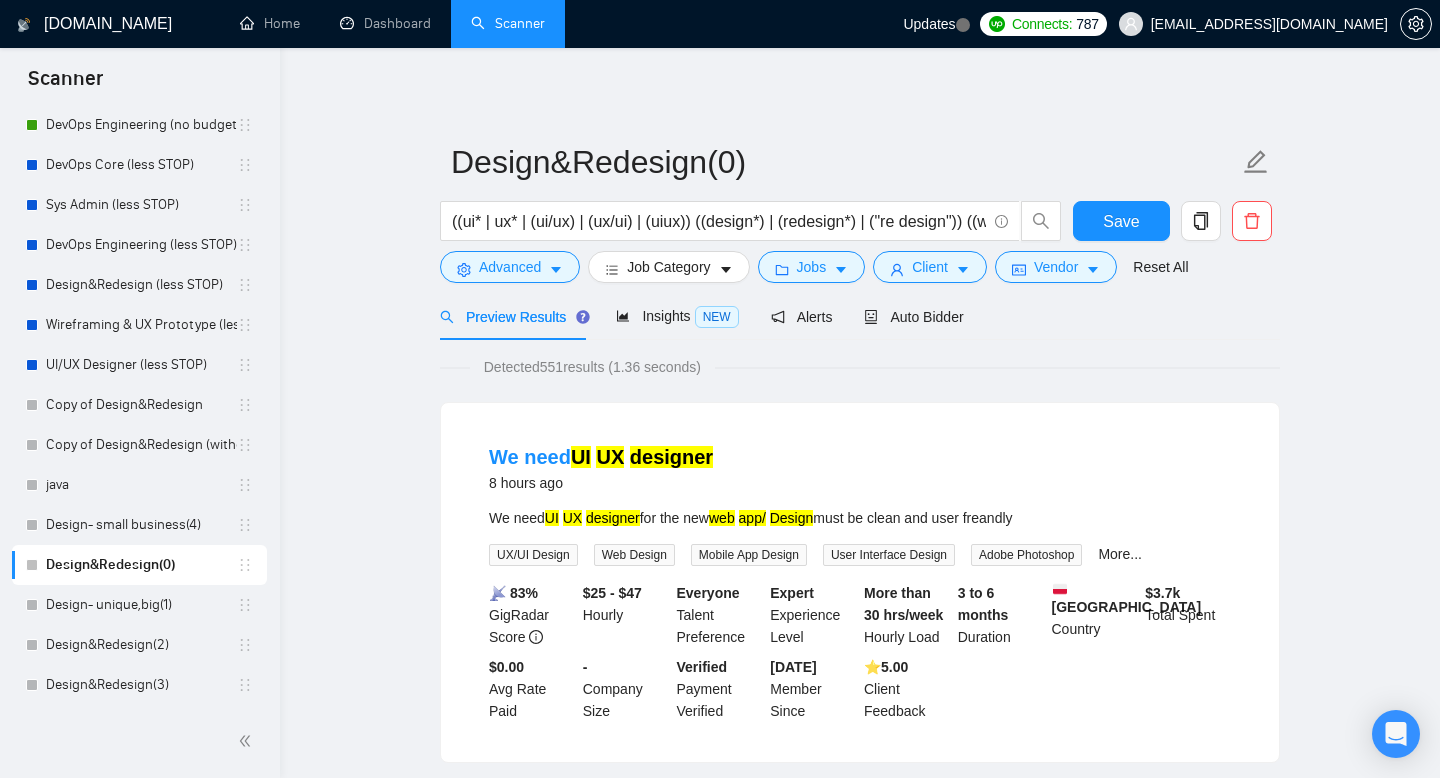 scroll, scrollTop: 38, scrollLeft: 0, axis: vertical 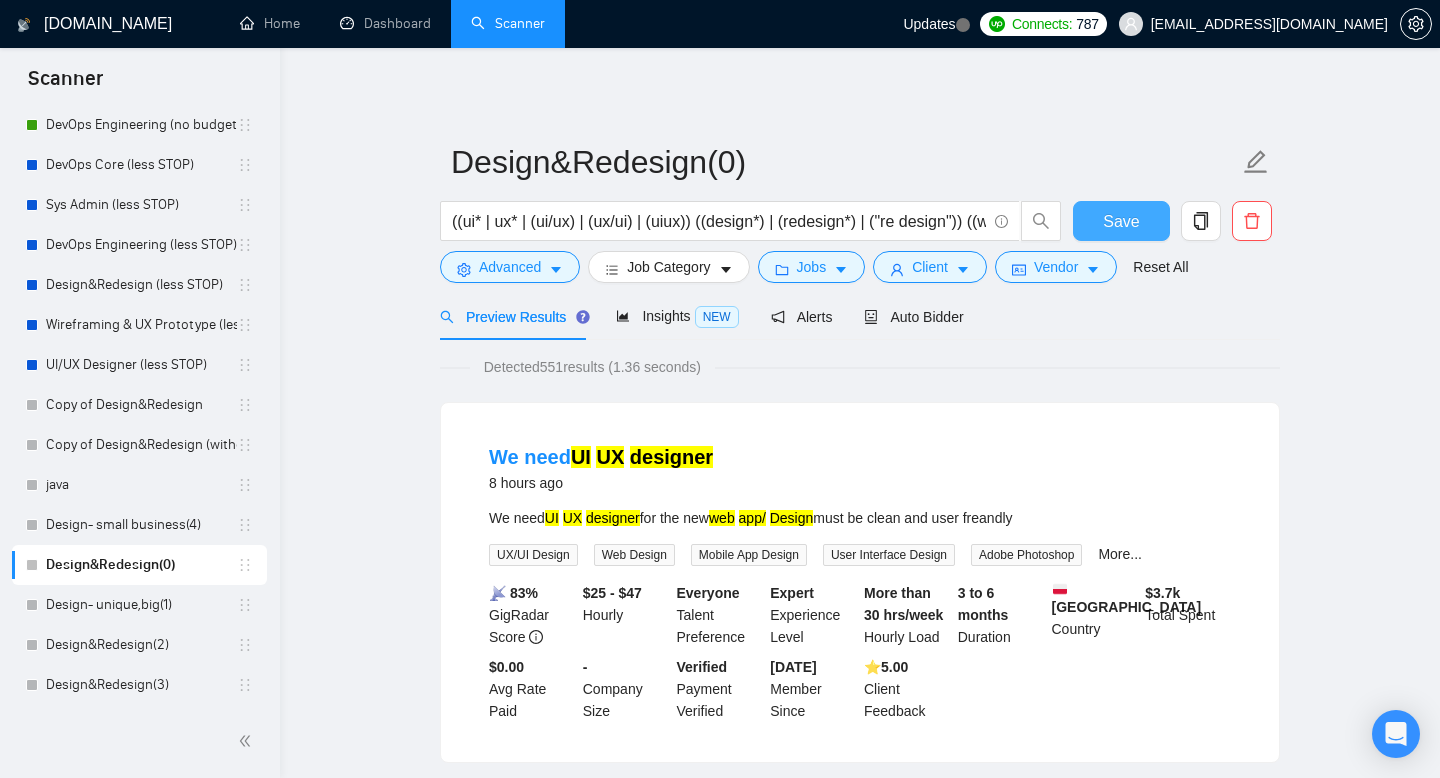 click on "Save" at bounding box center [1121, 221] 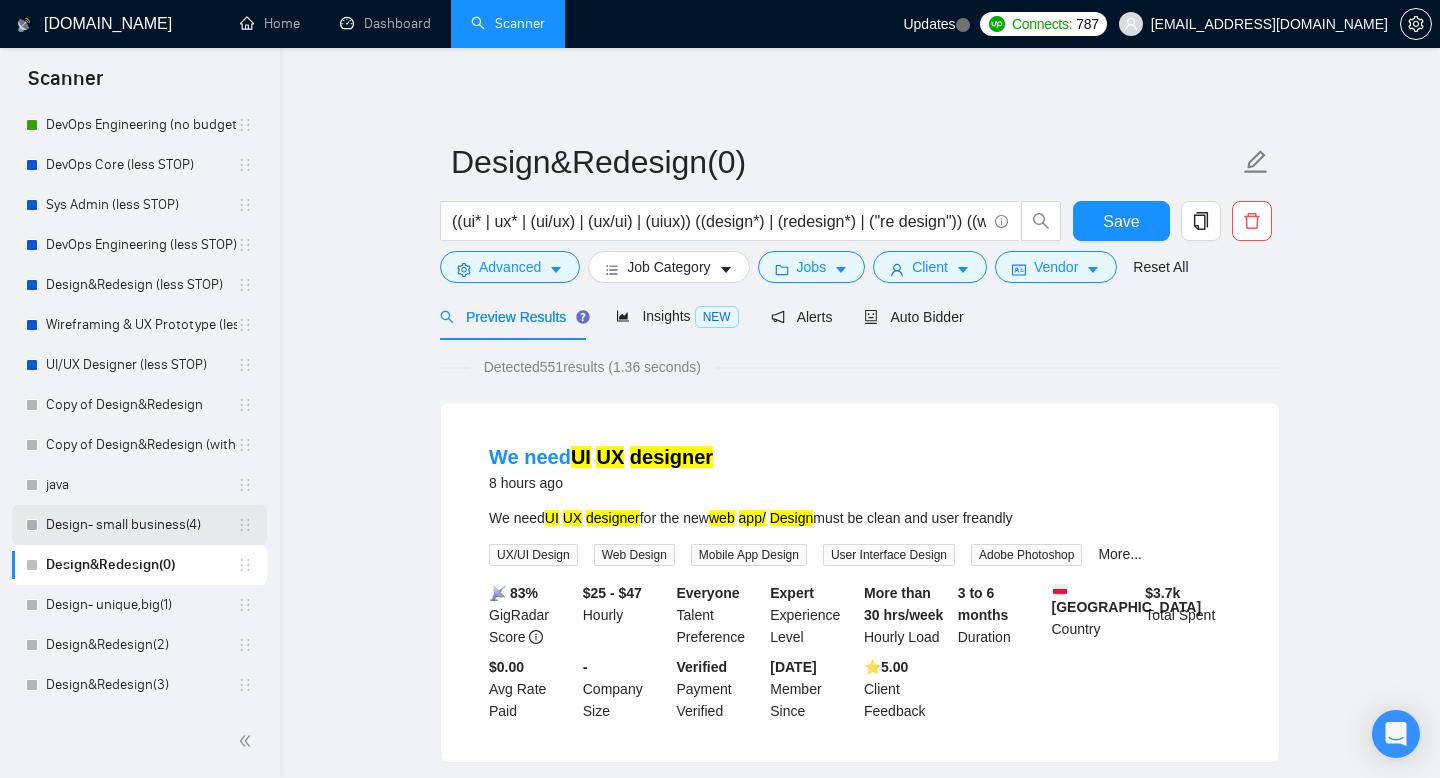 click on "Design- small business(4)" at bounding box center [141, 525] 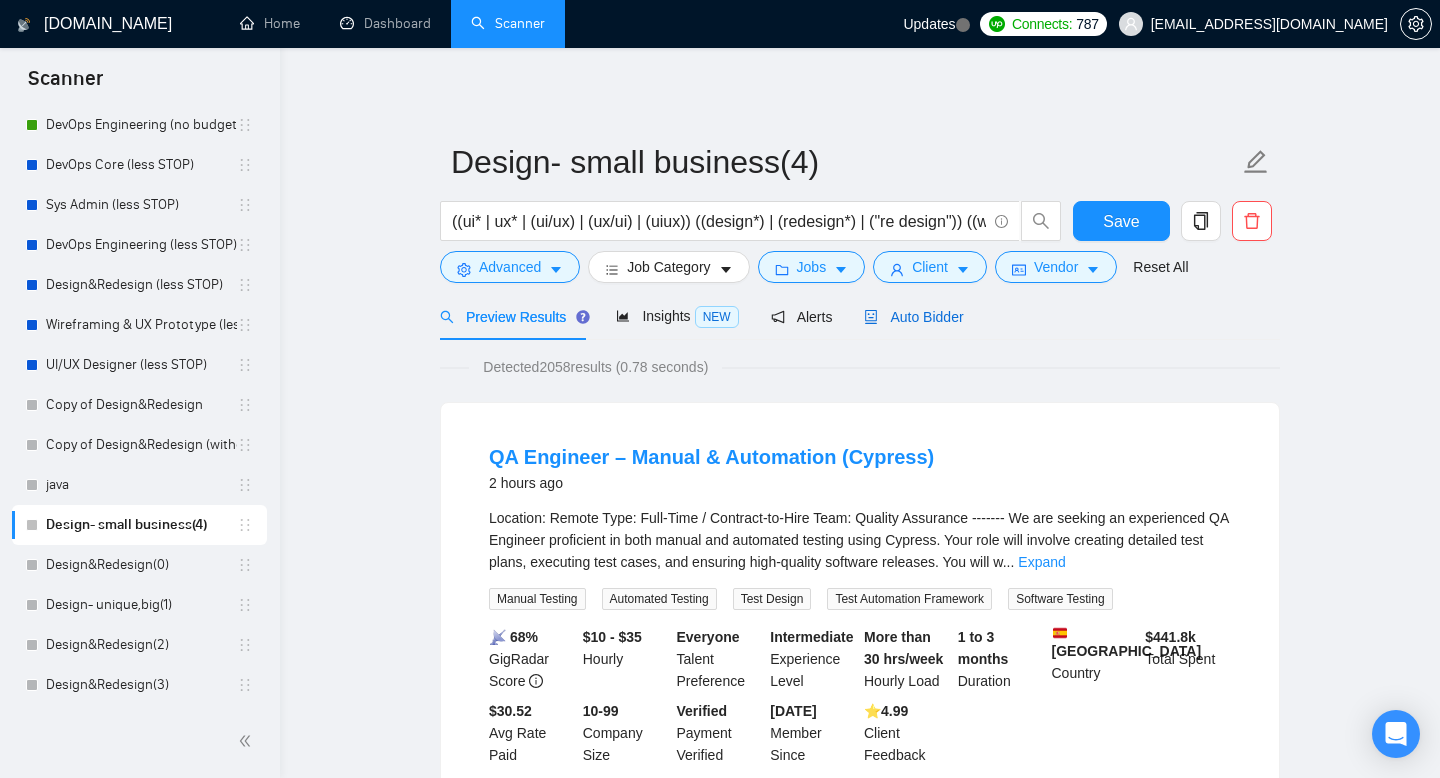 click on "Auto Bidder" at bounding box center (913, 317) 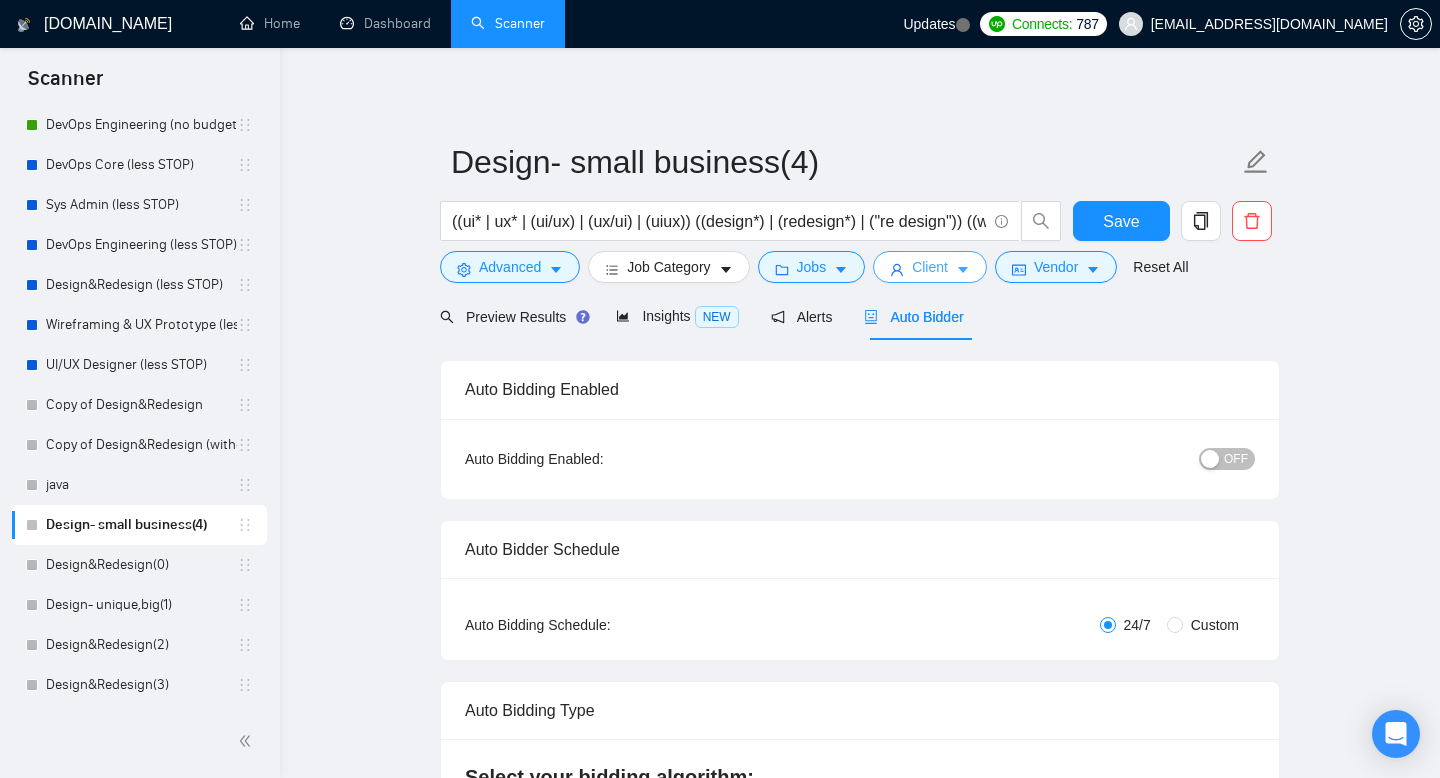 click on "Client" at bounding box center (930, 267) 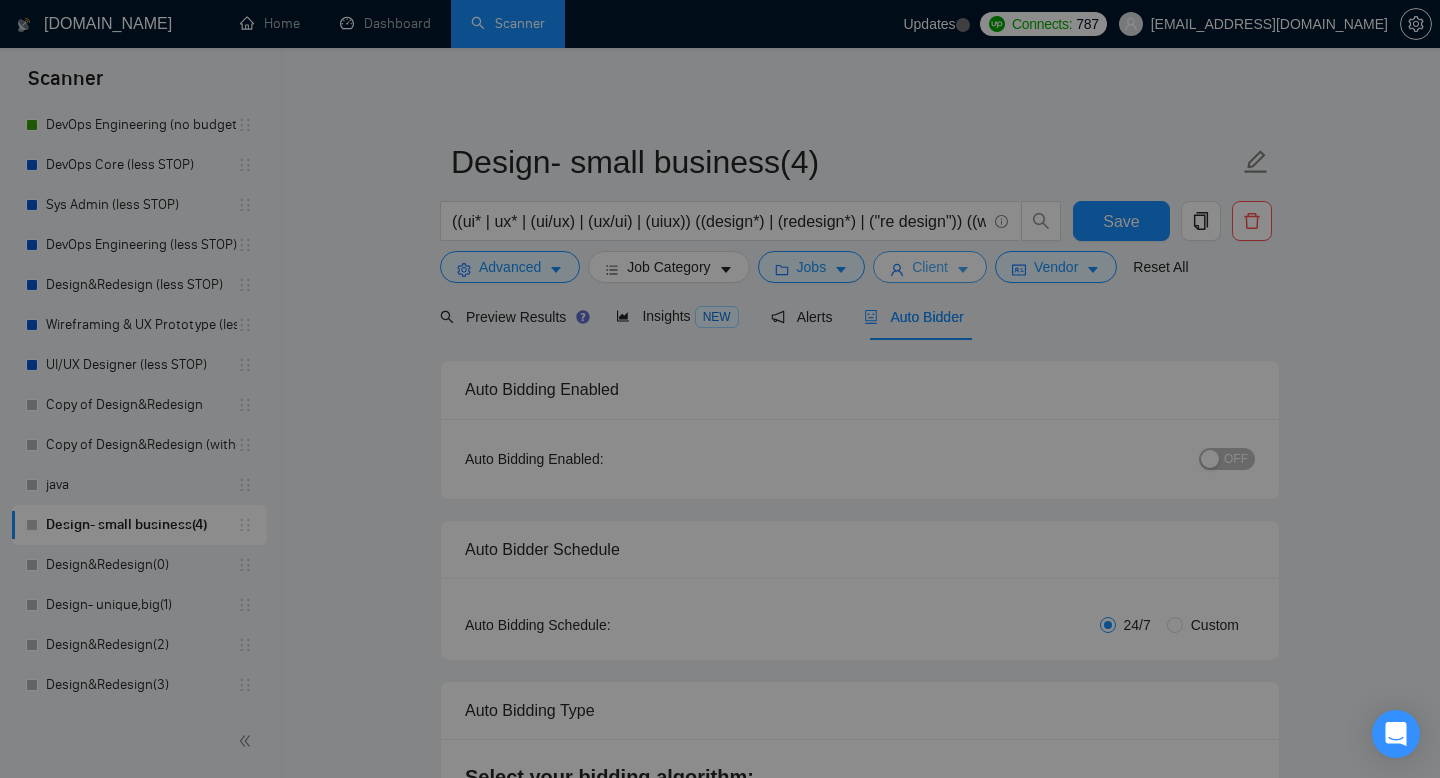scroll, scrollTop: 758, scrollLeft: 0, axis: vertical 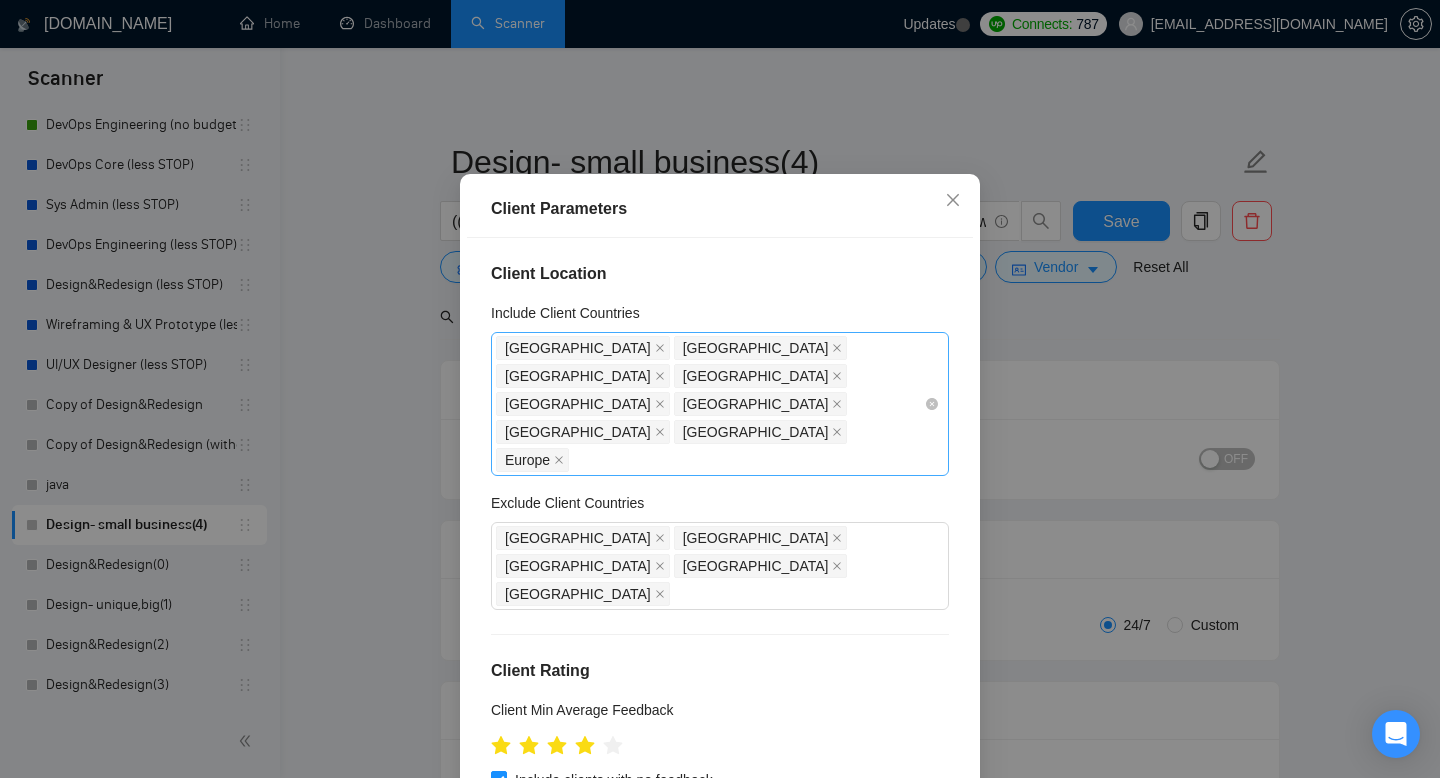 click on "[GEOGRAPHIC_DATA] [GEOGRAPHIC_DATA] [GEOGRAPHIC_DATA] [GEOGRAPHIC_DATA] [GEOGRAPHIC_DATA] [GEOGRAPHIC_DATA] [GEOGRAPHIC_DATA] [GEOGRAPHIC_DATA] [GEOGRAPHIC_DATA]" at bounding box center (710, 404) 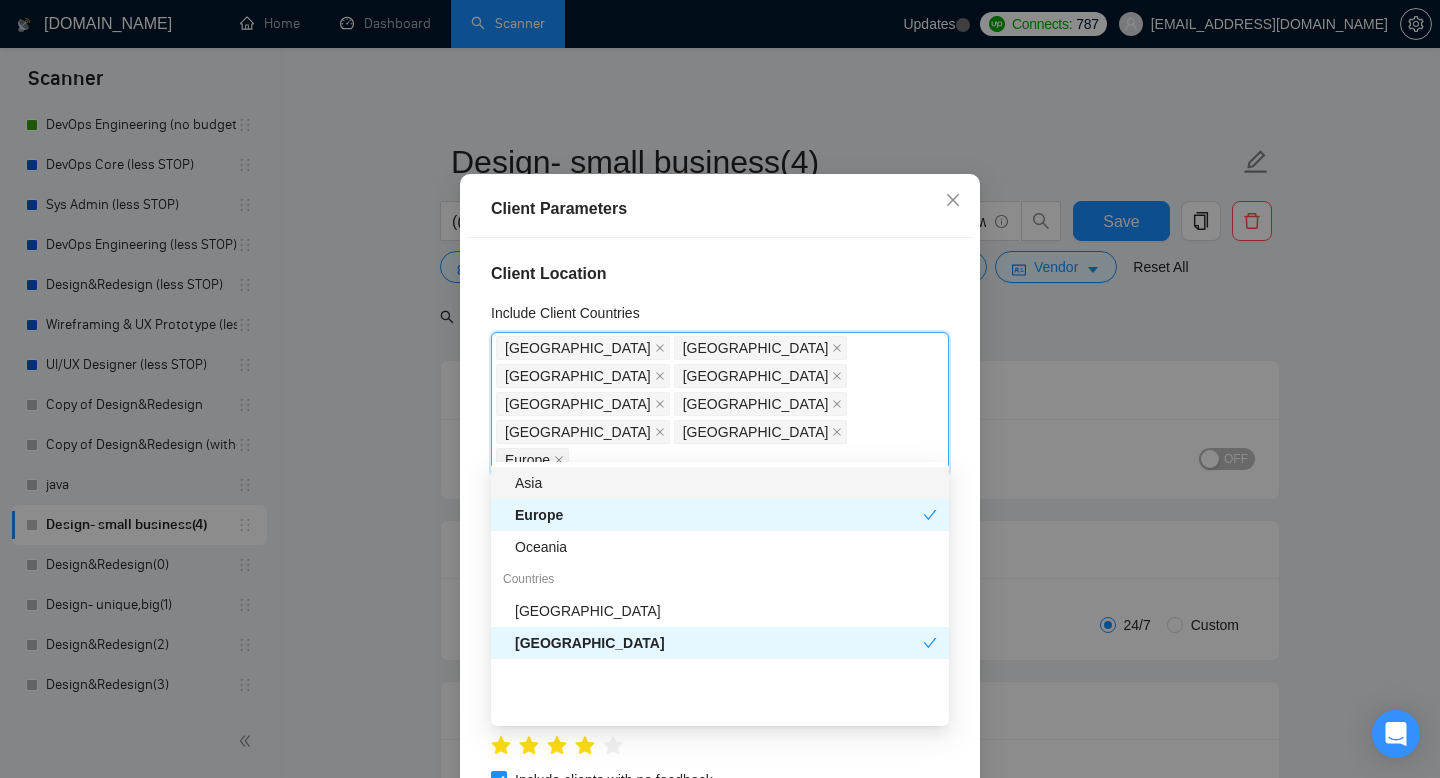 scroll, scrollTop: 188, scrollLeft: 0, axis: vertical 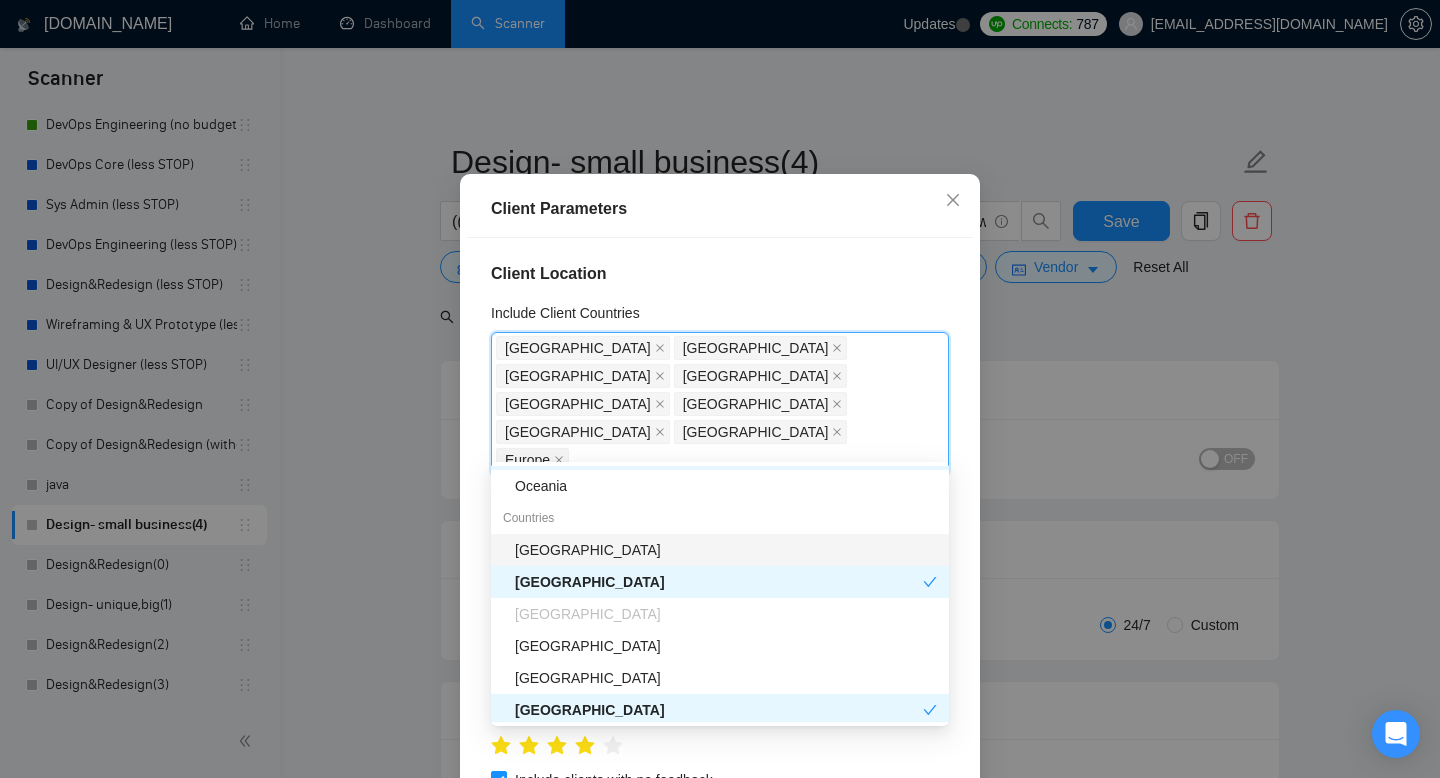 click on "[GEOGRAPHIC_DATA]" at bounding box center [726, 550] 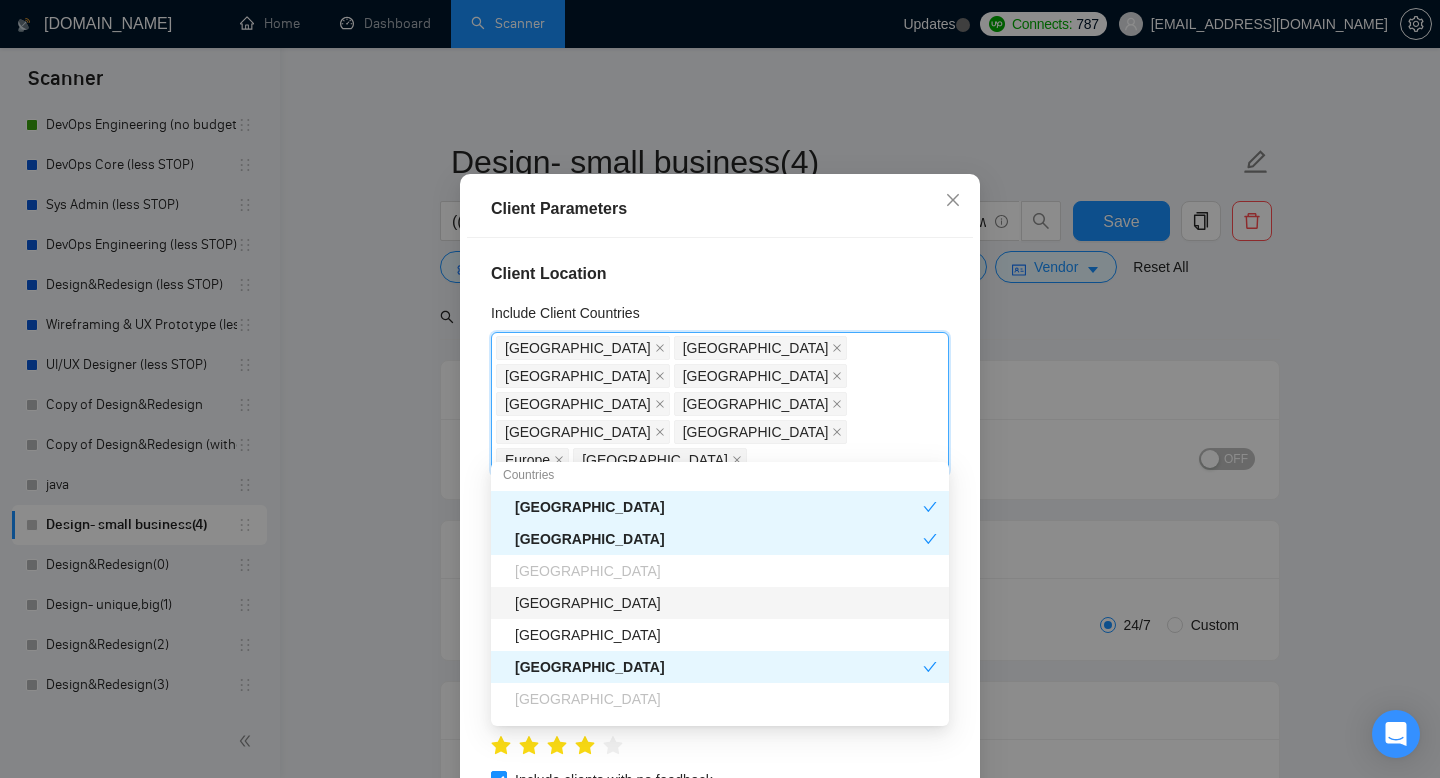 scroll, scrollTop: 255, scrollLeft: 0, axis: vertical 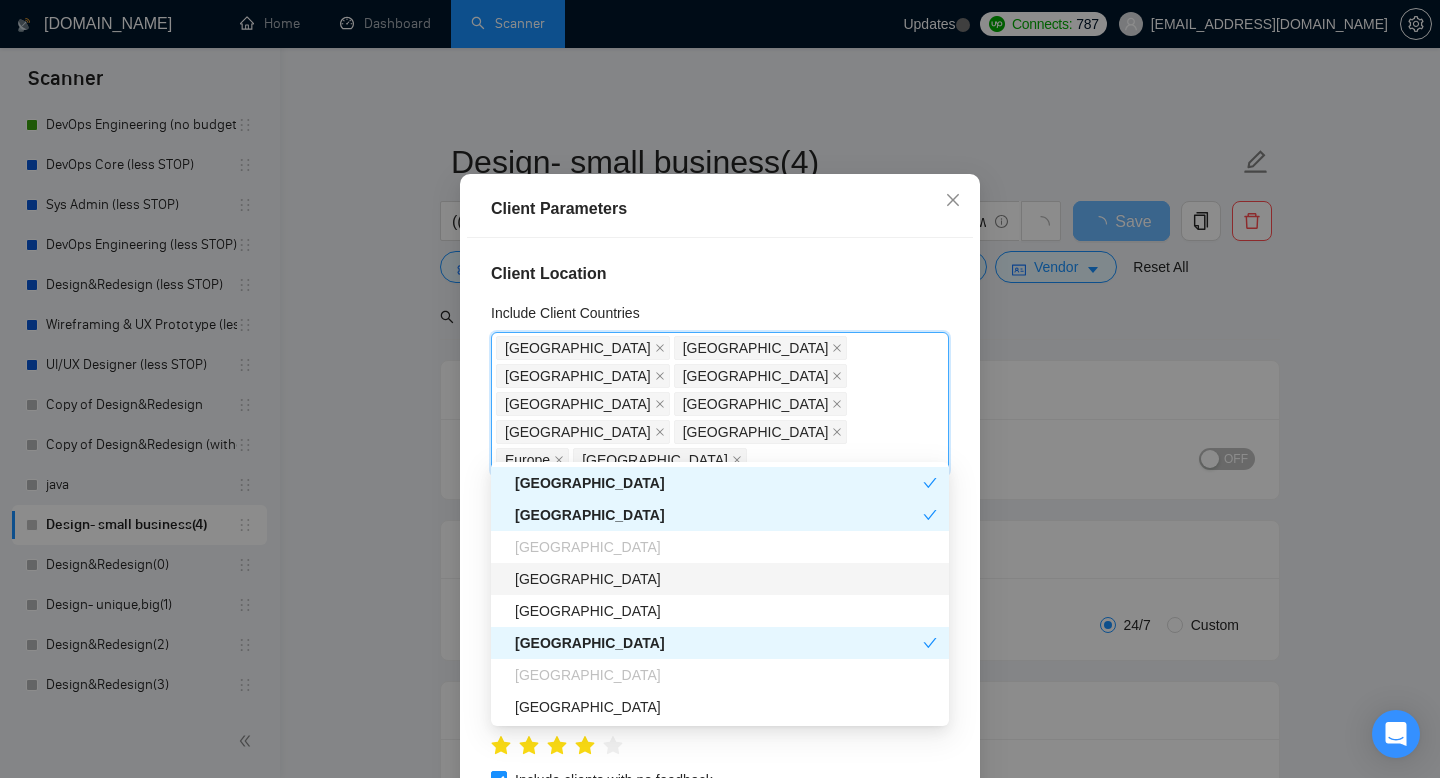 click on "[GEOGRAPHIC_DATA]" at bounding box center [726, 579] 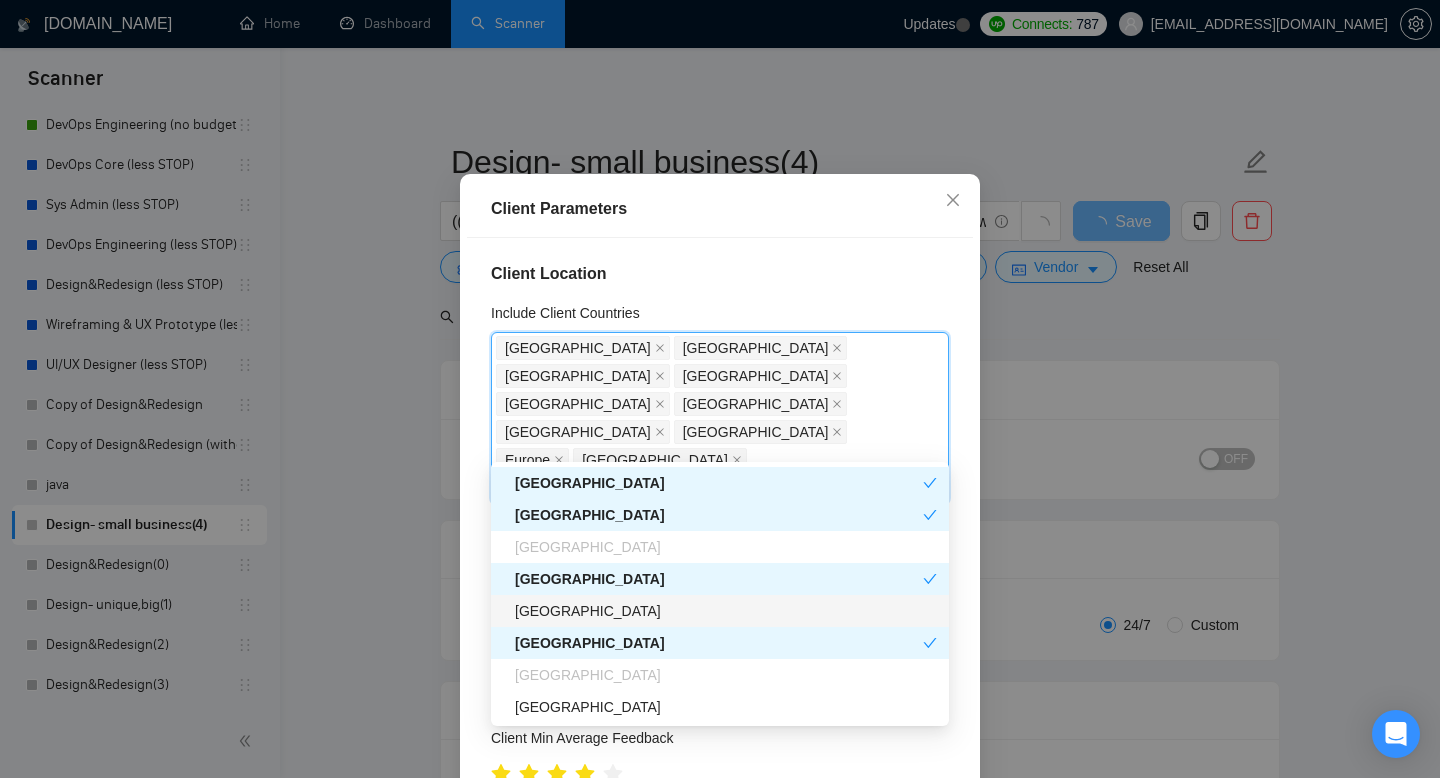 click on "[GEOGRAPHIC_DATA]" at bounding box center [726, 611] 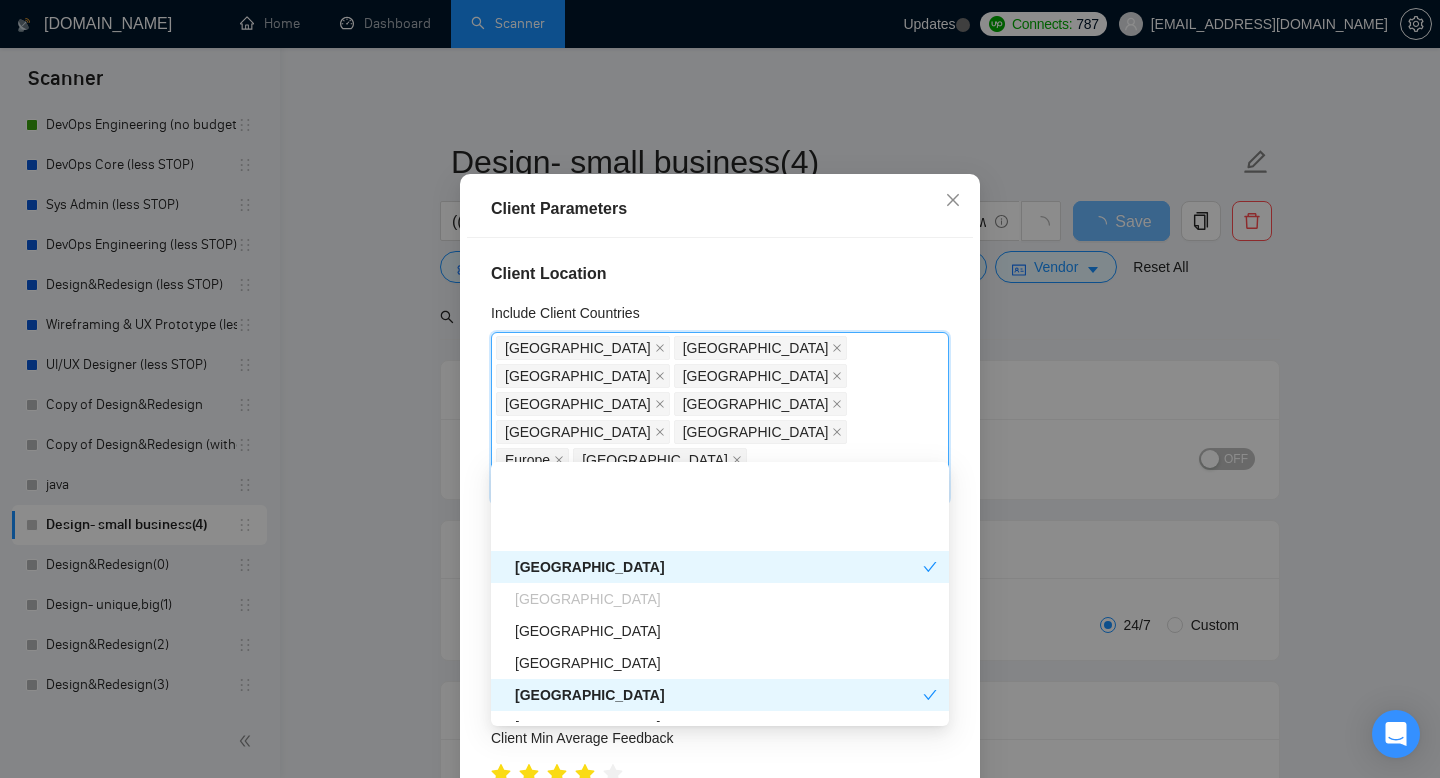 scroll, scrollTop: 433, scrollLeft: 0, axis: vertical 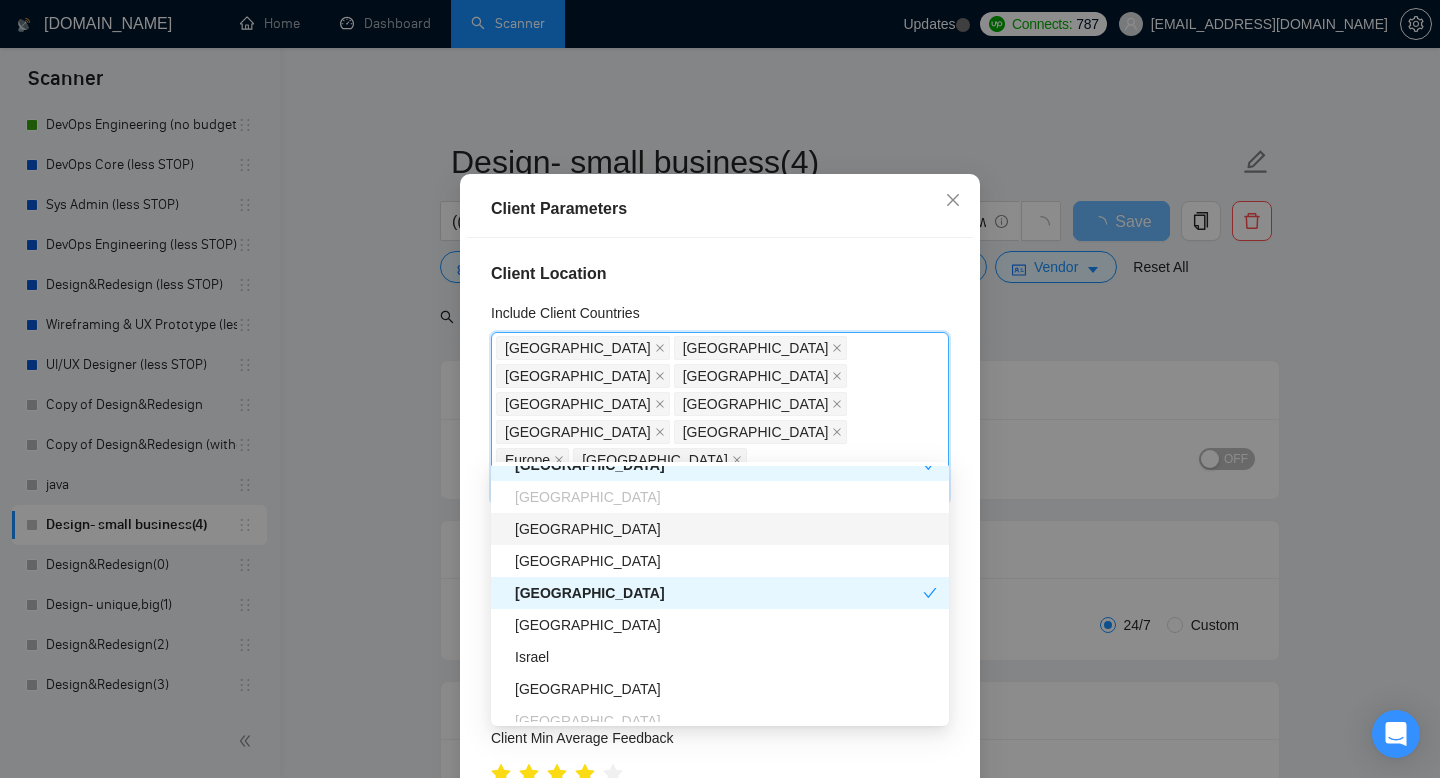 click on "[GEOGRAPHIC_DATA]" at bounding box center [726, 529] 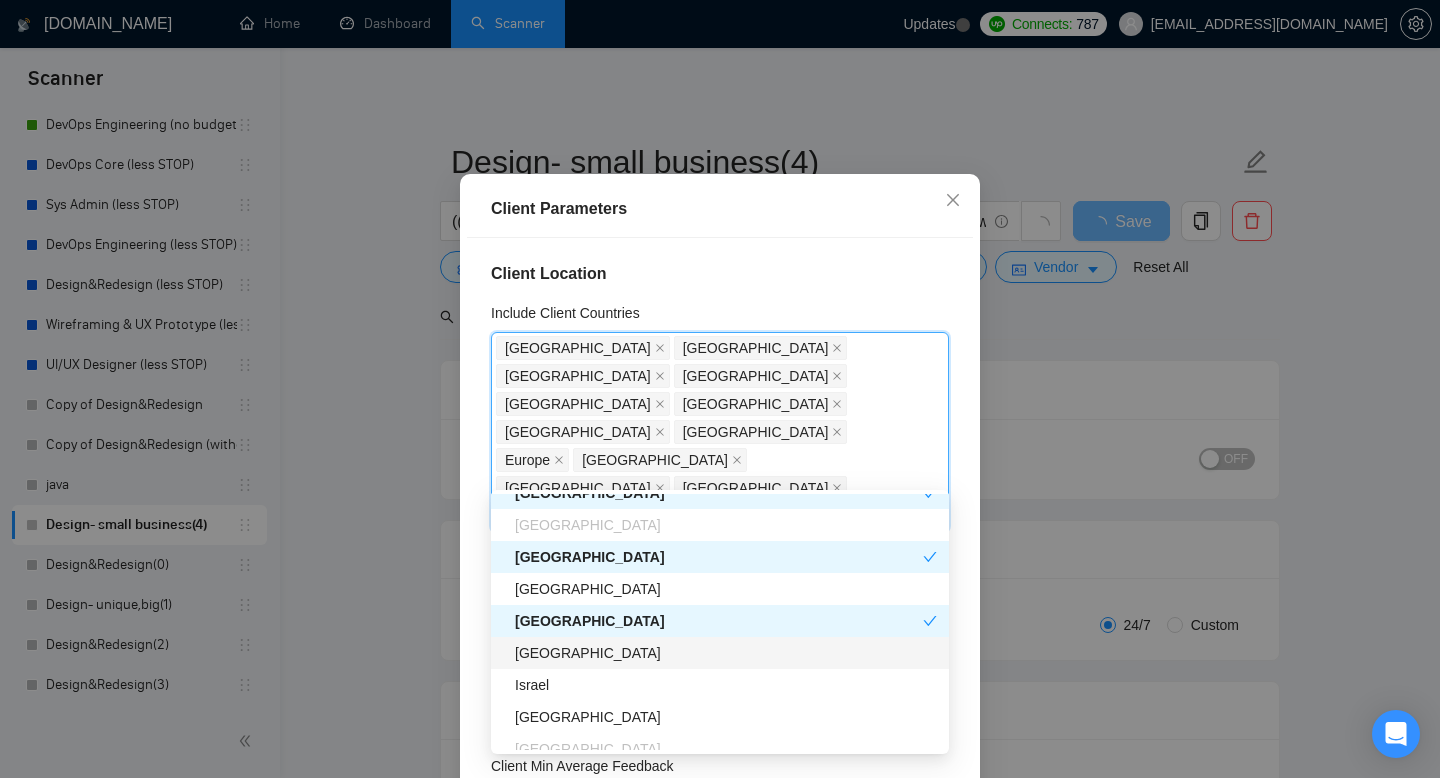 click on "[GEOGRAPHIC_DATA]" at bounding box center [726, 653] 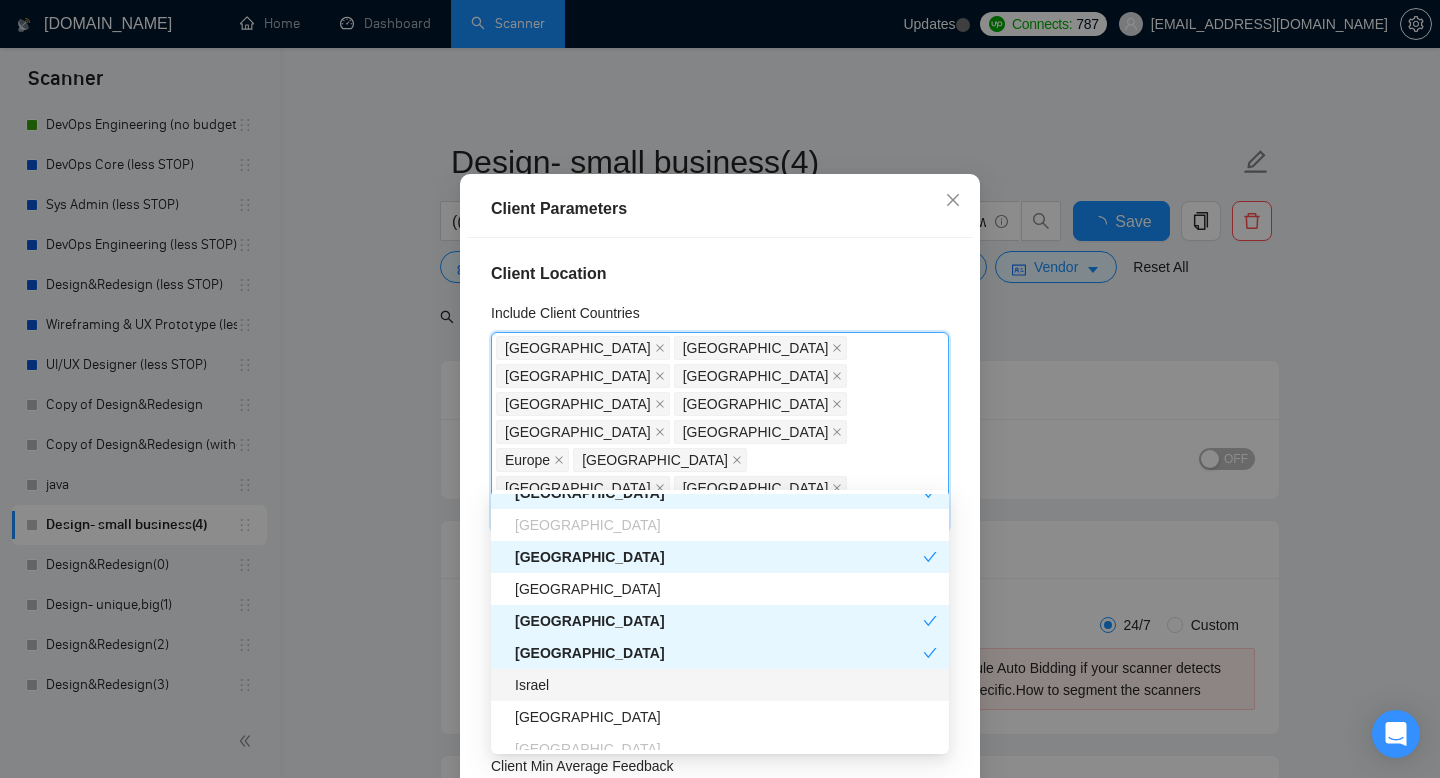click on "Israel" at bounding box center [726, 685] 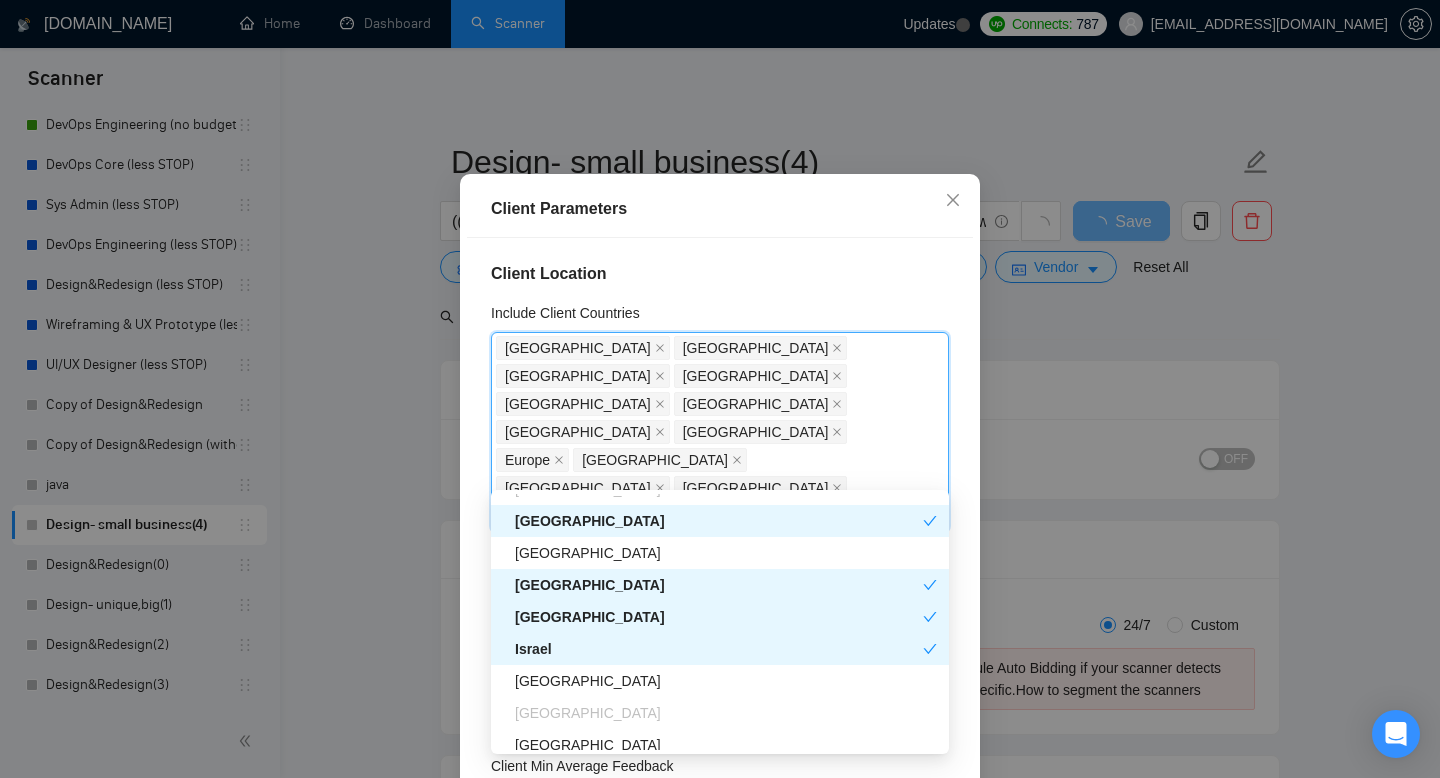 scroll, scrollTop: 482, scrollLeft: 0, axis: vertical 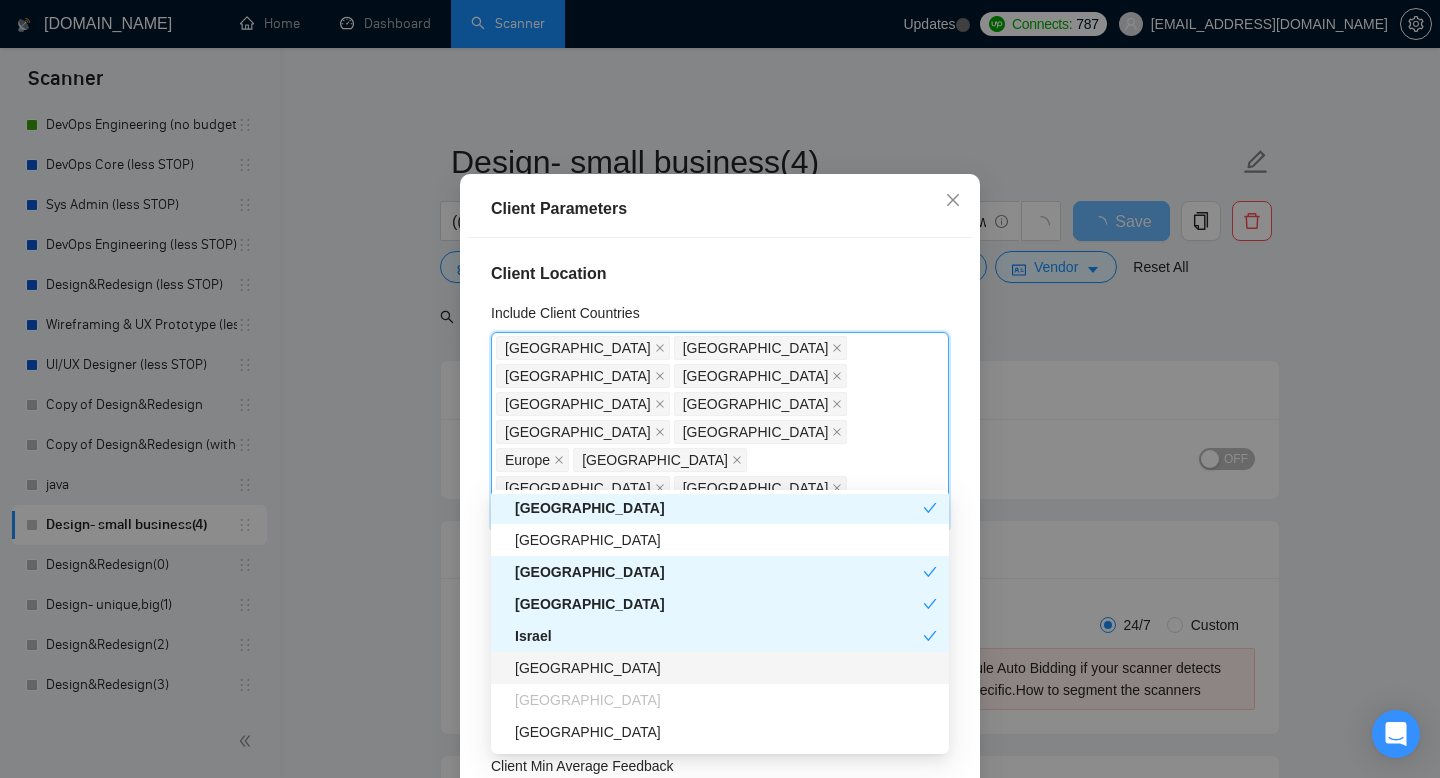 click on "[GEOGRAPHIC_DATA]" at bounding box center [726, 668] 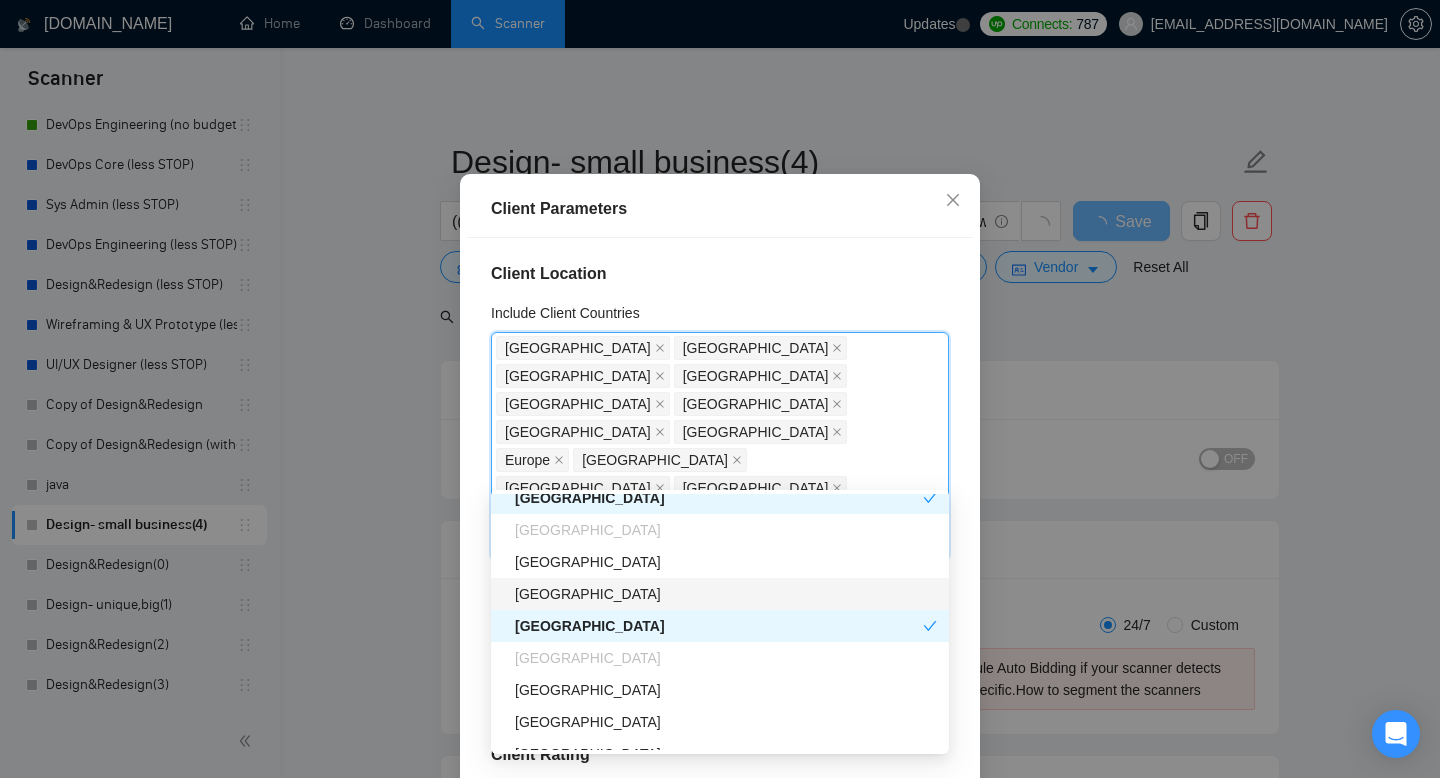 scroll, scrollTop: 661, scrollLeft: 0, axis: vertical 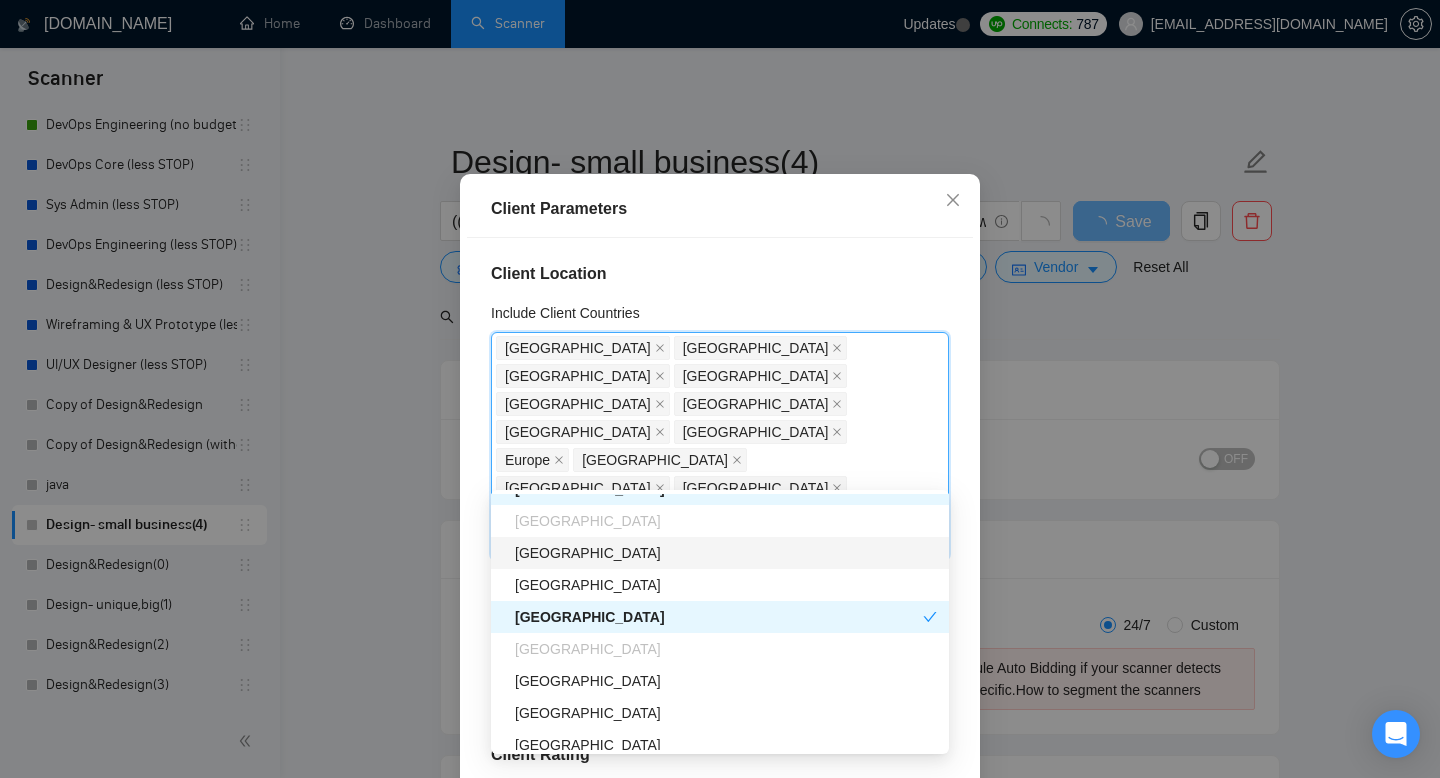 click on "[GEOGRAPHIC_DATA]" at bounding box center [726, 553] 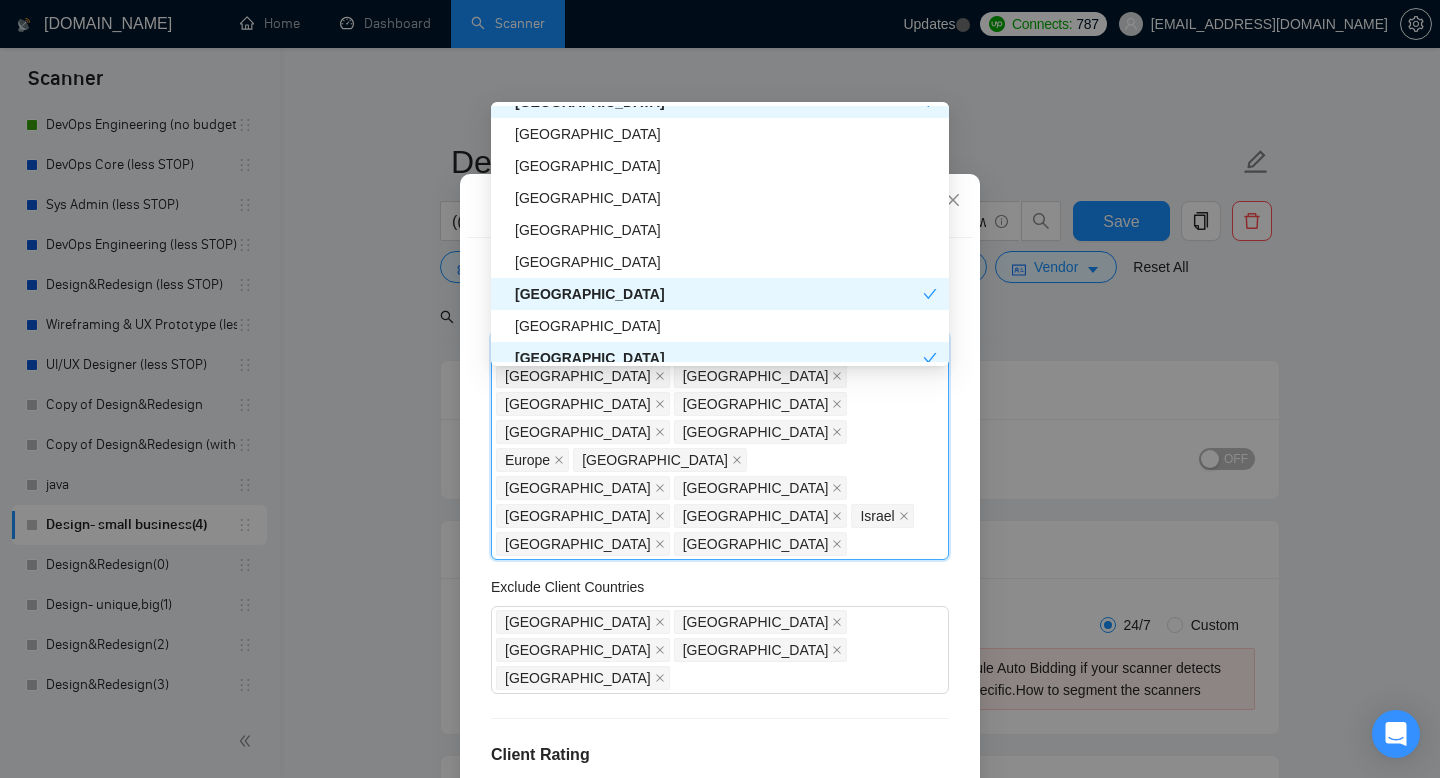scroll, scrollTop: 1063, scrollLeft: 0, axis: vertical 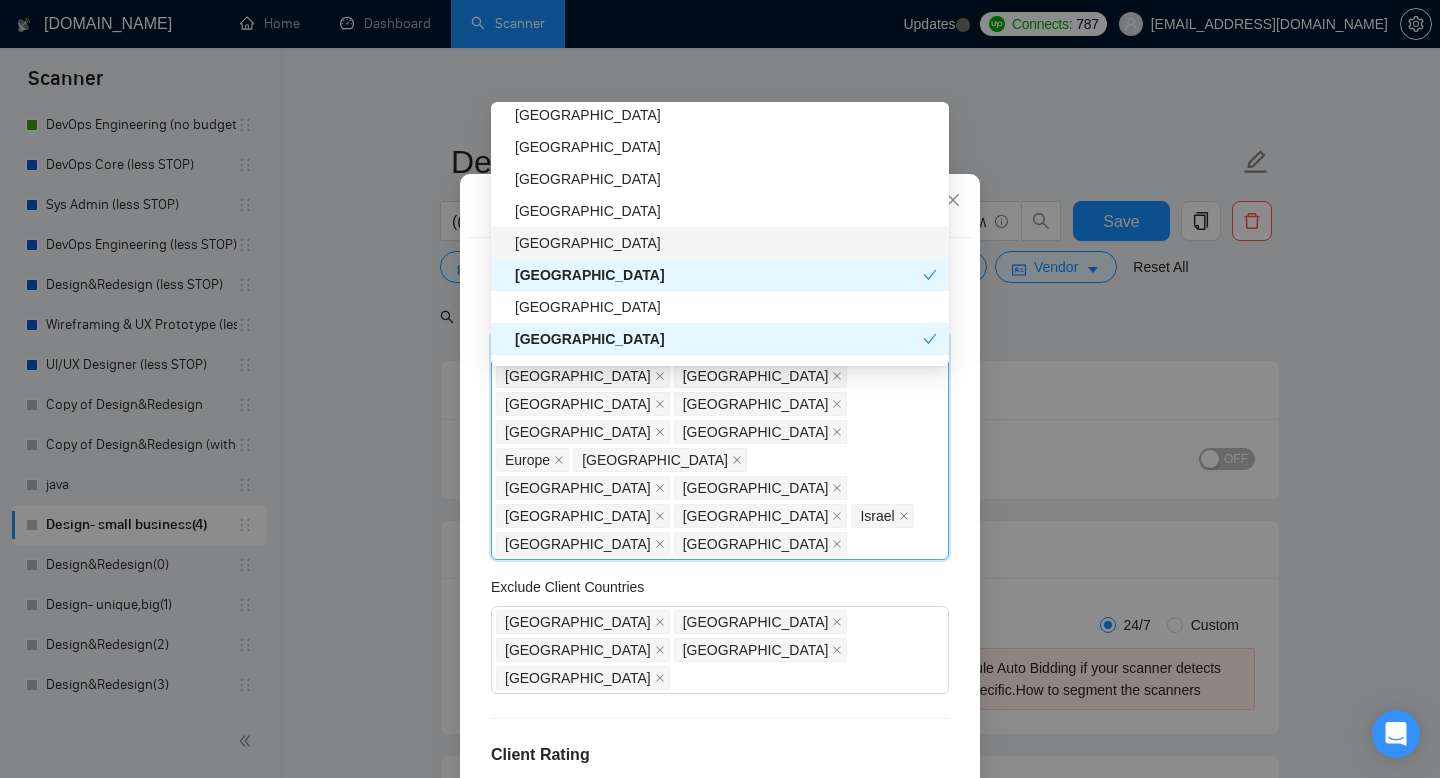 click on "[GEOGRAPHIC_DATA]" at bounding box center (726, 243) 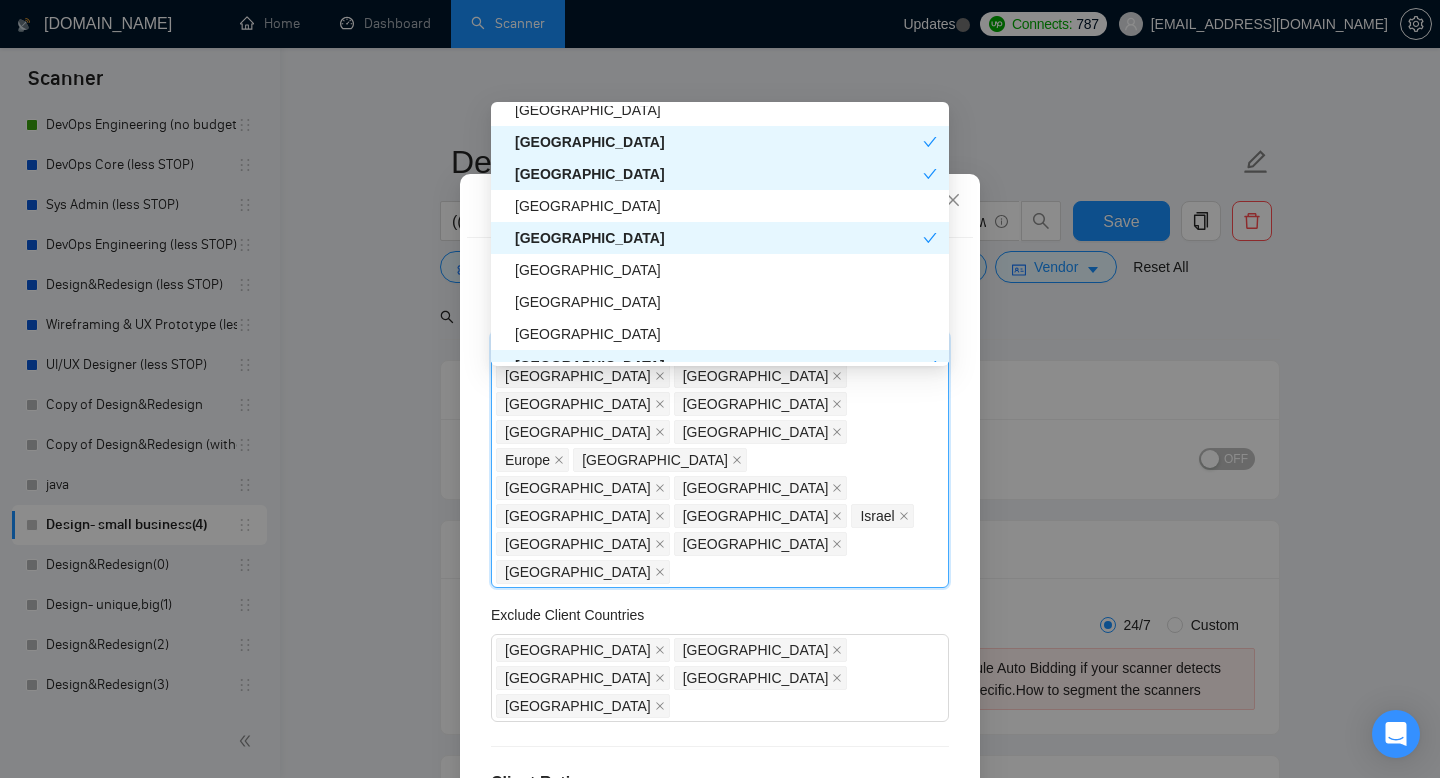 scroll, scrollTop: 1165, scrollLeft: 0, axis: vertical 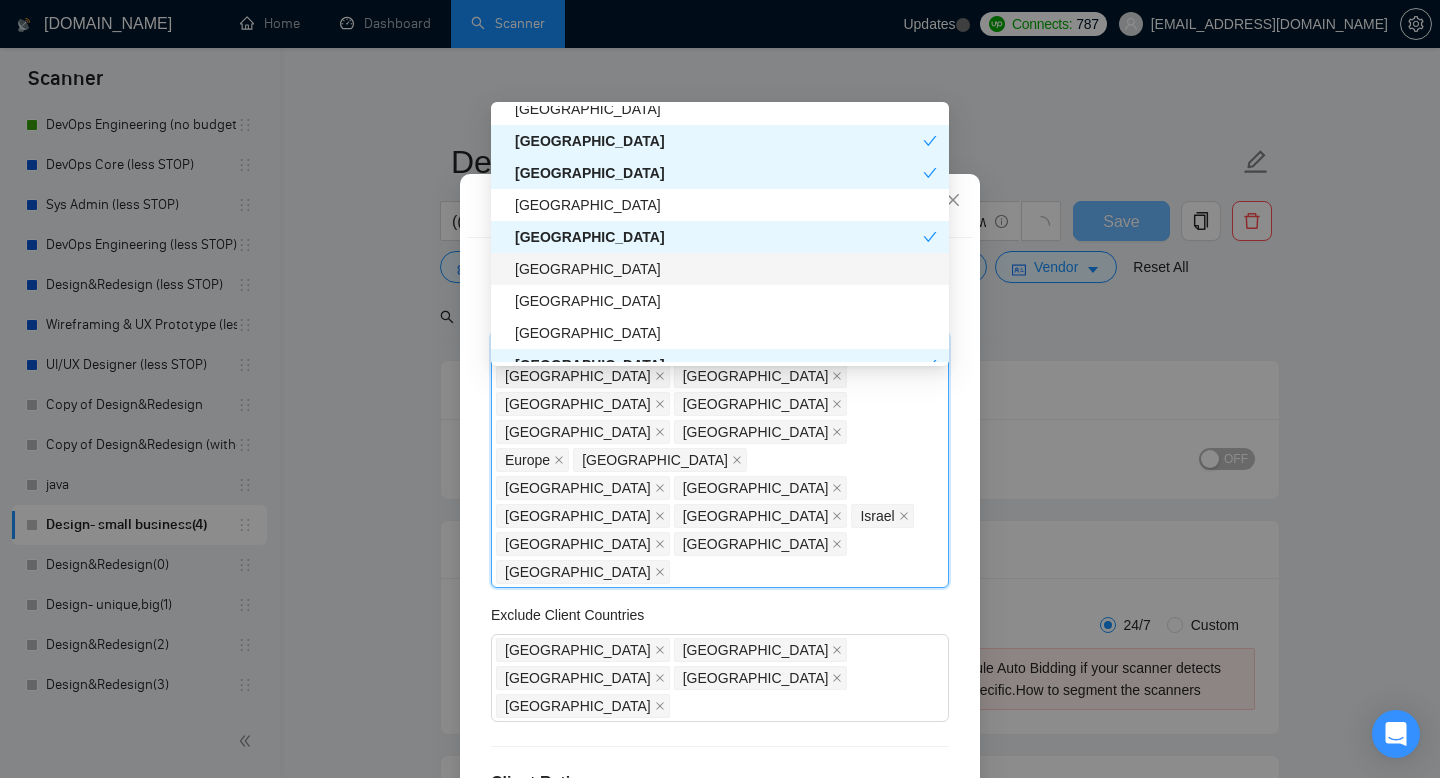 click on "[GEOGRAPHIC_DATA]" at bounding box center [720, 269] 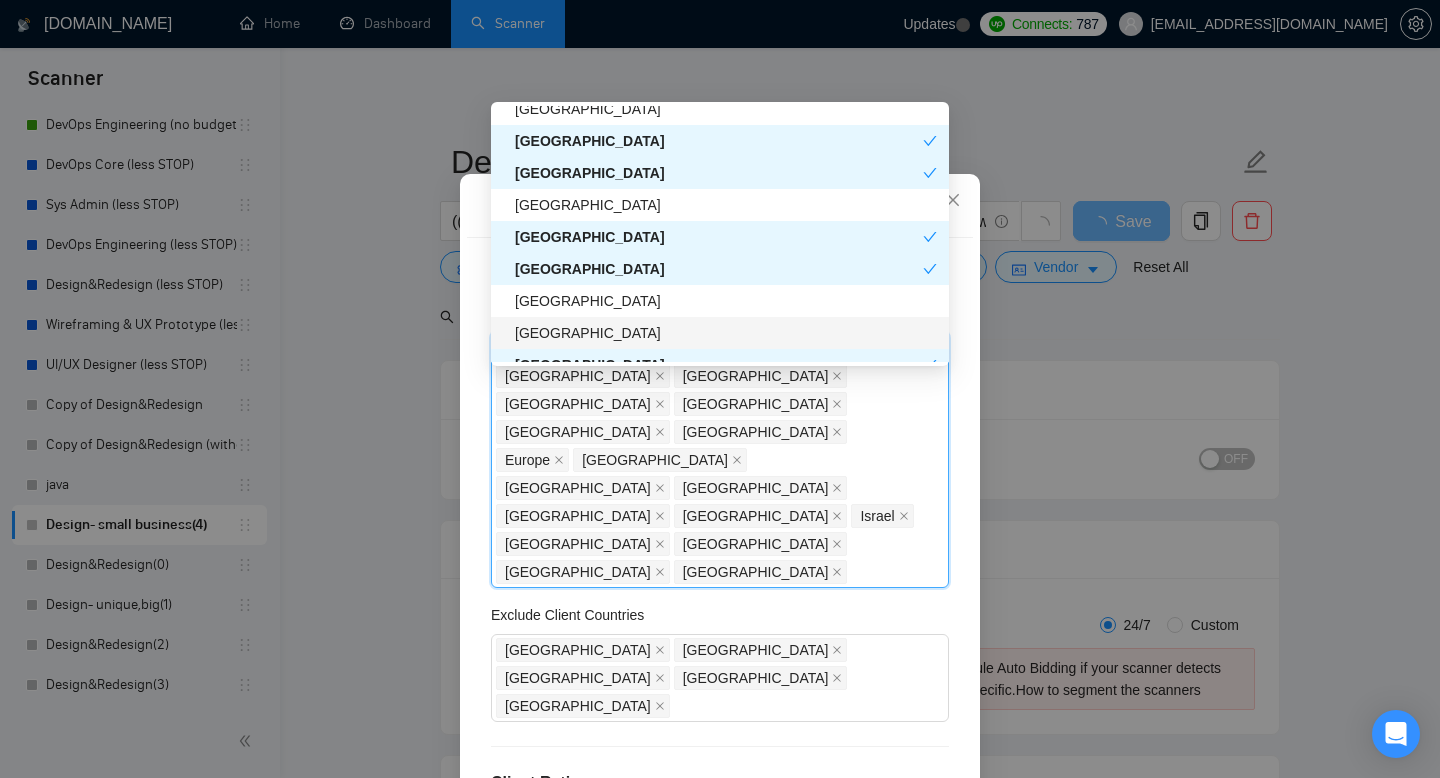 click on "[GEOGRAPHIC_DATA]" at bounding box center [726, 333] 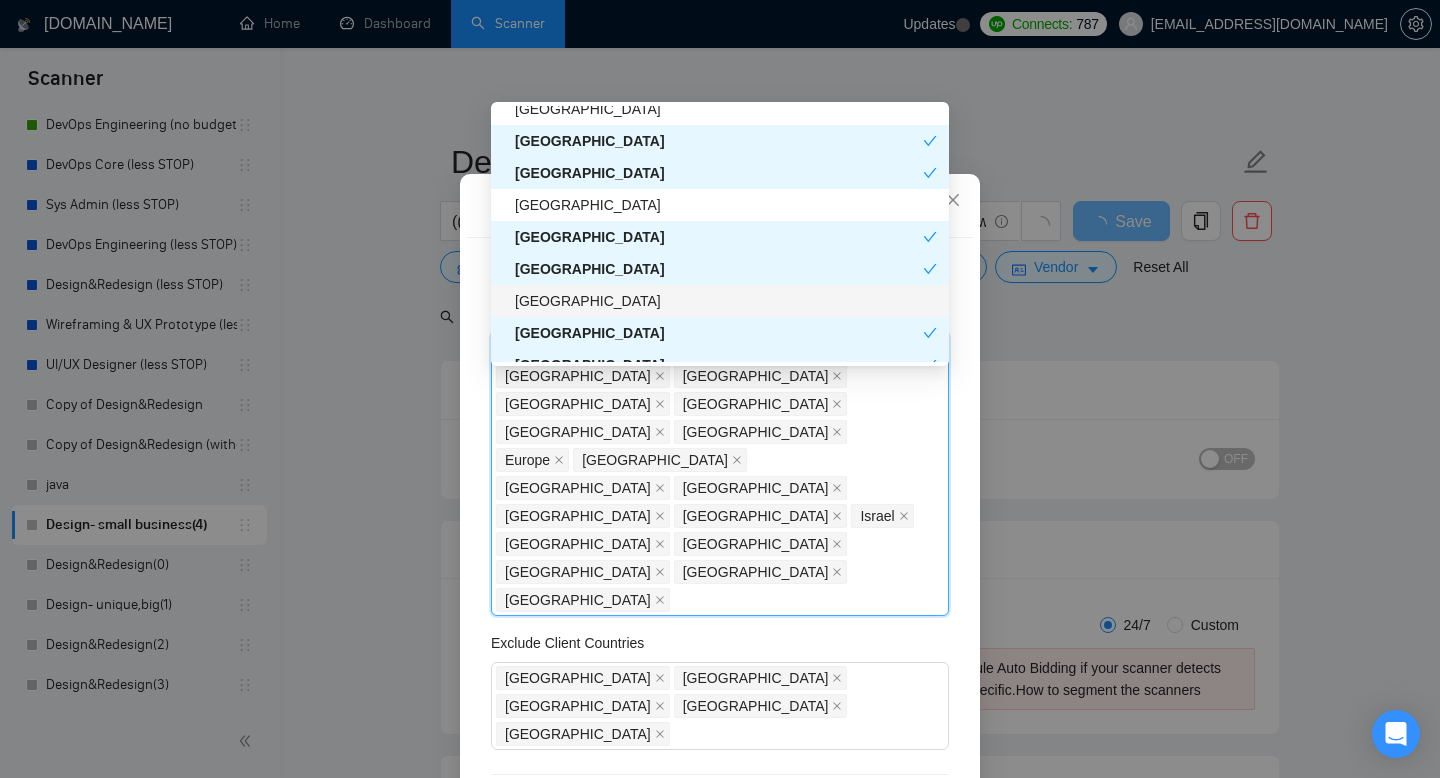 click on "[GEOGRAPHIC_DATA]" at bounding box center [726, 301] 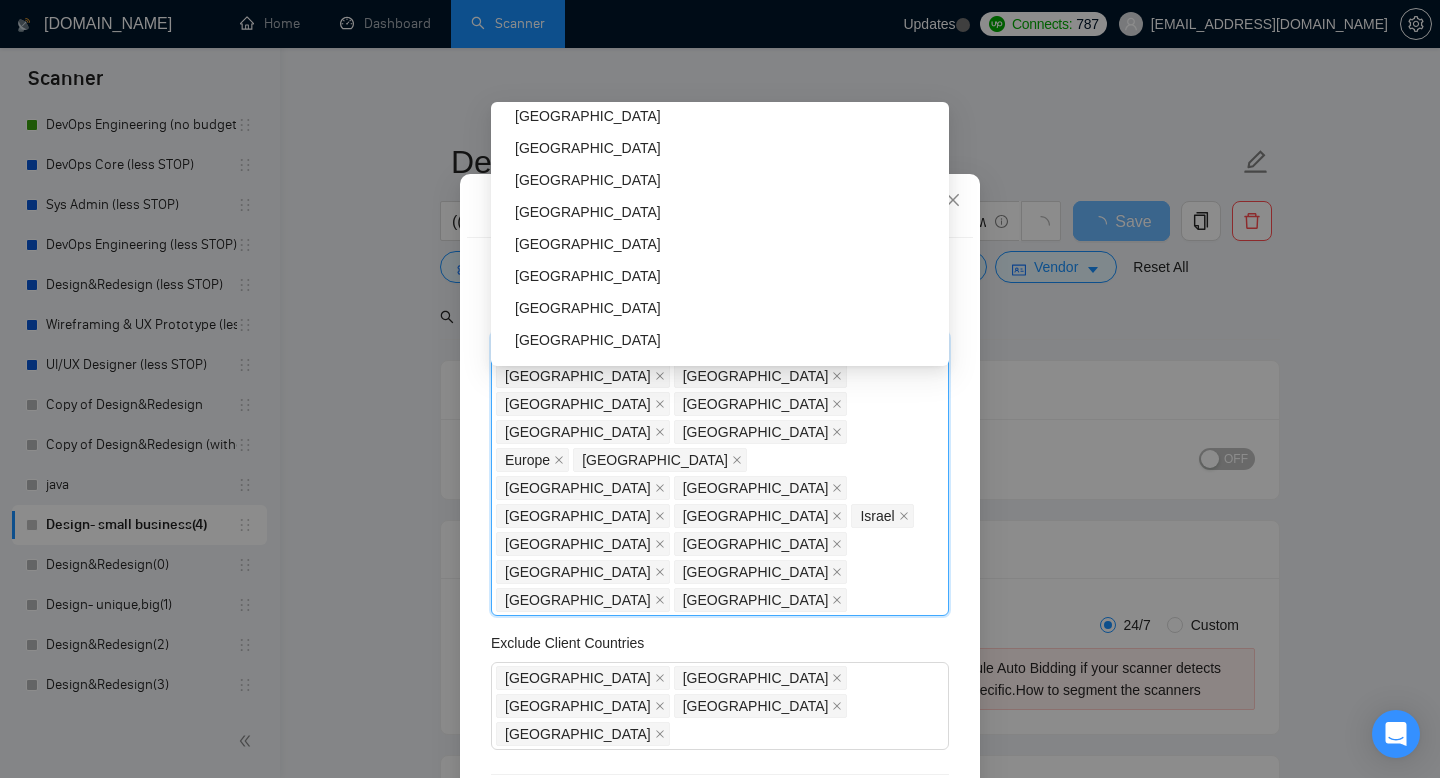 scroll, scrollTop: 1571, scrollLeft: 0, axis: vertical 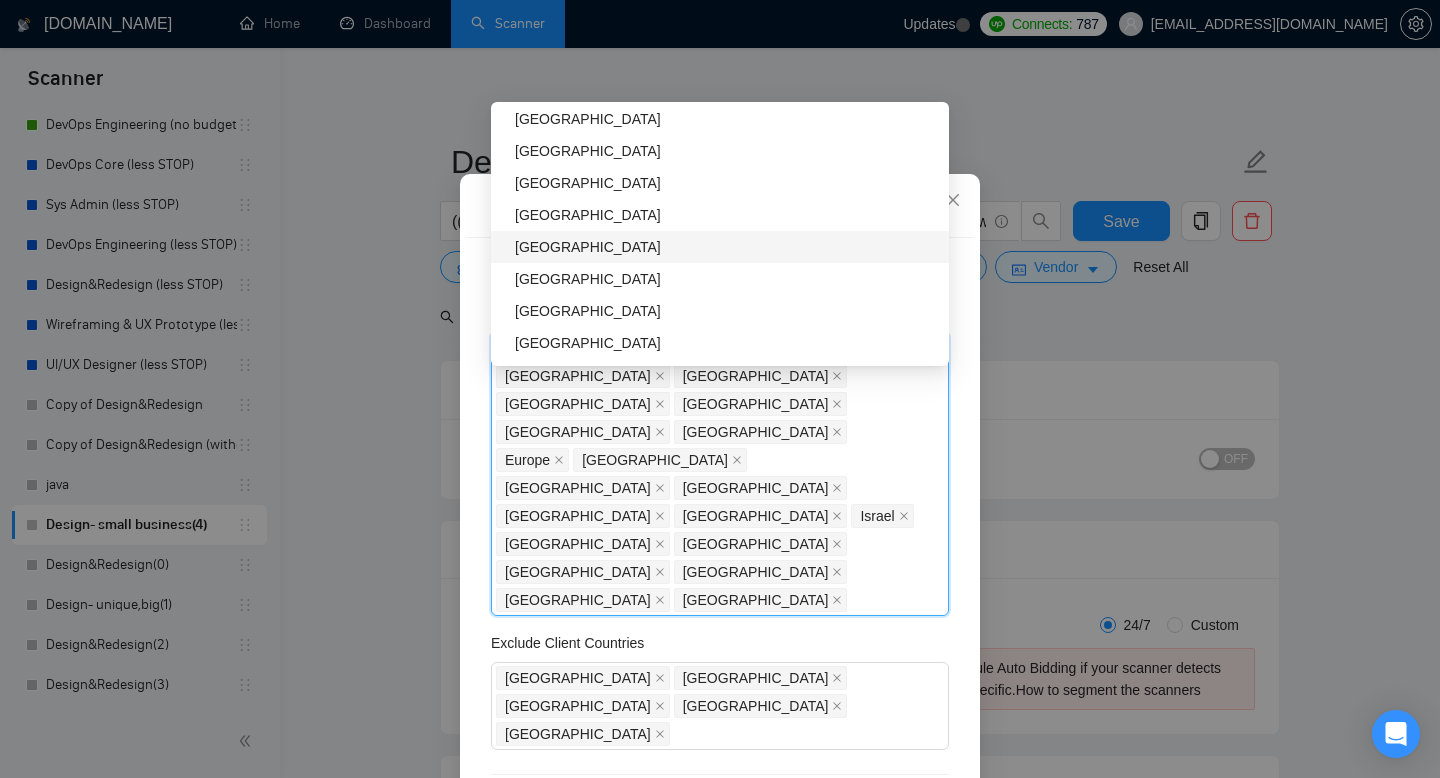 click on "[GEOGRAPHIC_DATA]" at bounding box center [726, 247] 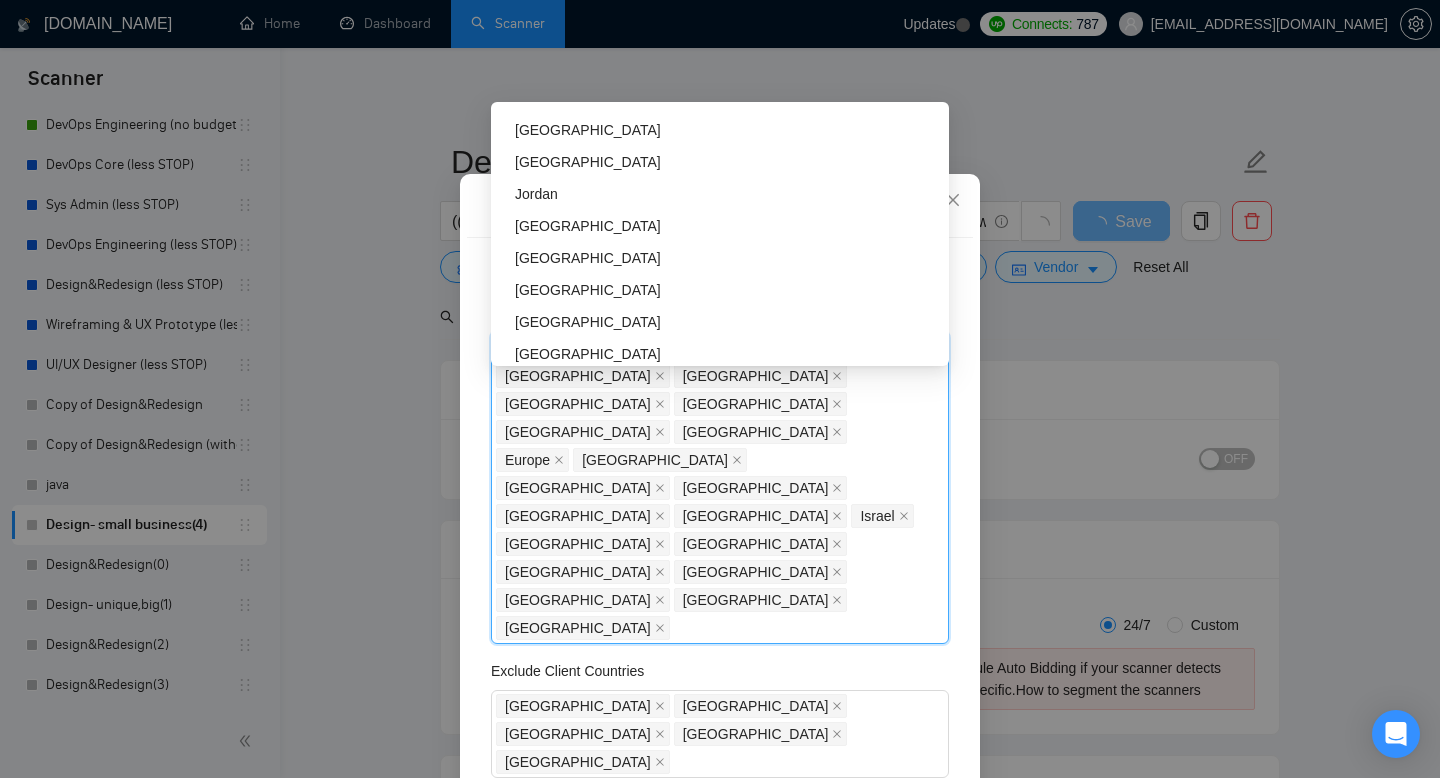 scroll, scrollTop: 1849, scrollLeft: 0, axis: vertical 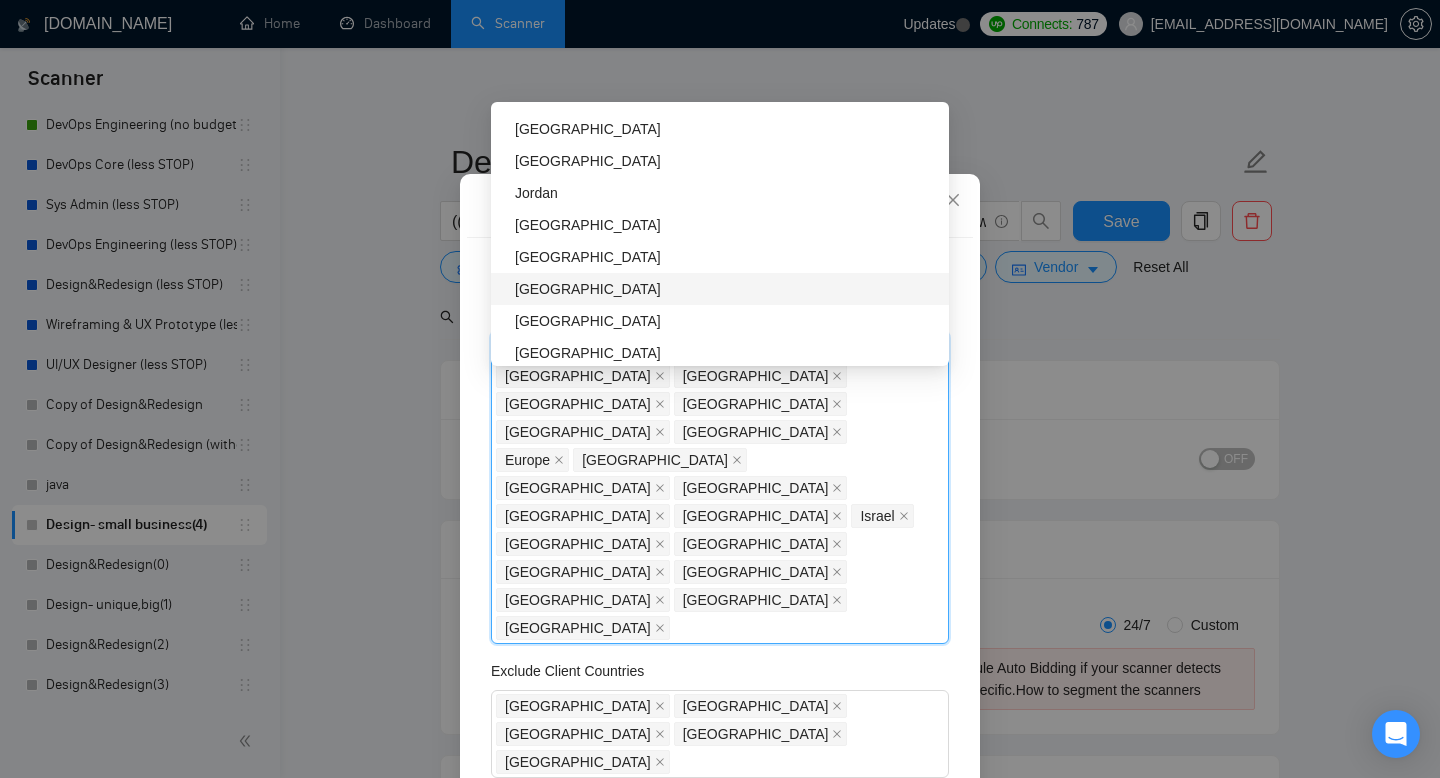 click on "[GEOGRAPHIC_DATA]" at bounding box center [726, 289] 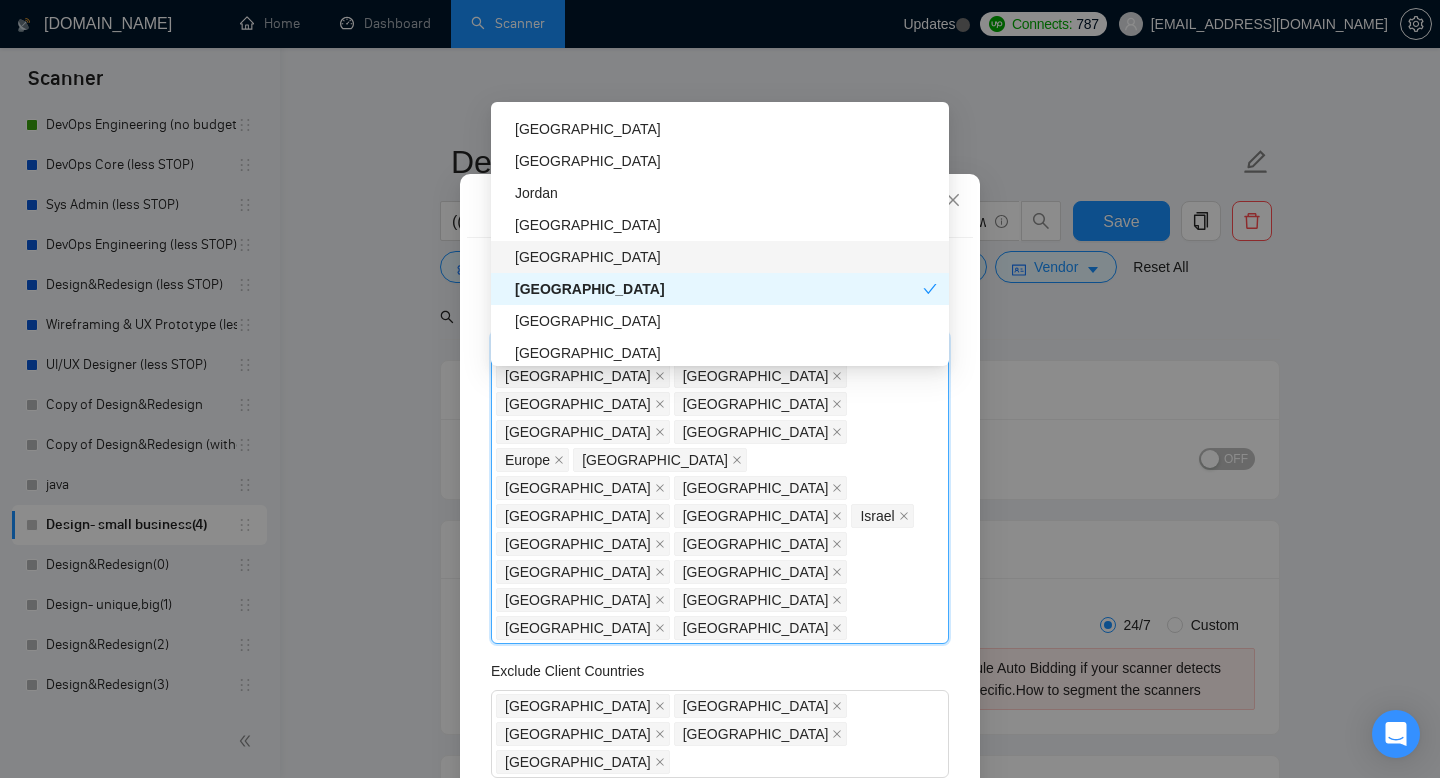 click on "[GEOGRAPHIC_DATA]" at bounding box center [726, 257] 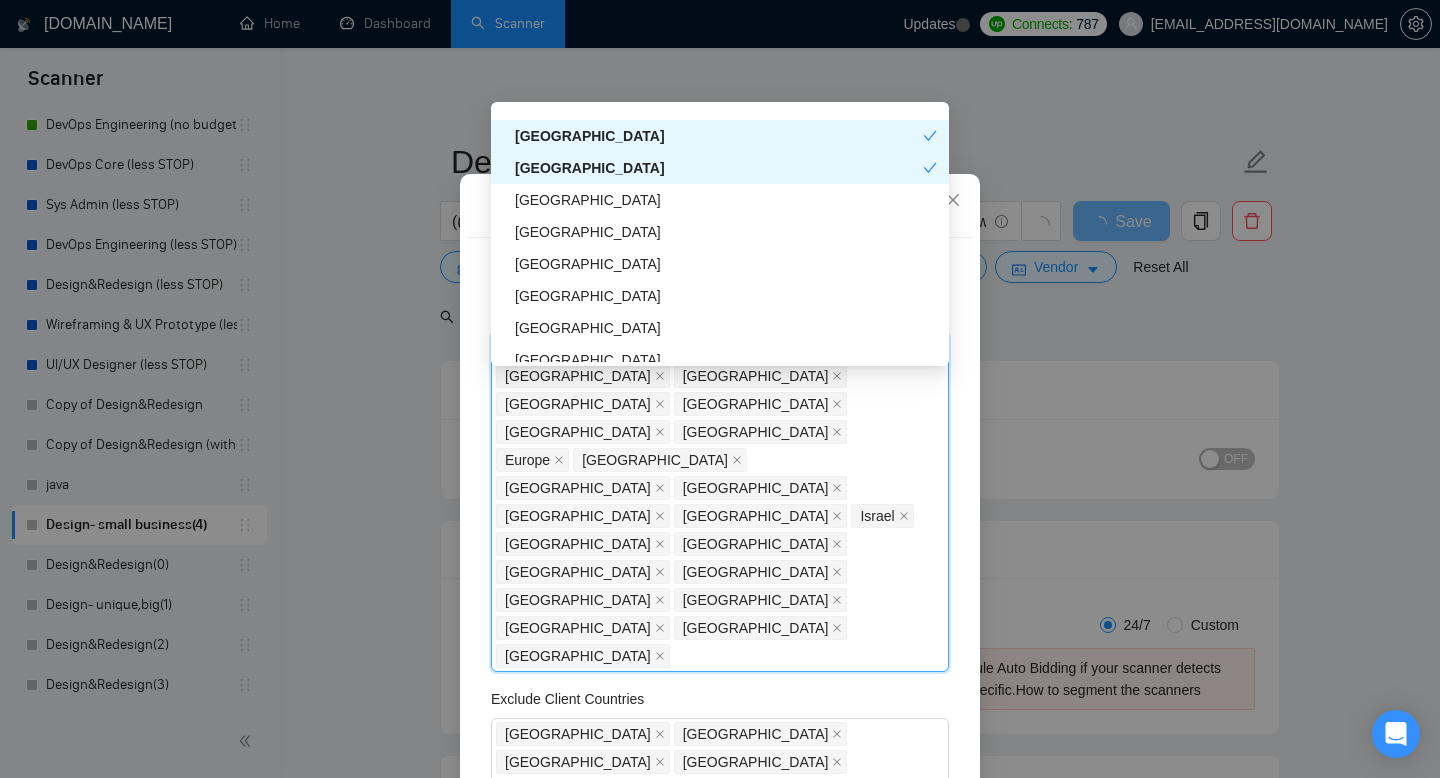 scroll, scrollTop: 2011, scrollLeft: 0, axis: vertical 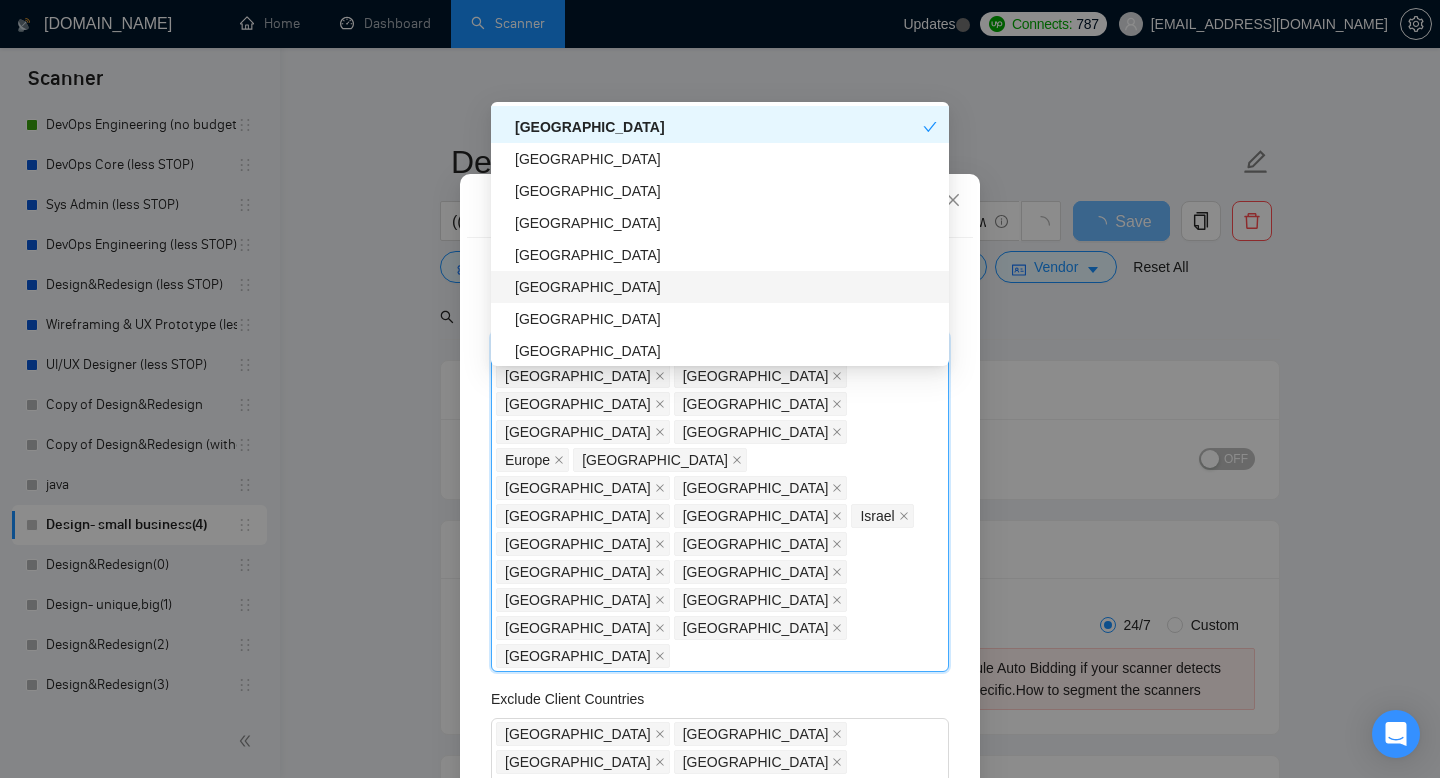 click on "[GEOGRAPHIC_DATA]" at bounding box center (726, 287) 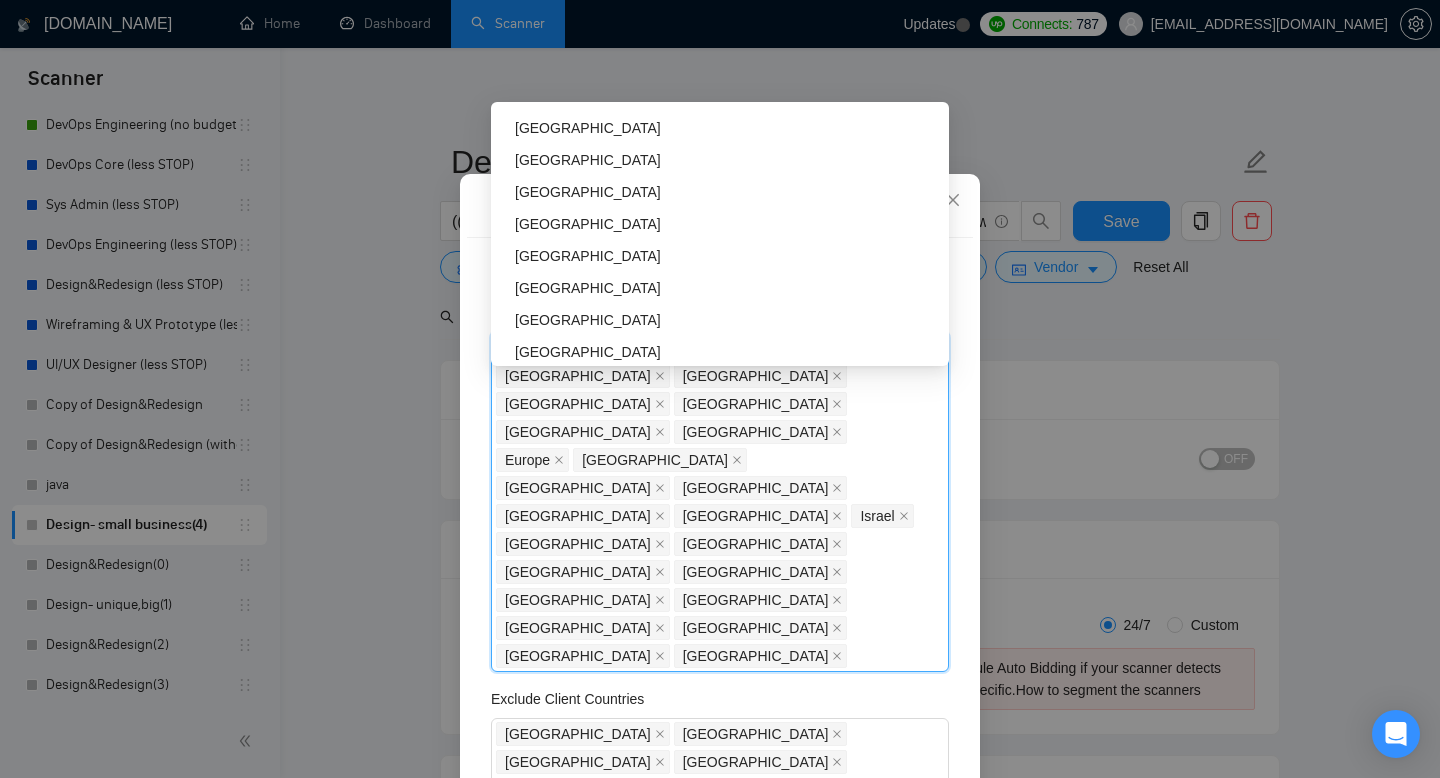 scroll, scrollTop: 3292, scrollLeft: 0, axis: vertical 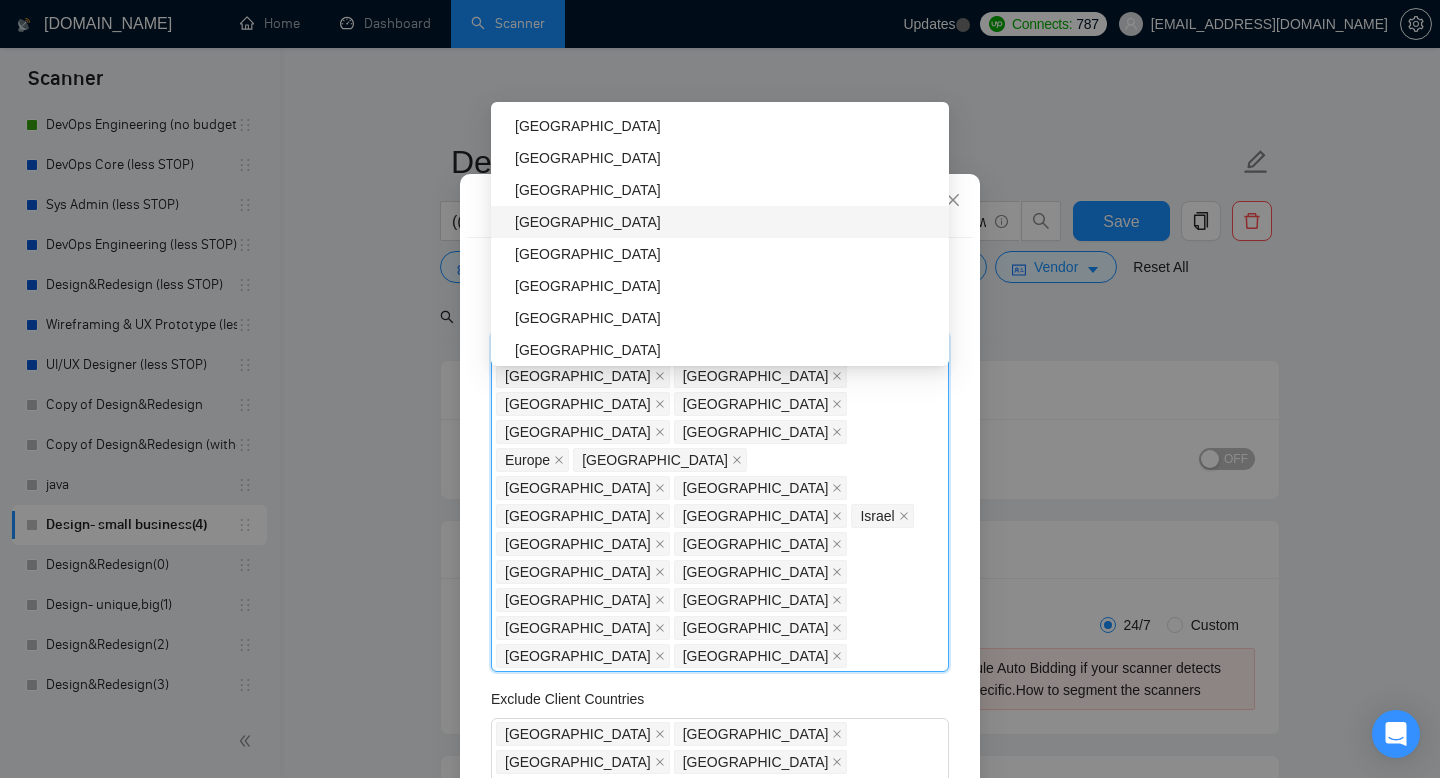 click on "[GEOGRAPHIC_DATA]" at bounding box center (726, 222) 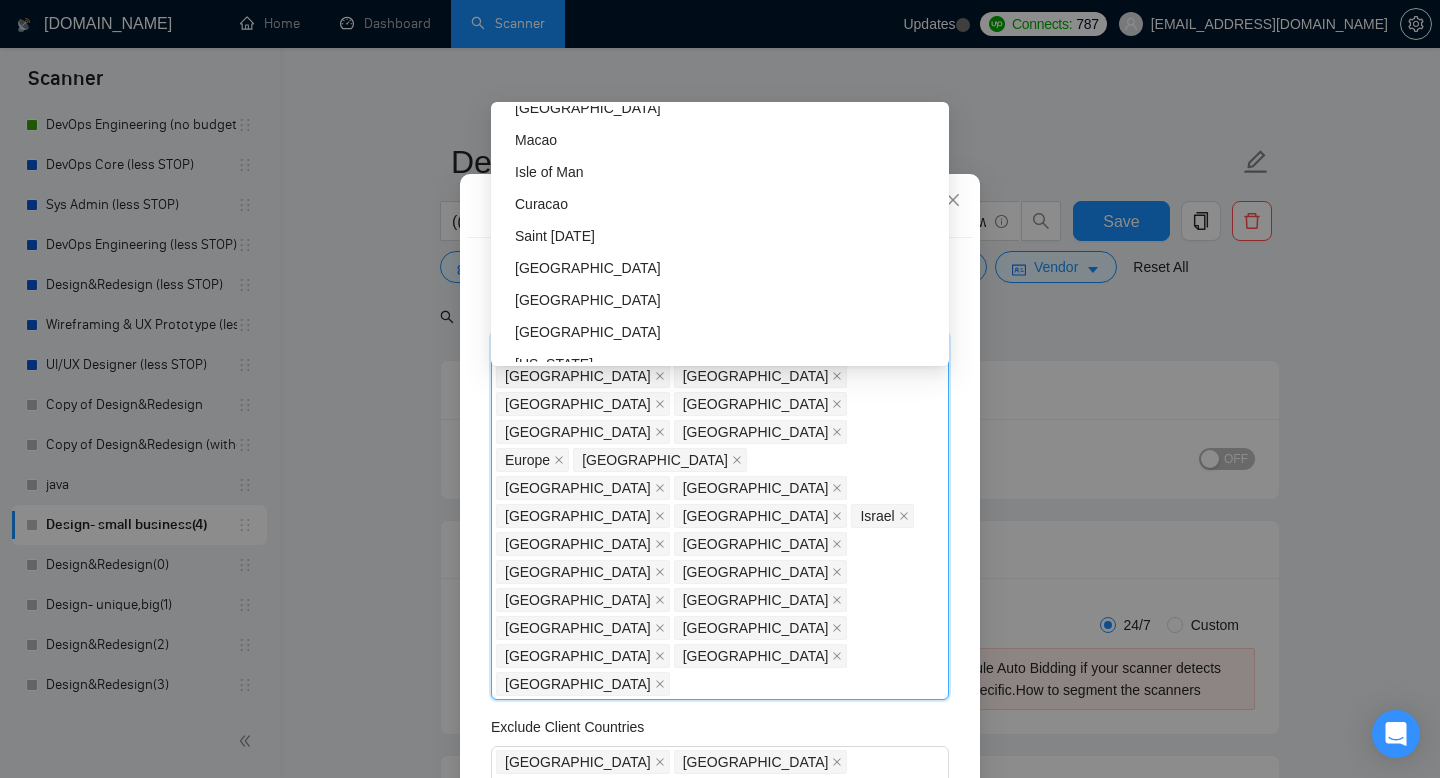 scroll, scrollTop: 5082, scrollLeft: 0, axis: vertical 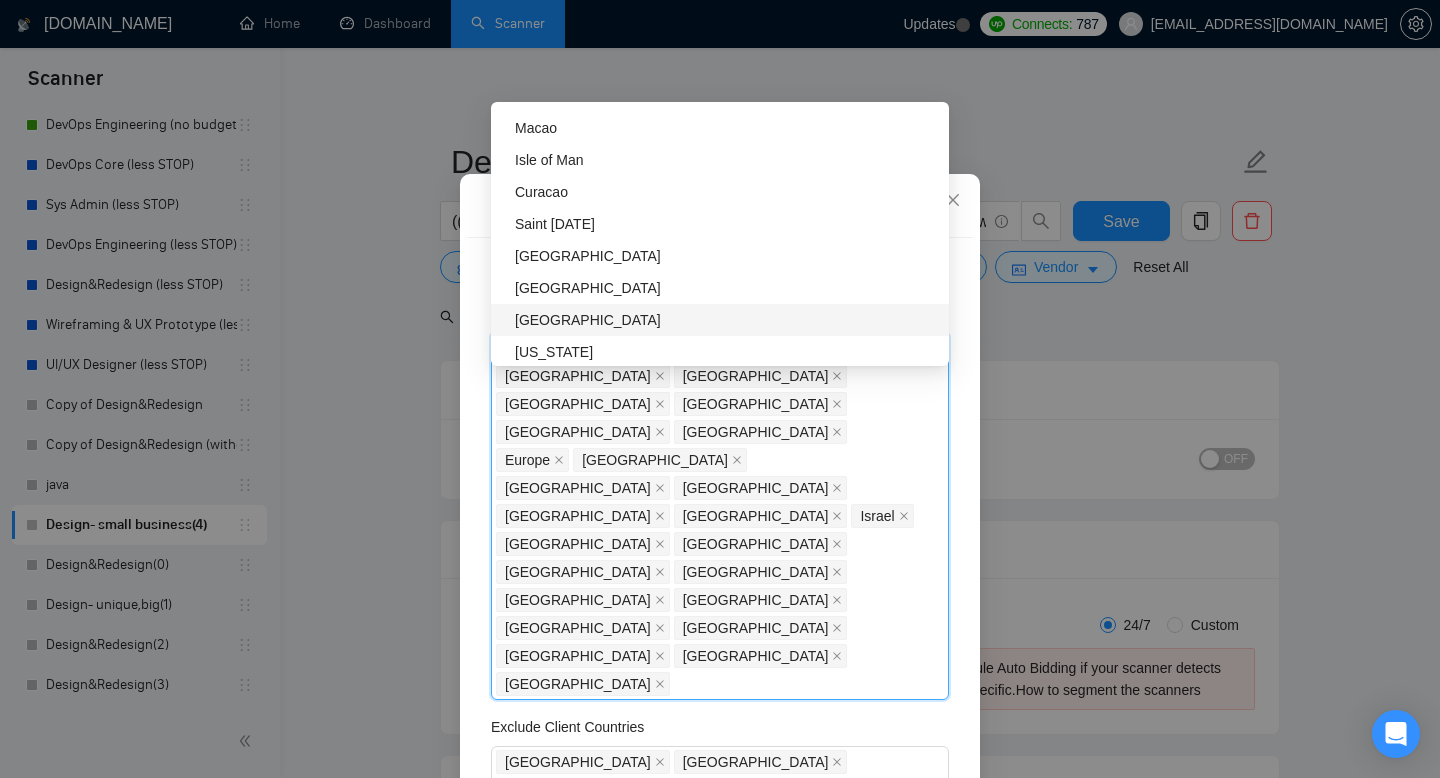 click on "Client Location Include Client Countries [GEOGRAPHIC_DATA] [GEOGRAPHIC_DATA] [GEOGRAPHIC_DATA] [GEOGRAPHIC_DATA] [GEOGRAPHIC_DATA] [GEOGRAPHIC_DATA] [GEOGRAPHIC_DATA] [GEOGRAPHIC_DATA] [GEOGRAPHIC_DATA] [GEOGRAPHIC_DATA] [GEOGRAPHIC_DATA] [GEOGRAPHIC_DATA] [GEOGRAPHIC_DATA] [GEOGRAPHIC_DATA] [GEOGRAPHIC_DATA] [GEOGRAPHIC_DATA] [GEOGRAPHIC_DATA] [GEOGRAPHIC_DATA] [GEOGRAPHIC_DATA] [GEOGRAPHIC_DATA] [GEOGRAPHIC_DATA] [GEOGRAPHIC_DATA] [GEOGRAPHIC_DATA] [GEOGRAPHIC_DATA] [GEOGRAPHIC_DATA] [GEOGRAPHIC_DATA]   Exclude Client Countries [GEOGRAPHIC_DATA] [GEOGRAPHIC_DATA] [GEOGRAPHIC_DATA] [GEOGRAPHIC_DATA] [GEOGRAPHIC_DATA]   Client Rating Client Min Average Feedback Include clients with no feedback Client Payment Details Payment Verified Hire Rate Stats   Client Total Spent $ 5000 Min - $ 1000000 Max Client Hire Rate New Mid Rates High Rates Max Rates     Avg Hourly Rate Paid New $ Min - $ Max Include Clients without Sufficient History Client Profile Client Industry New   Any industry Client Company Size   Any company size Enterprise Clients New   Any clients" at bounding box center [720, 510] 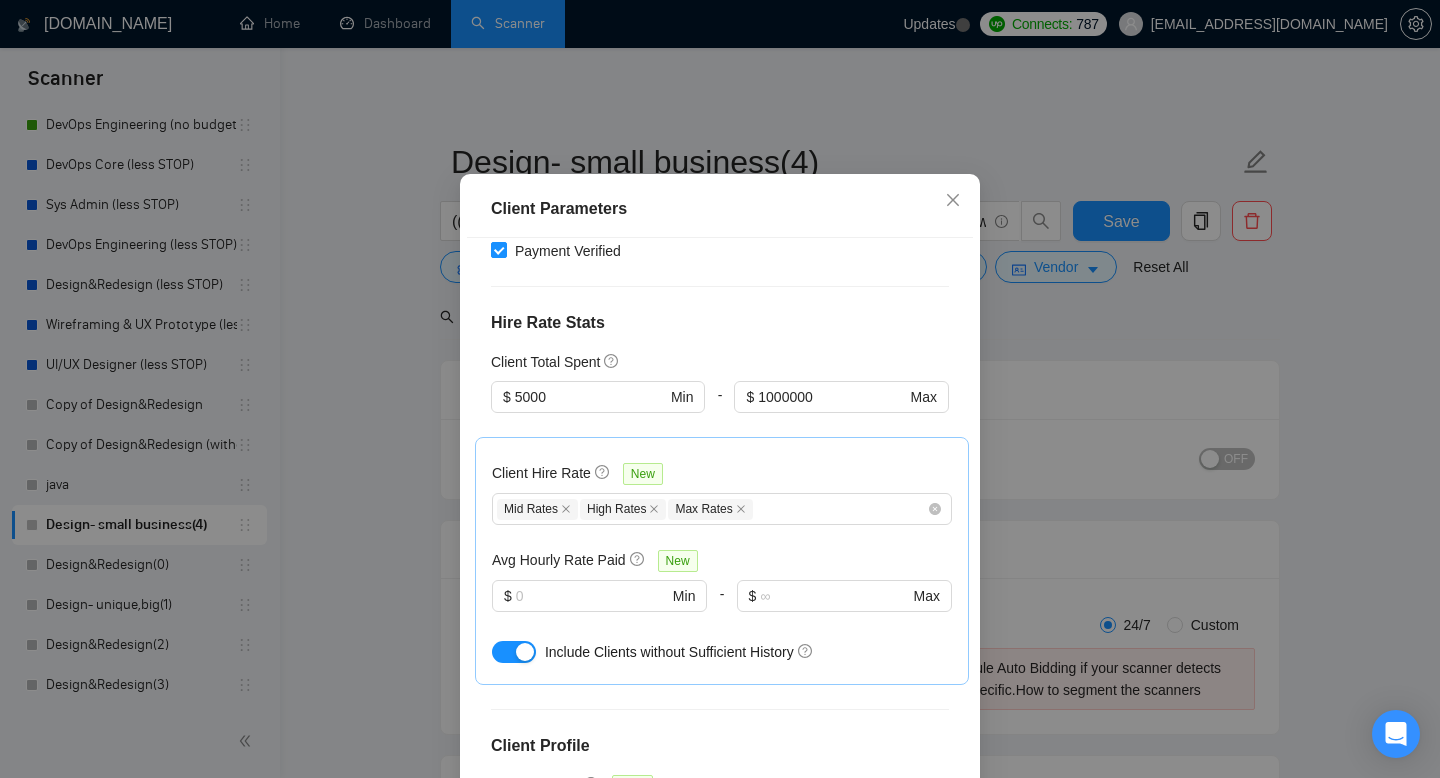 scroll, scrollTop: 869, scrollLeft: 0, axis: vertical 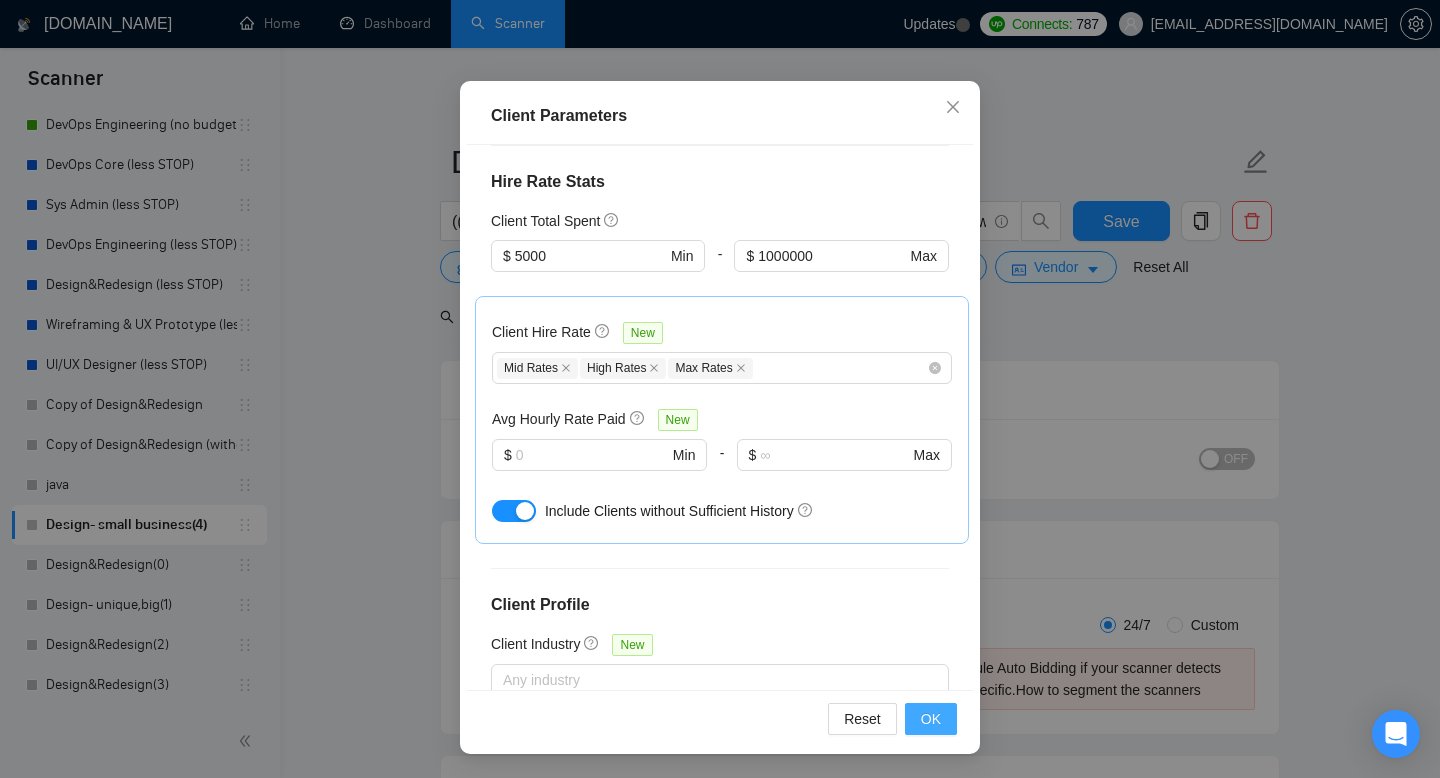 click on "OK" at bounding box center (931, 719) 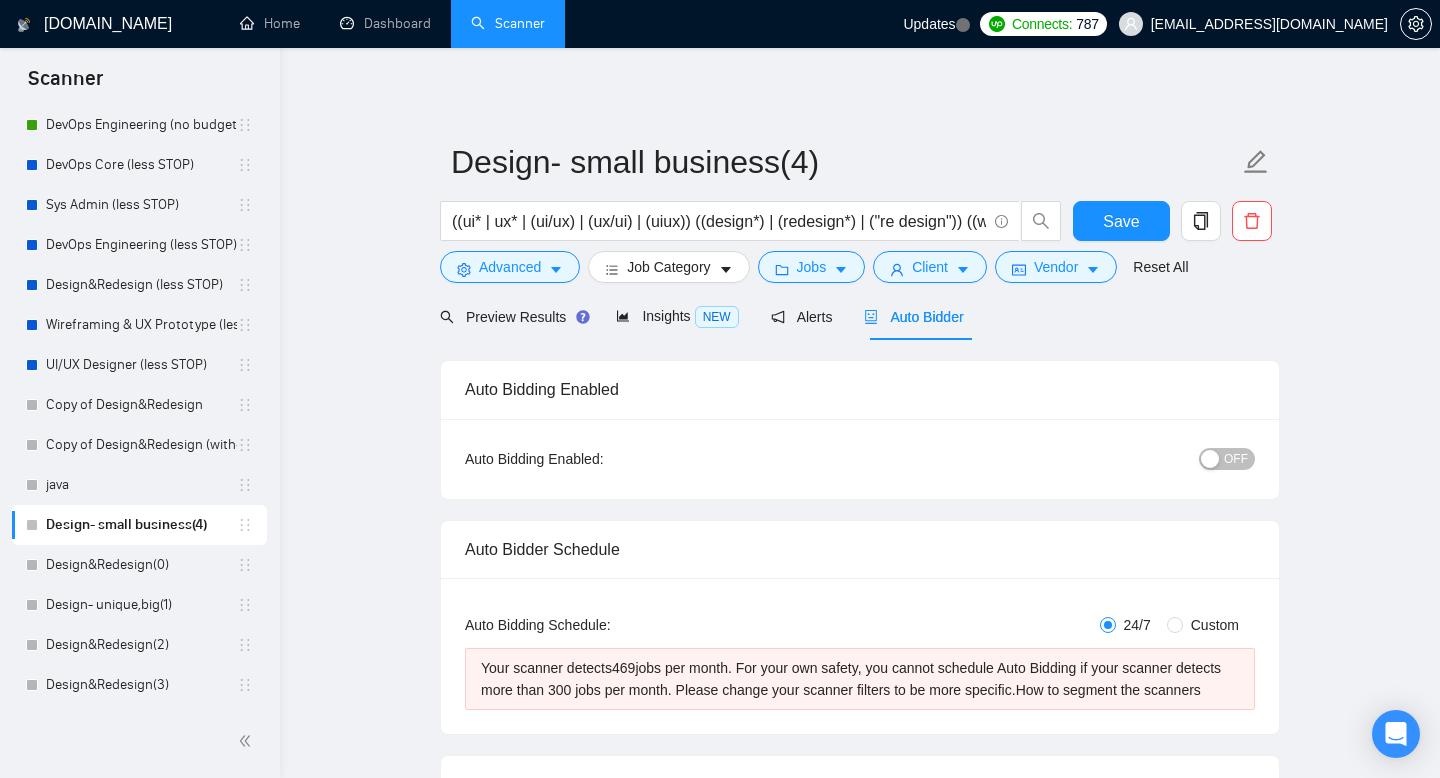 scroll, scrollTop: 38, scrollLeft: 0, axis: vertical 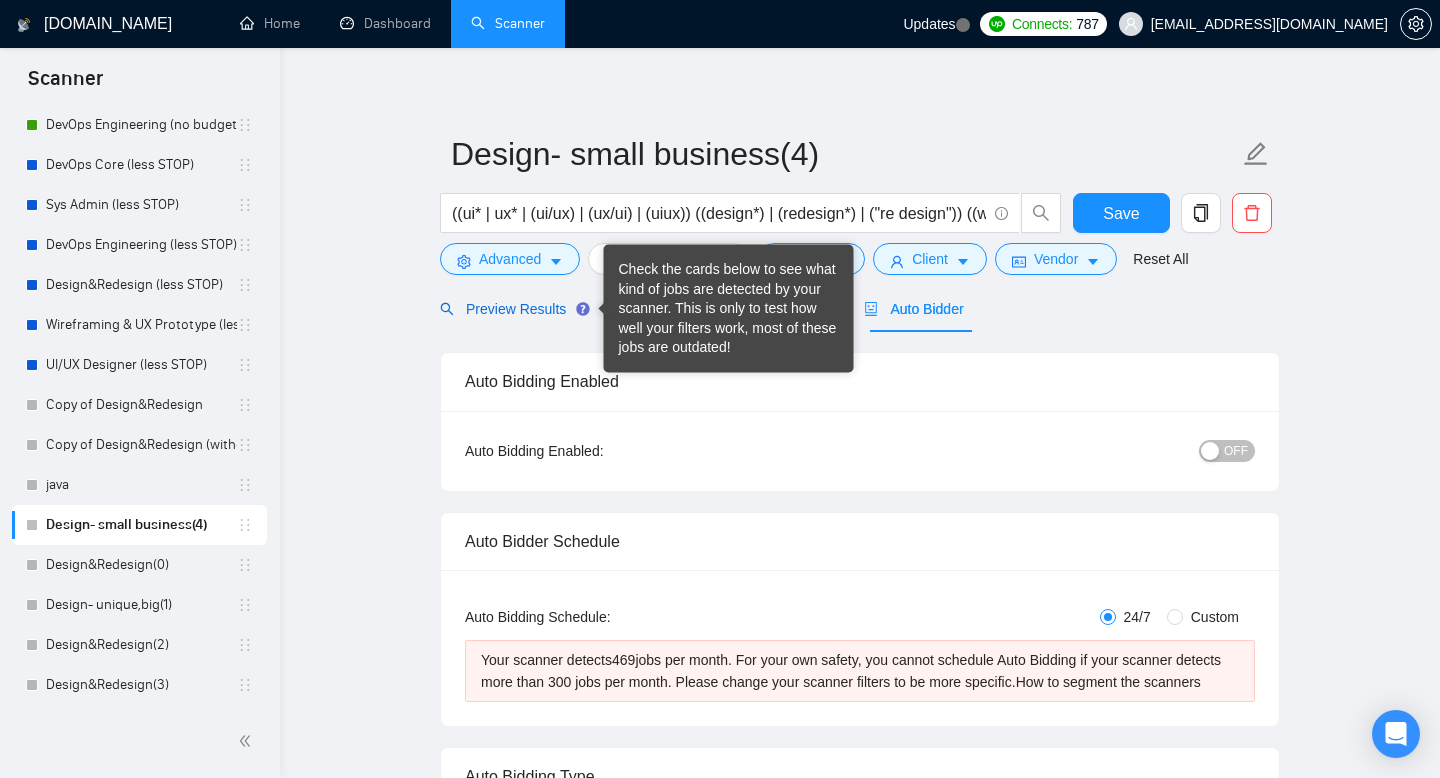 click on "Preview Results" at bounding box center (512, 309) 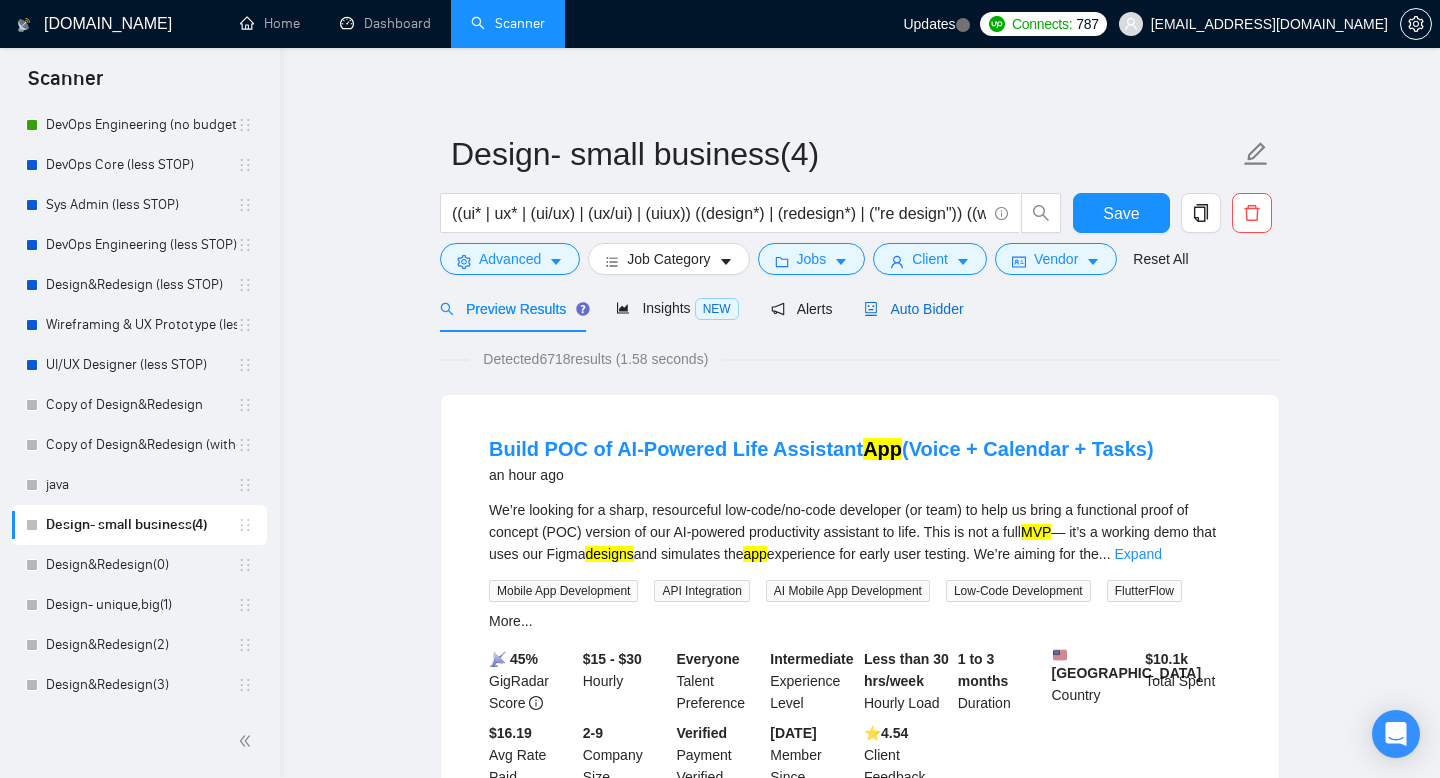 click on "Auto Bidder" at bounding box center (913, 309) 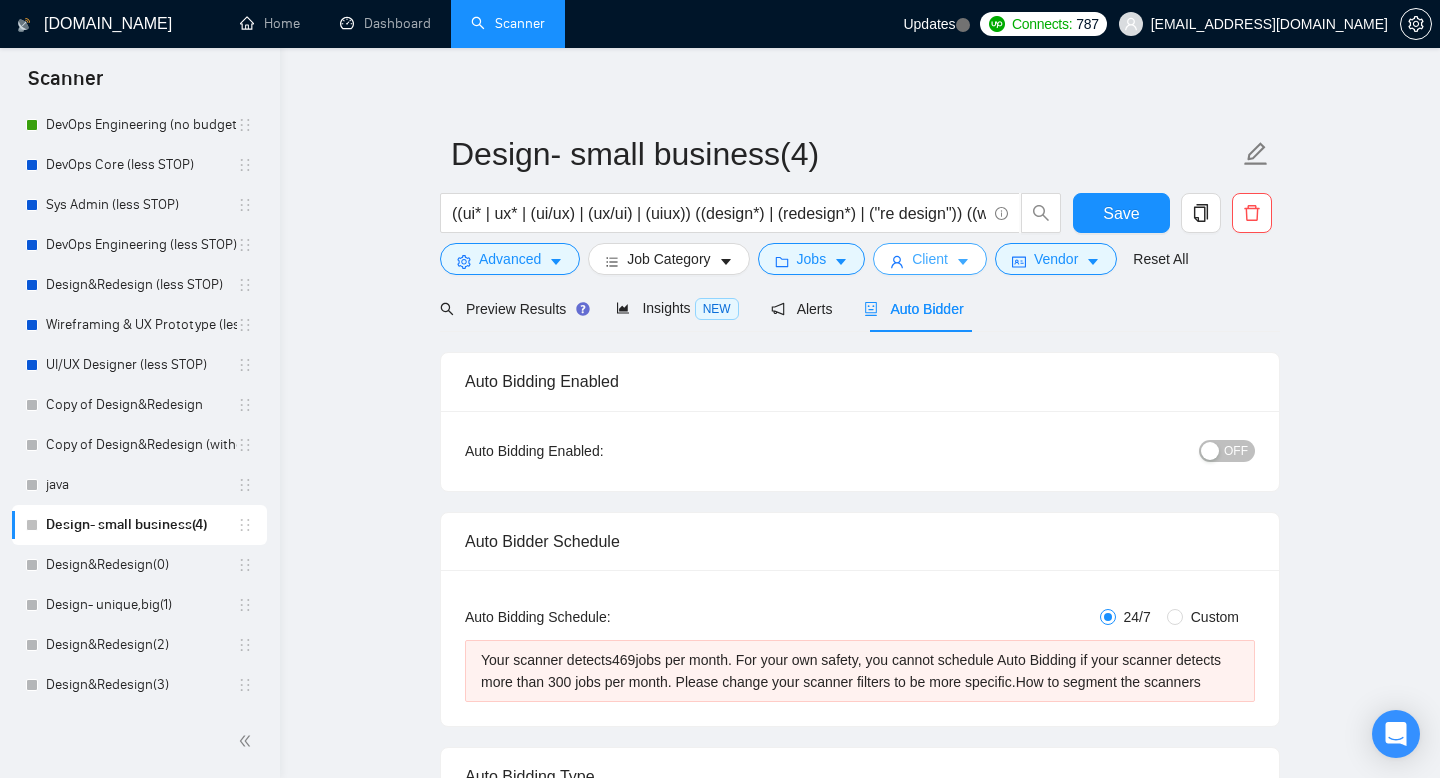 click on "Client" at bounding box center [930, 259] 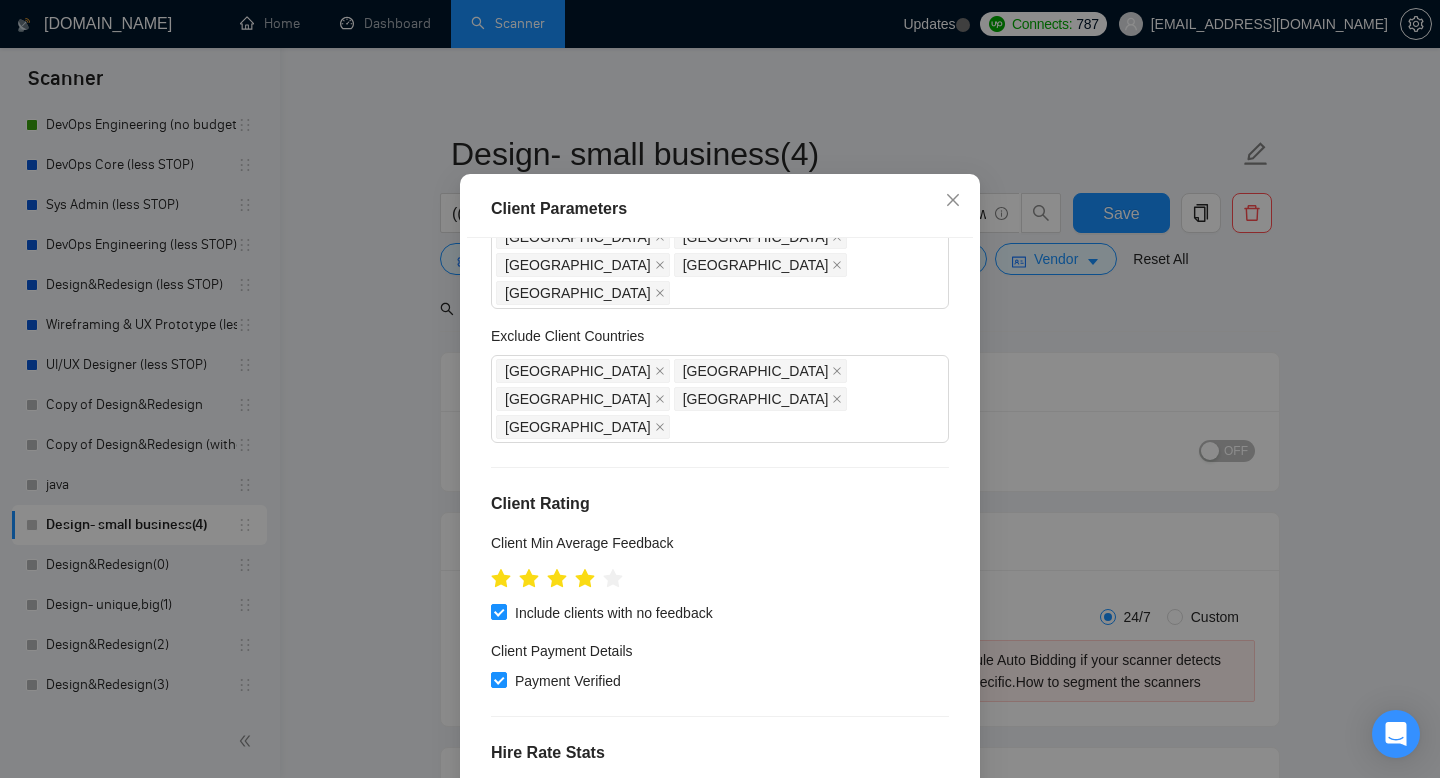 scroll, scrollTop: 0, scrollLeft: 0, axis: both 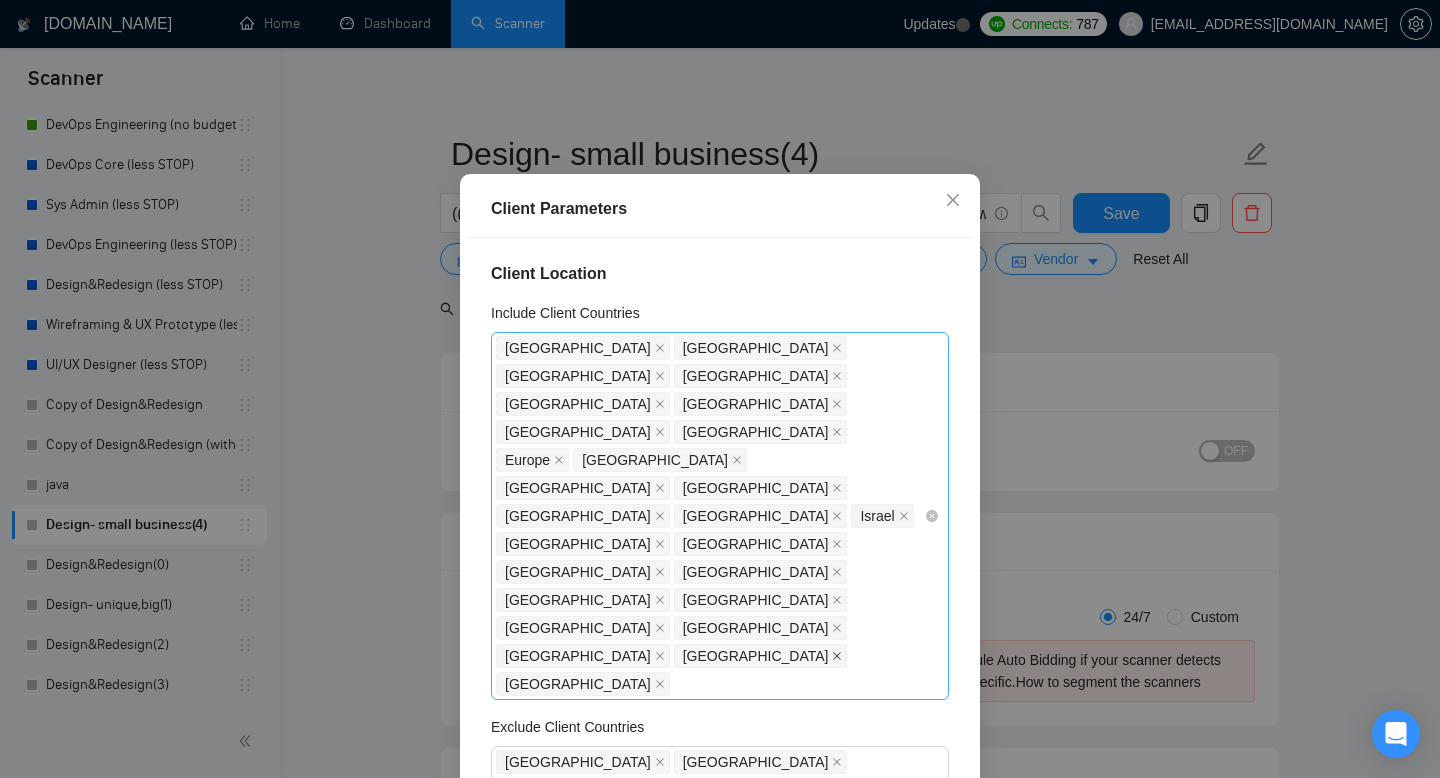 click 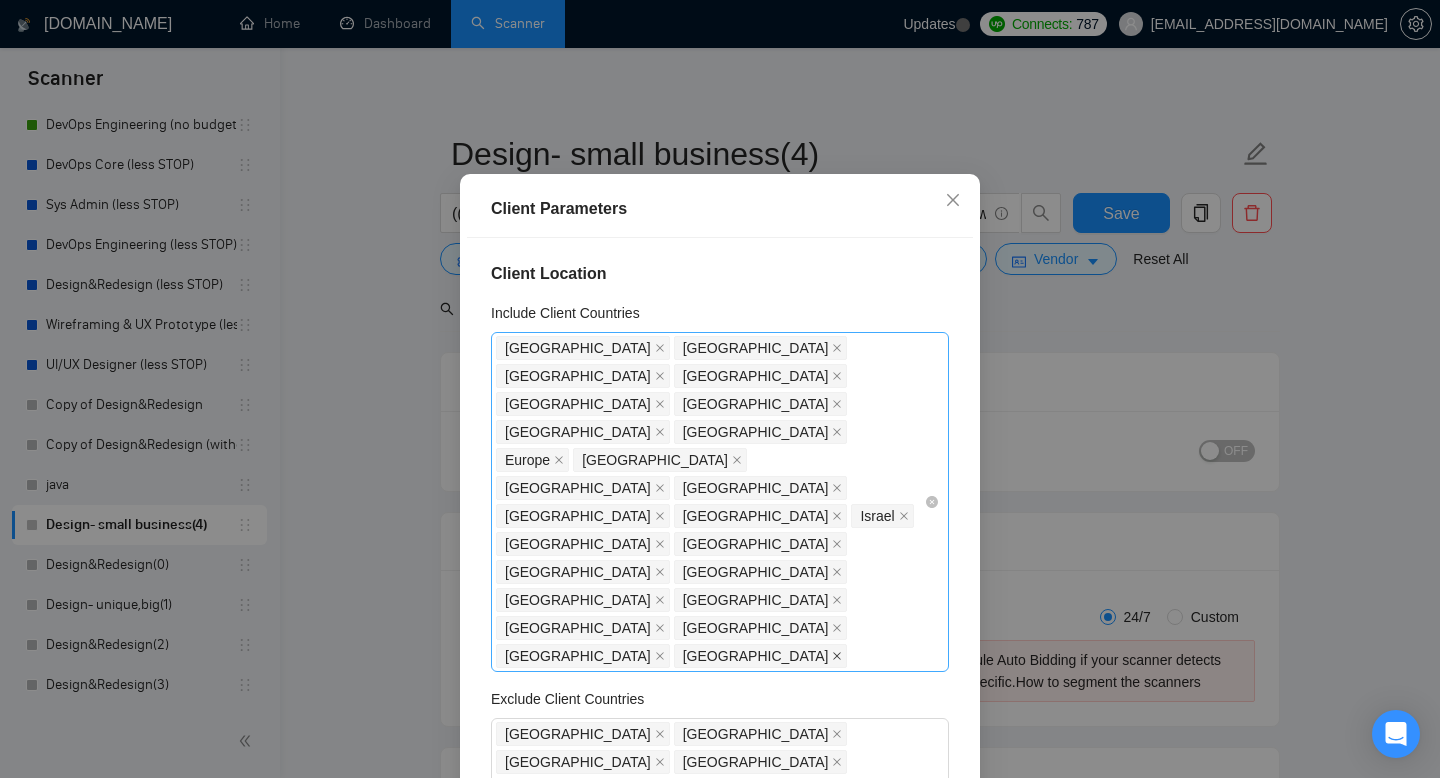 click 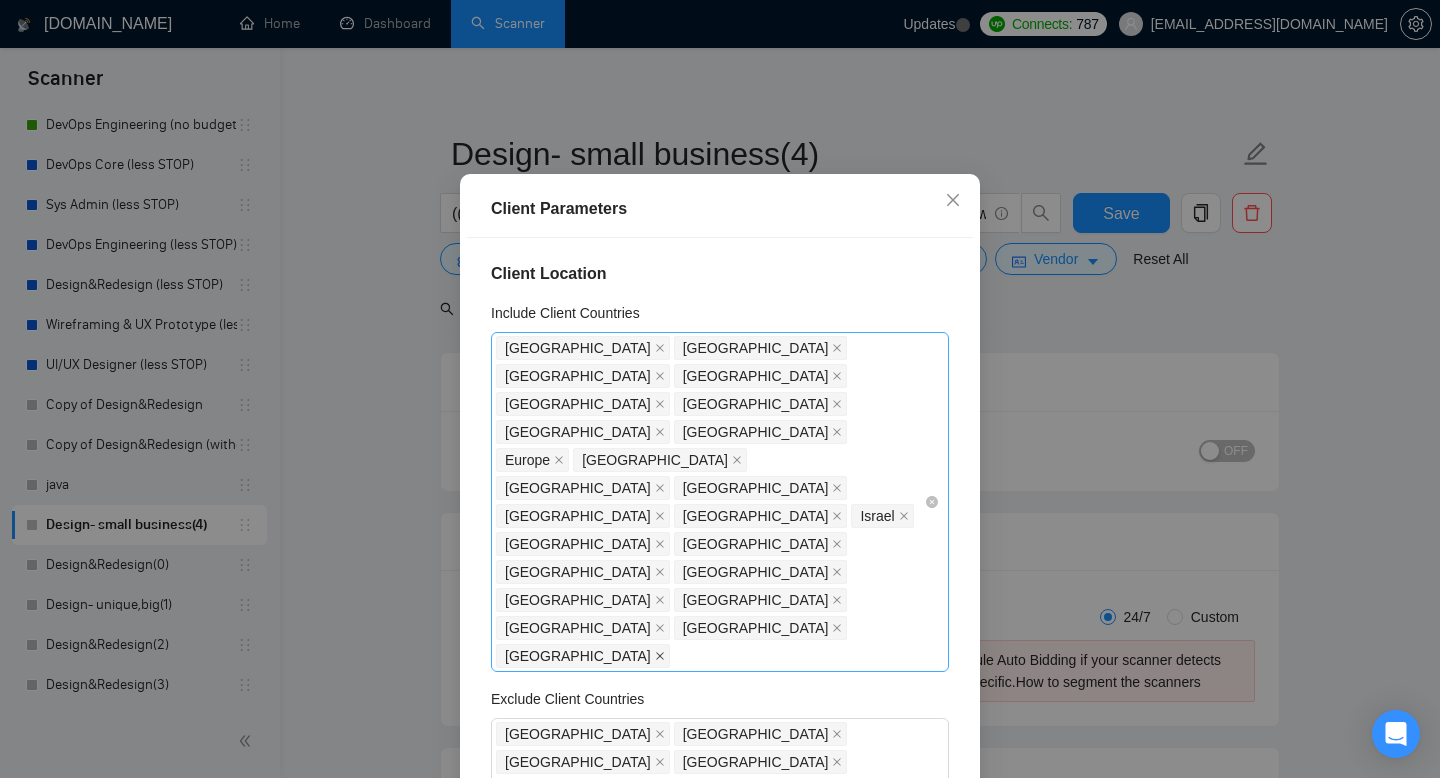 click 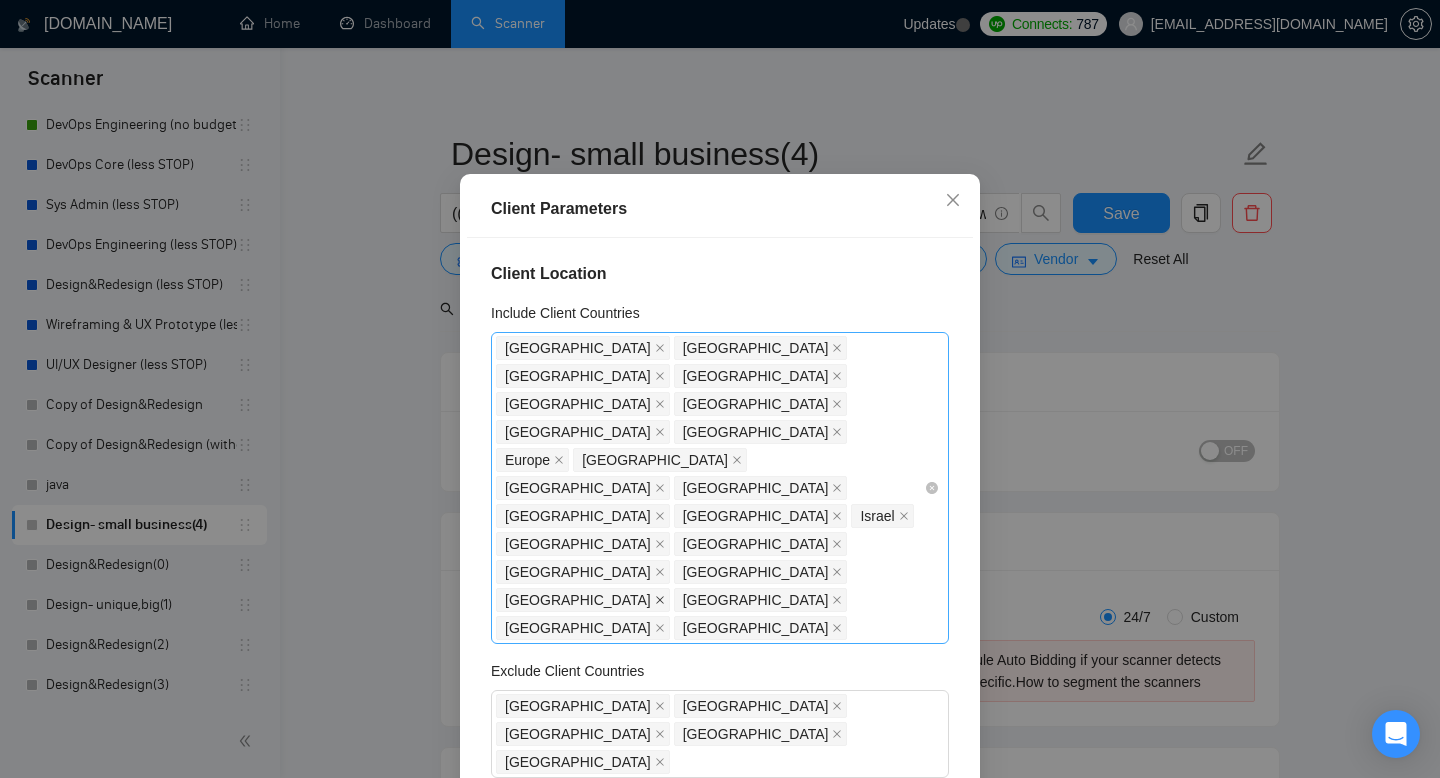 click 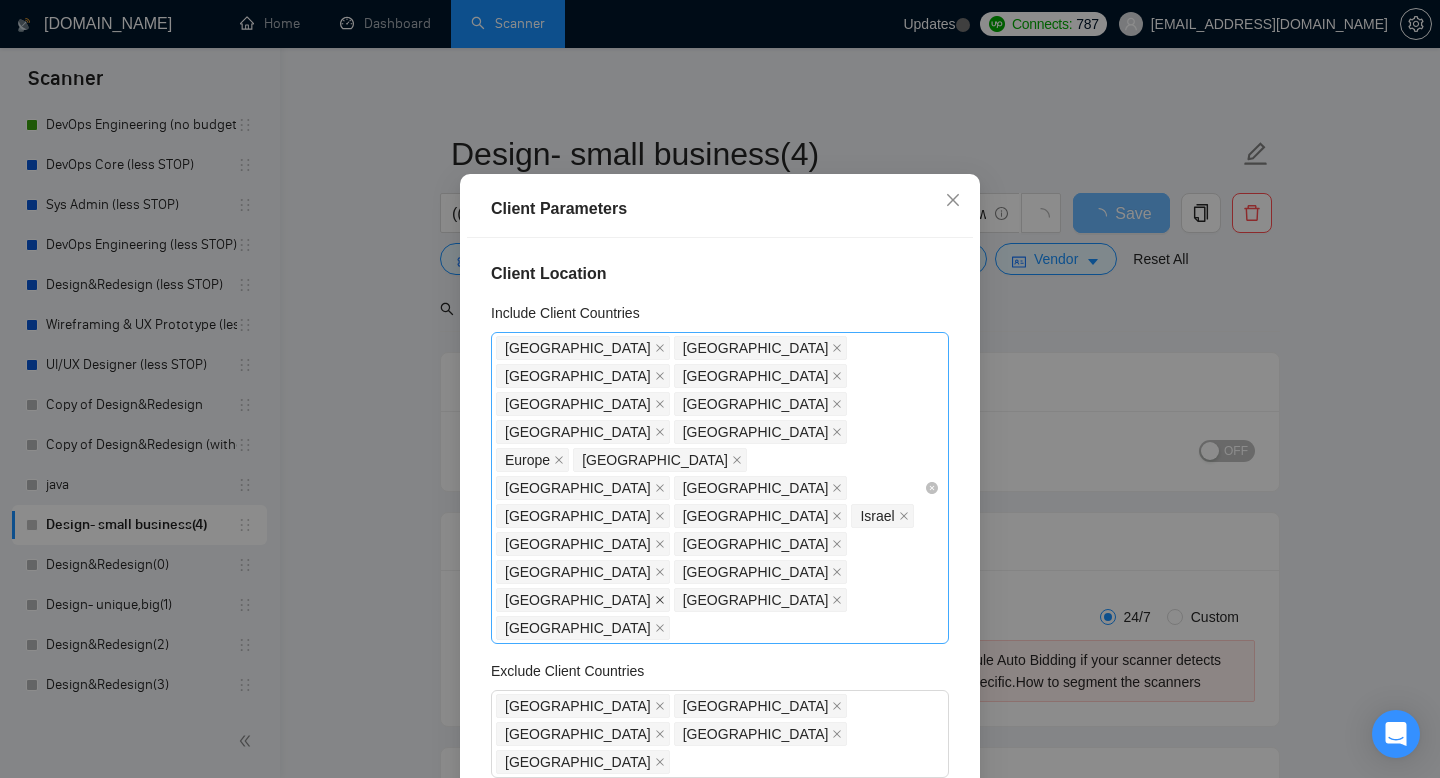 click 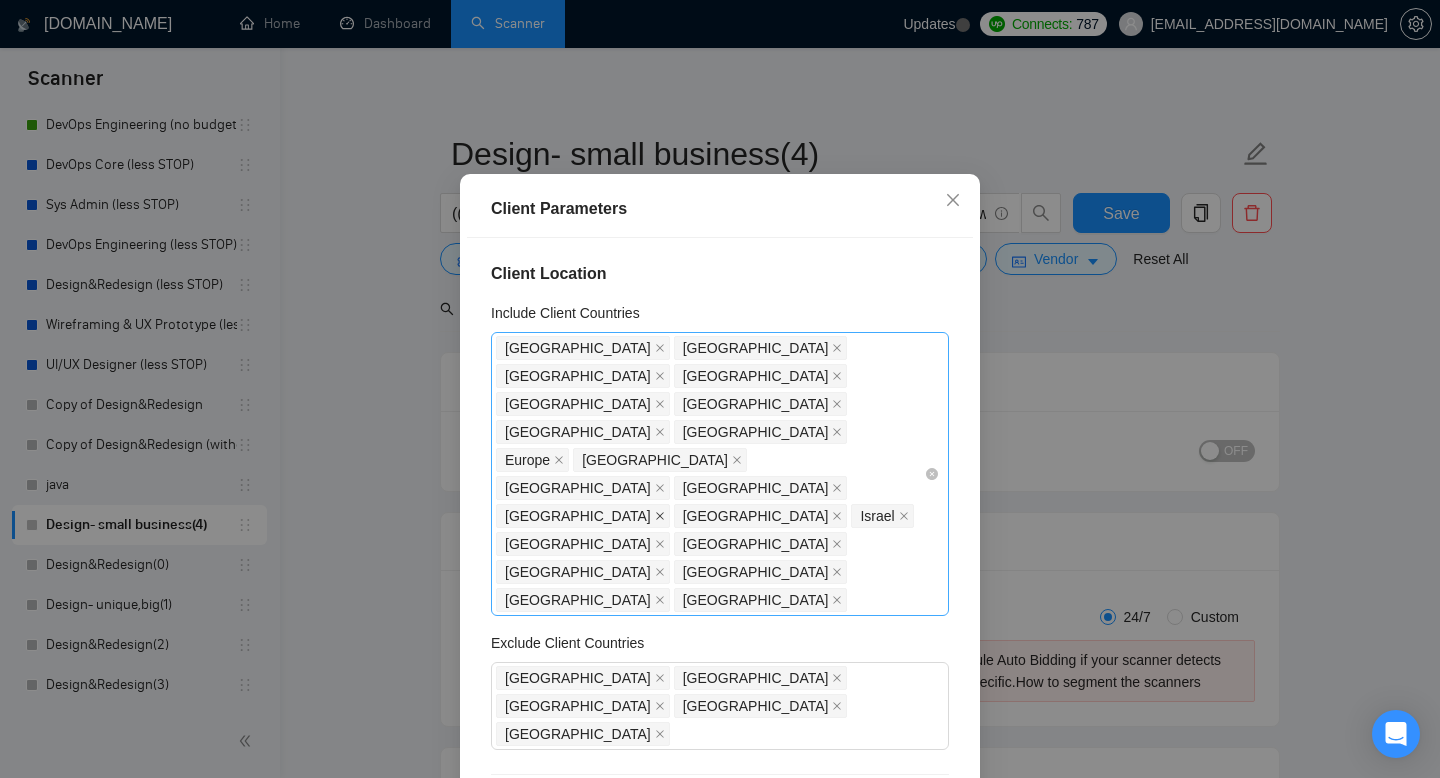 click 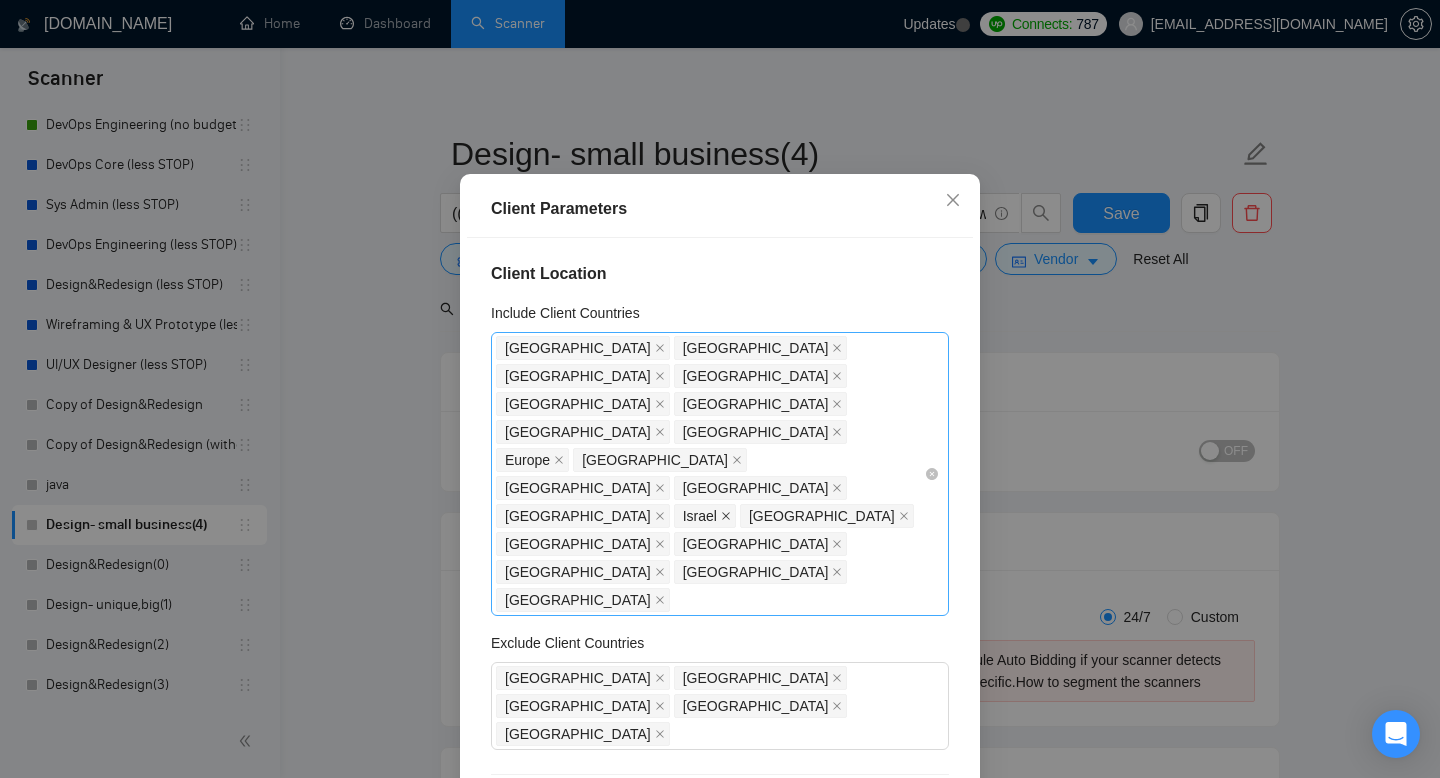 click 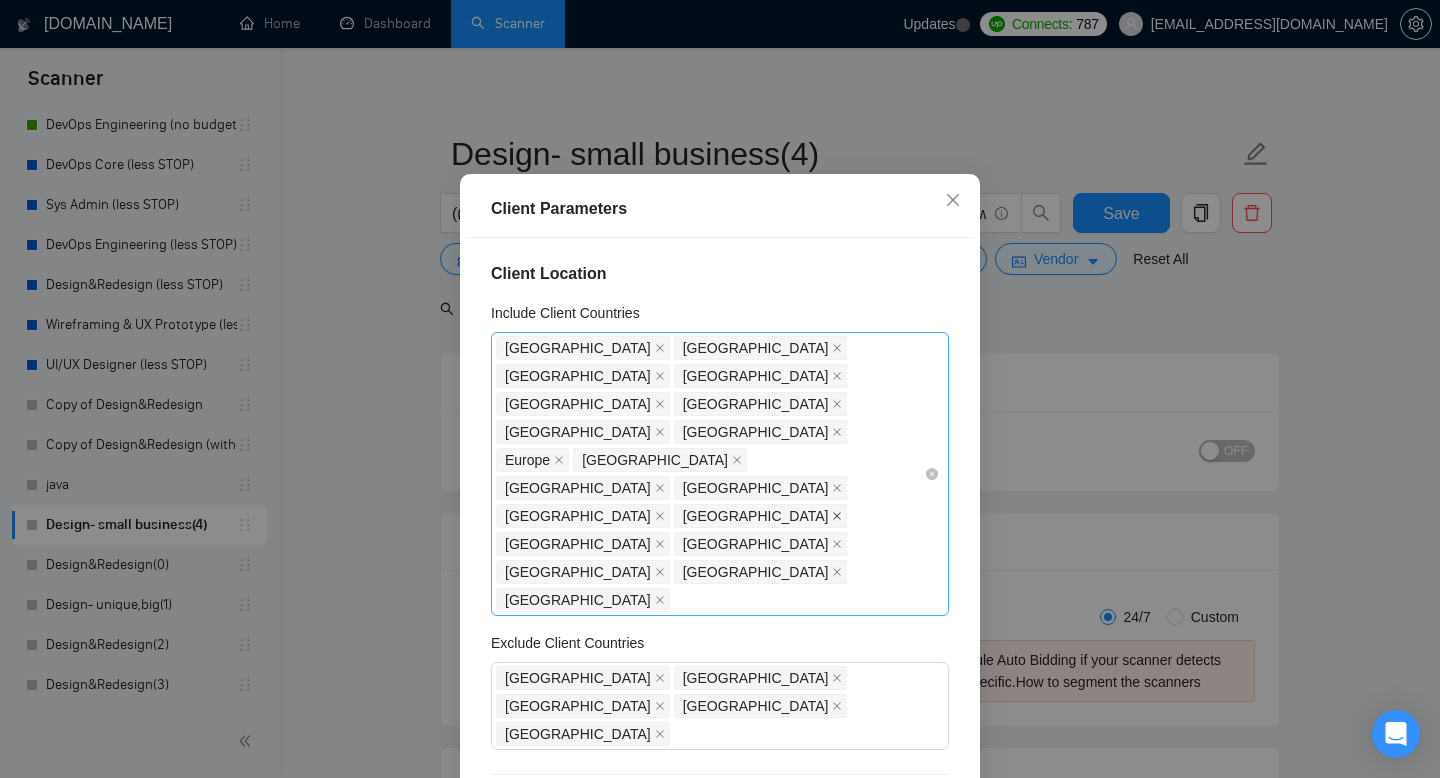click 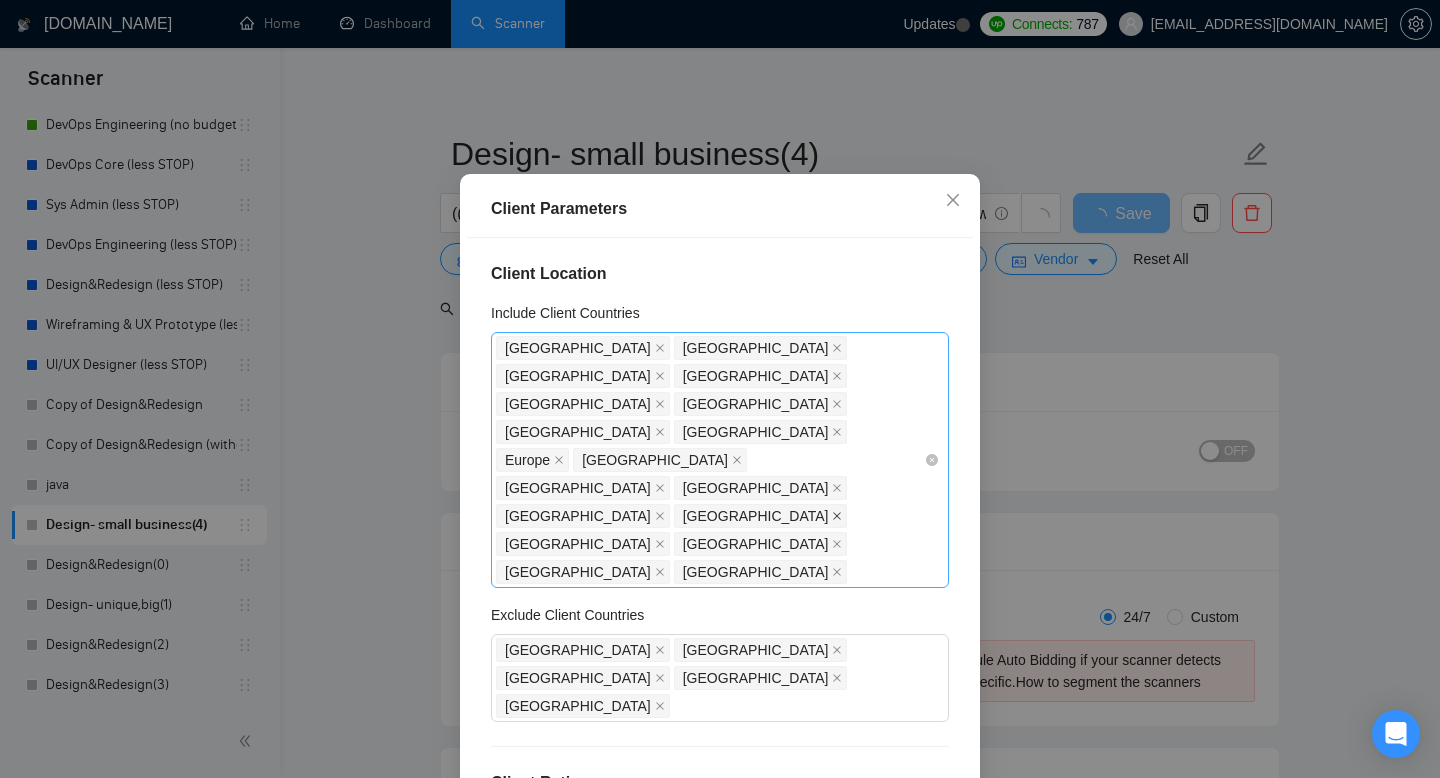 click 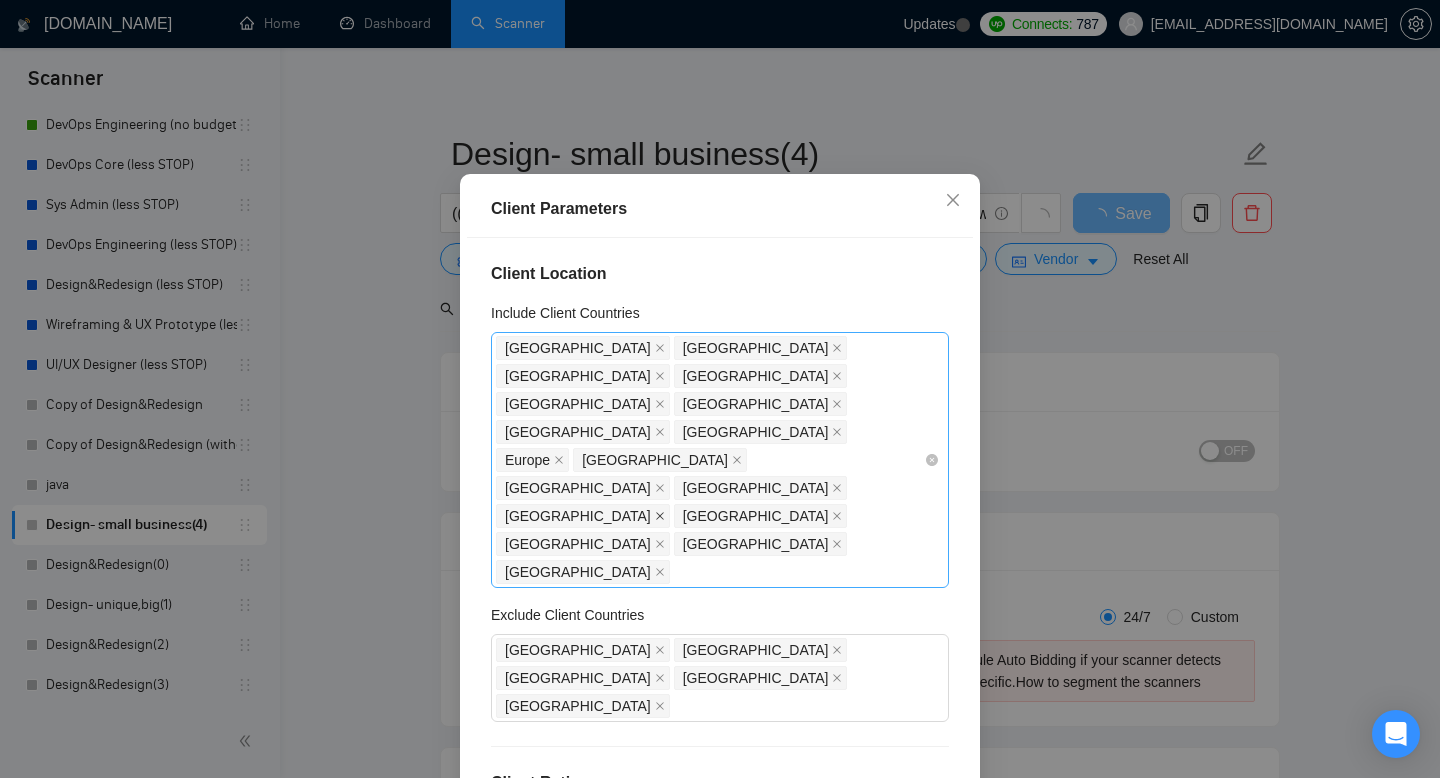 click 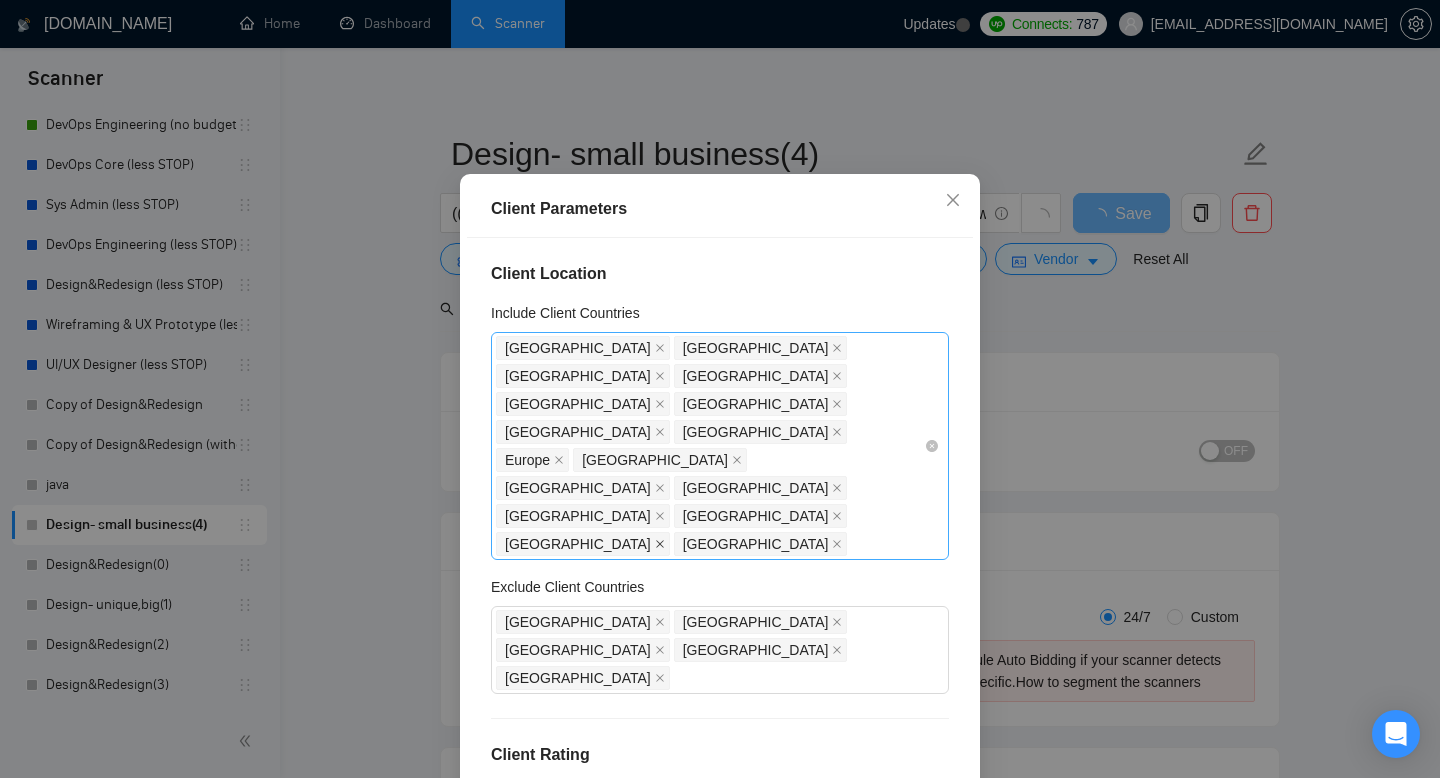 click 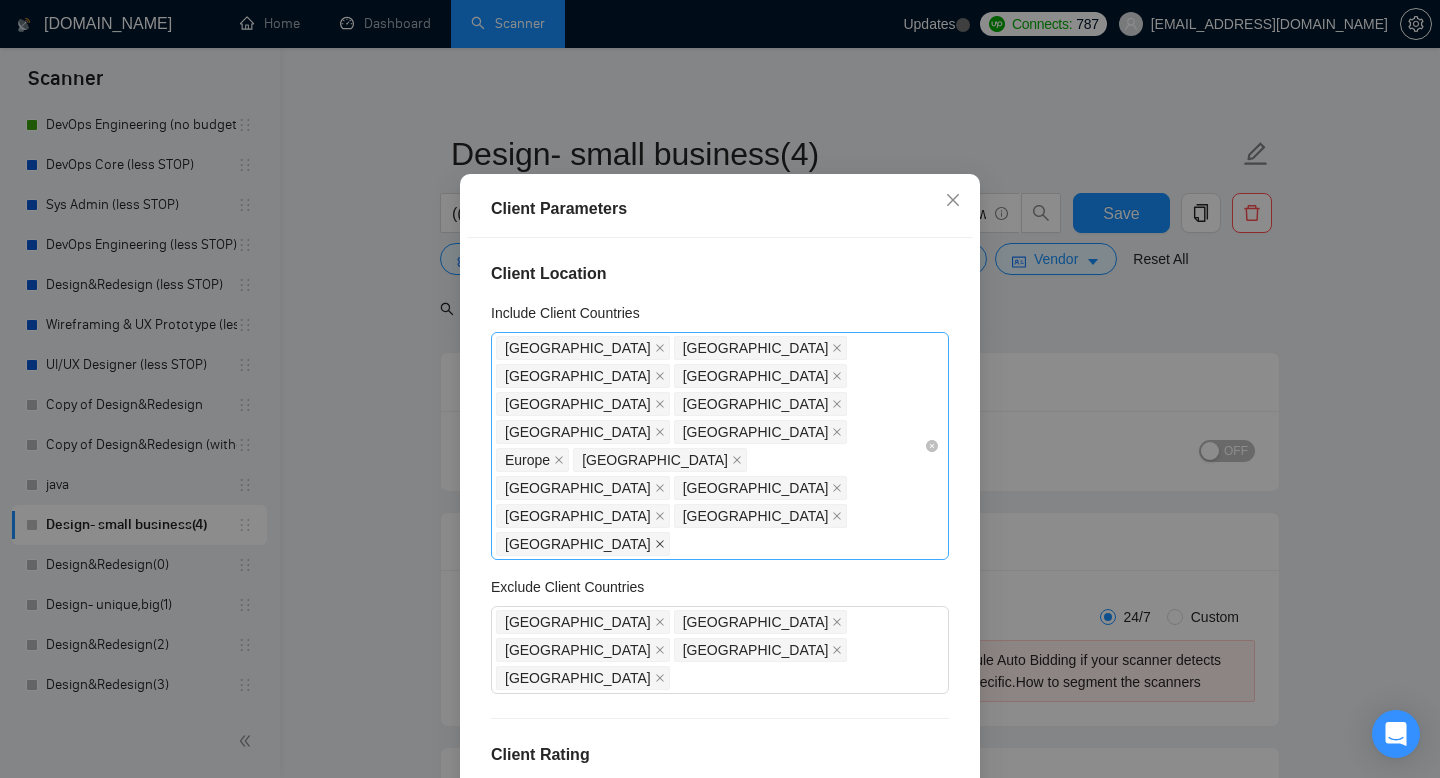 click 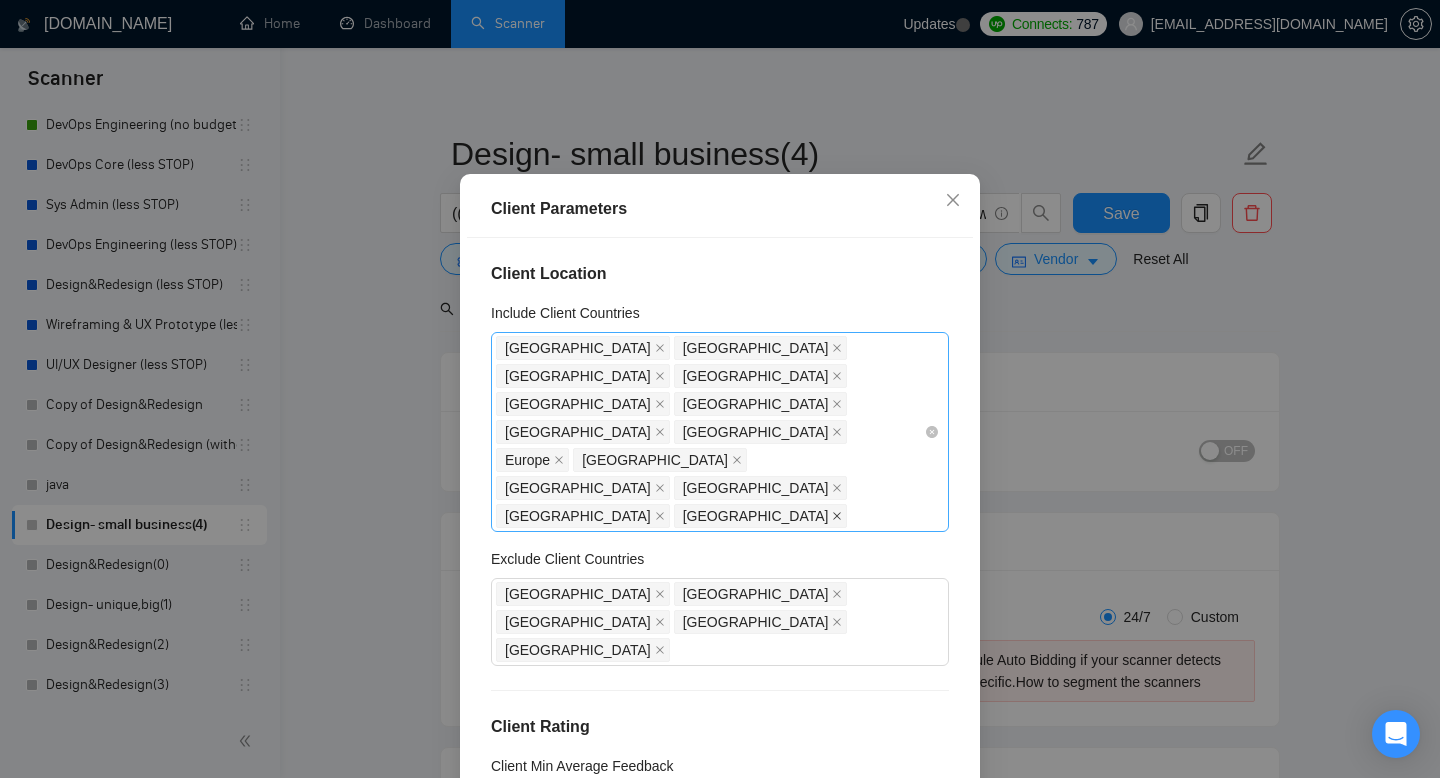click 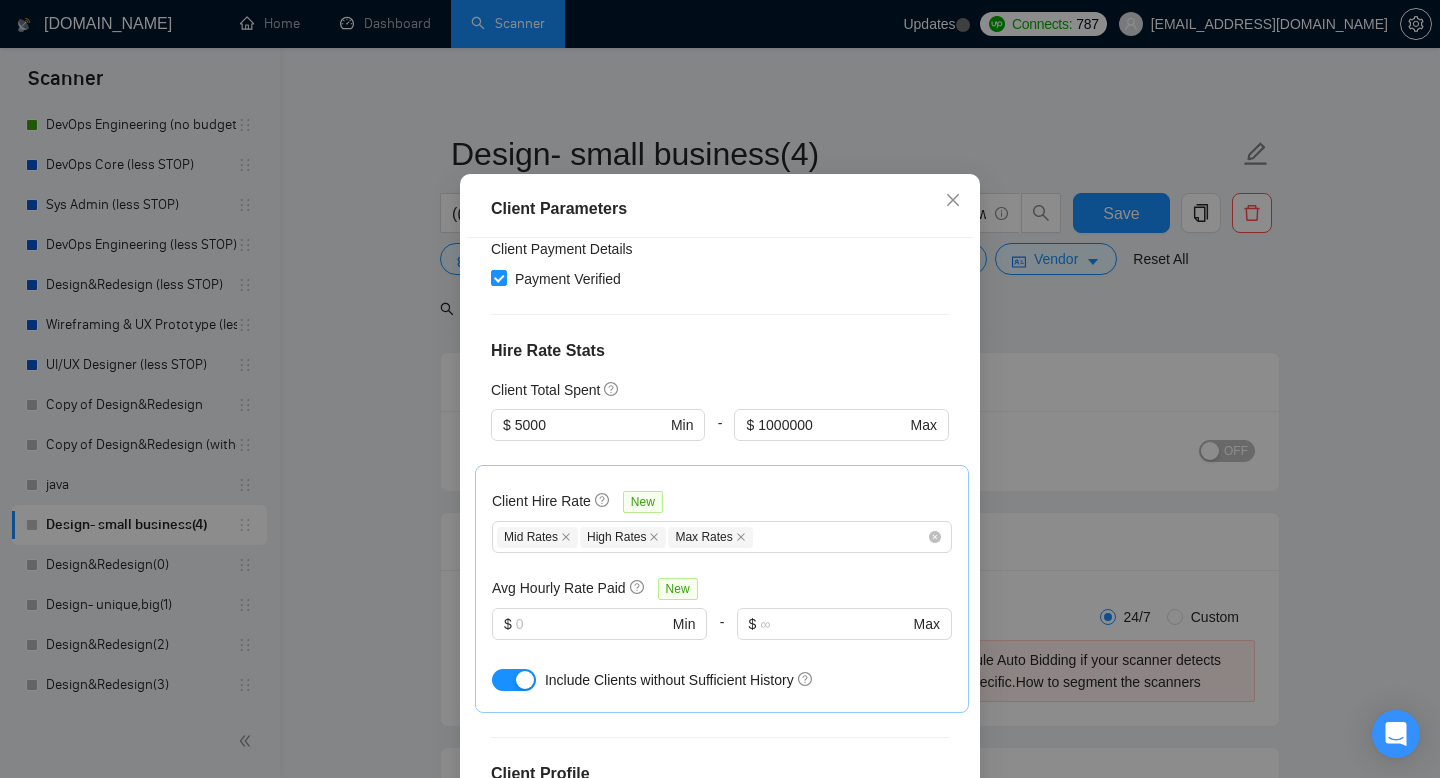scroll, scrollTop: 785, scrollLeft: 0, axis: vertical 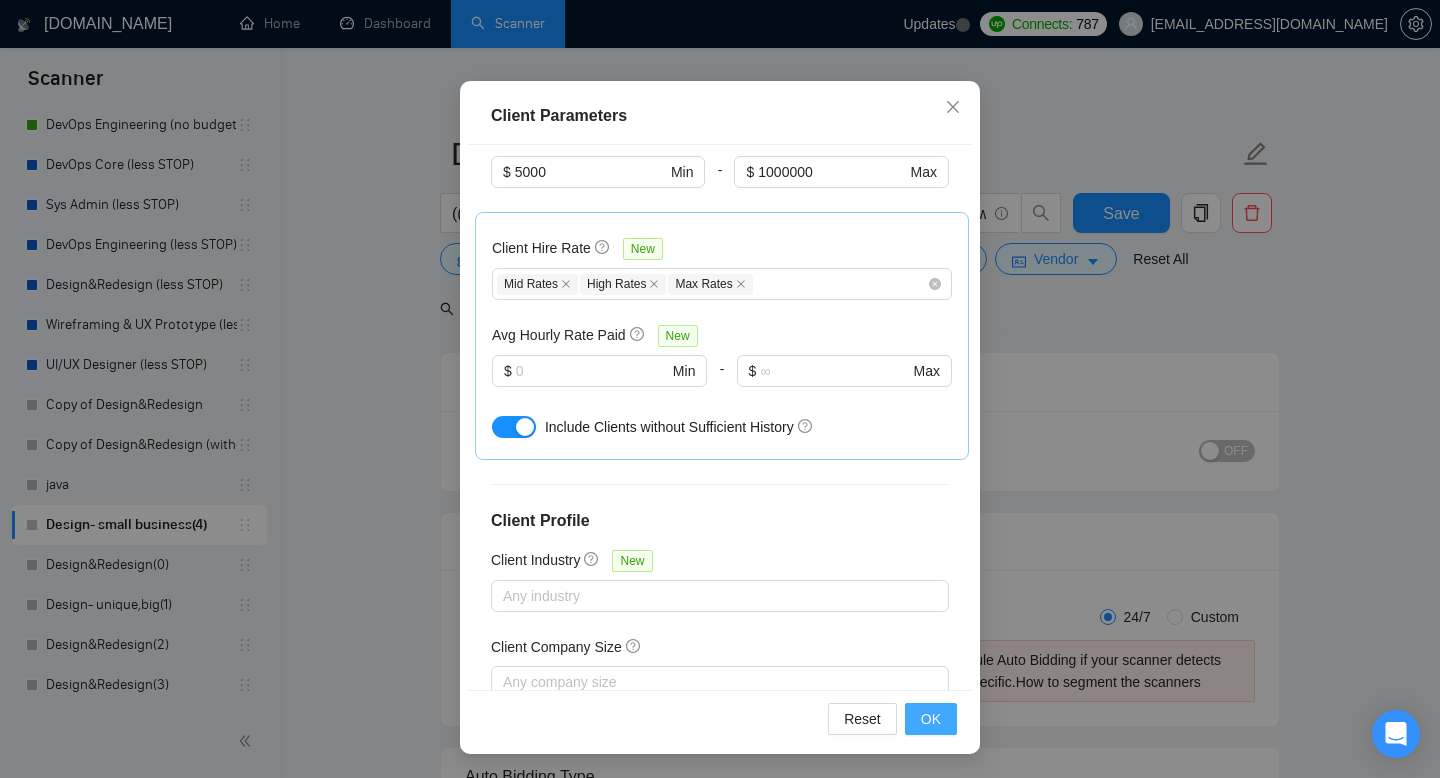 click on "OK" at bounding box center (931, 719) 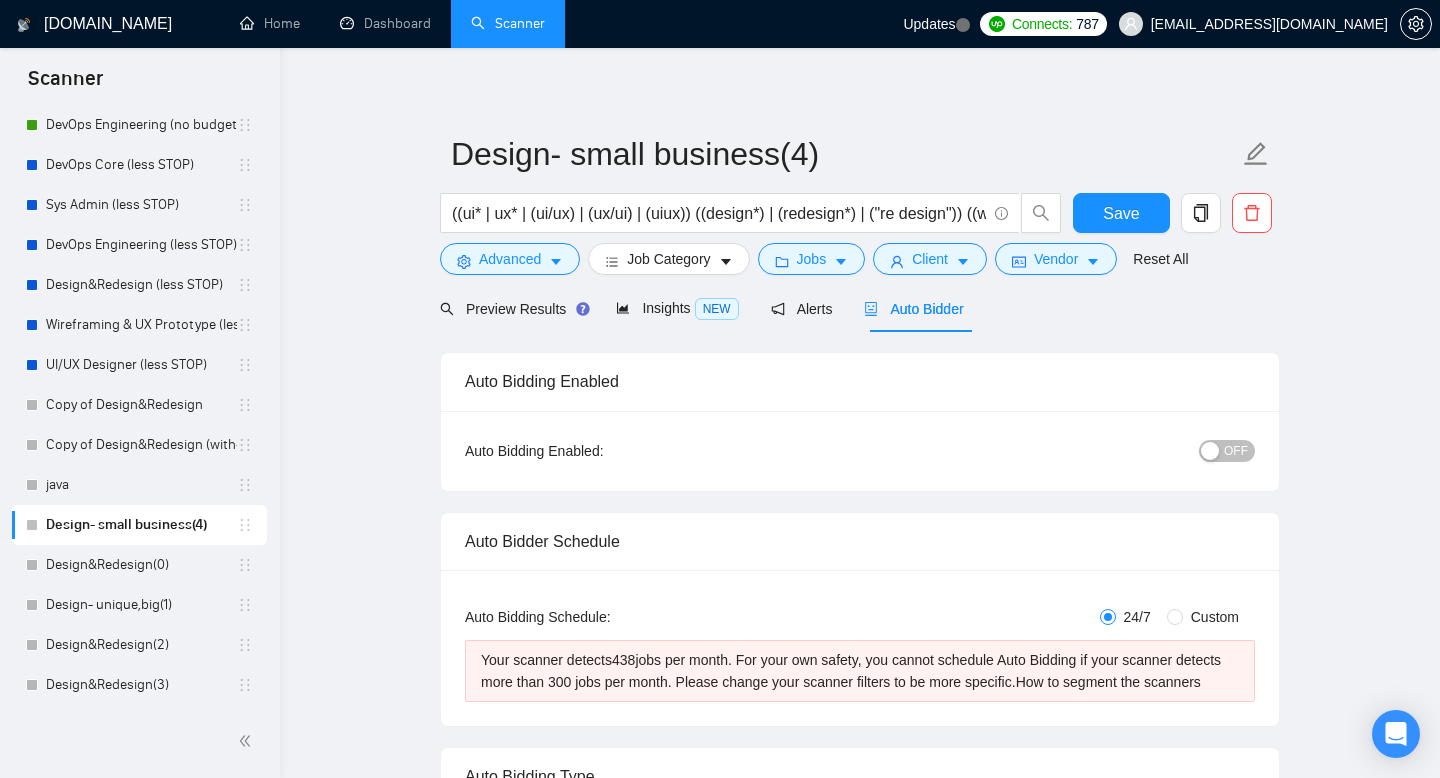 scroll, scrollTop: 38, scrollLeft: 0, axis: vertical 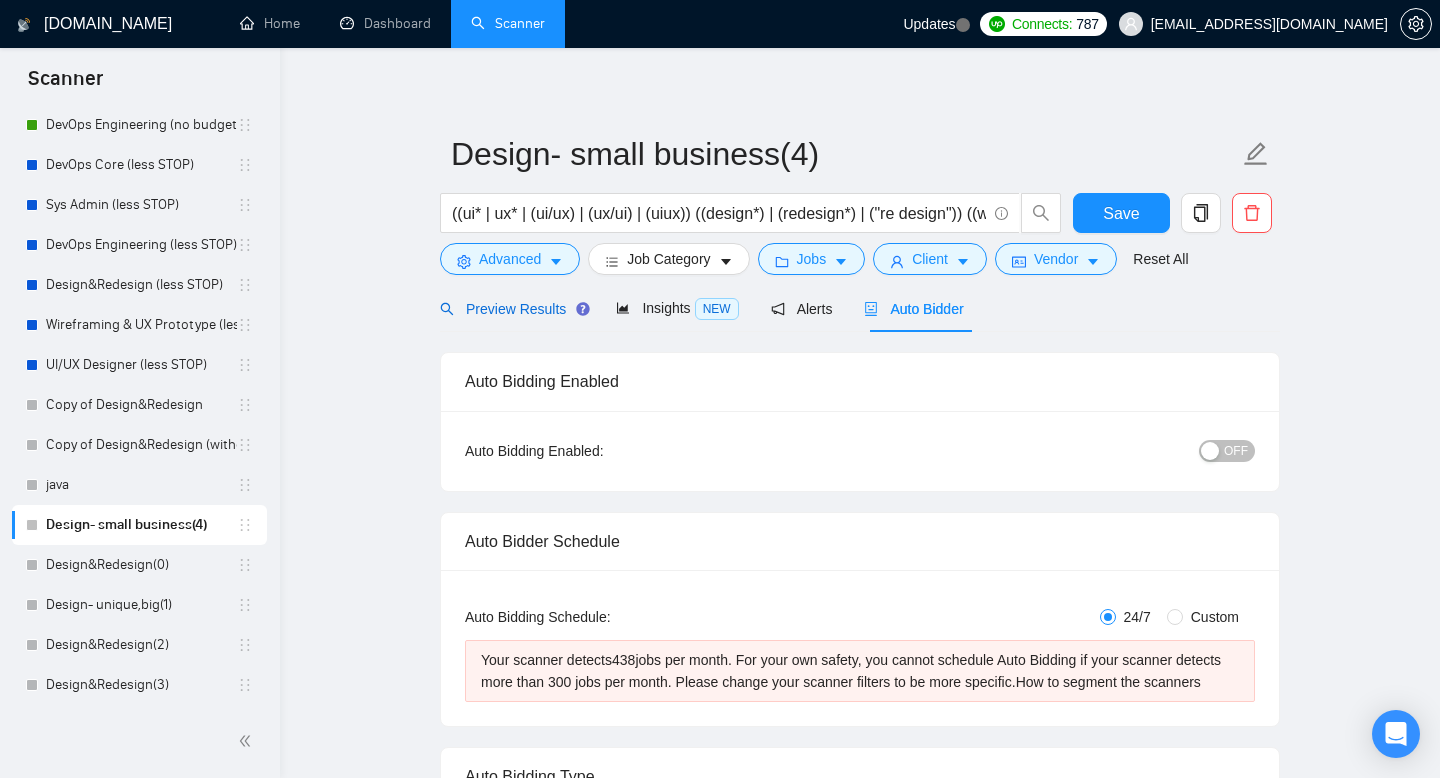 click on "Preview Results" at bounding box center (512, 309) 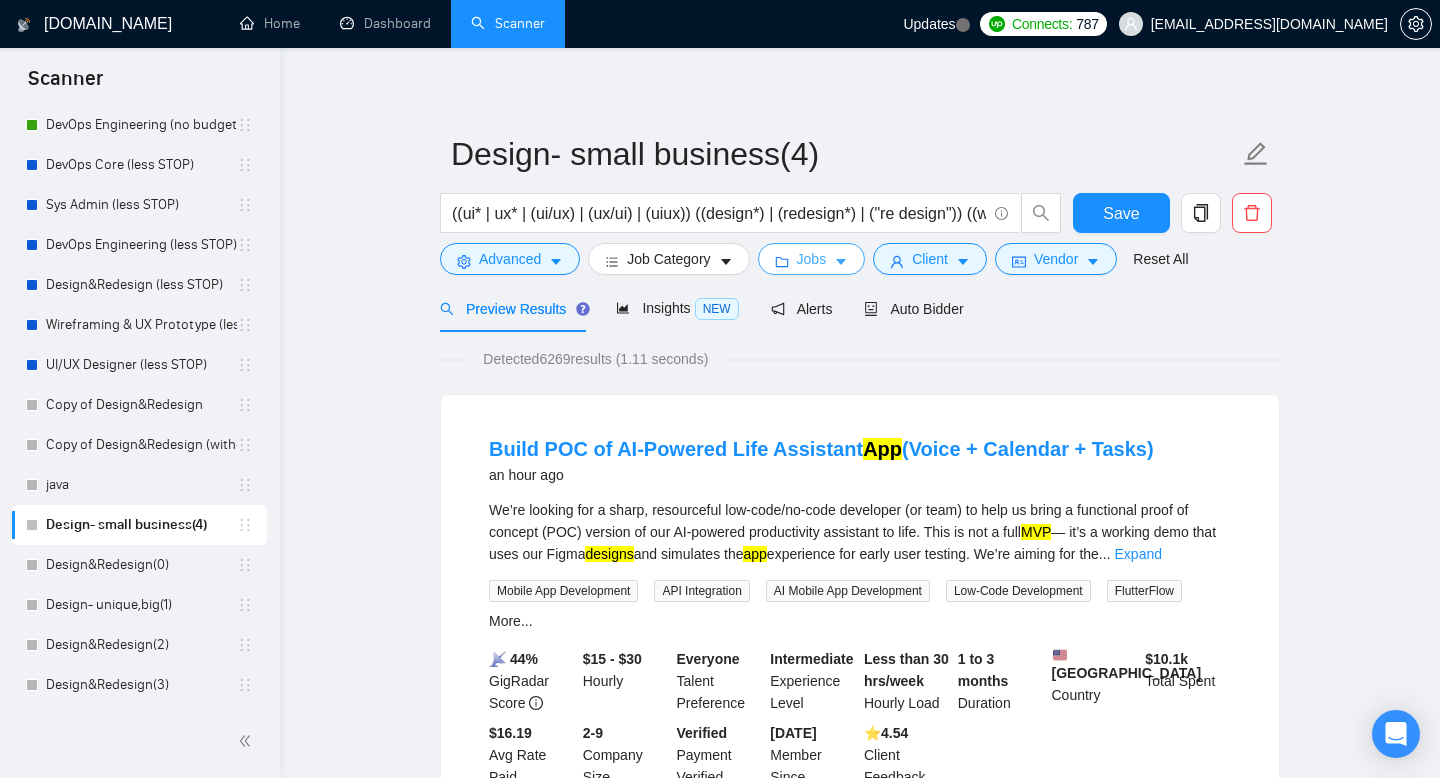 click on "Jobs" at bounding box center [812, 259] 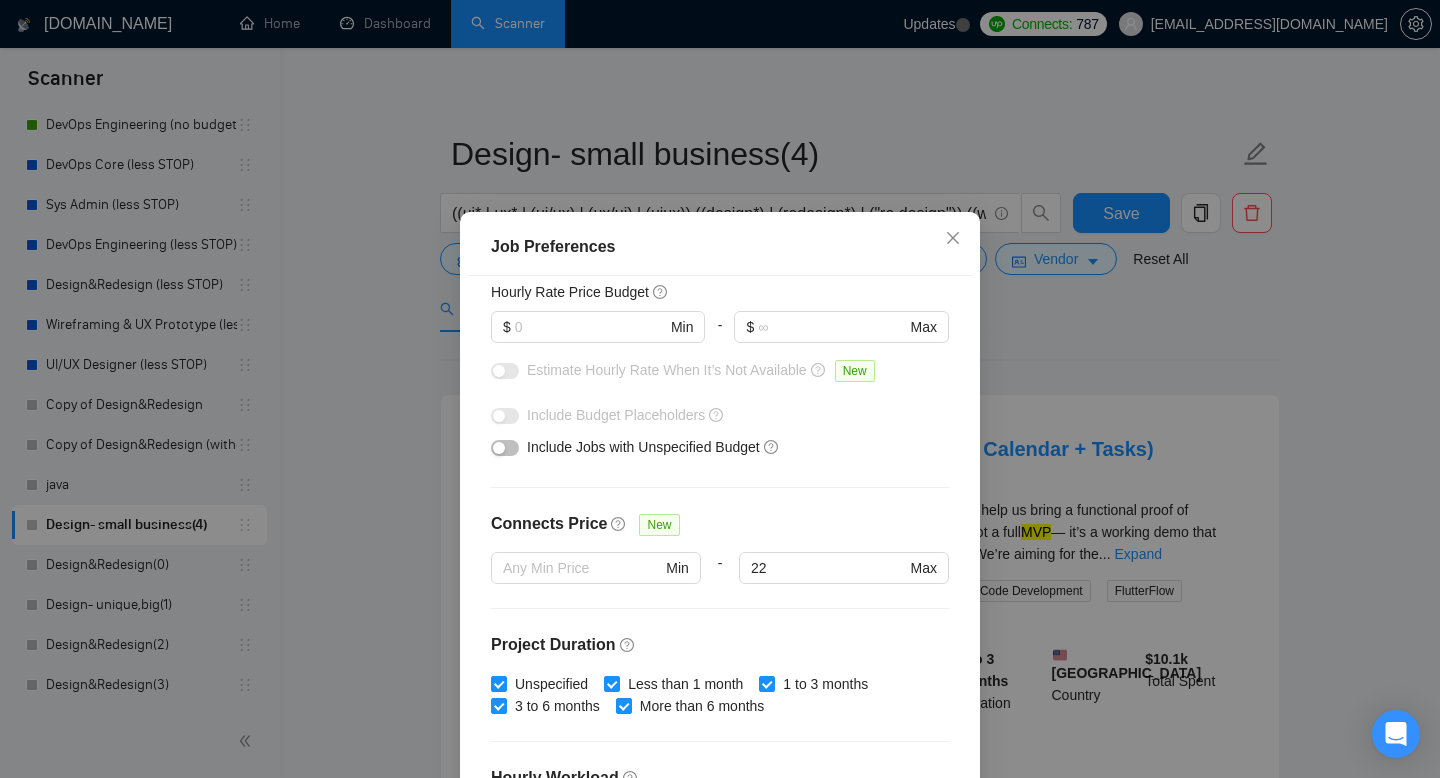 scroll, scrollTop: 0, scrollLeft: 0, axis: both 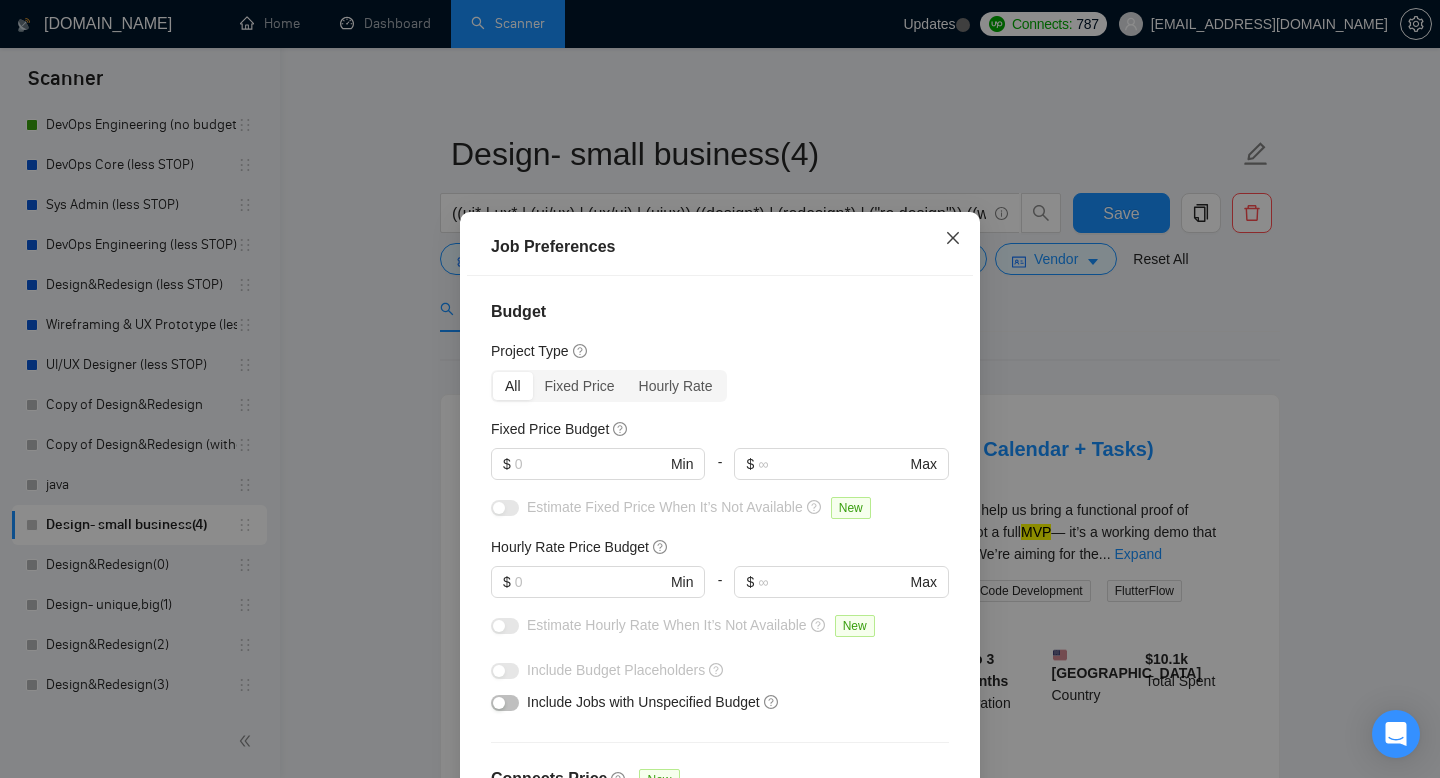 click 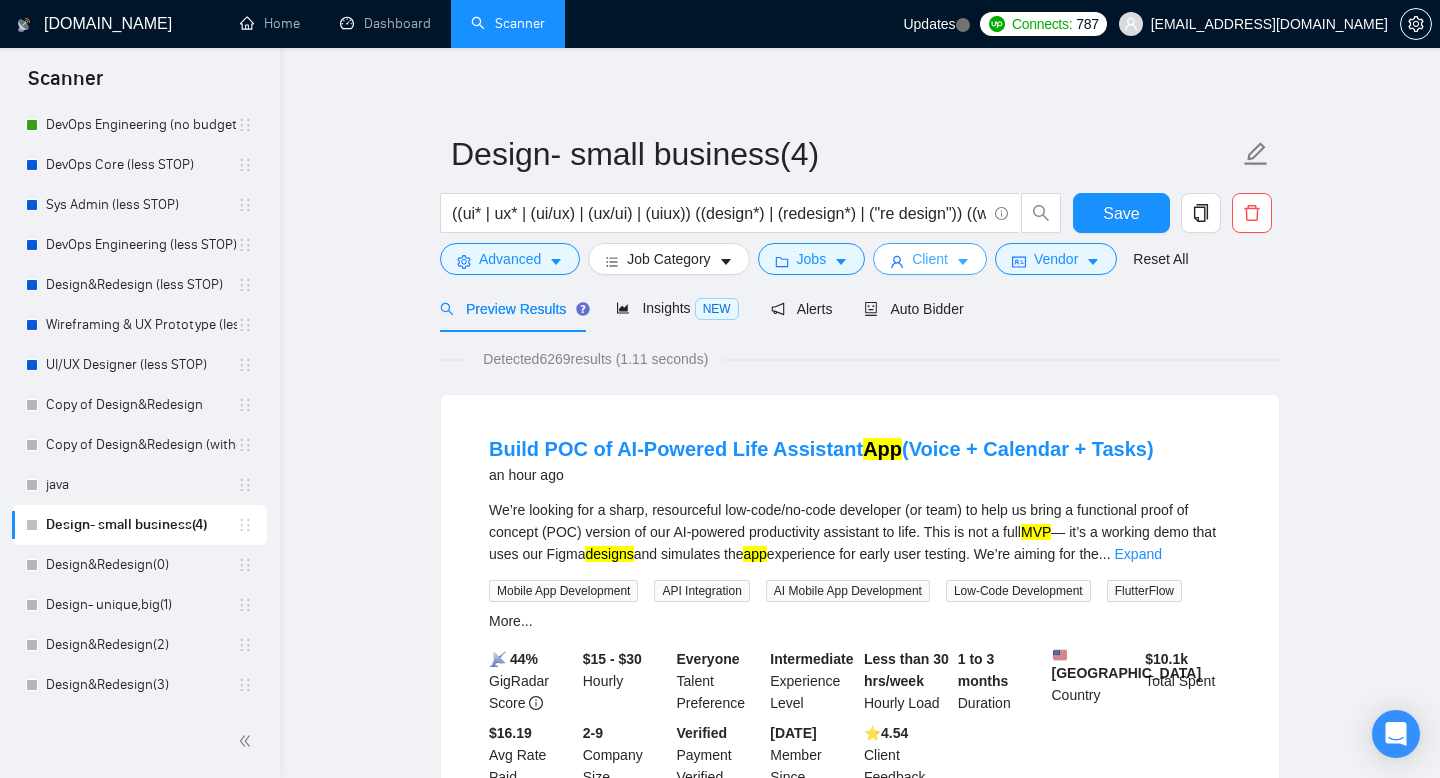 click on "Client" at bounding box center (930, 259) 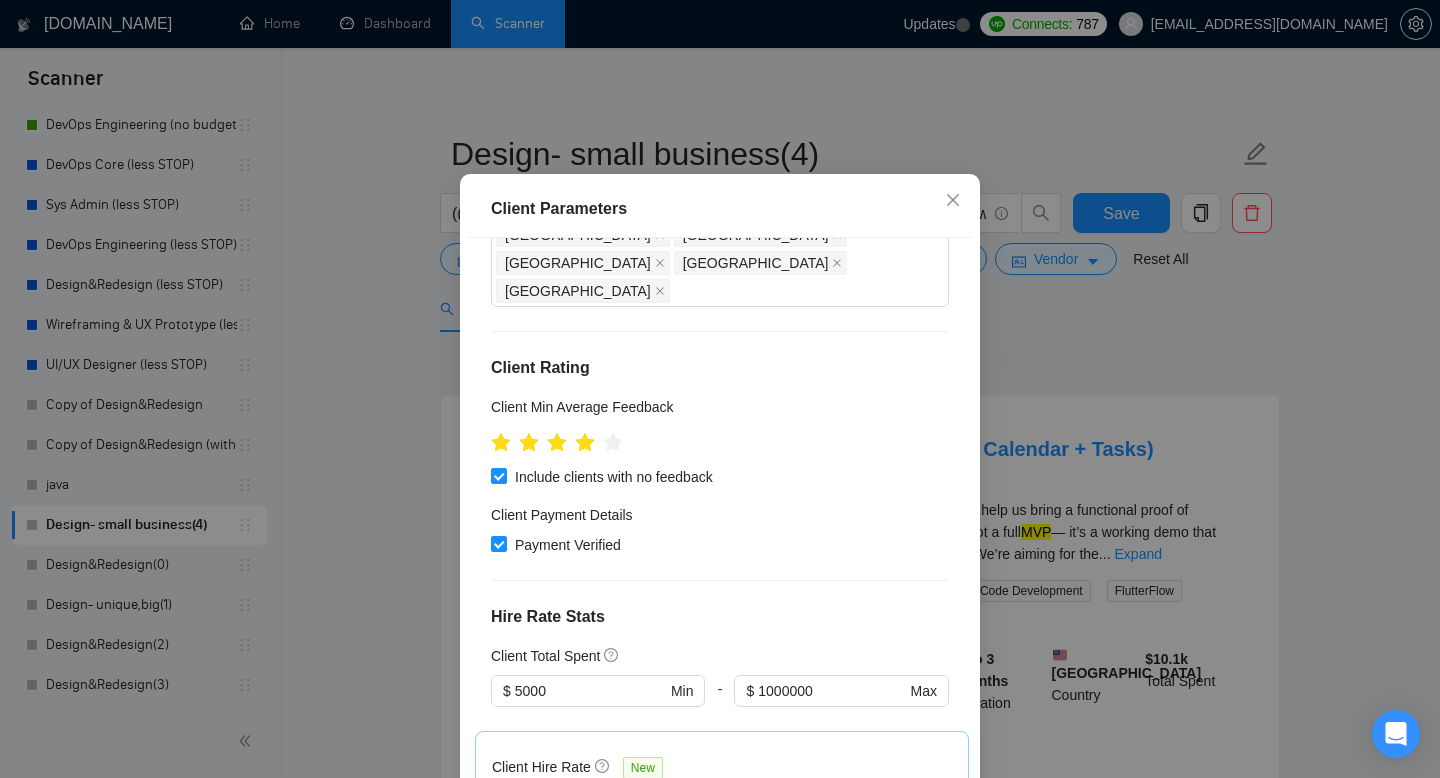 scroll, scrollTop: 0, scrollLeft: 0, axis: both 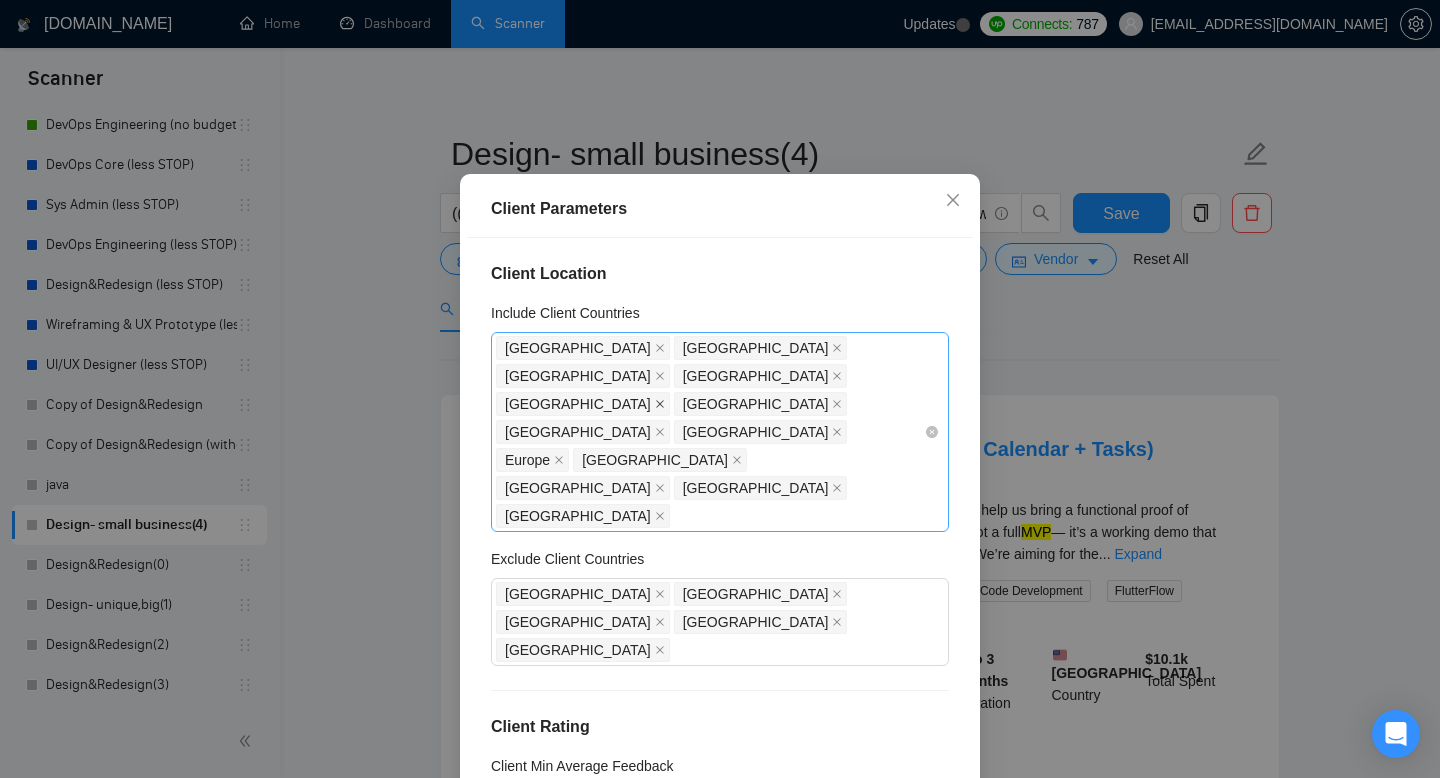 click 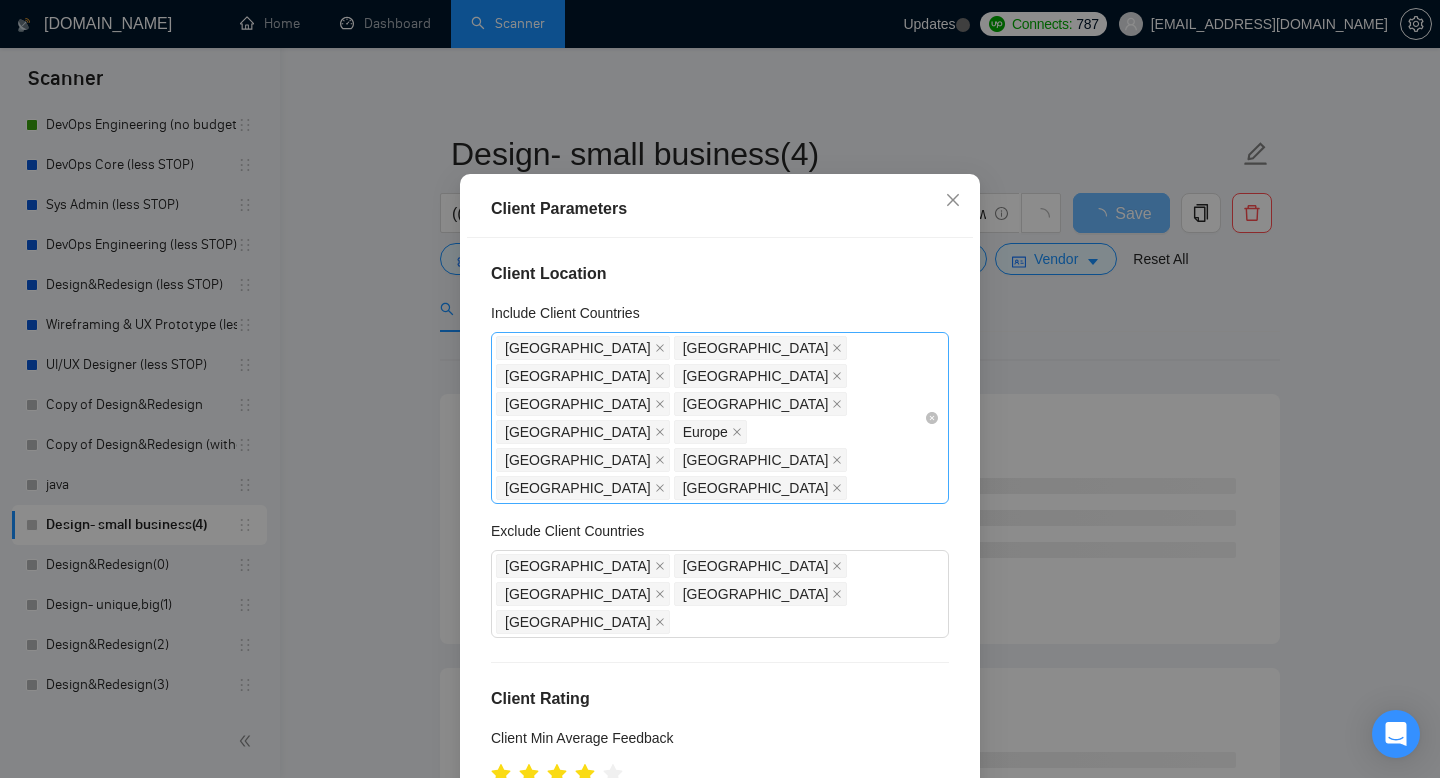 scroll, scrollTop: 757, scrollLeft: 0, axis: vertical 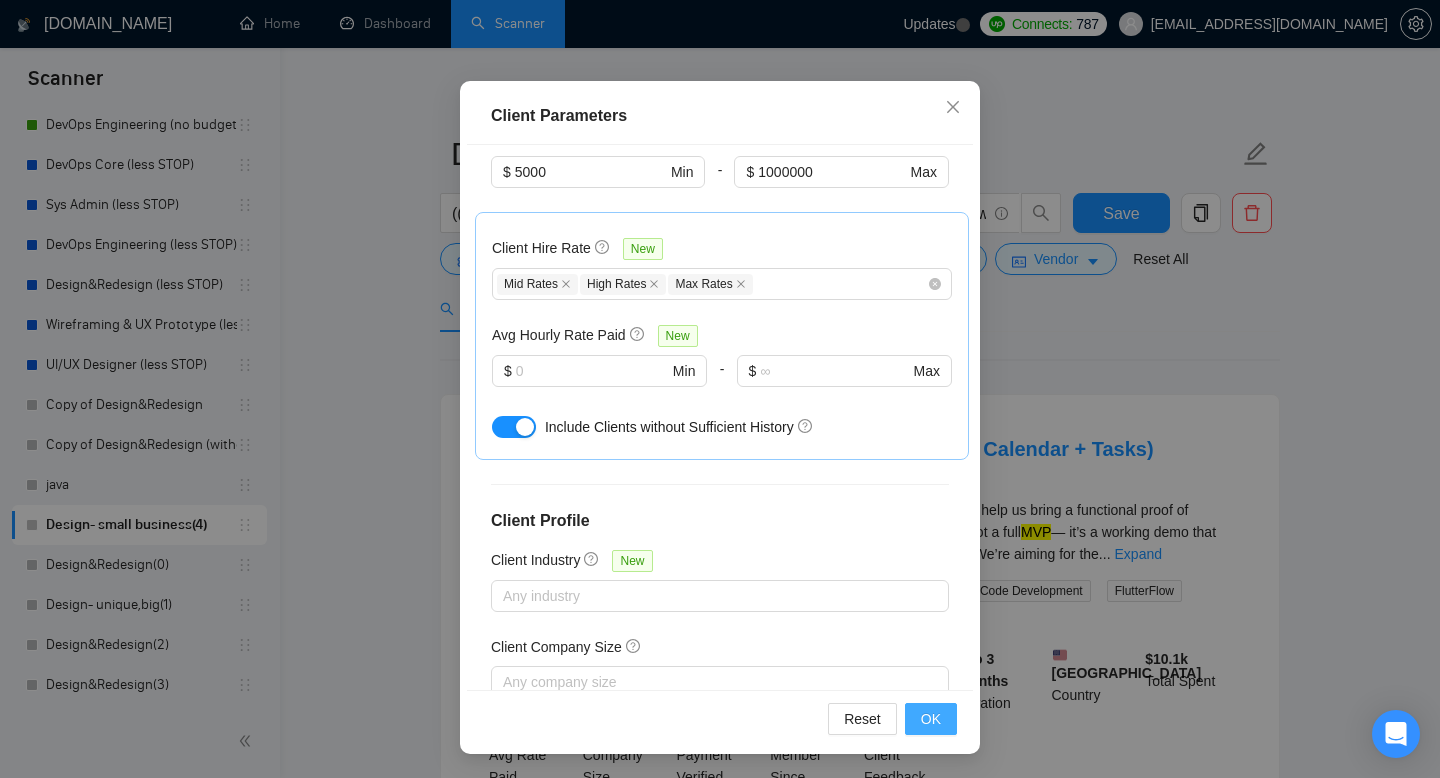 click on "OK" at bounding box center (931, 719) 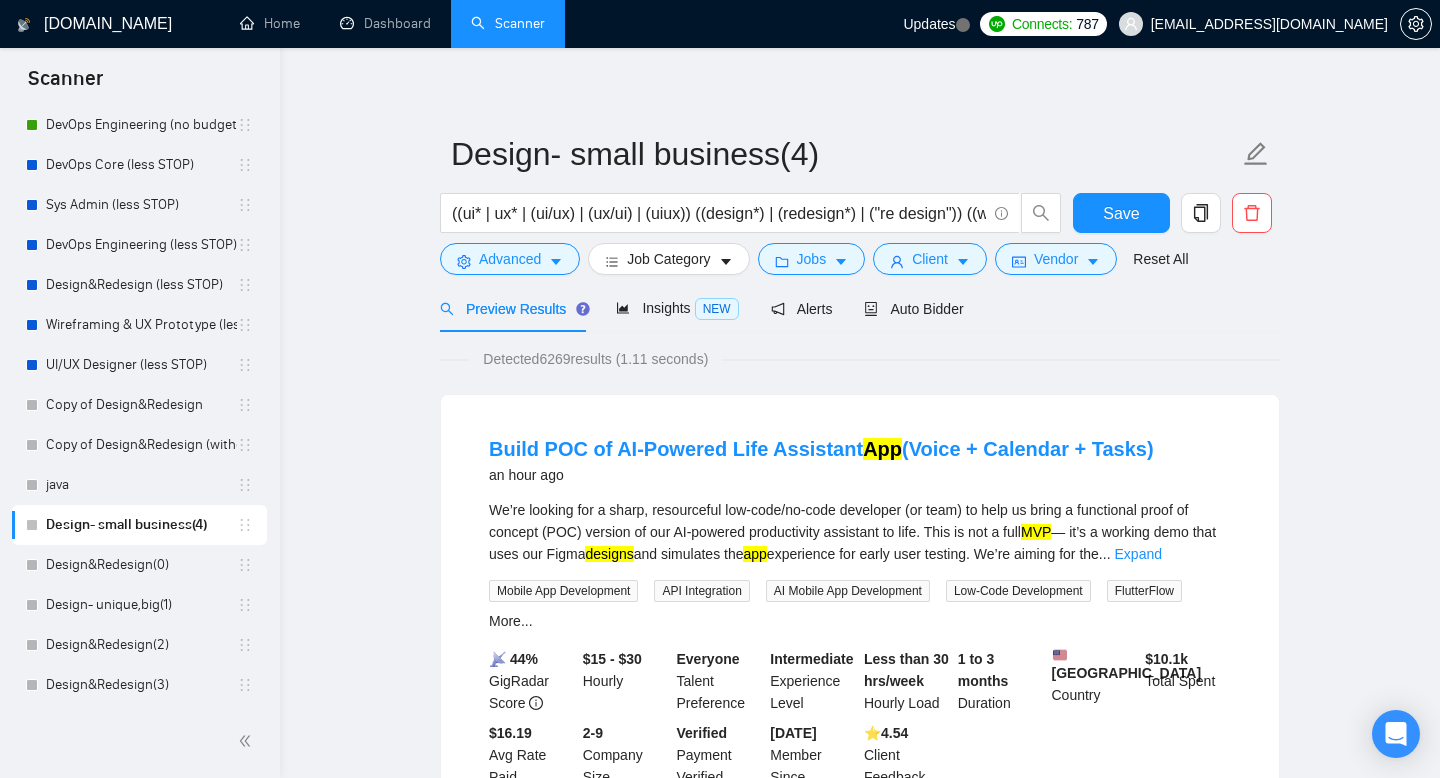 scroll, scrollTop: 38, scrollLeft: 0, axis: vertical 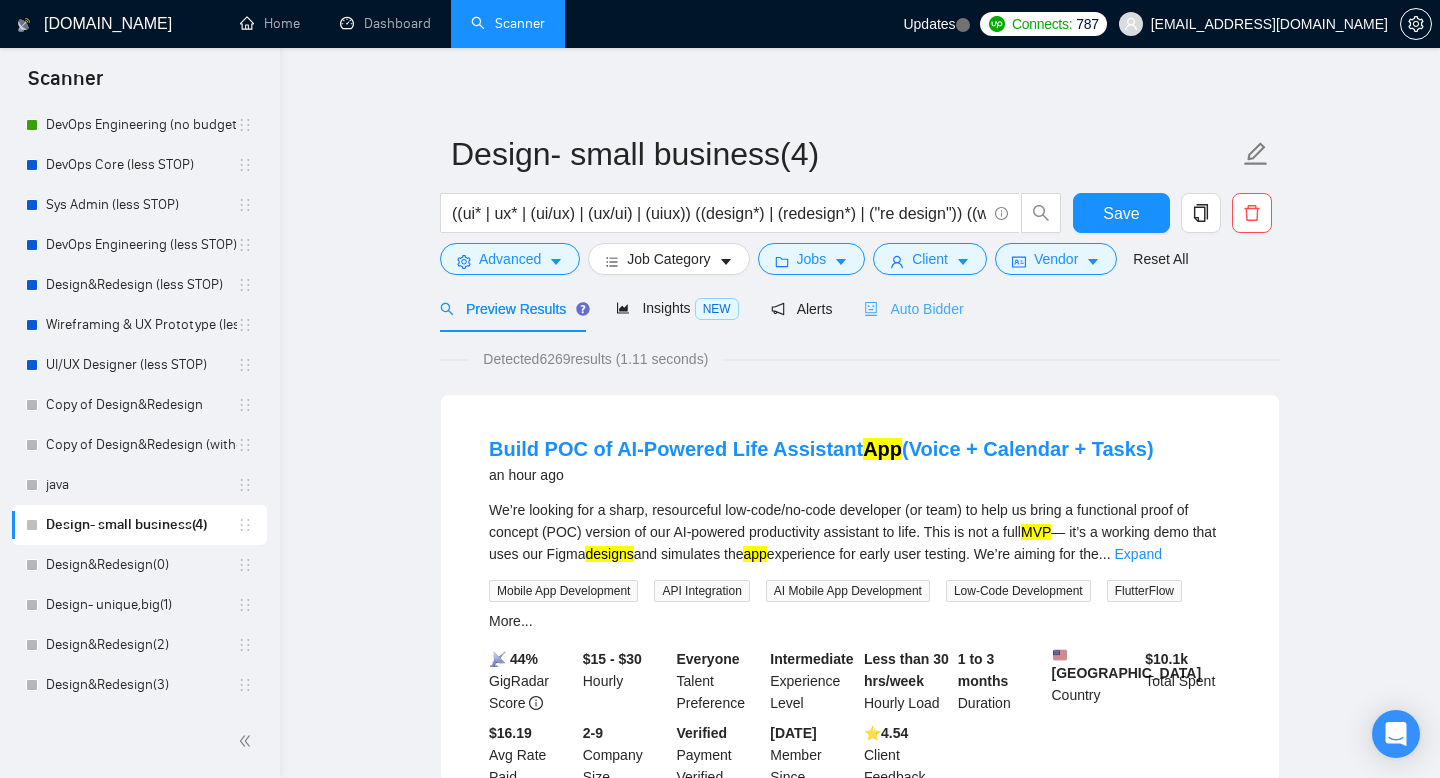 click on "Auto Bidder" at bounding box center (913, 308) 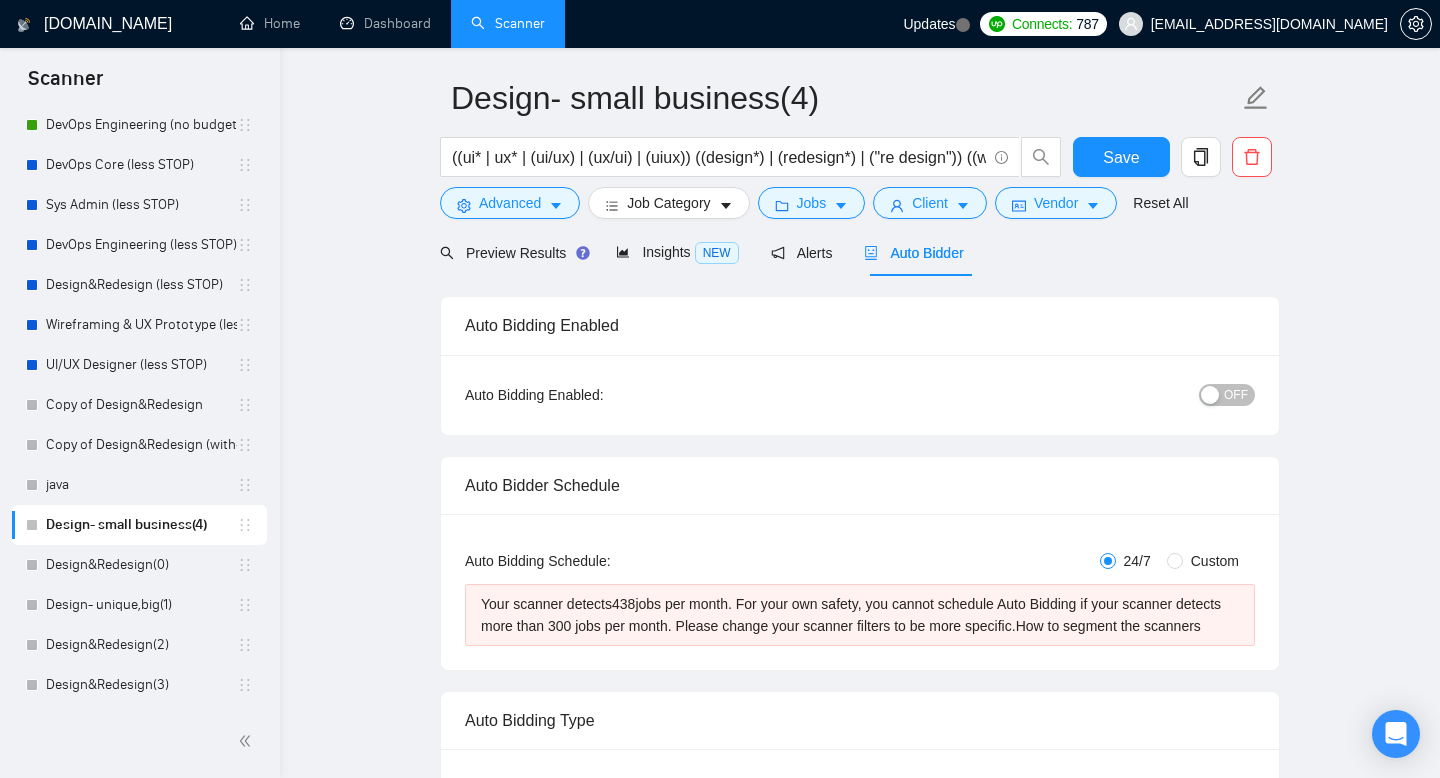 scroll, scrollTop: 63, scrollLeft: 0, axis: vertical 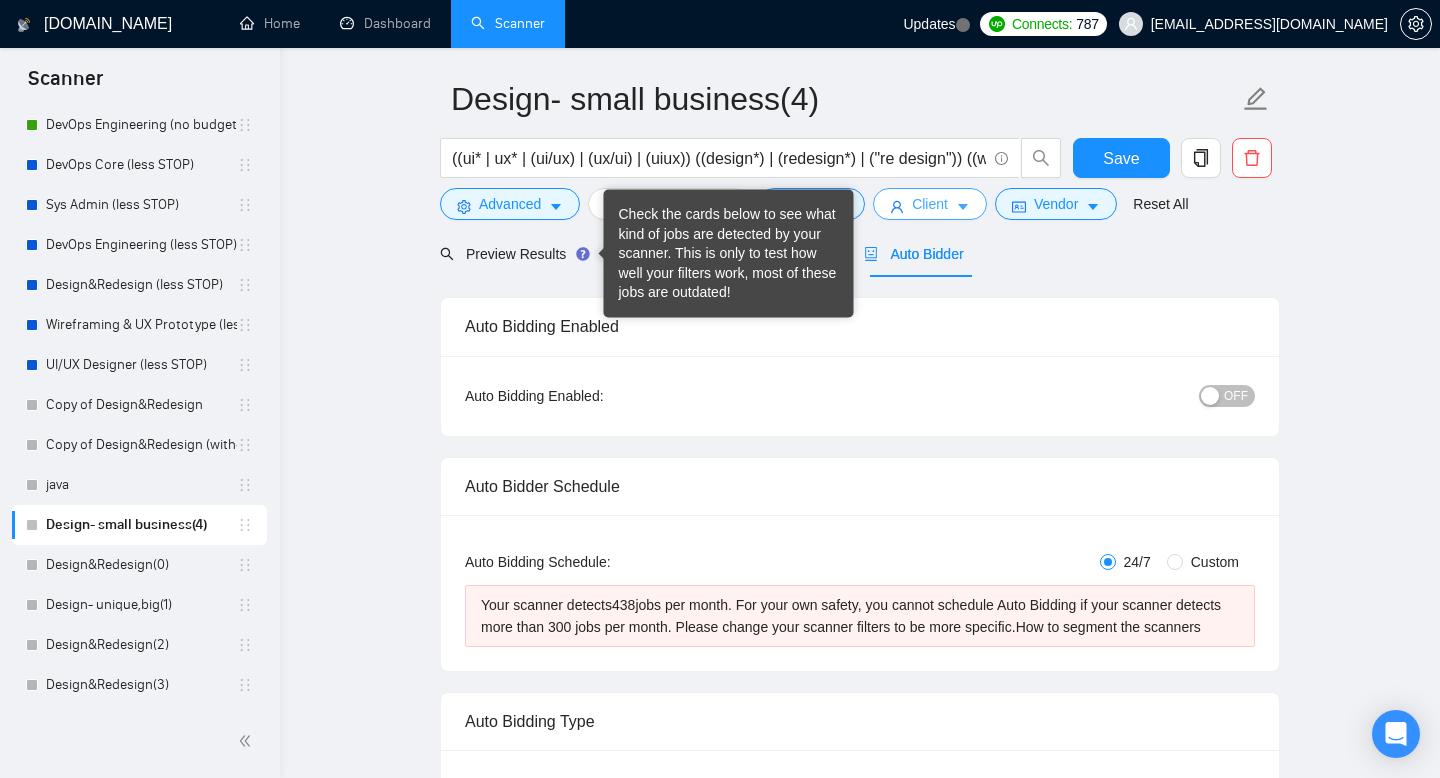 click on "Client" at bounding box center [930, 204] 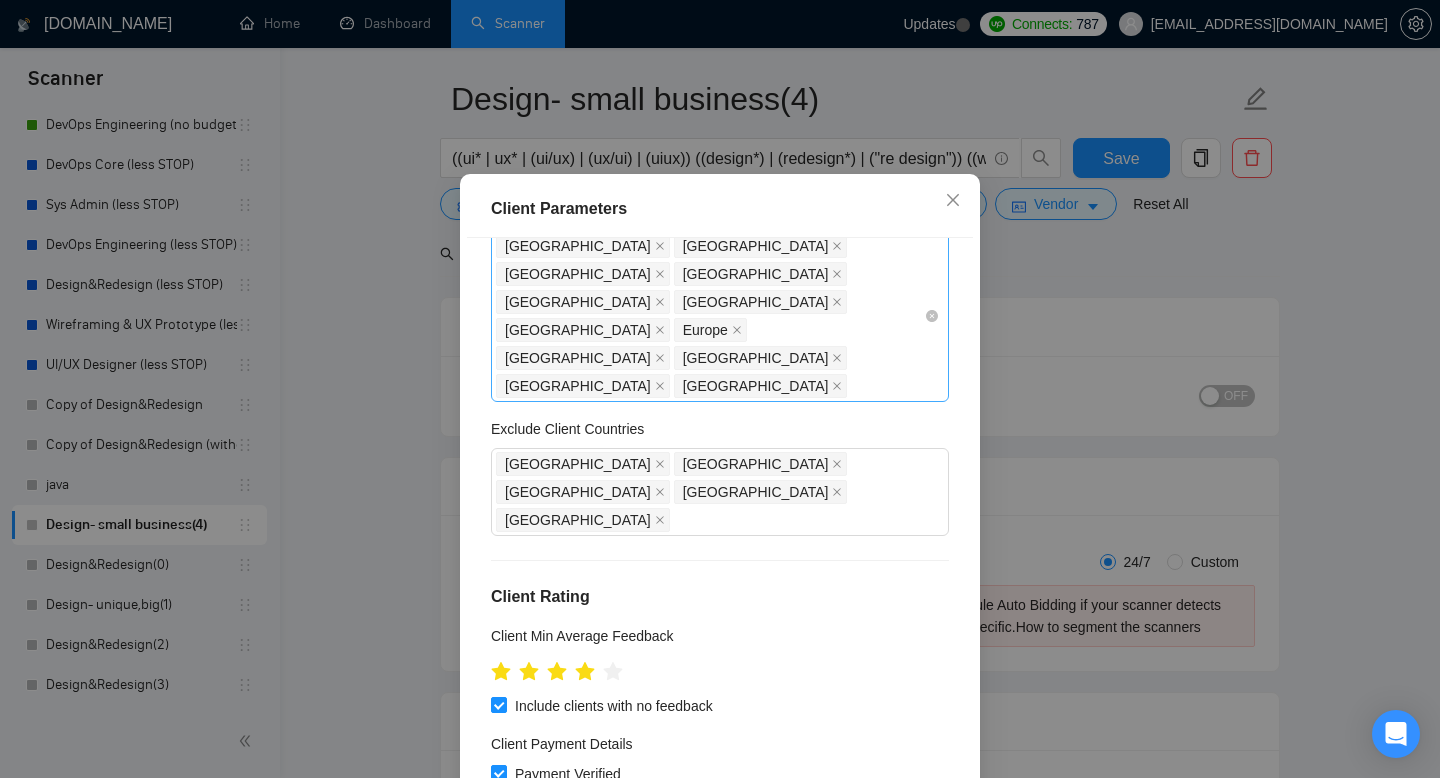 scroll, scrollTop: 0, scrollLeft: 0, axis: both 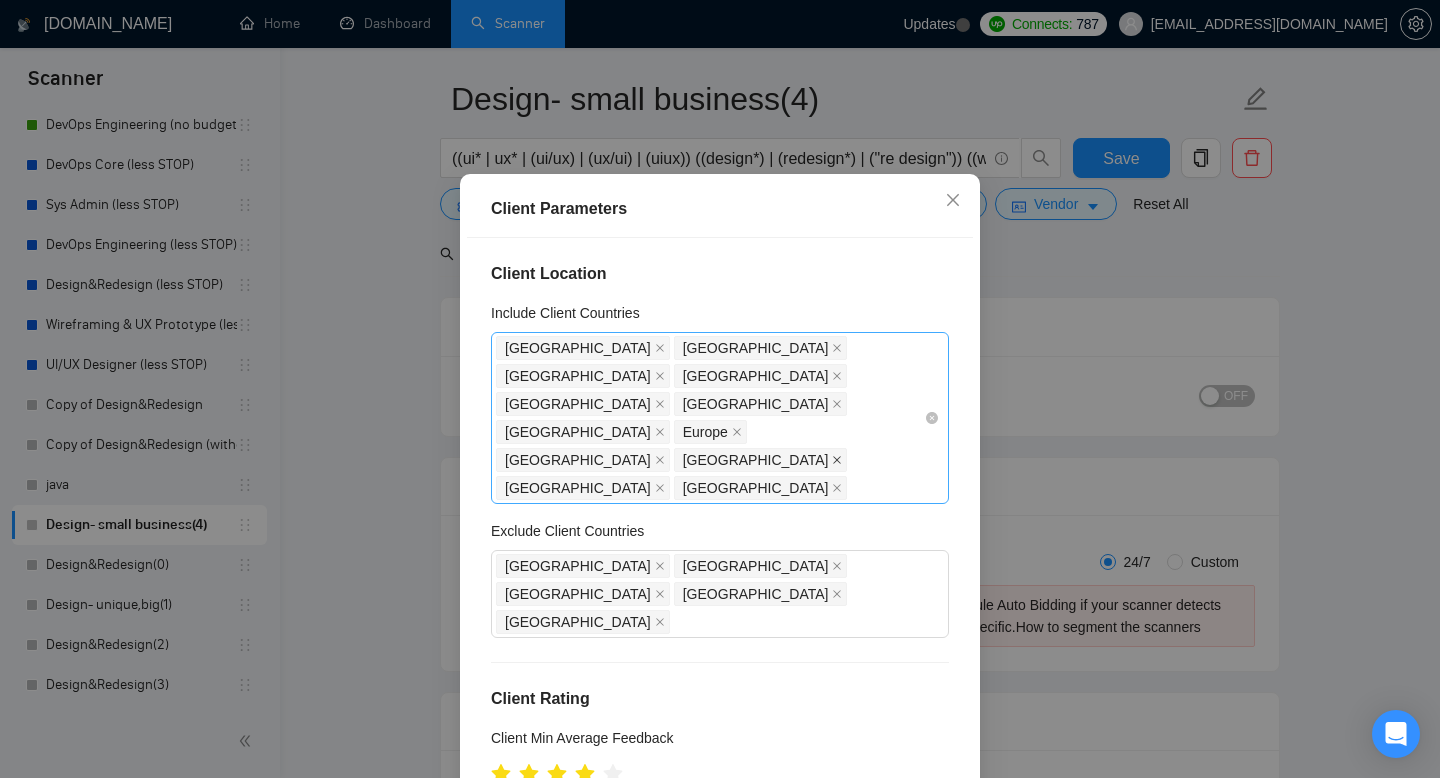 click 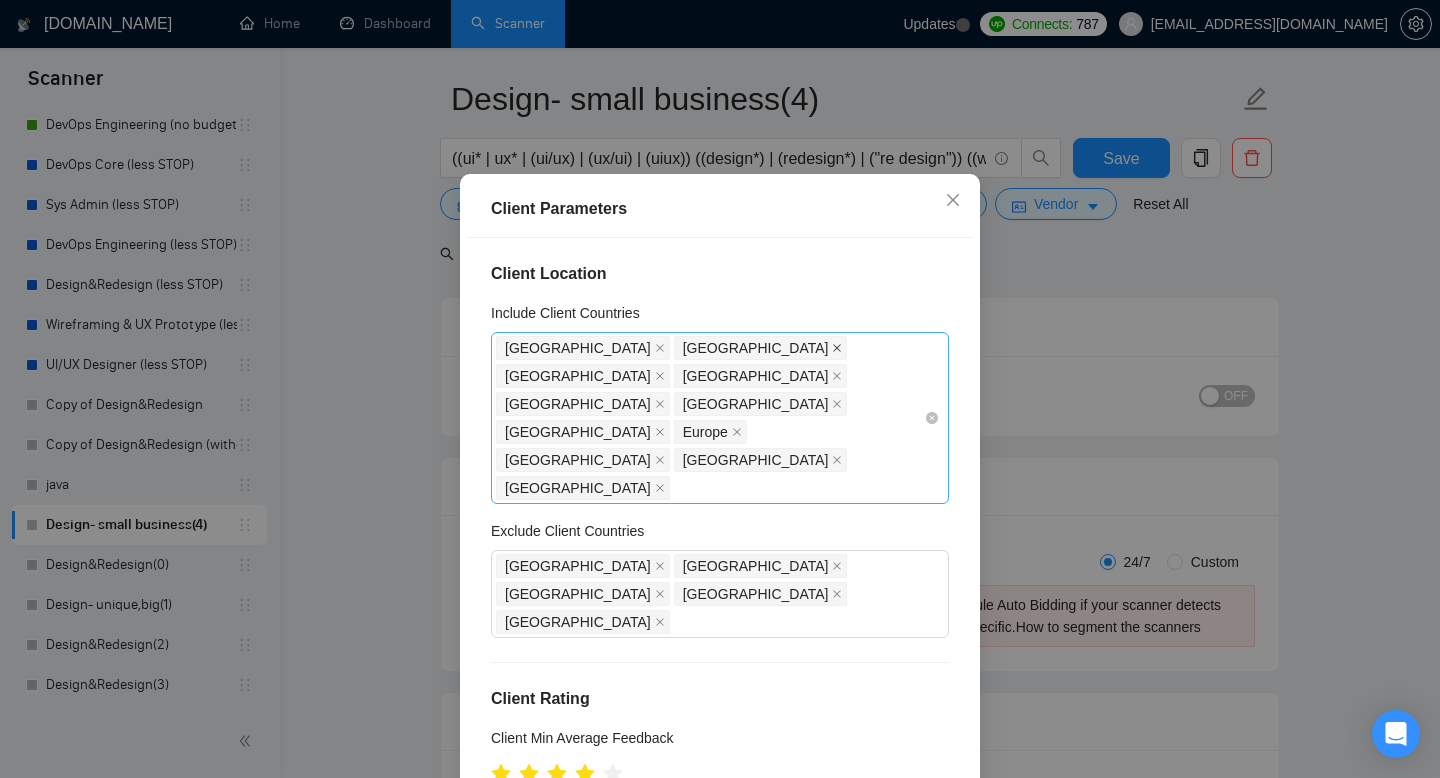 click 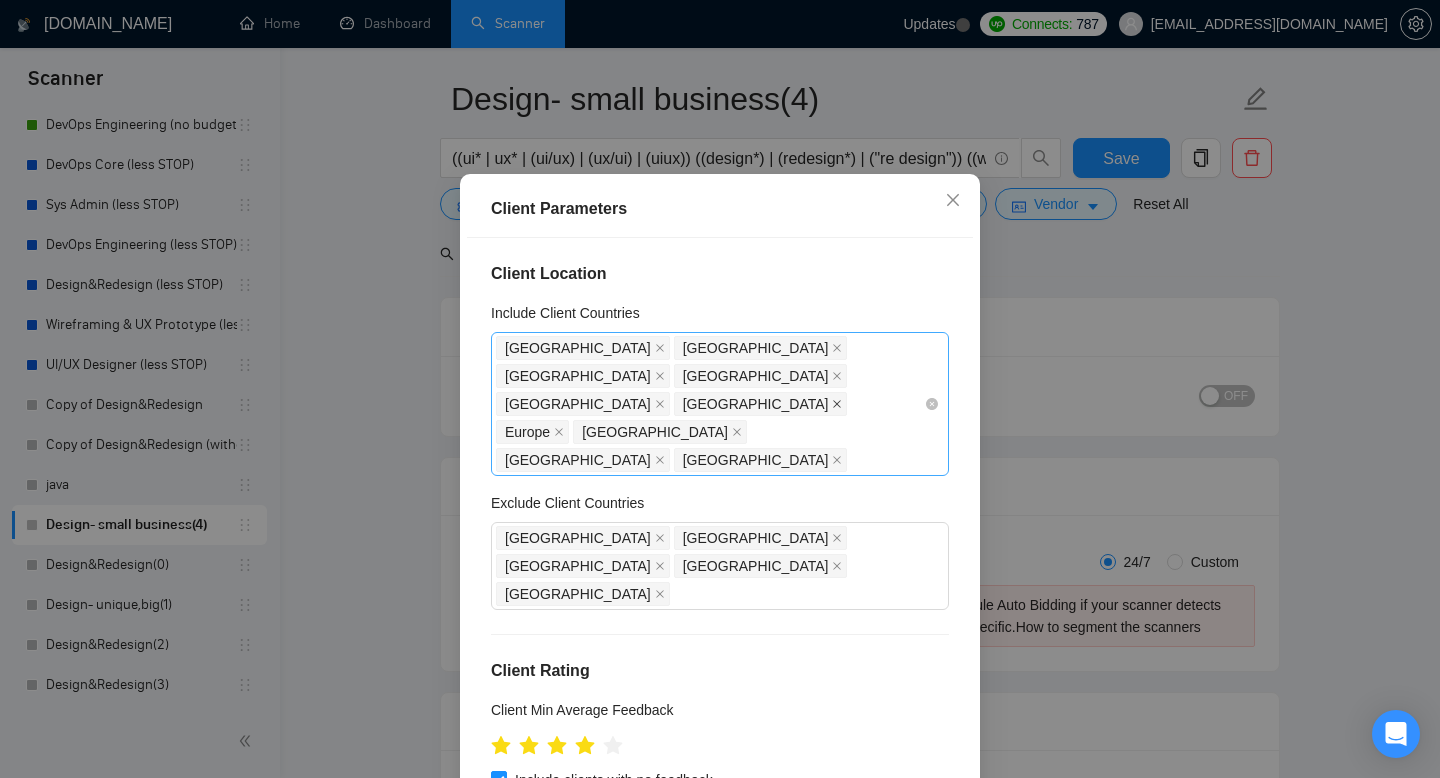 click 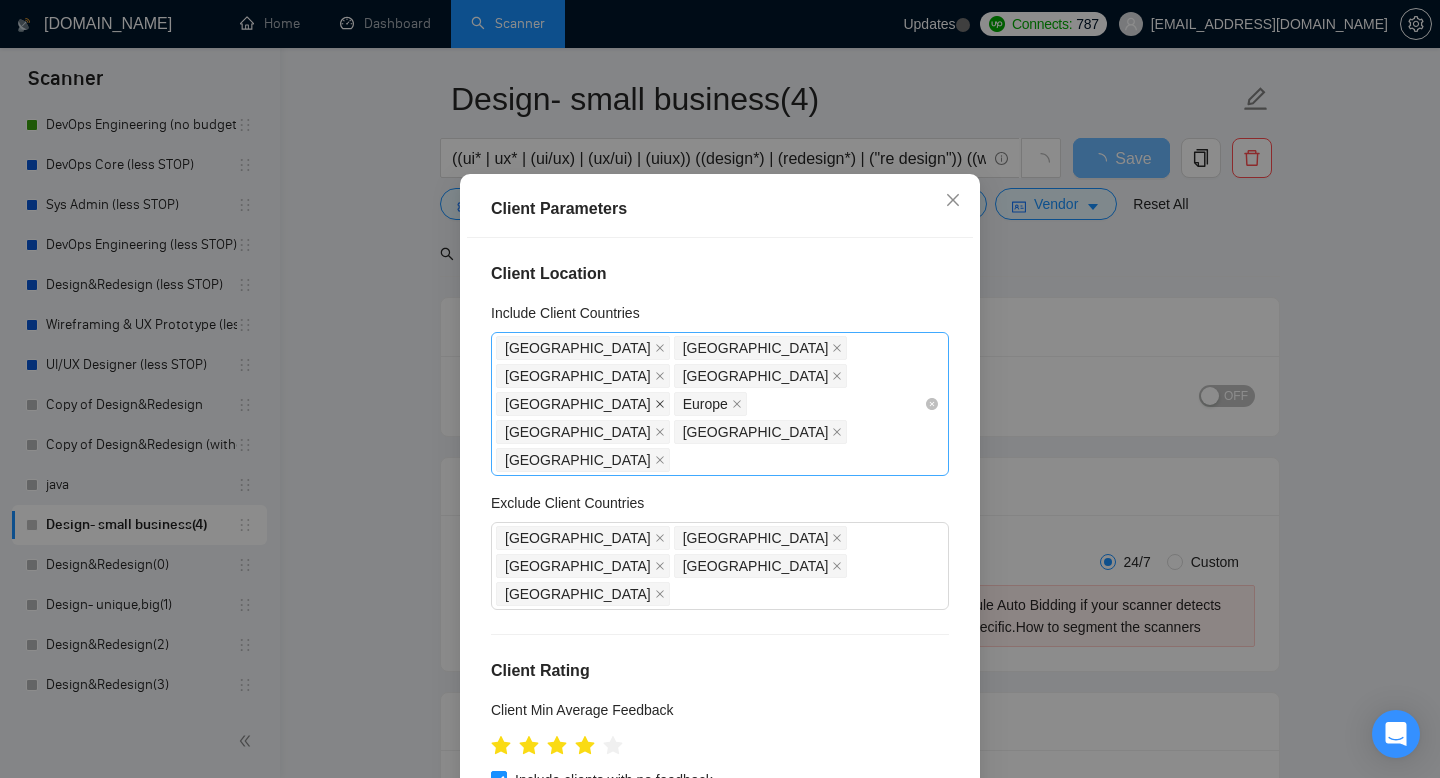 click 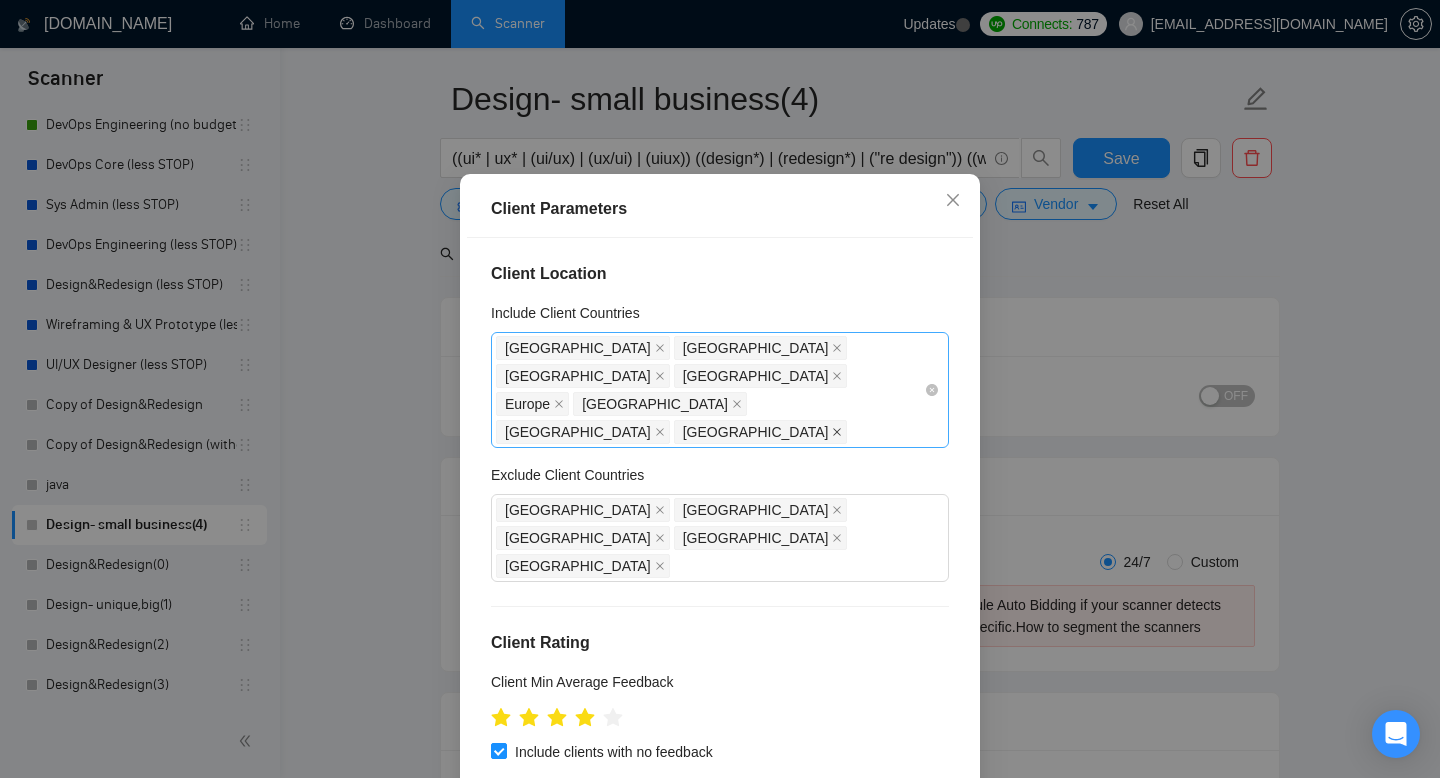 click 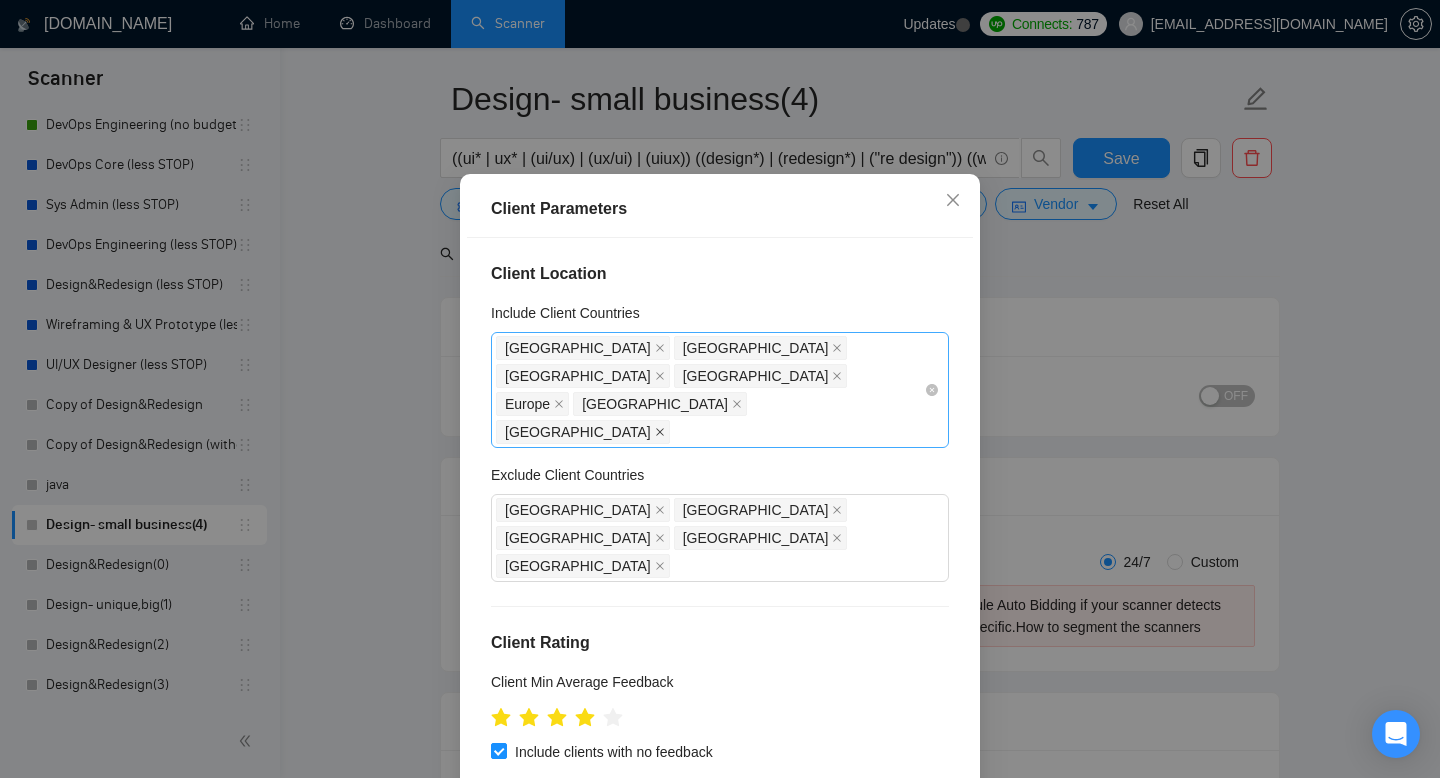 click 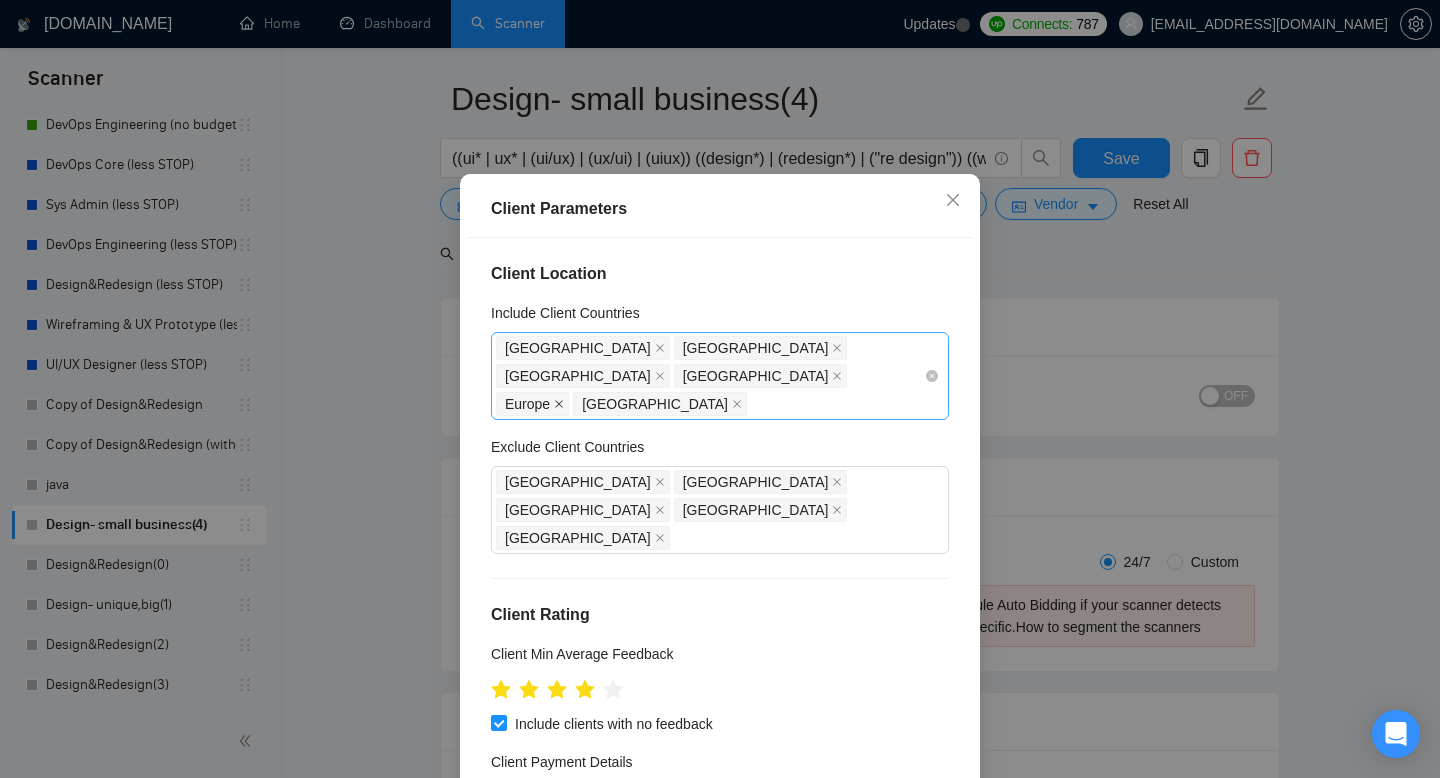 click 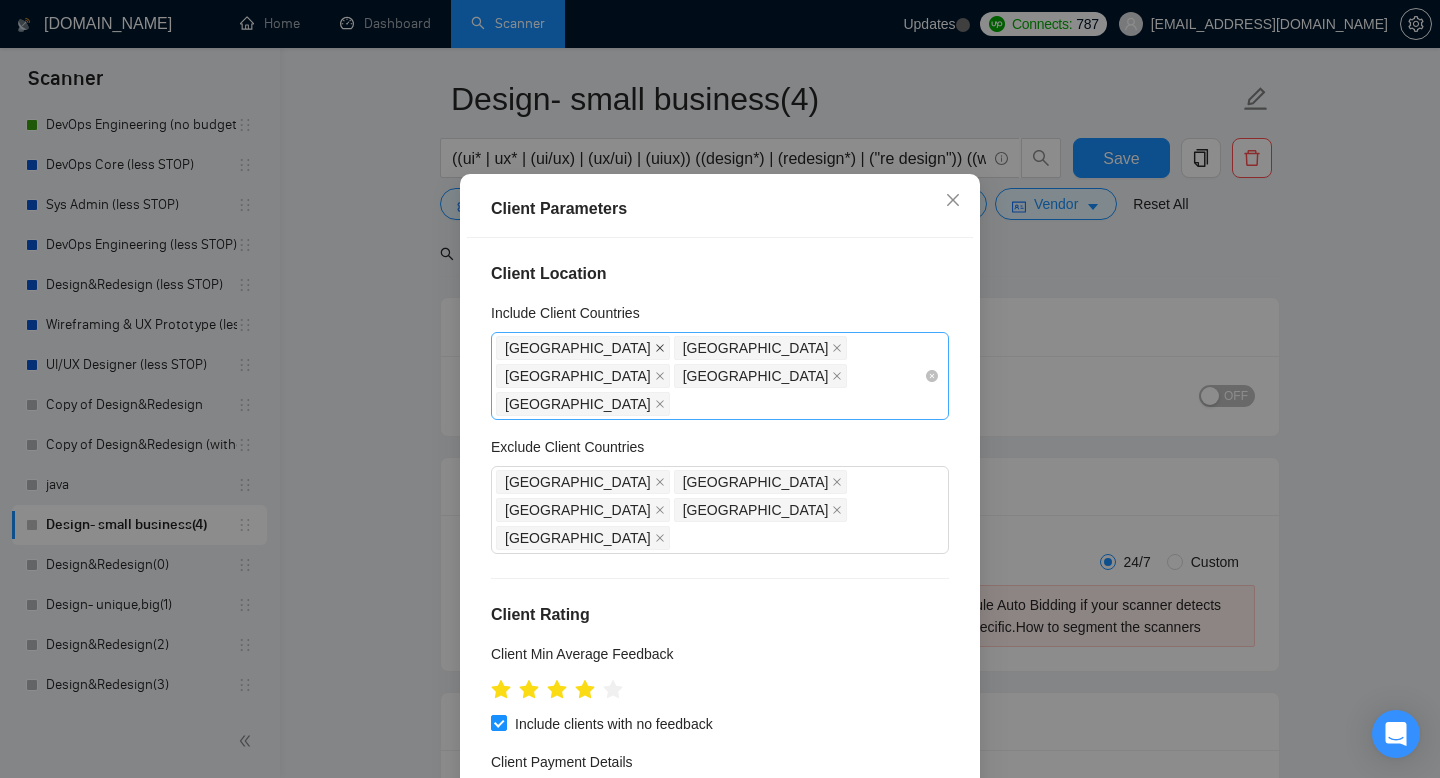 click 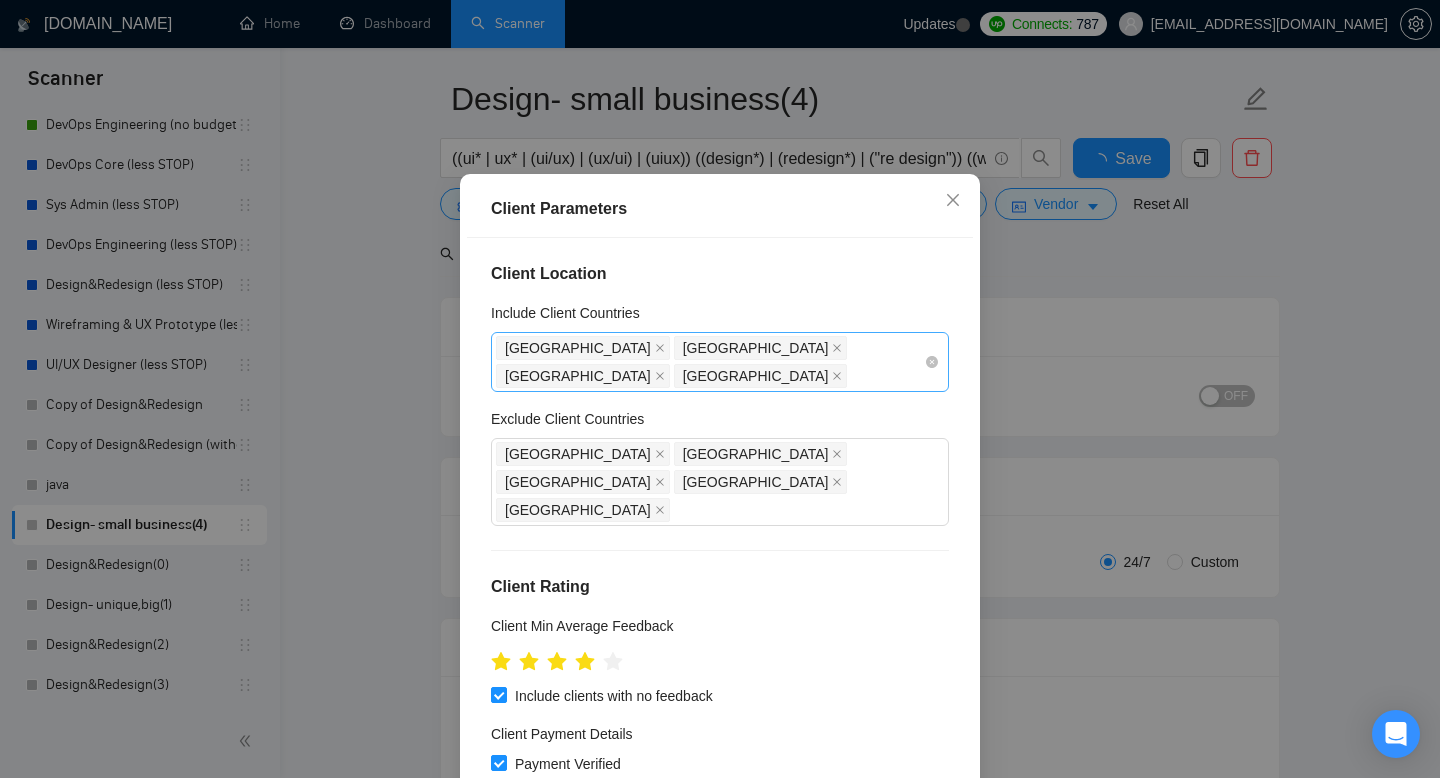type 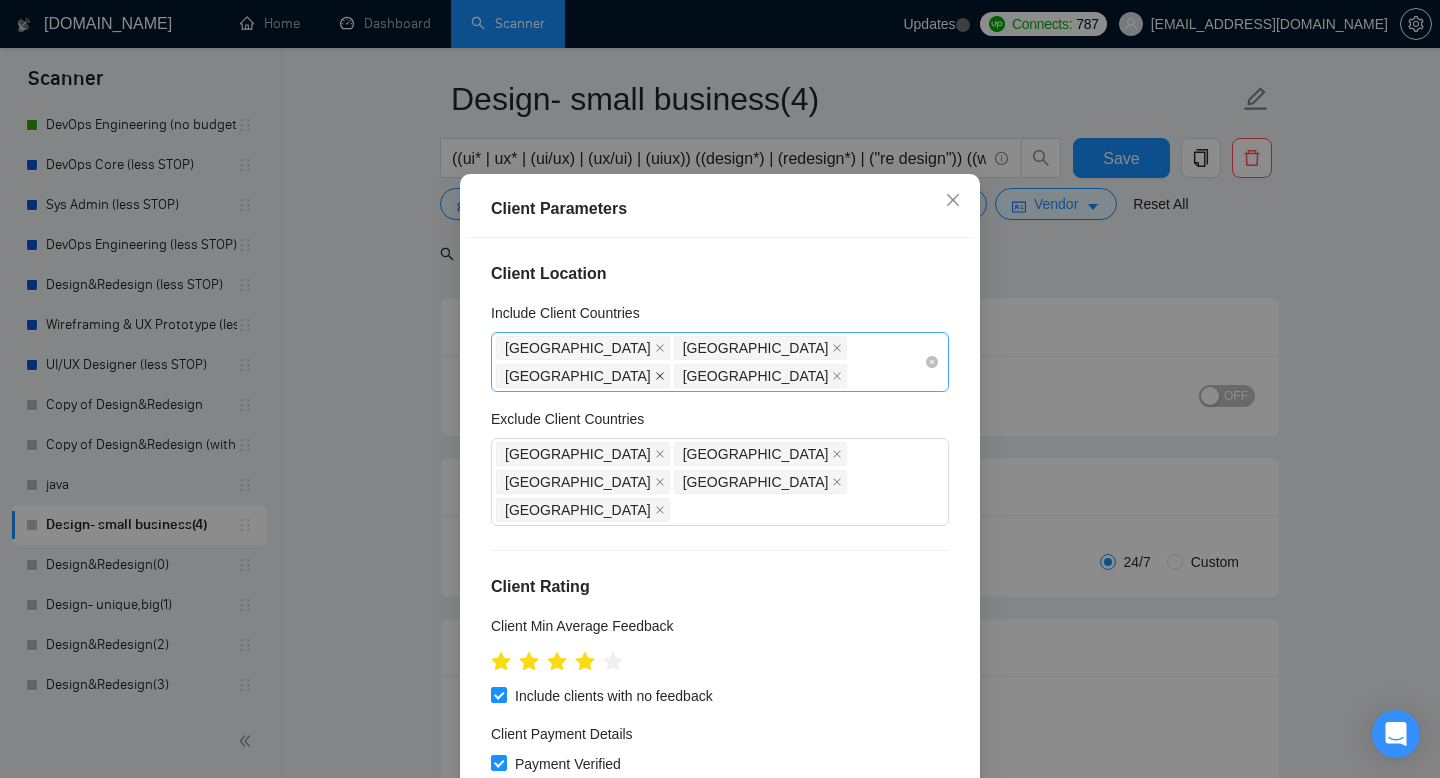 click 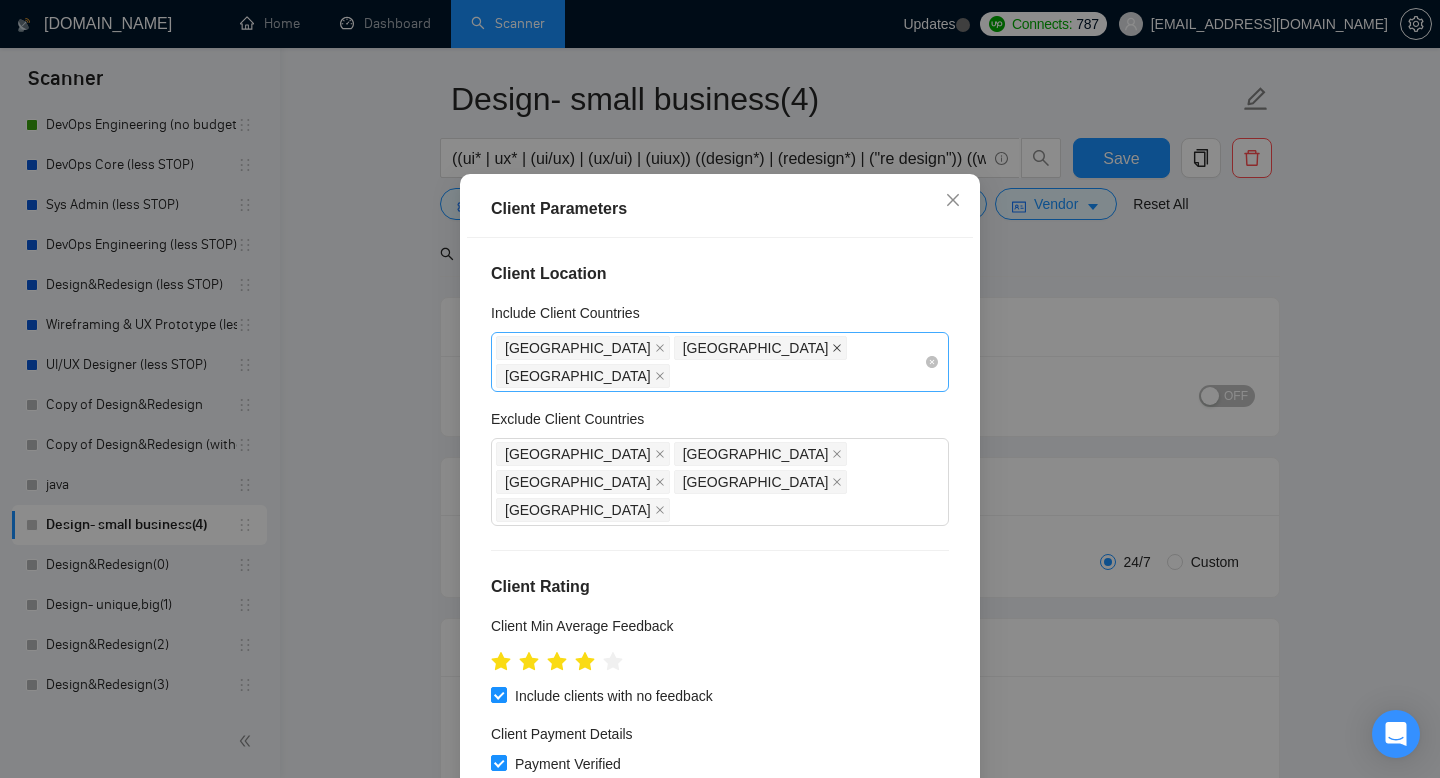click 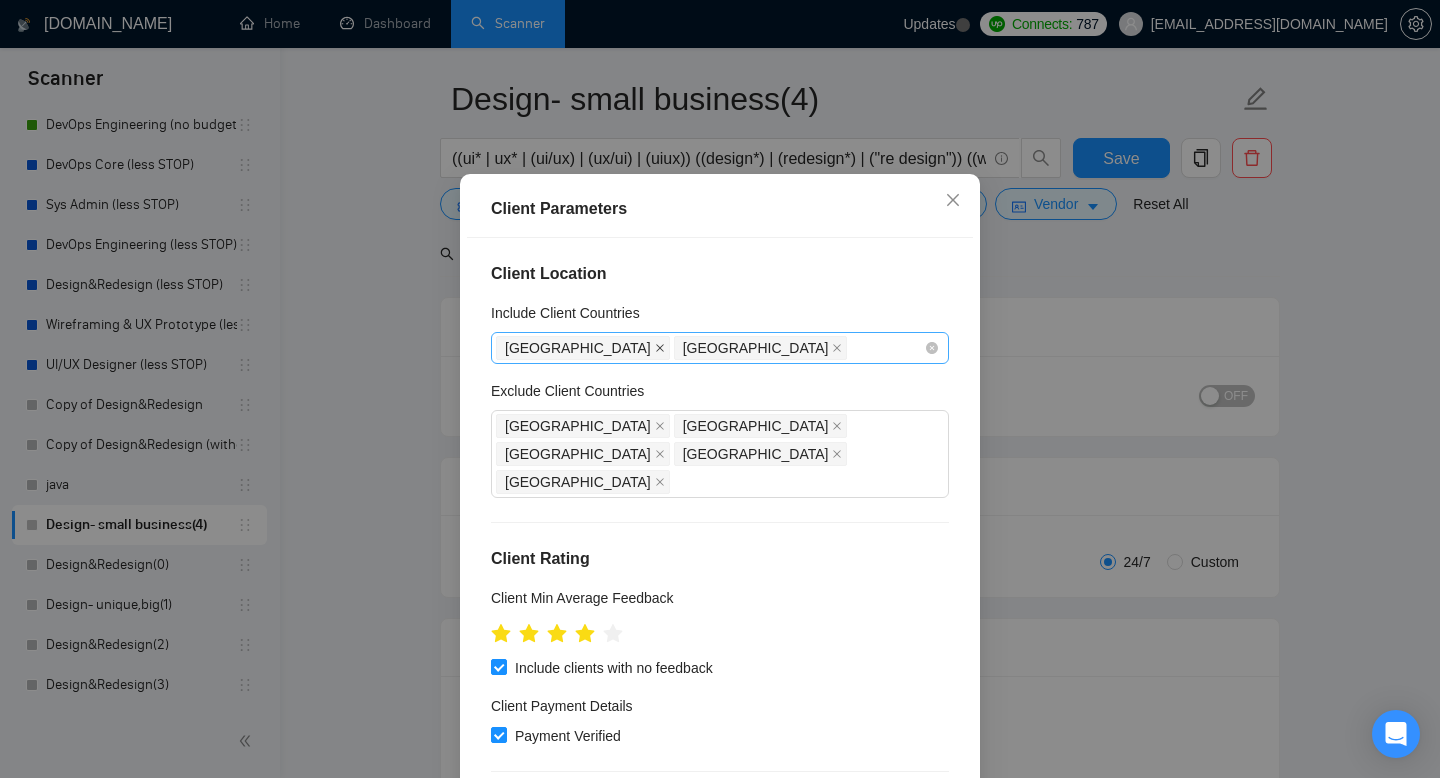 click 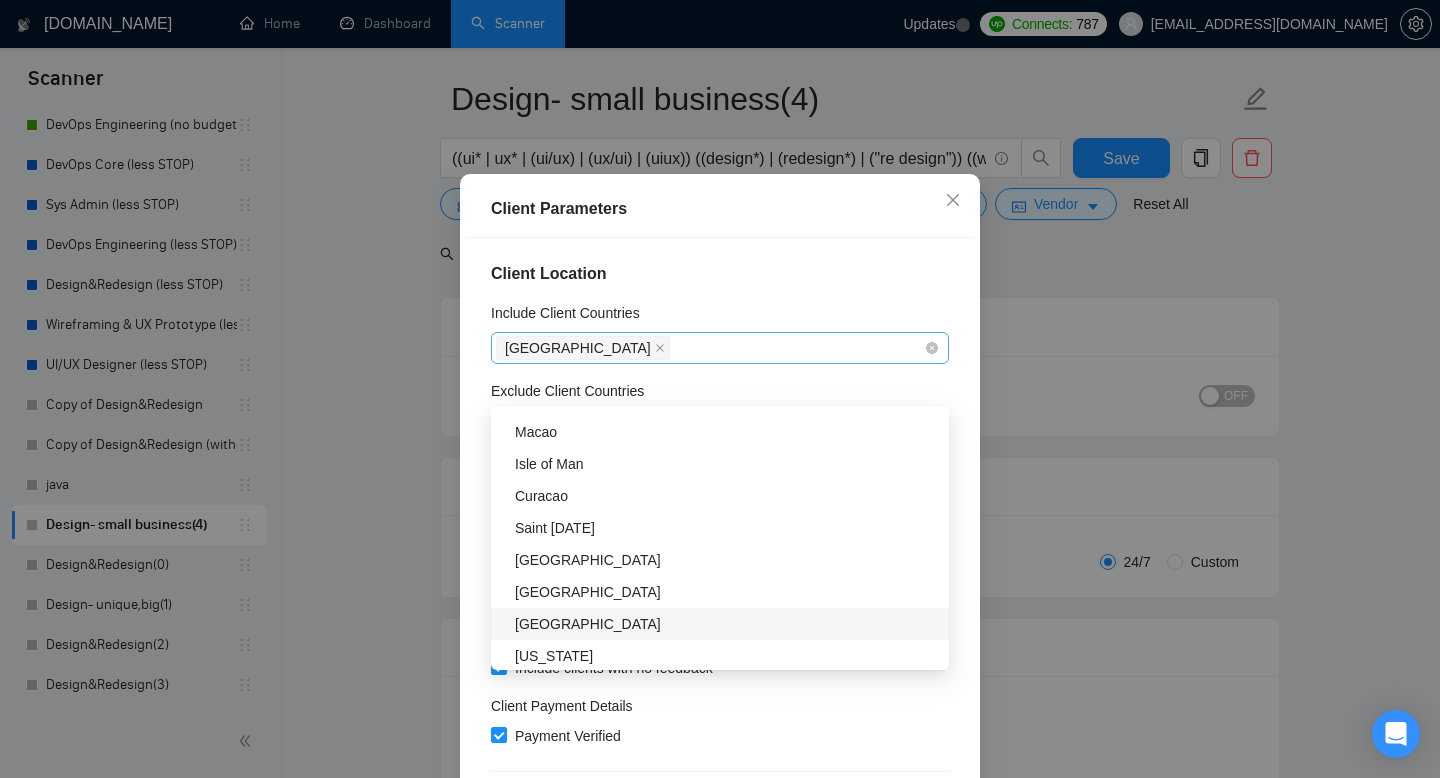 click on "[GEOGRAPHIC_DATA]" at bounding box center (710, 348) 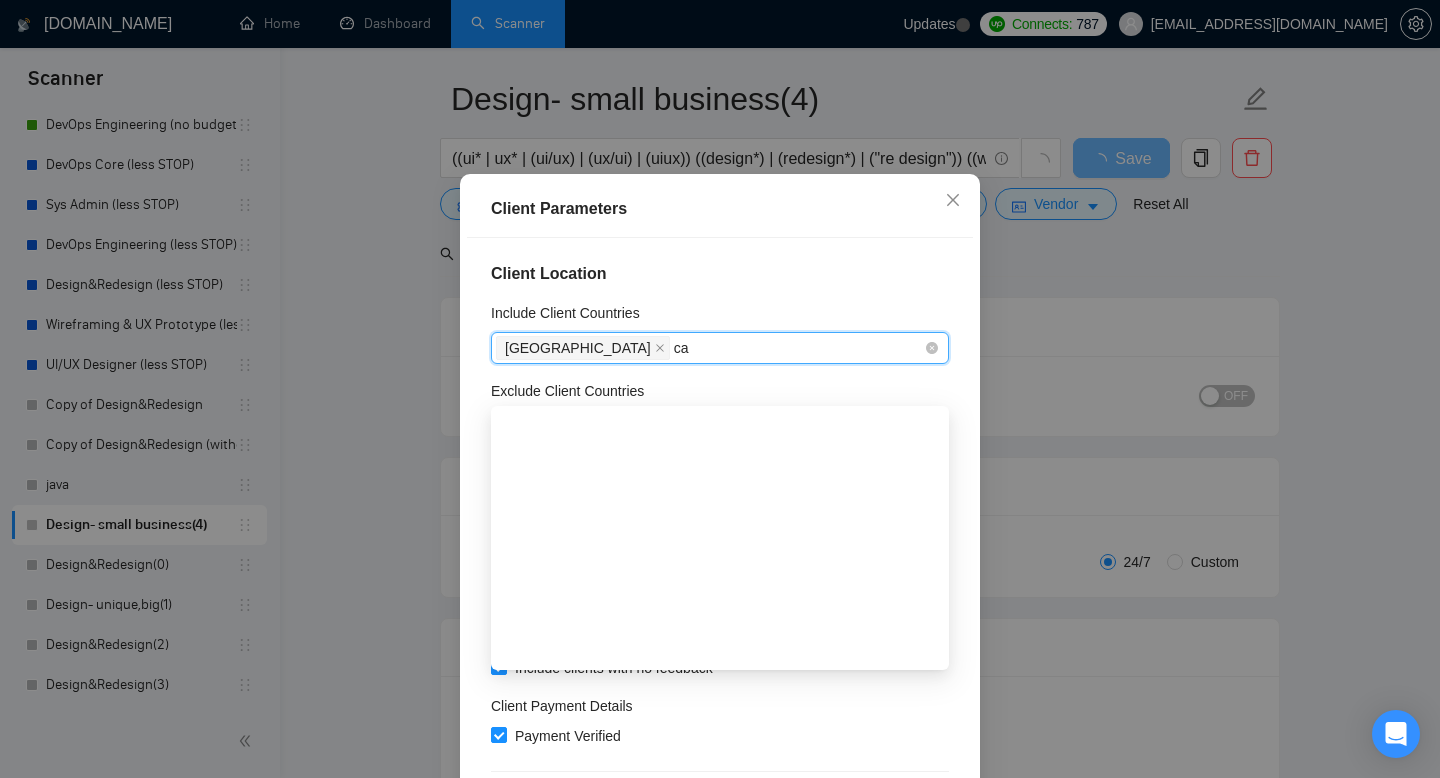 scroll, scrollTop: 0, scrollLeft: 0, axis: both 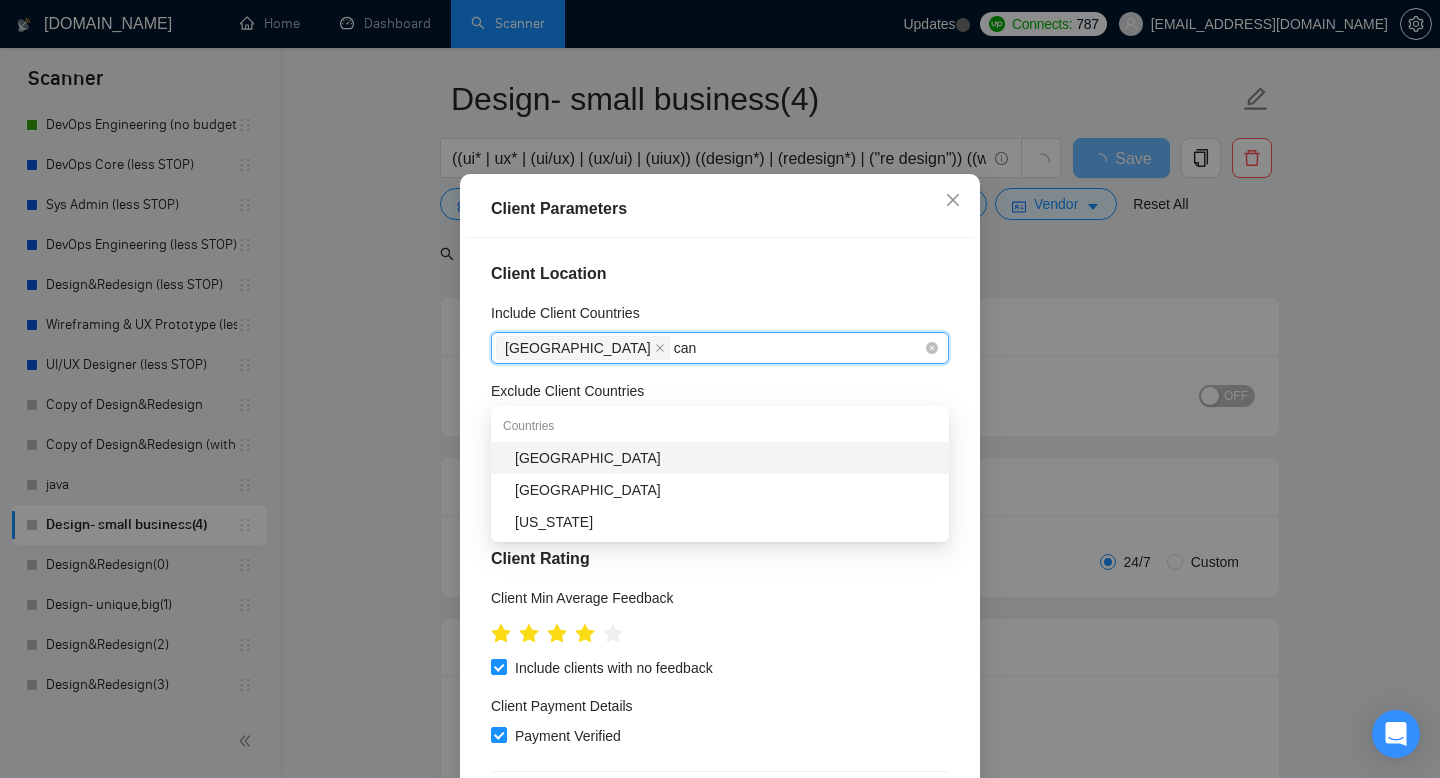 type on "cana" 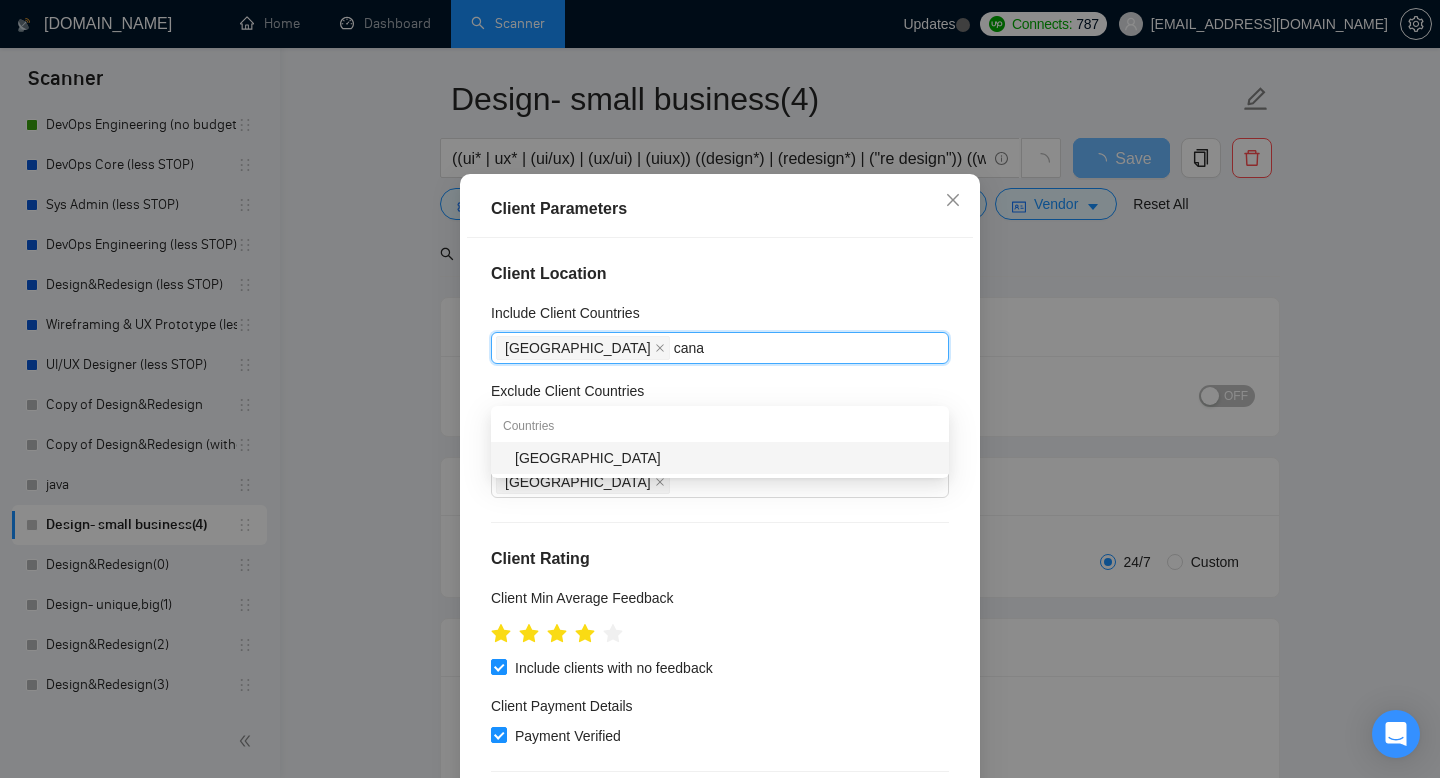 click on "[GEOGRAPHIC_DATA]" at bounding box center (726, 458) 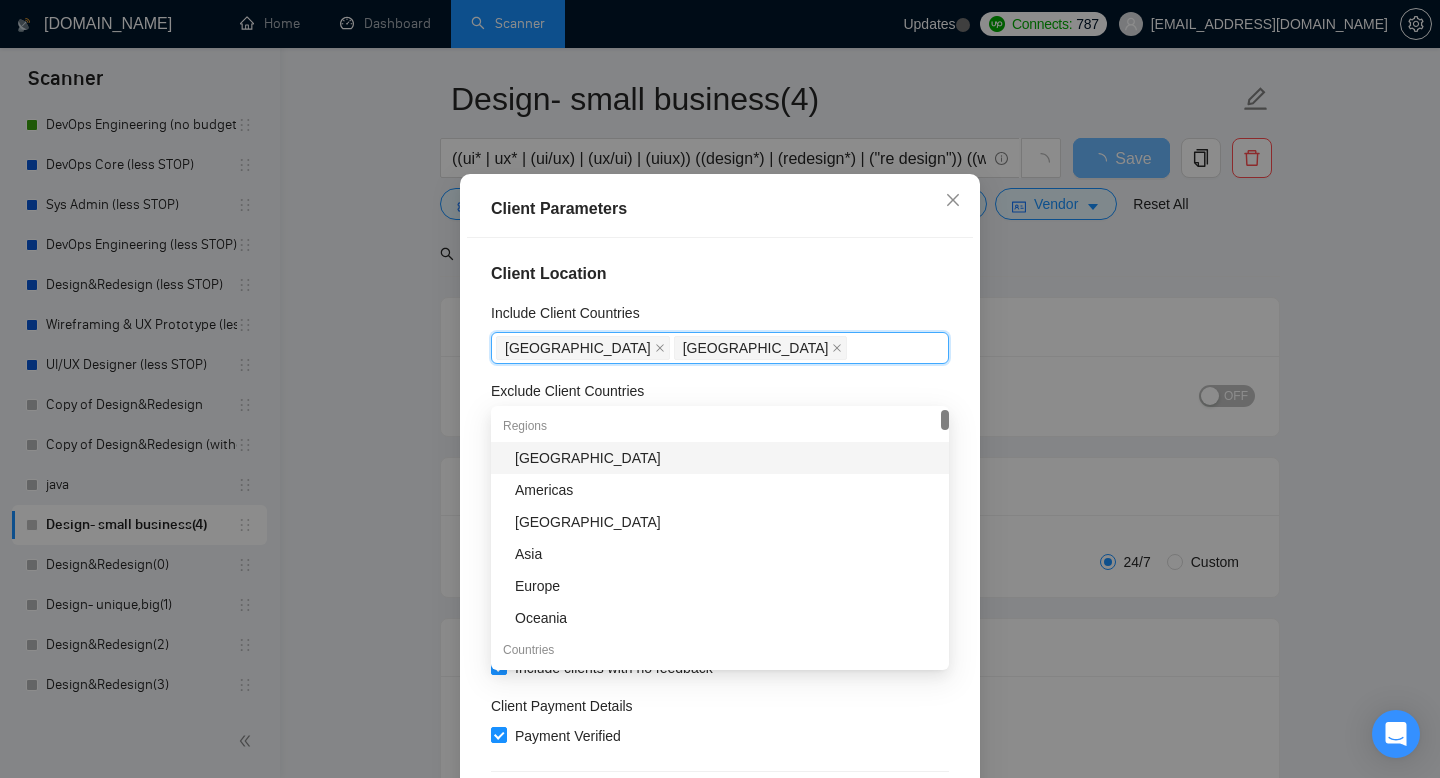 click on "Client Location" at bounding box center [720, 274] 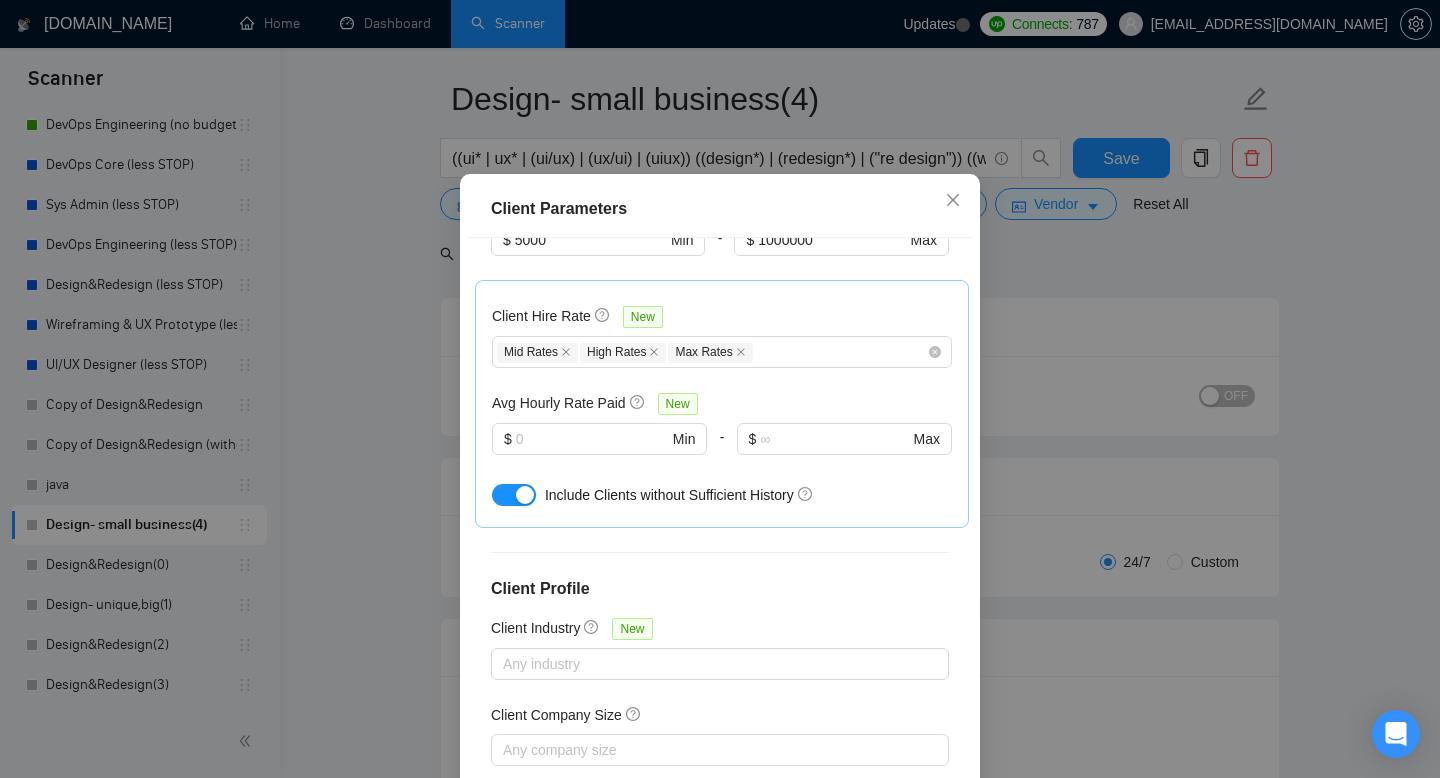 scroll, scrollTop: 701, scrollLeft: 0, axis: vertical 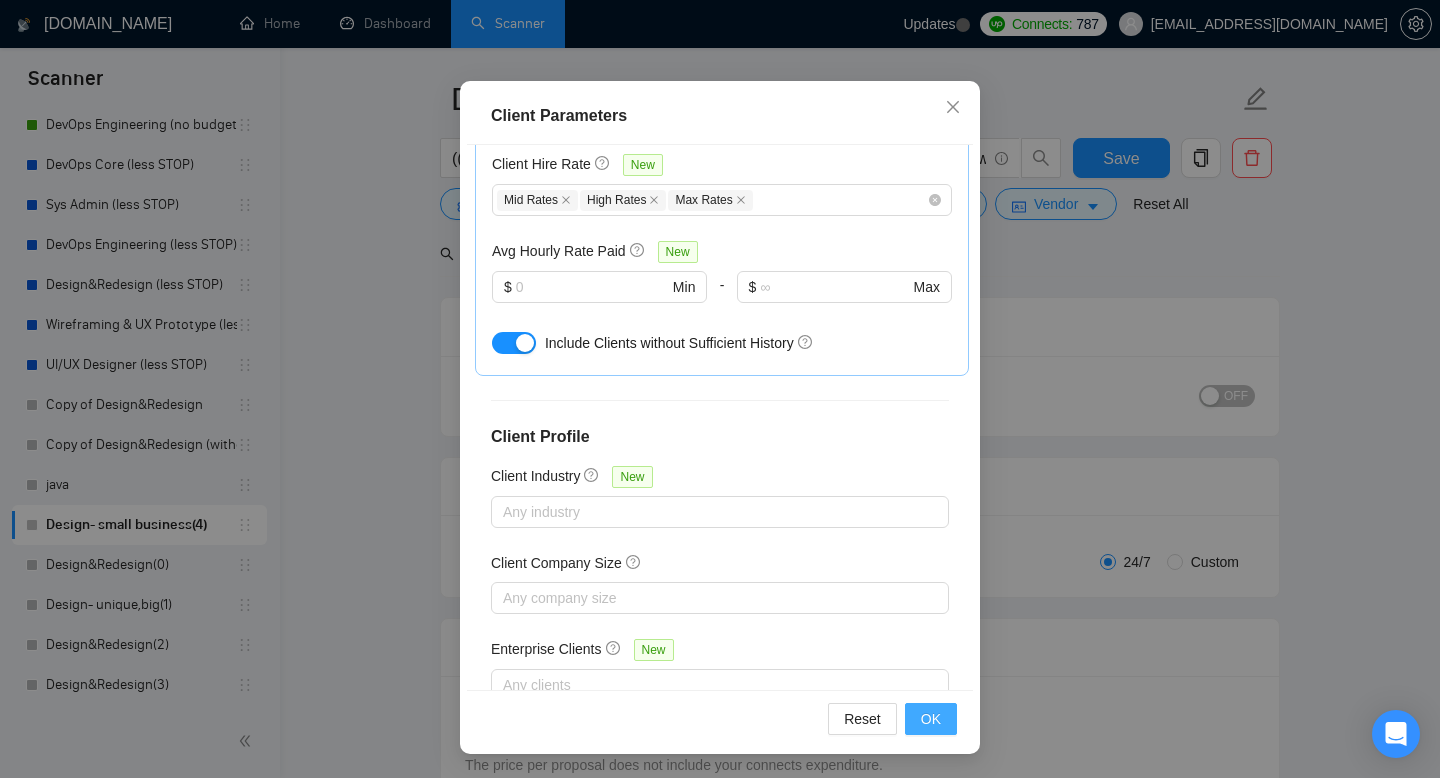 click on "OK" at bounding box center [931, 719] 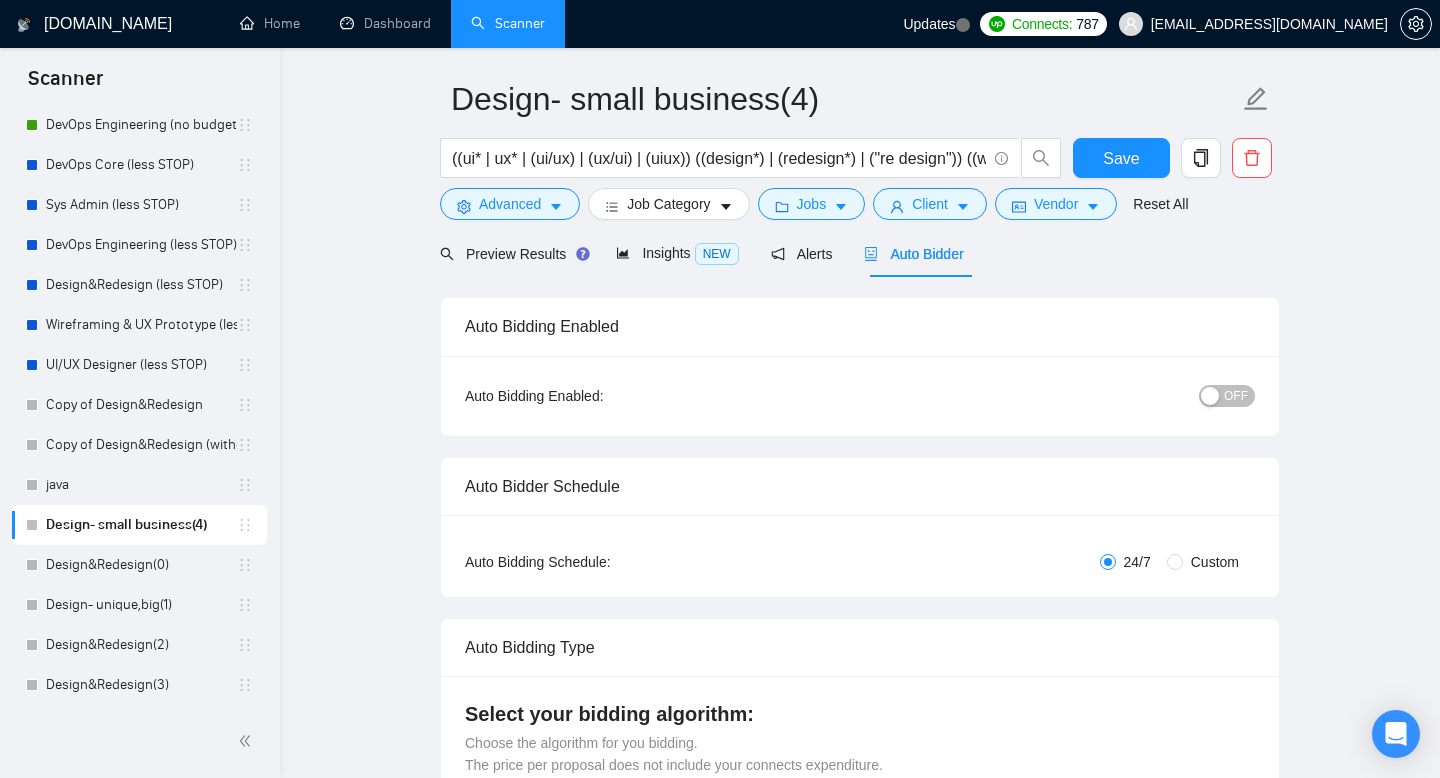 scroll, scrollTop: 38, scrollLeft: 0, axis: vertical 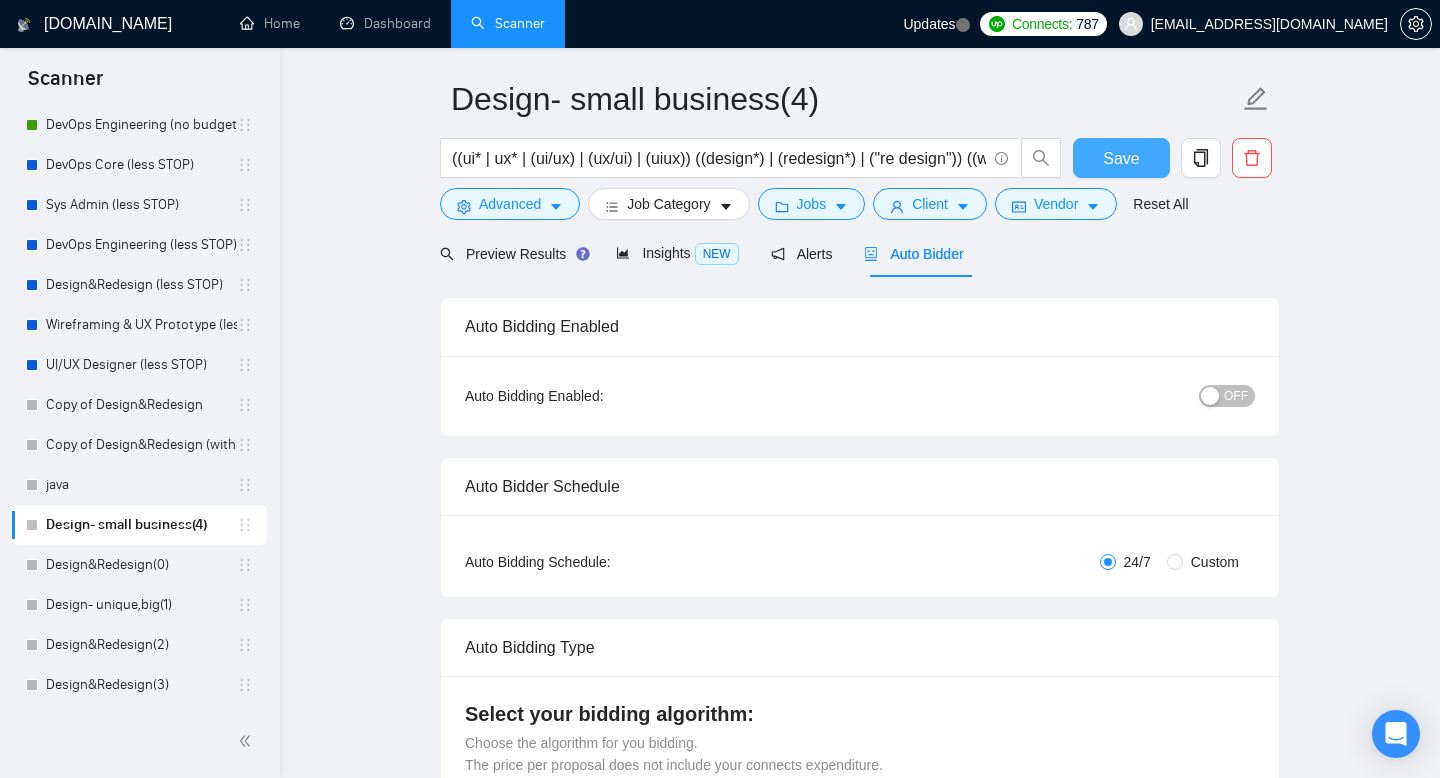 click on "Save" at bounding box center (1121, 158) 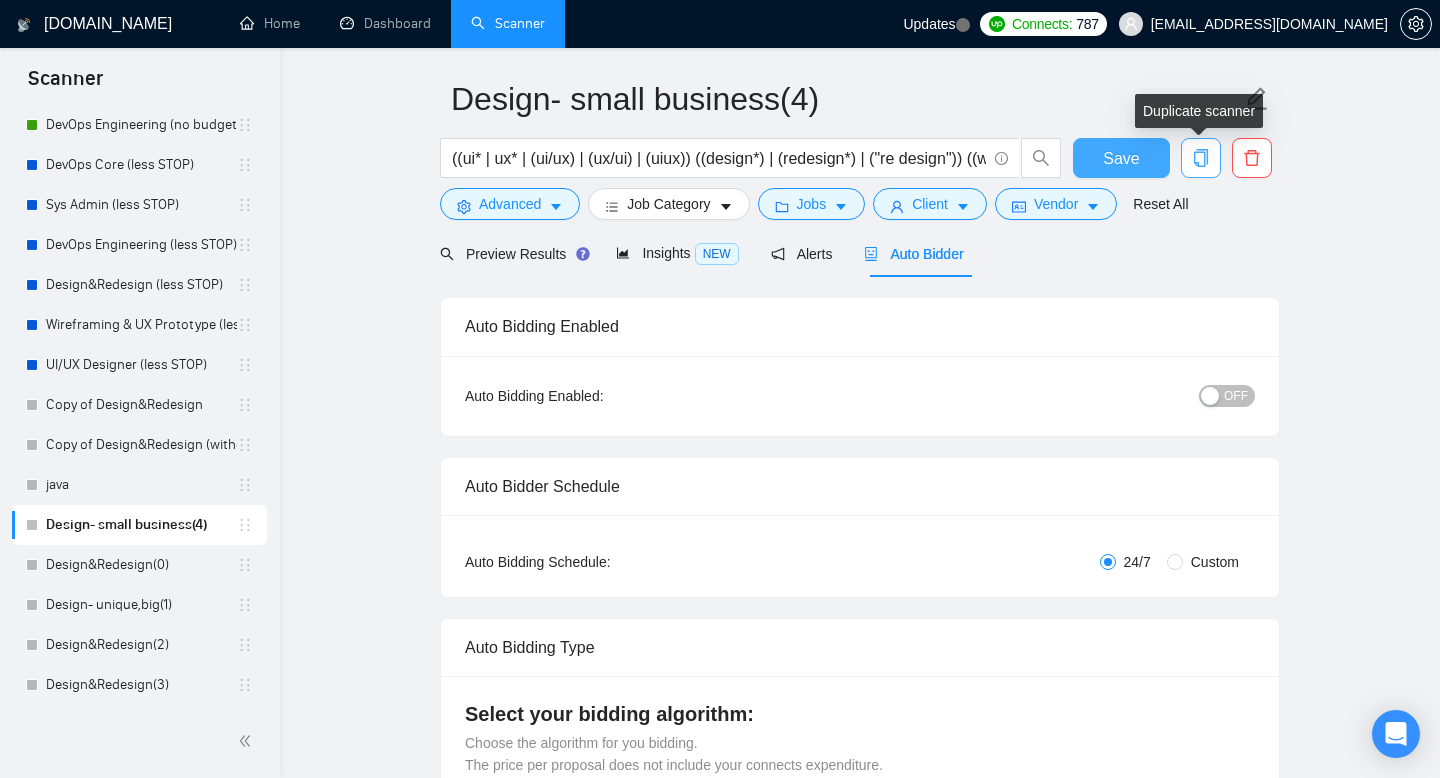 type 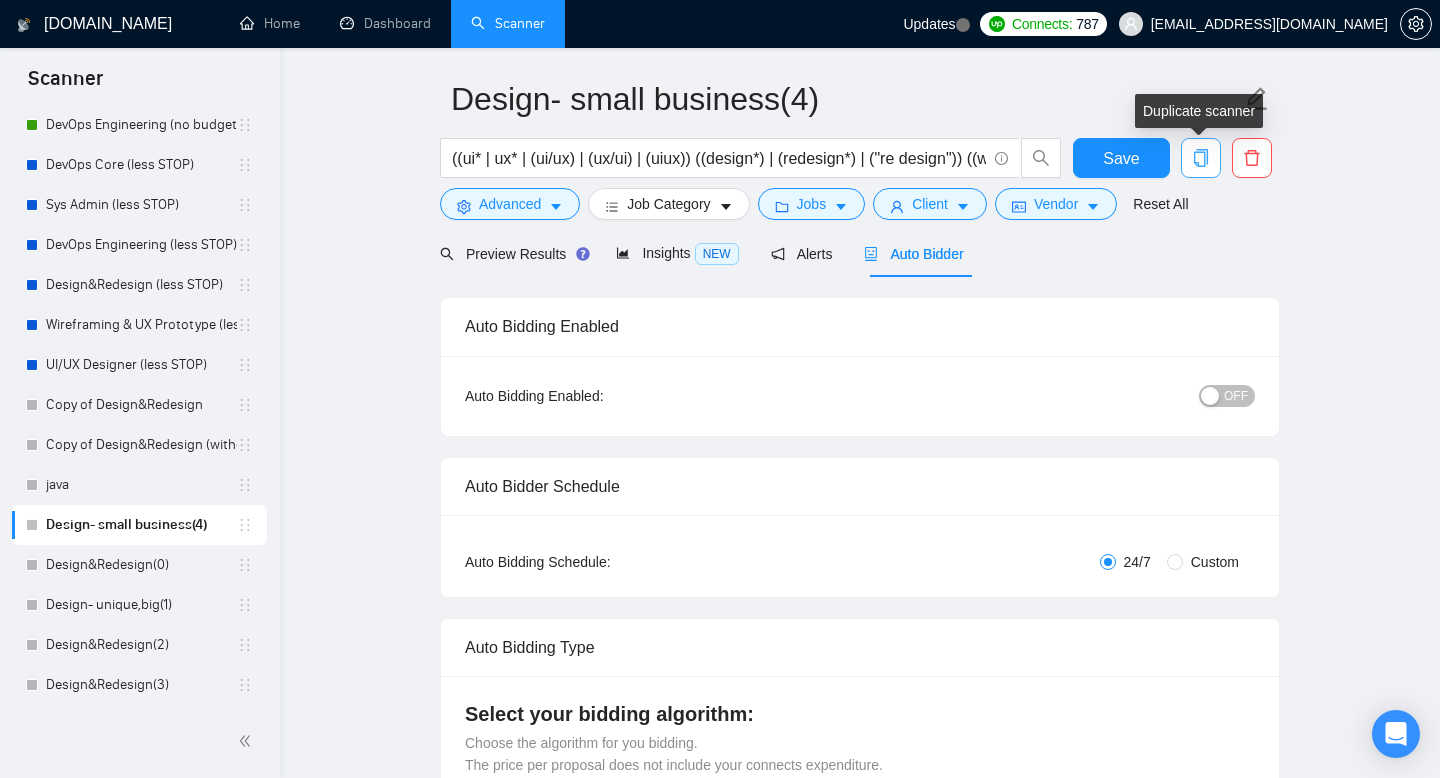 click at bounding box center [1201, 158] 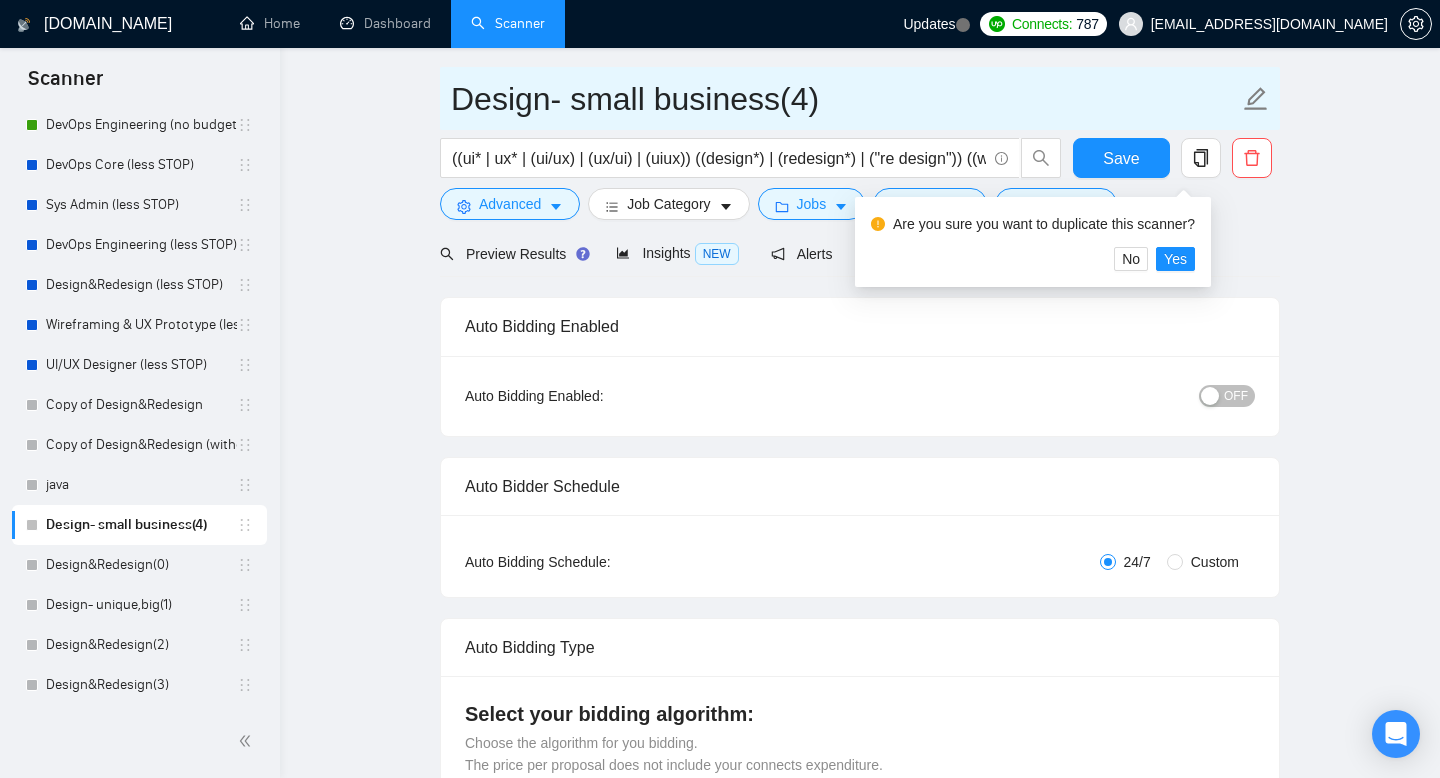 click on "Design- small business(4)" at bounding box center [845, 99] 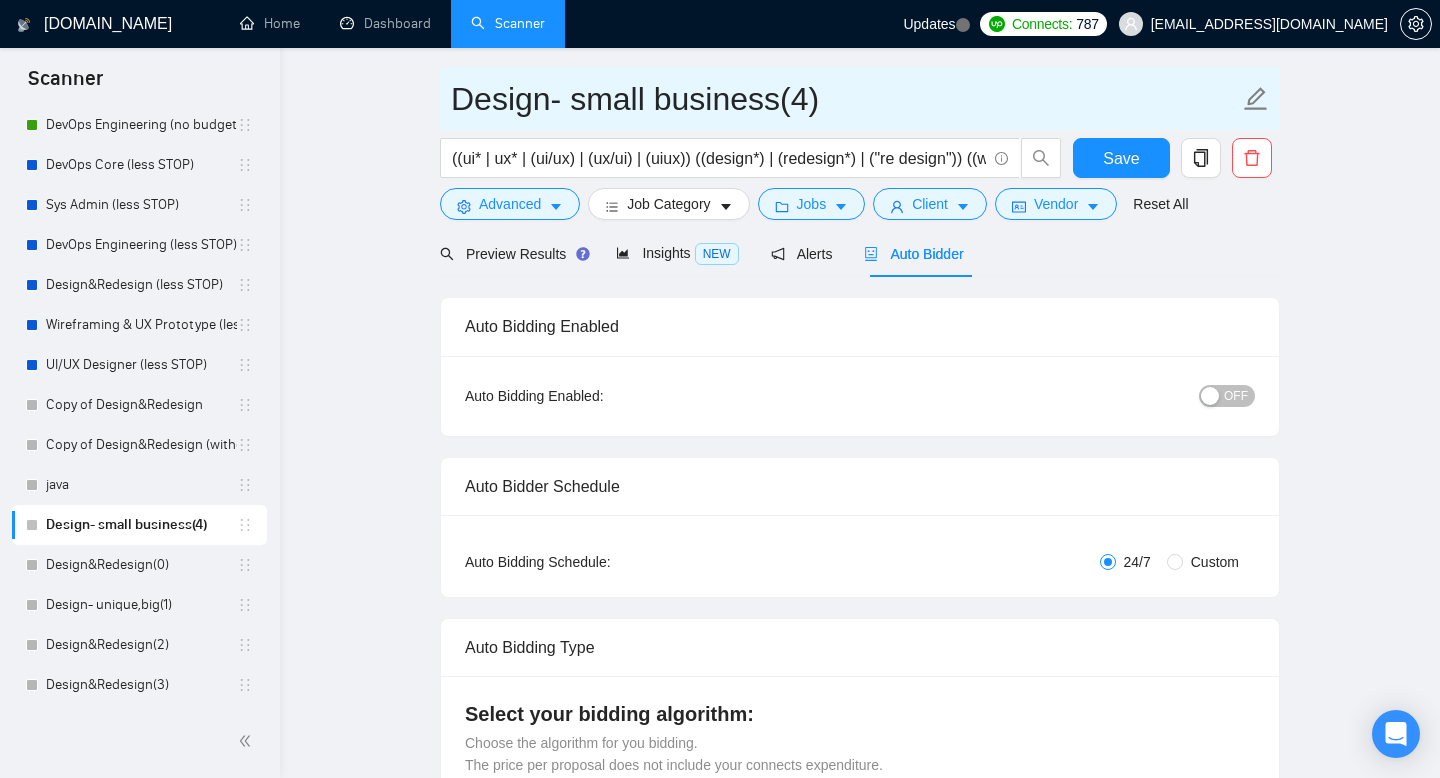 click on "Design- small business(4)" at bounding box center [845, 99] 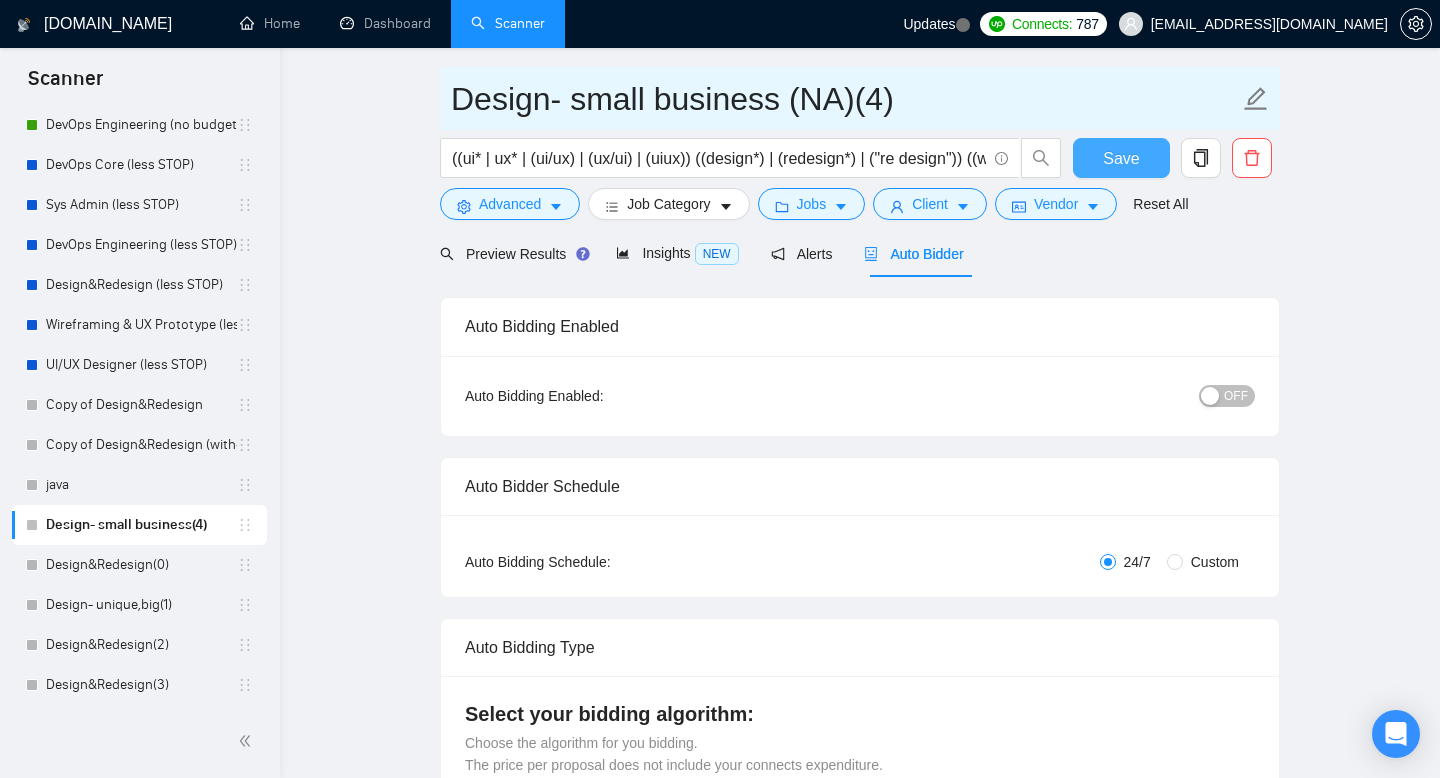type on "Design- small business (NA)(4)" 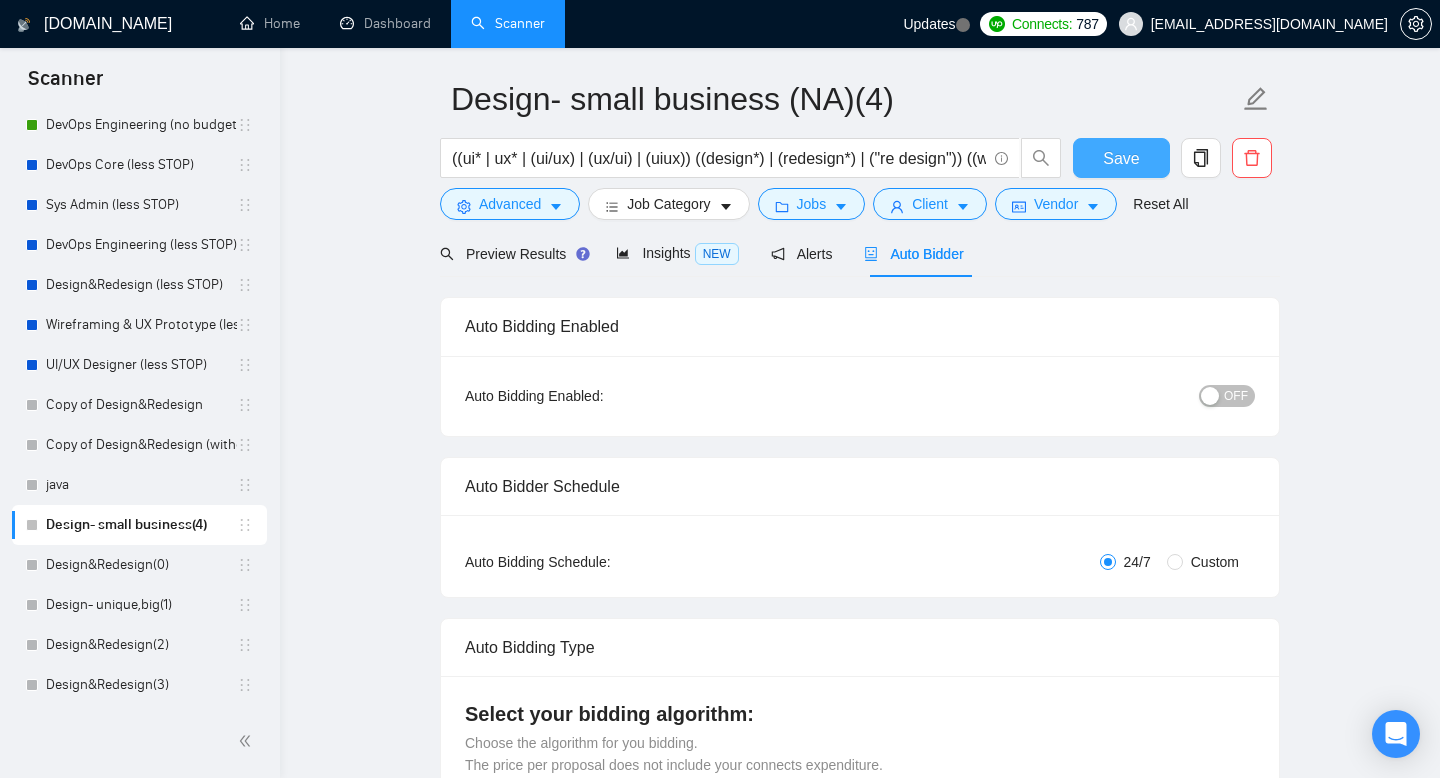 click on "Save" at bounding box center [1121, 158] 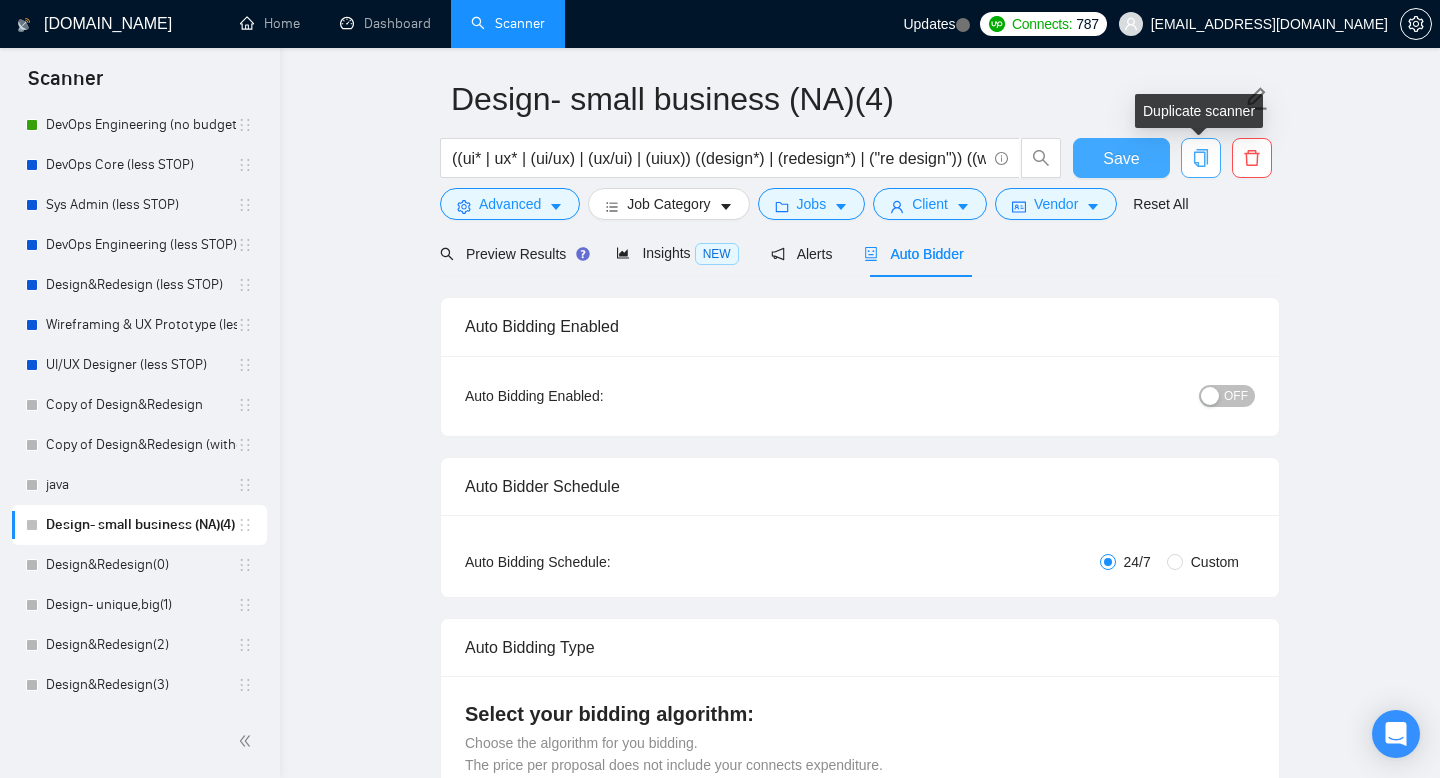 type 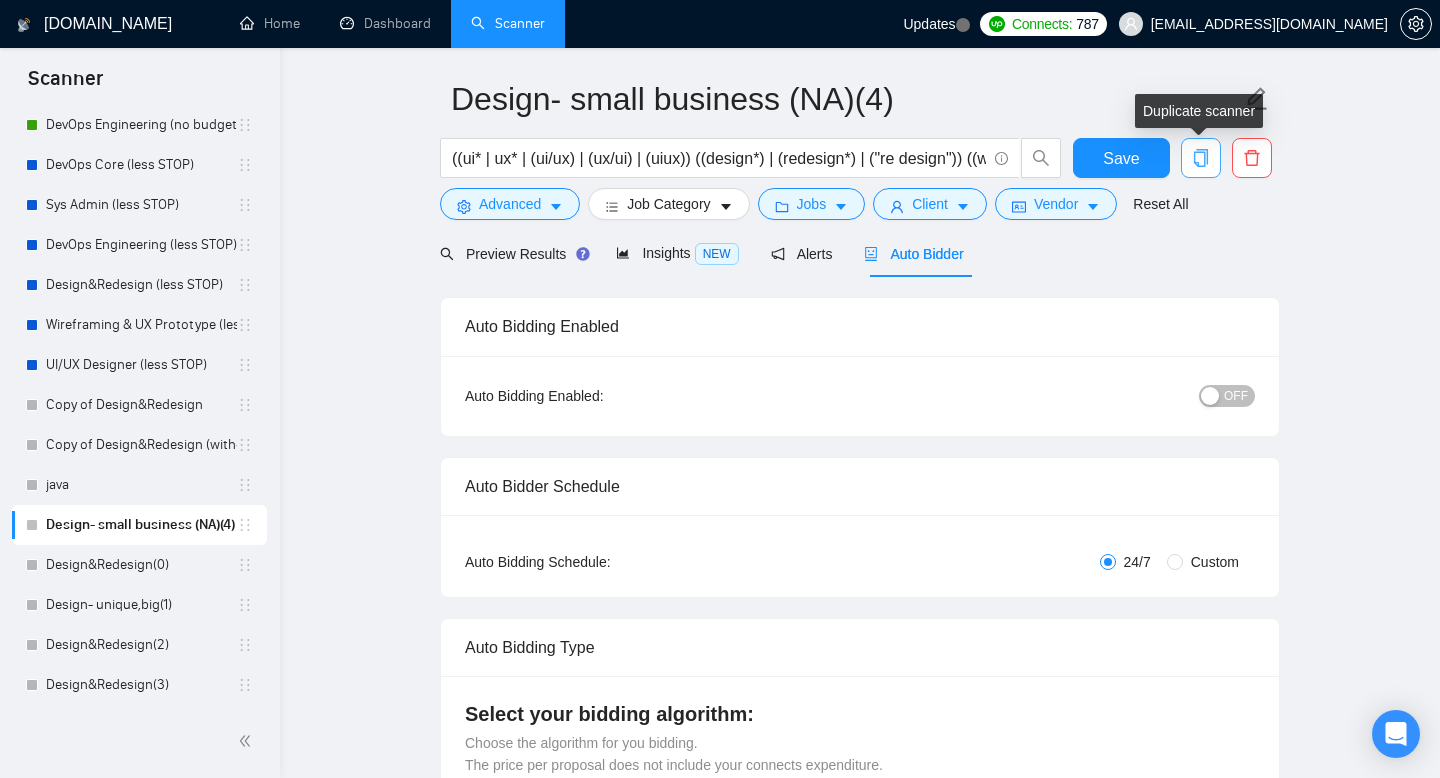click at bounding box center [1201, 158] 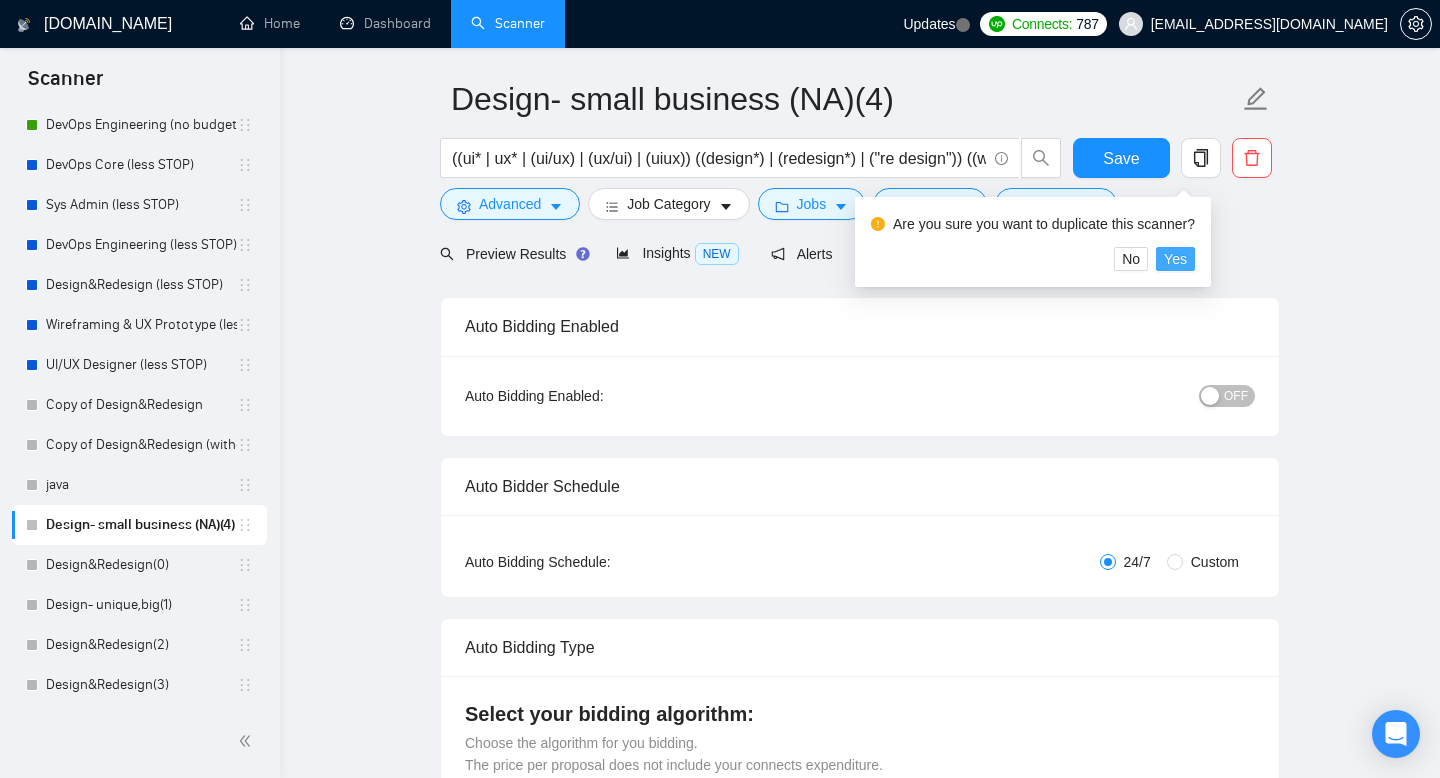 click on "Yes" at bounding box center [1175, 259] 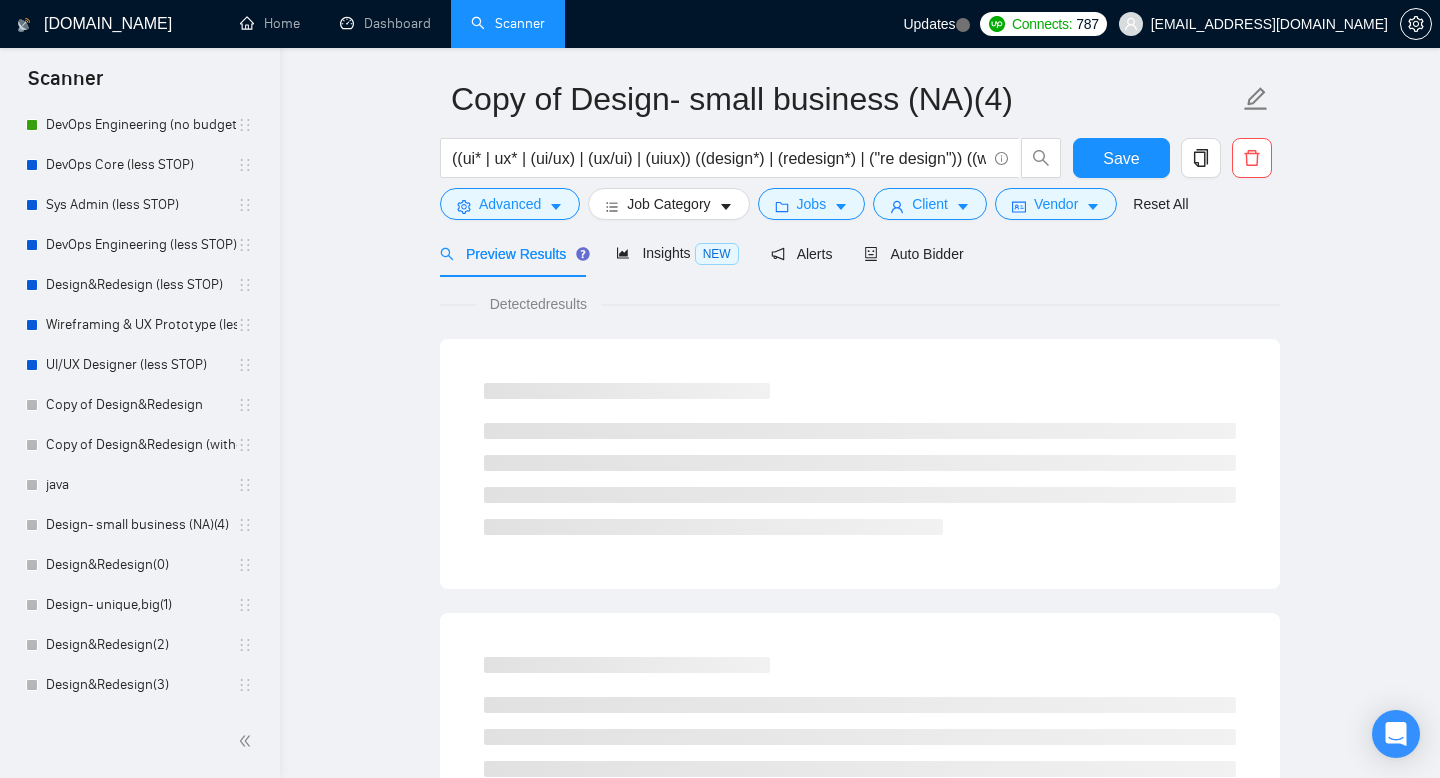 scroll, scrollTop: 0, scrollLeft: 0, axis: both 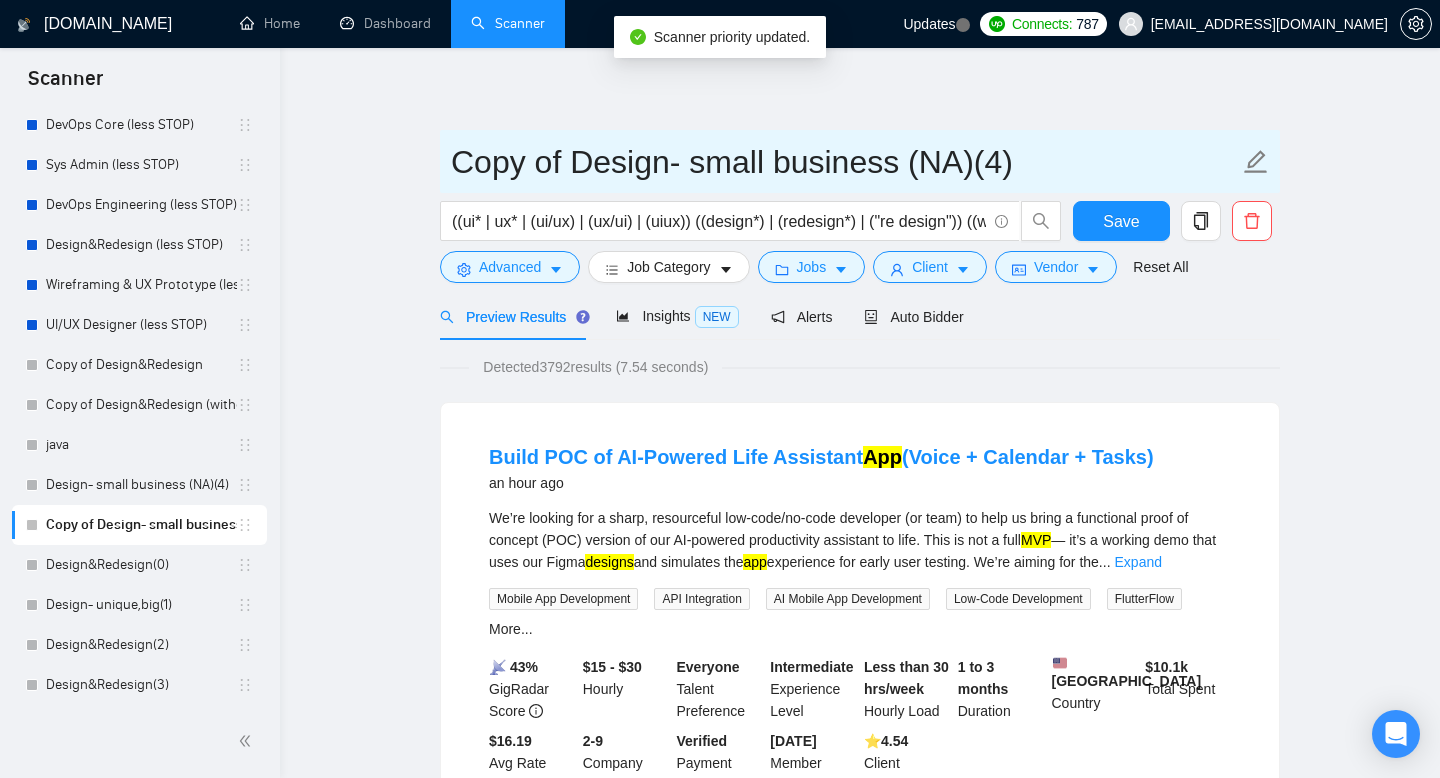 click on "Copy of Design- small business (NA)(4)" at bounding box center (845, 162) 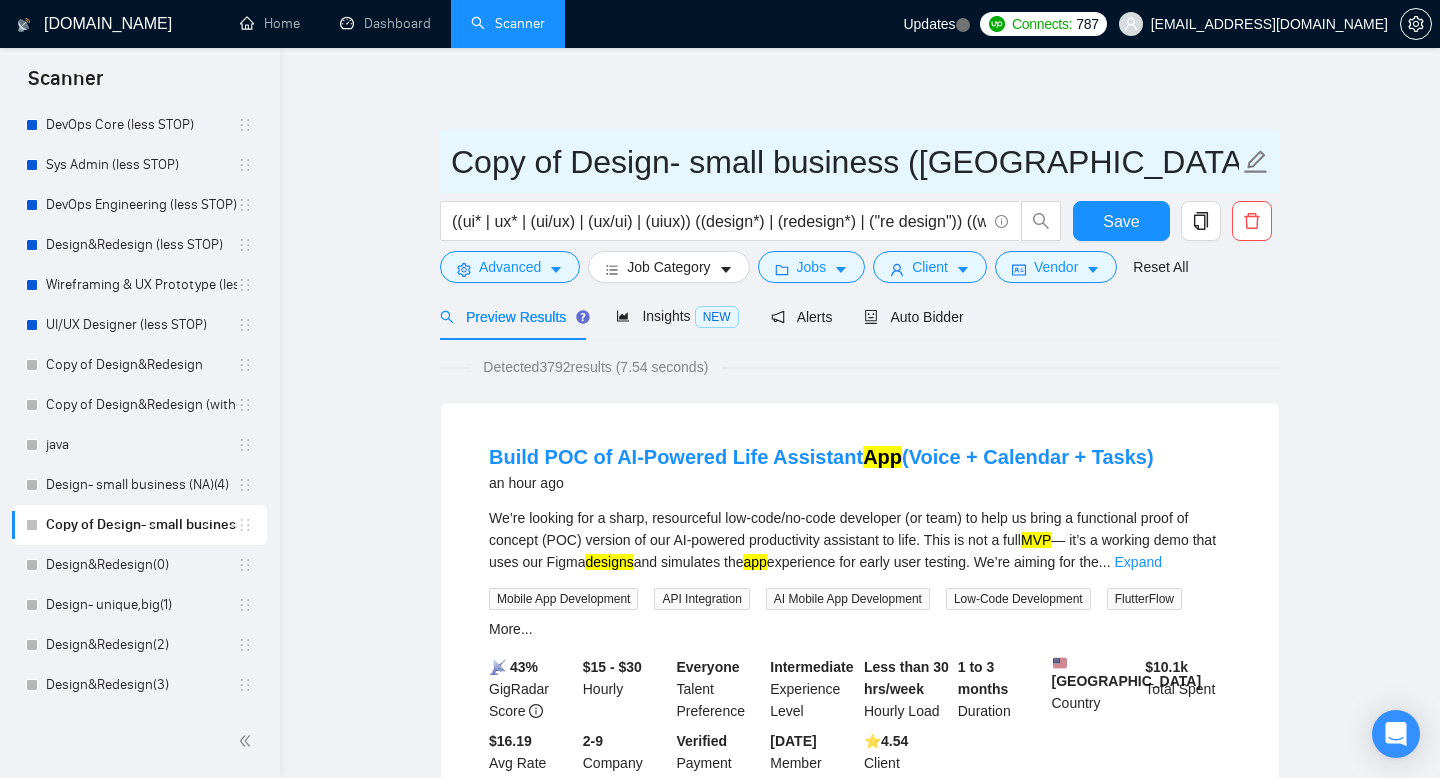 type on "Copy of Design- small business ([GEOGRAPHIC_DATA])(4)" 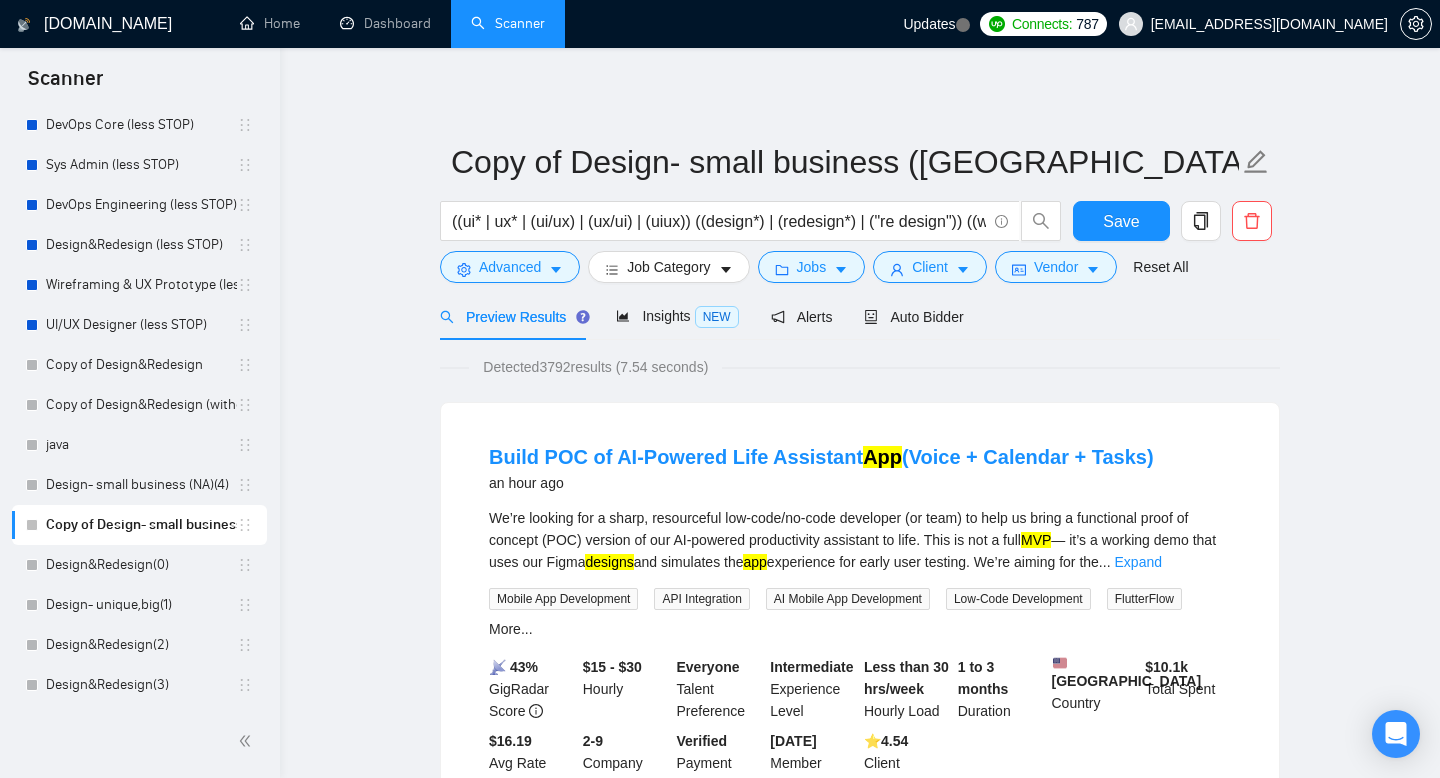 click on "Copy of Design- small business ([GEOGRAPHIC_DATA])(4) ((ui* | ux* | (ui/ux) | (ux/ui) | (uiux)) ((design*) | (redesign*) | ("re design")) ((web*) | (app*) | platform | saas | MVP | B2B) Save Advanced   Job Category   Jobs   Client   Vendor   Reset All Preview Results Insights NEW Alerts Auto Bidder Detected   3792  results   (7.54 seconds) Build POC of AI-Powered Life Assistant  App  (Voice + Calendar + Tasks) an hour ago We’re looking for a sharp, resourceful low-code/no-code developer (or team) to help us bring a functional proof of concept (POC) version of our AI-powered productivity assistant to life.
This is not a full  MVP  — it’s a working demo that uses our Figma  designs  and simulates the  app  experience for early user testing. We’re aiming for the ... Expand Mobile App Development API Integration AI Mobile App Development Low-Code Development FlutterFlow More... 📡   43% GigRadar Score   $15 - $30 Hourly Everyone Talent Preference Intermediate Experience Level Less than 30 hrs/week Hourly Load   $" at bounding box center (860, 2431) 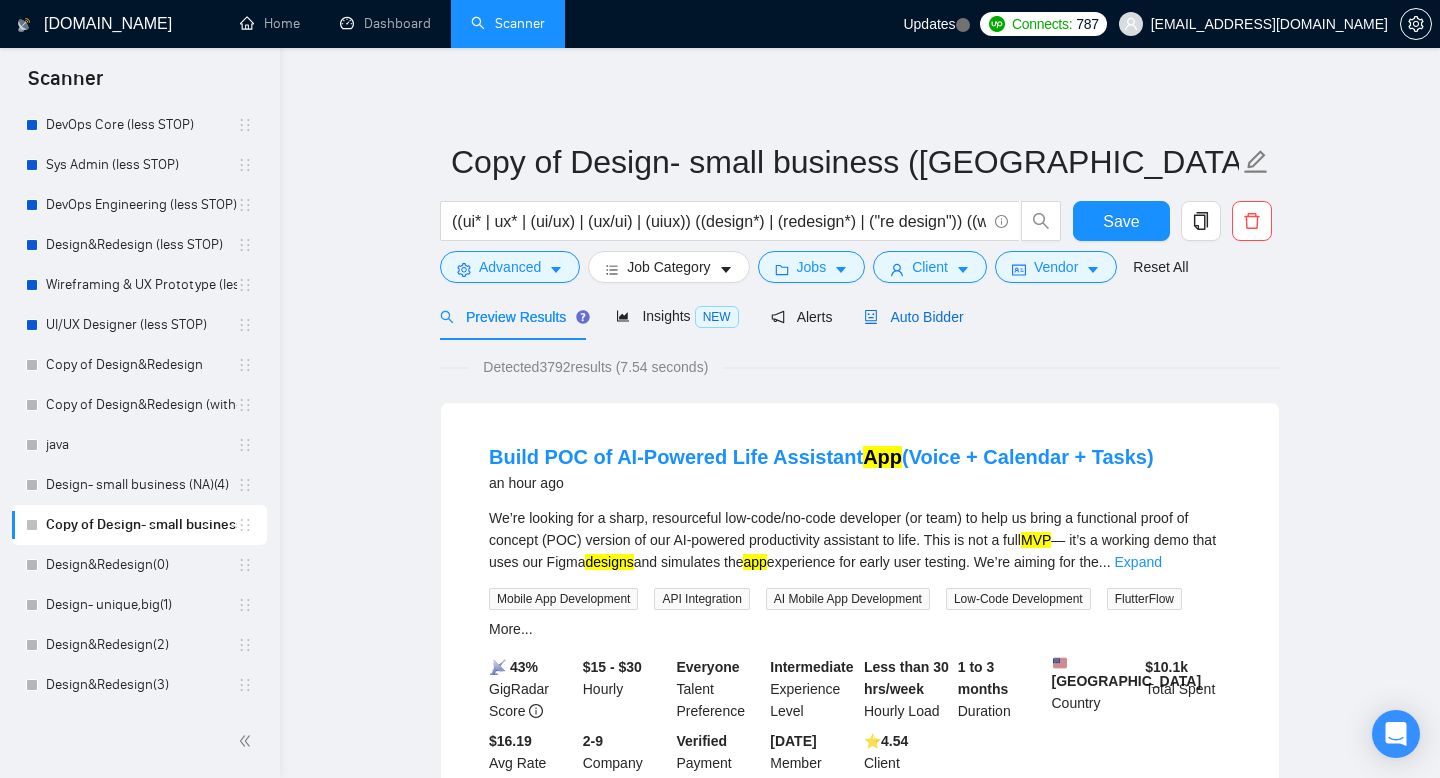 click on "Auto Bidder" at bounding box center (913, 317) 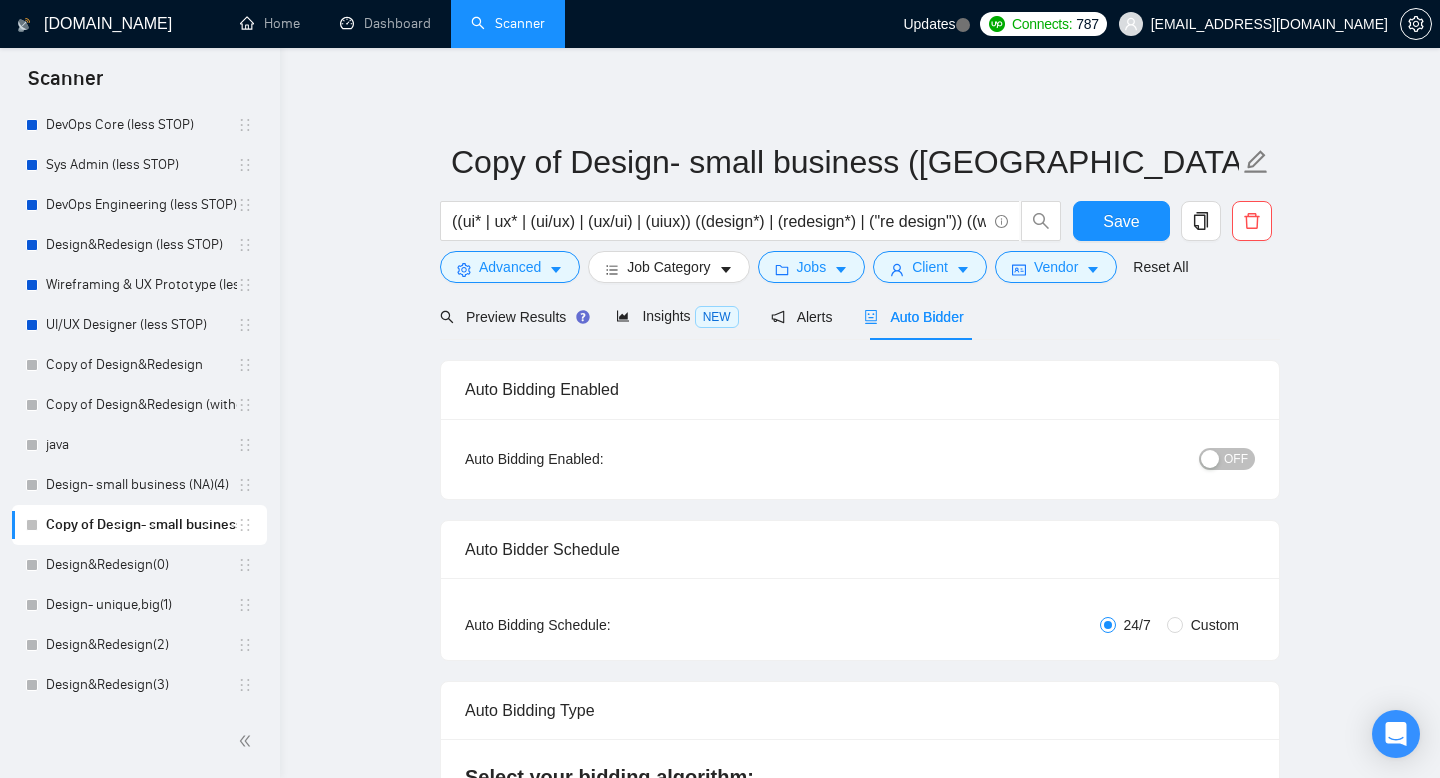 type 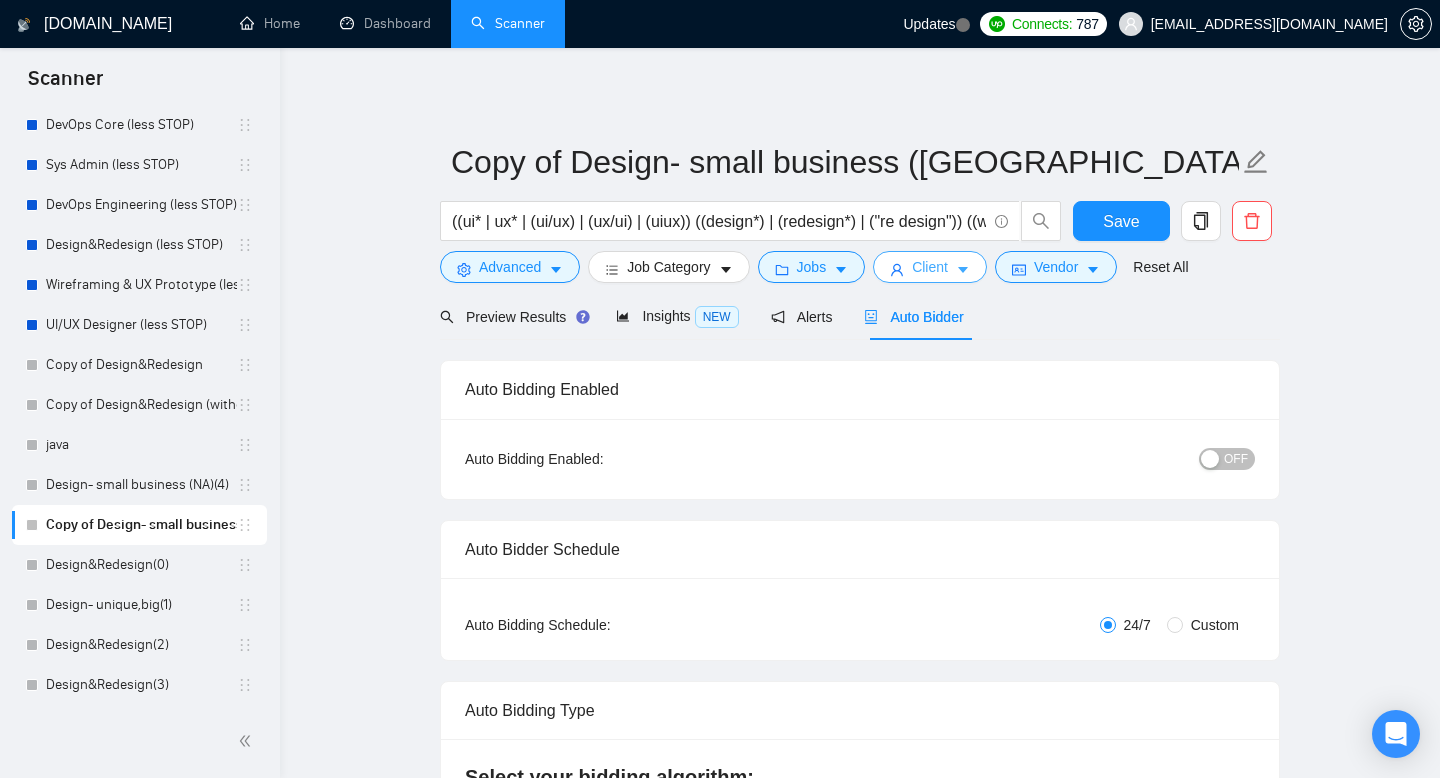 click on "Client" at bounding box center (930, 267) 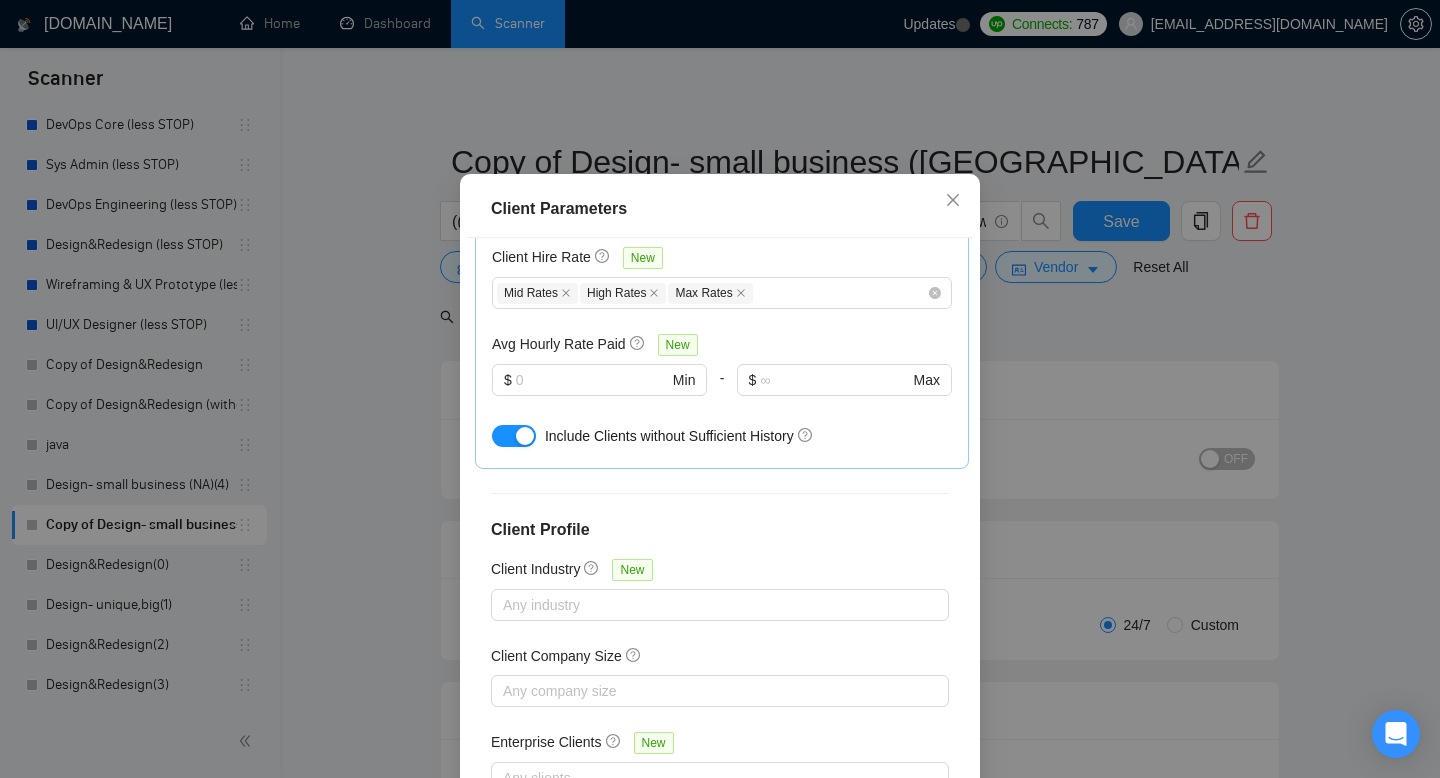 scroll, scrollTop: 0, scrollLeft: 0, axis: both 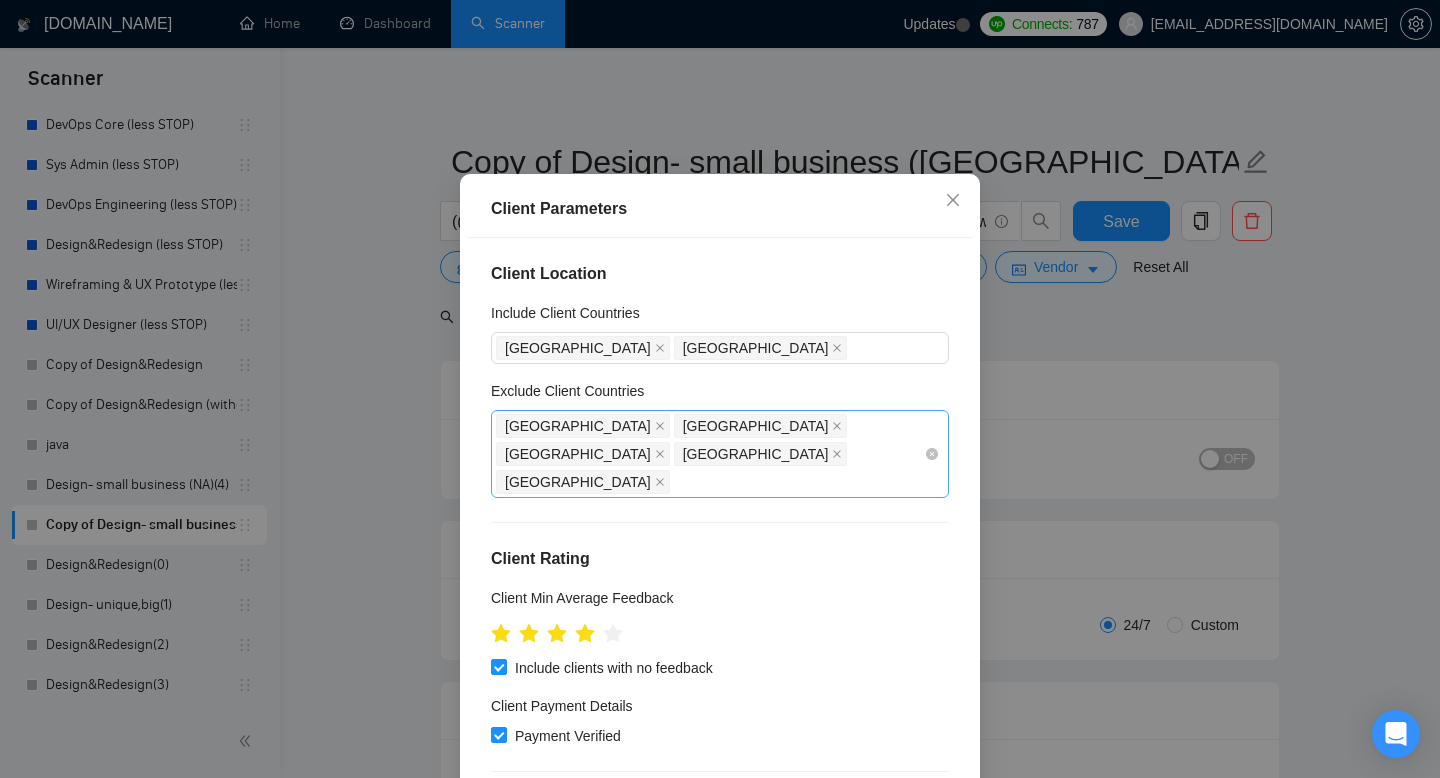 click on "[GEOGRAPHIC_DATA] [GEOGRAPHIC_DATA] [GEOGRAPHIC_DATA] [GEOGRAPHIC_DATA] [GEOGRAPHIC_DATA]" at bounding box center [710, 454] 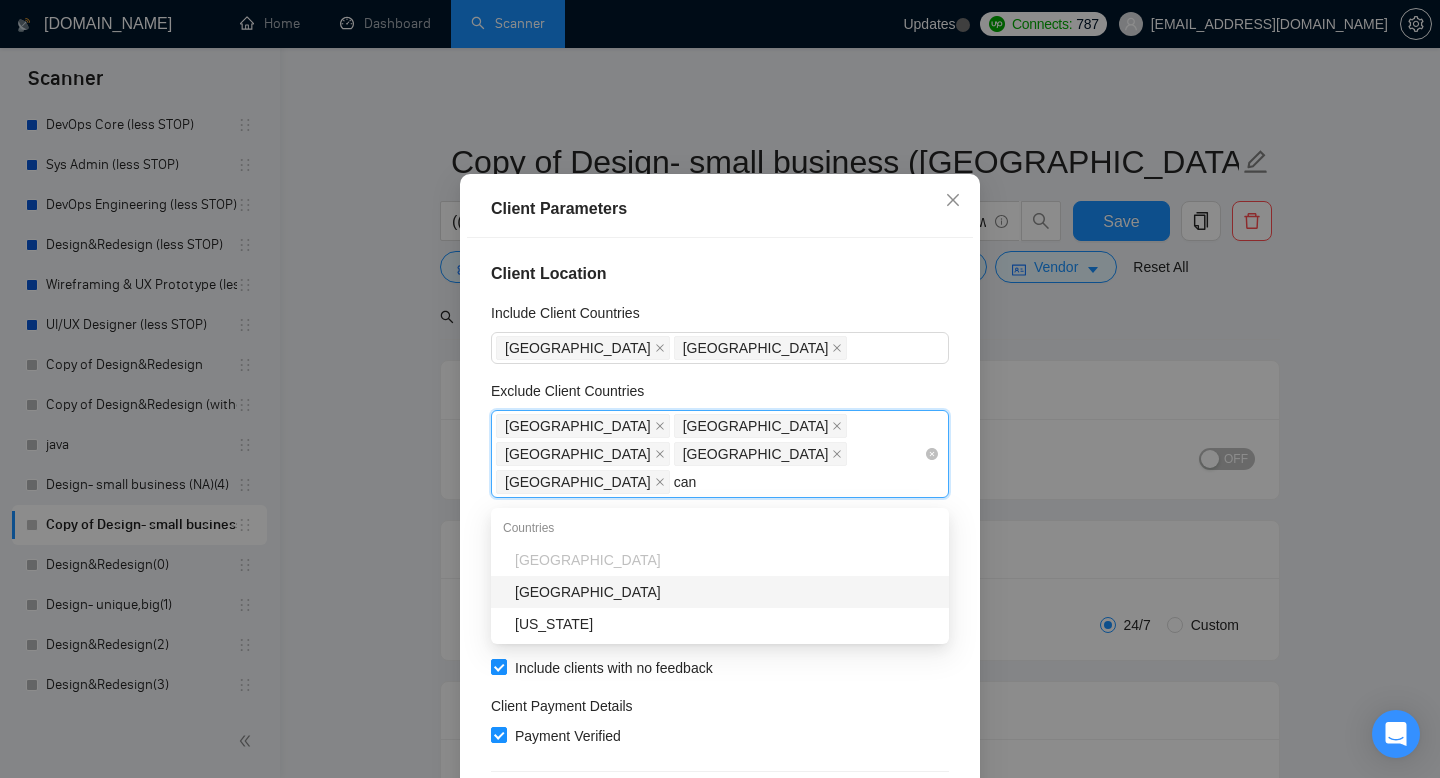 type on "cana" 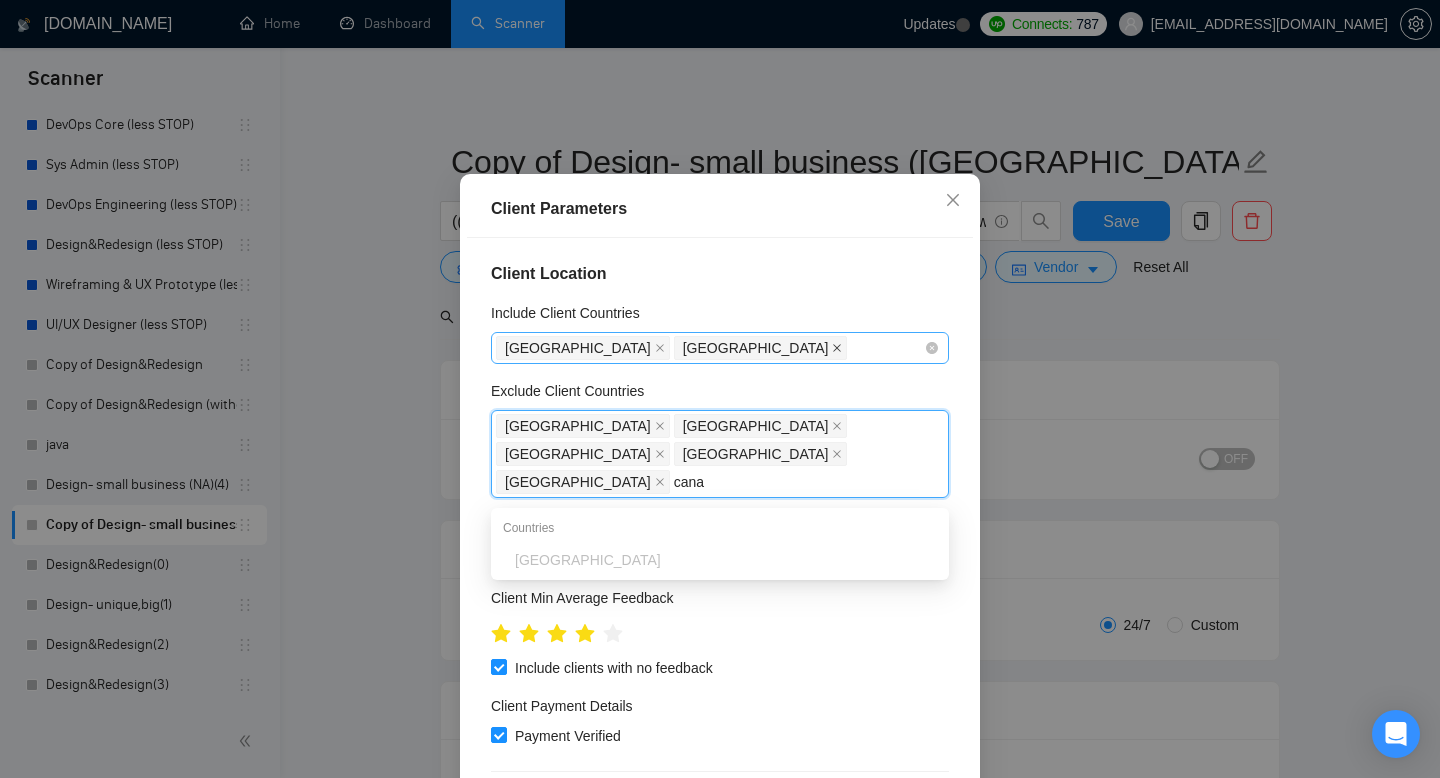 click 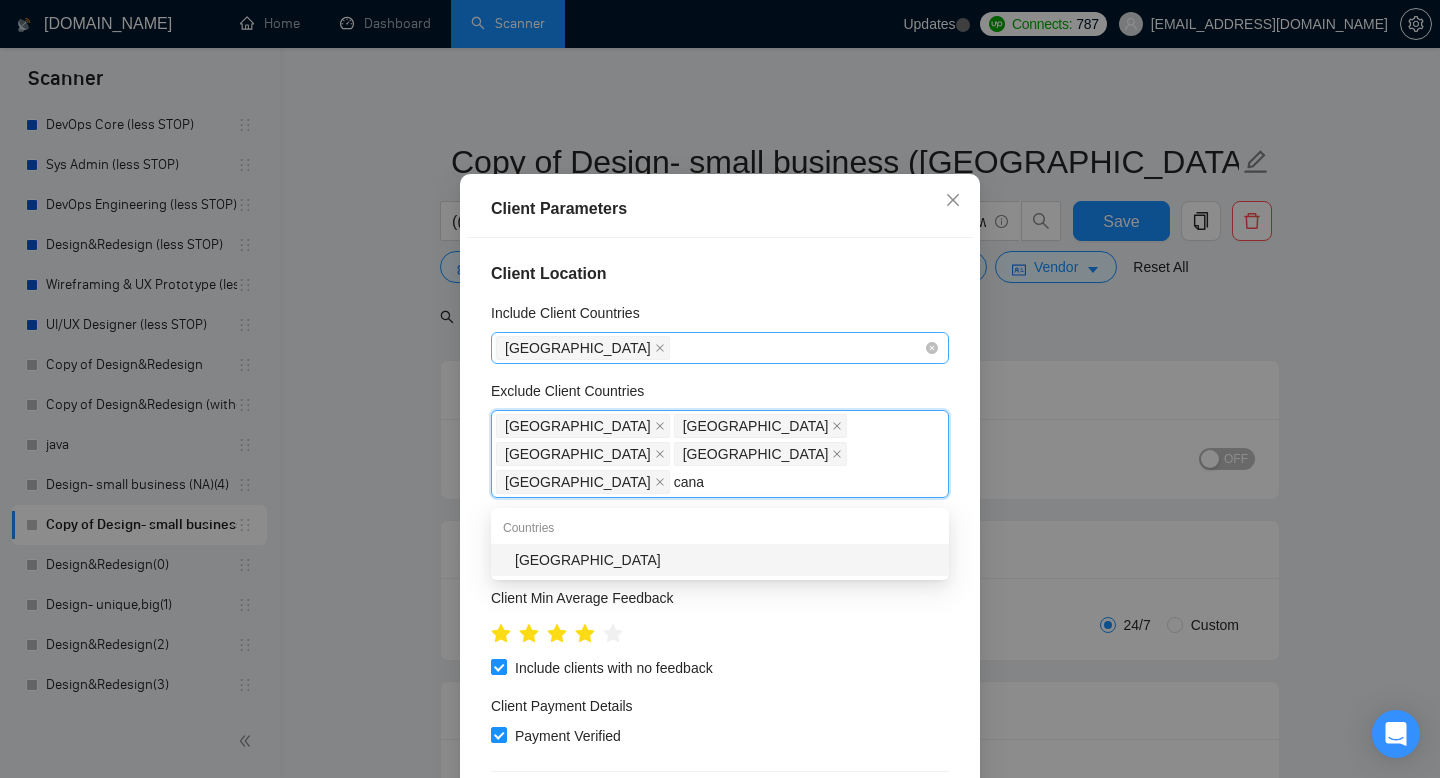 click on "[GEOGRAPHIC_DATA]" at bounding box center [726, 560] 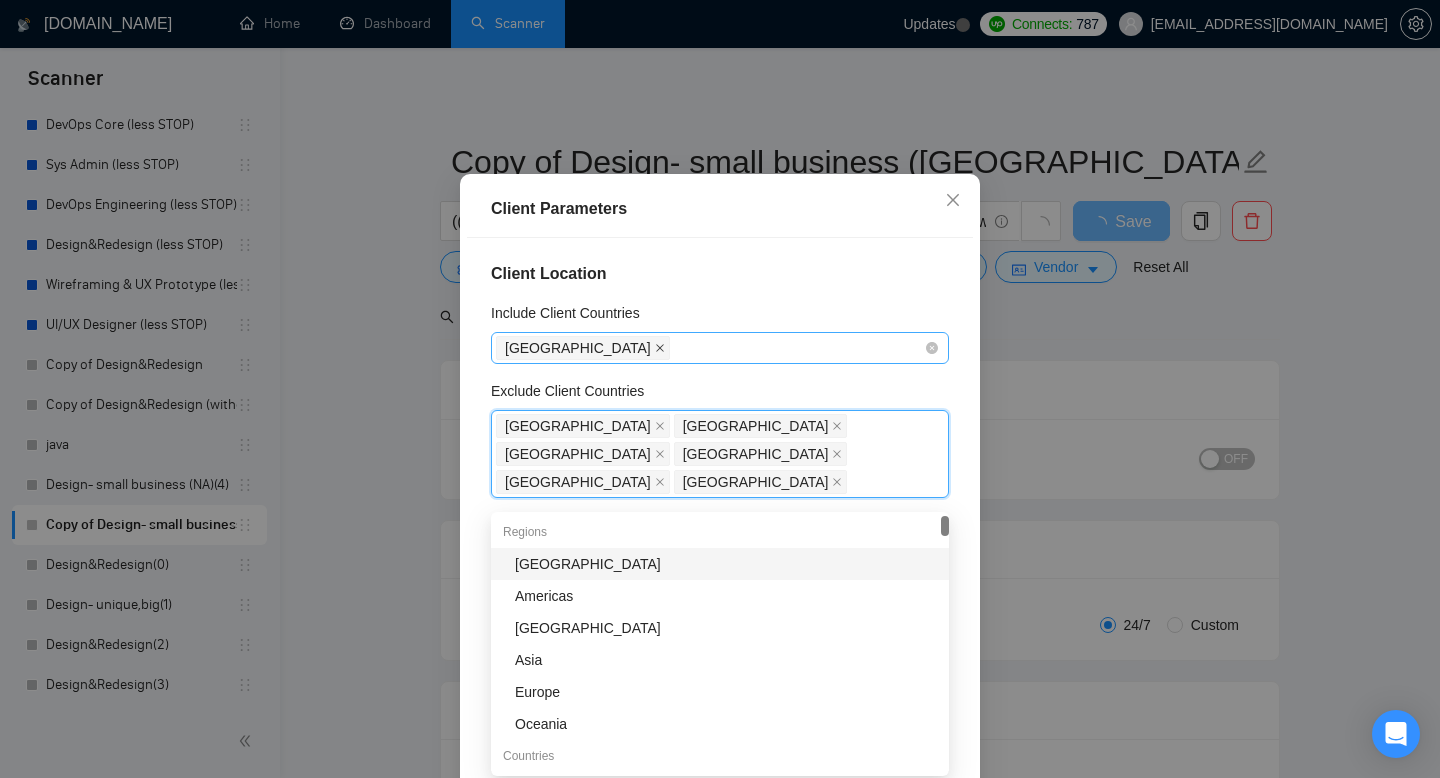 click 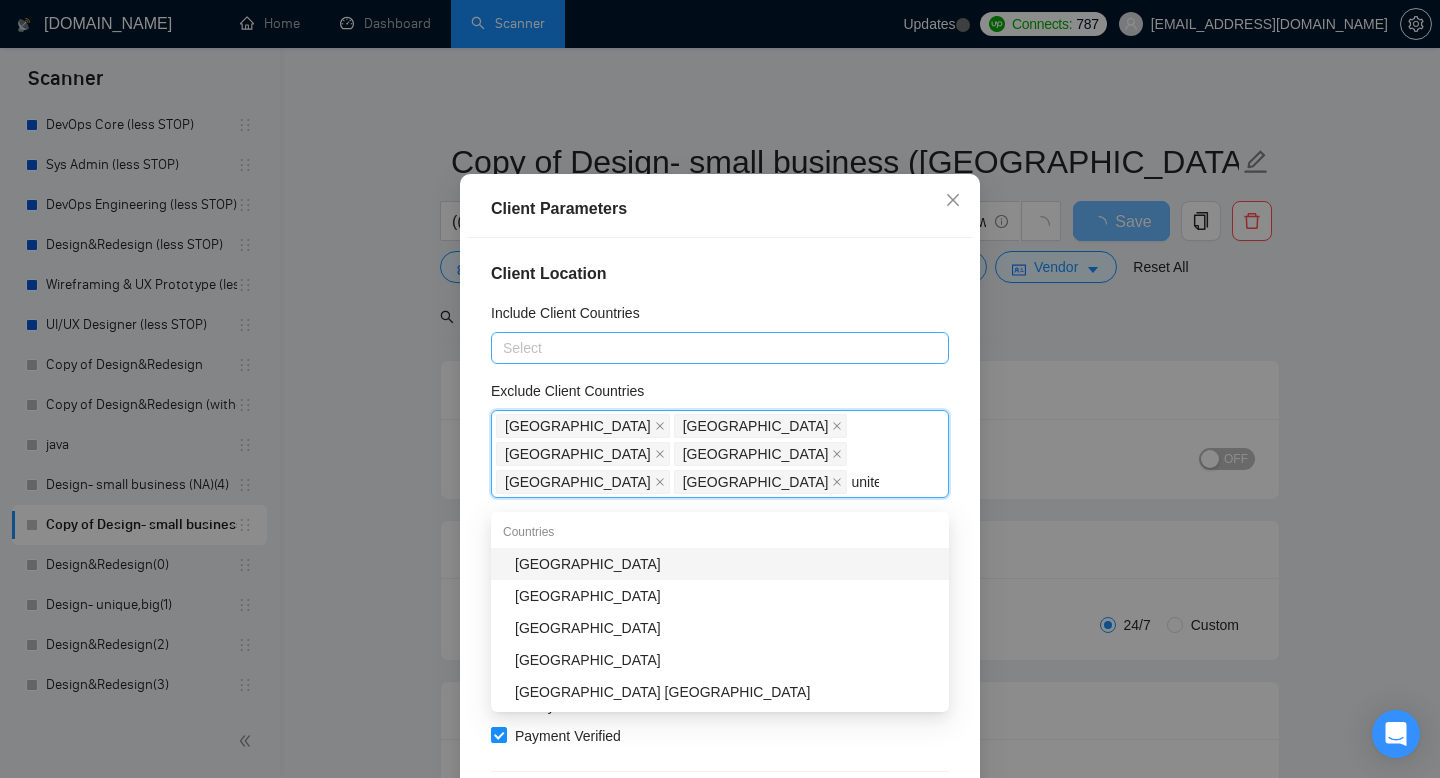 type on "united" 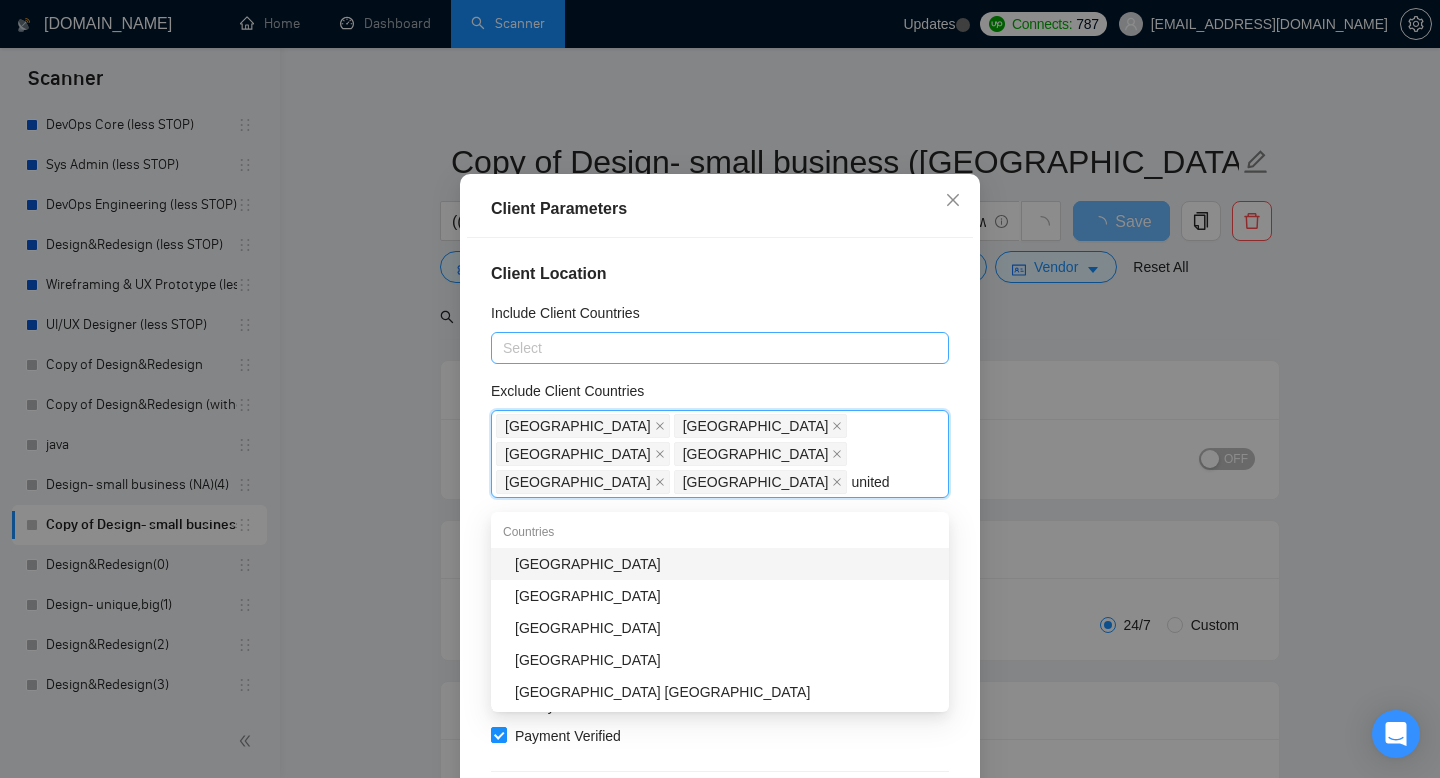 click on "[GEOGRAPHIC_DATA]" at bounding box center [726, 564] 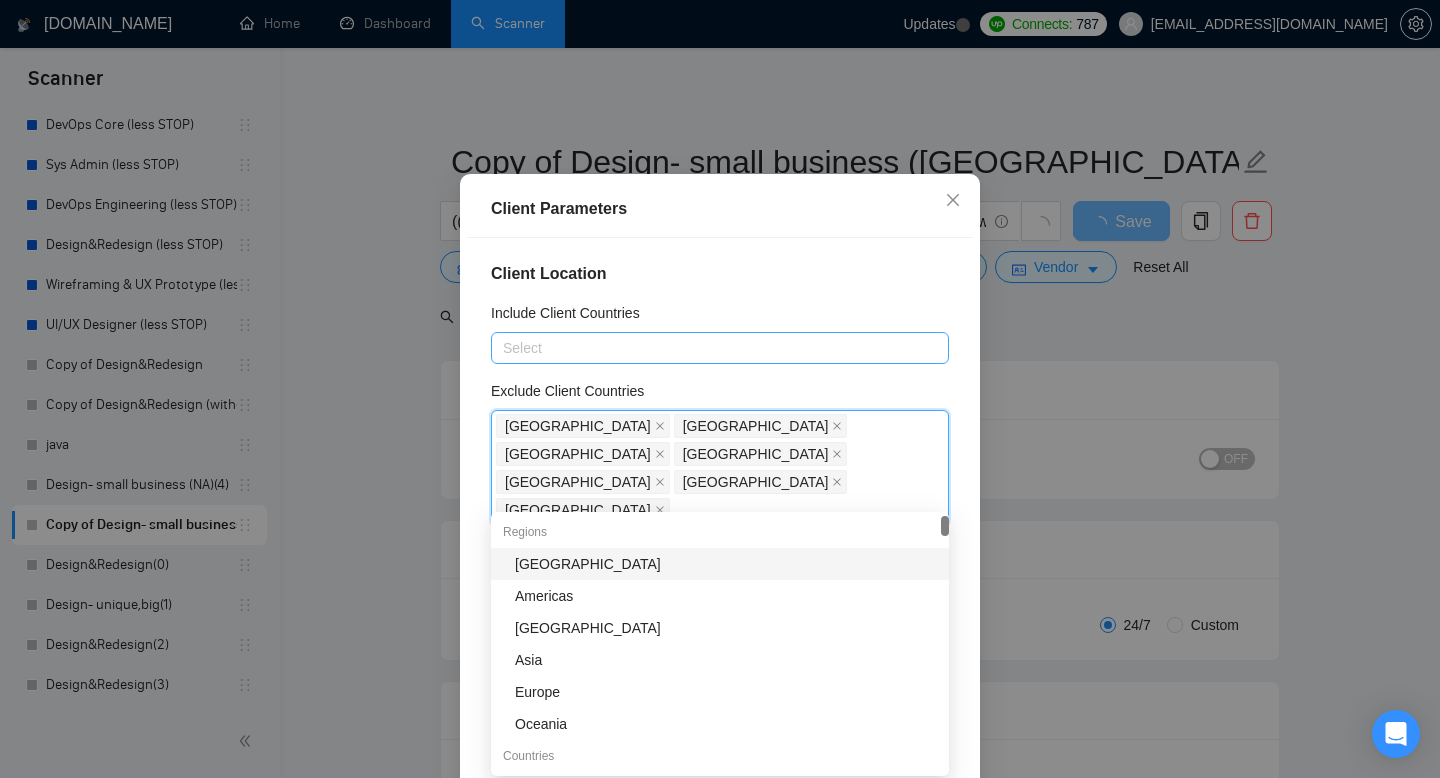 click at bounding box center (710, 348) 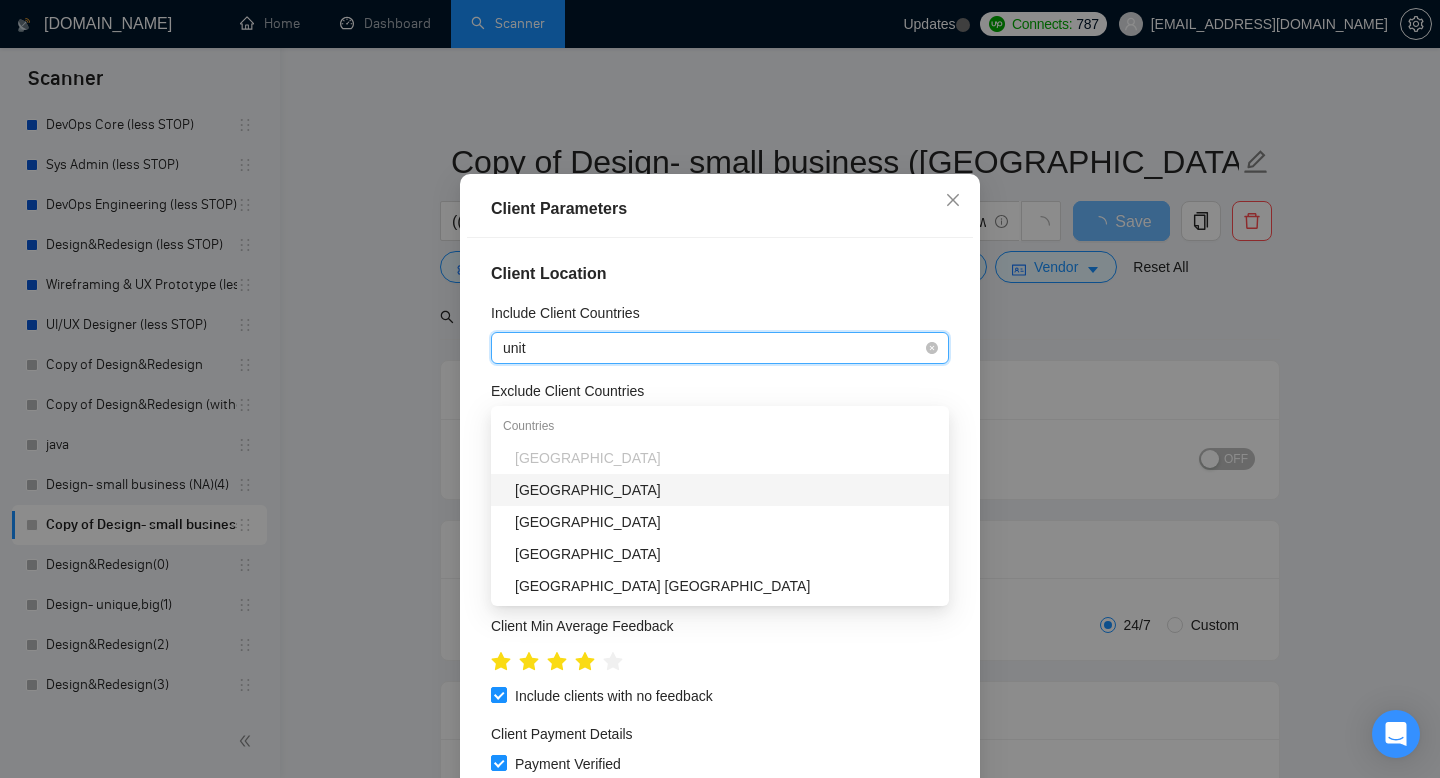 type on "unite" 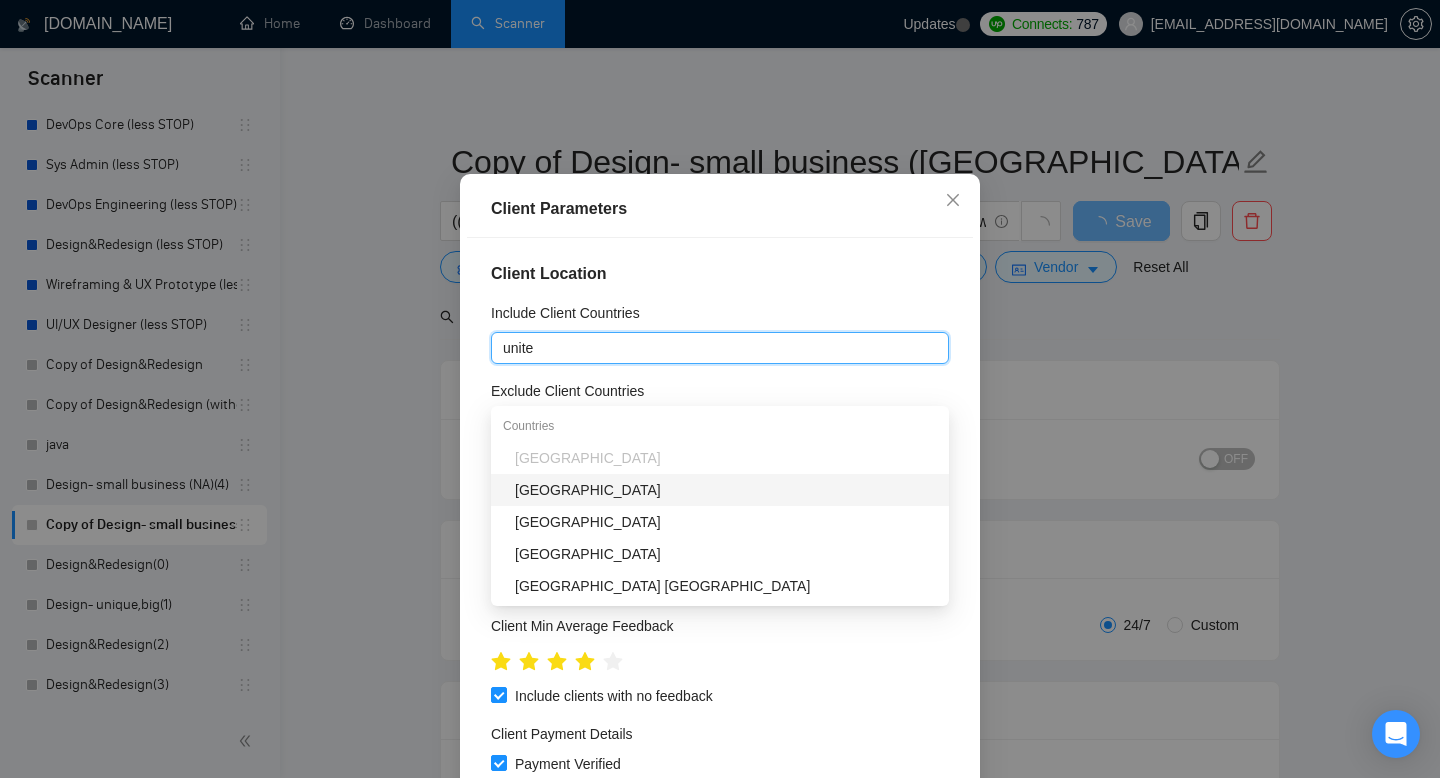 click on "[GEOGRAPHIC_DATA]" at bounding box center [726, 490] 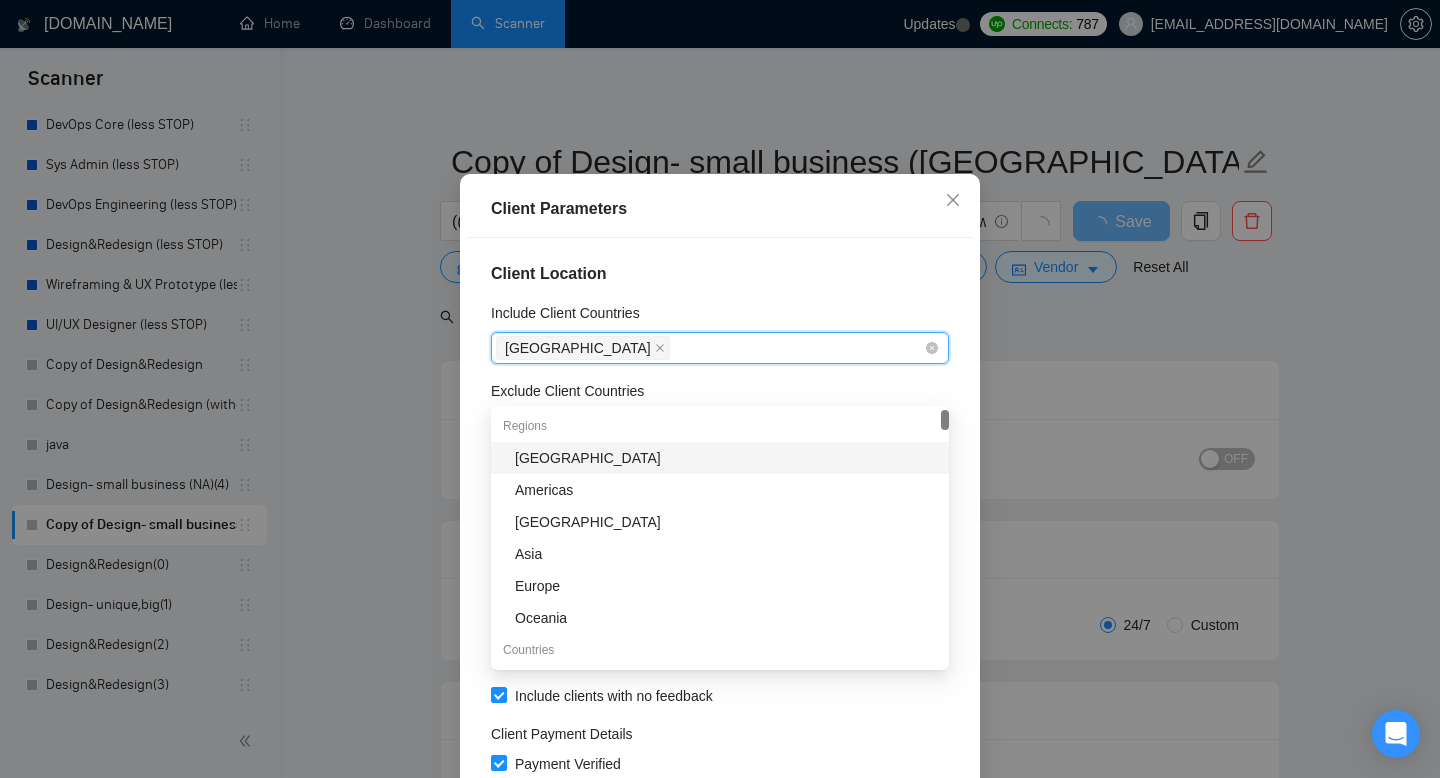 type 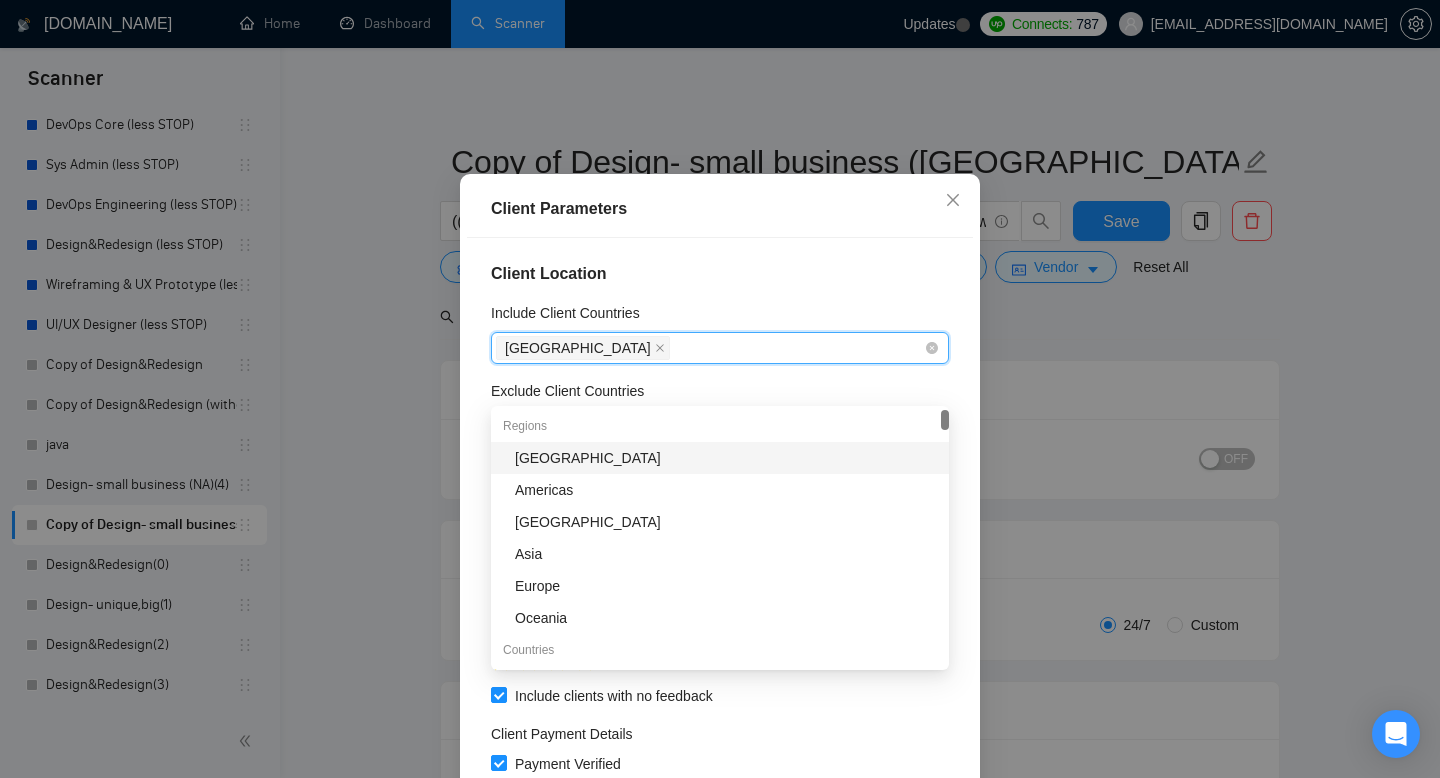 click on "[GEOGRAPHIC_DATA]" at bounding box center [710, 348] 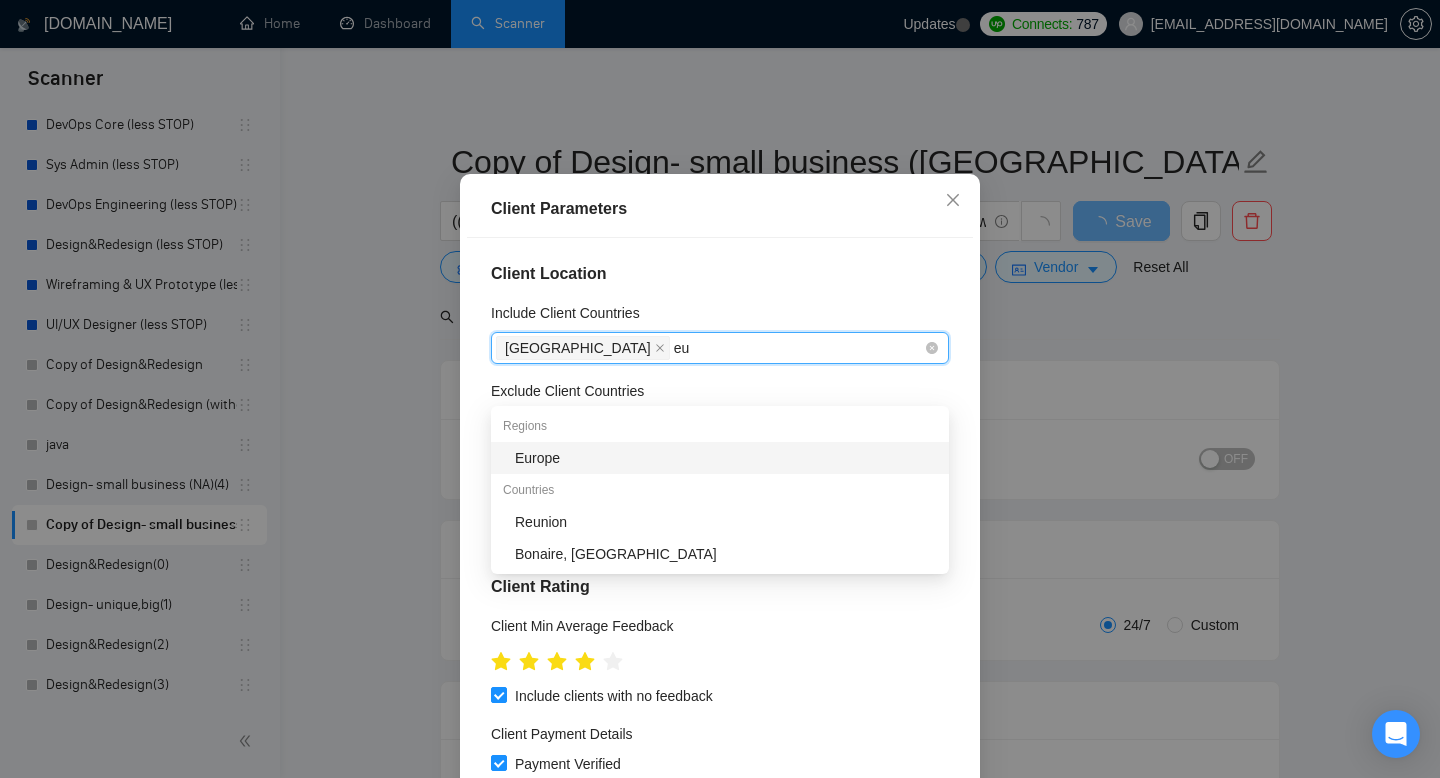 type on "eur" 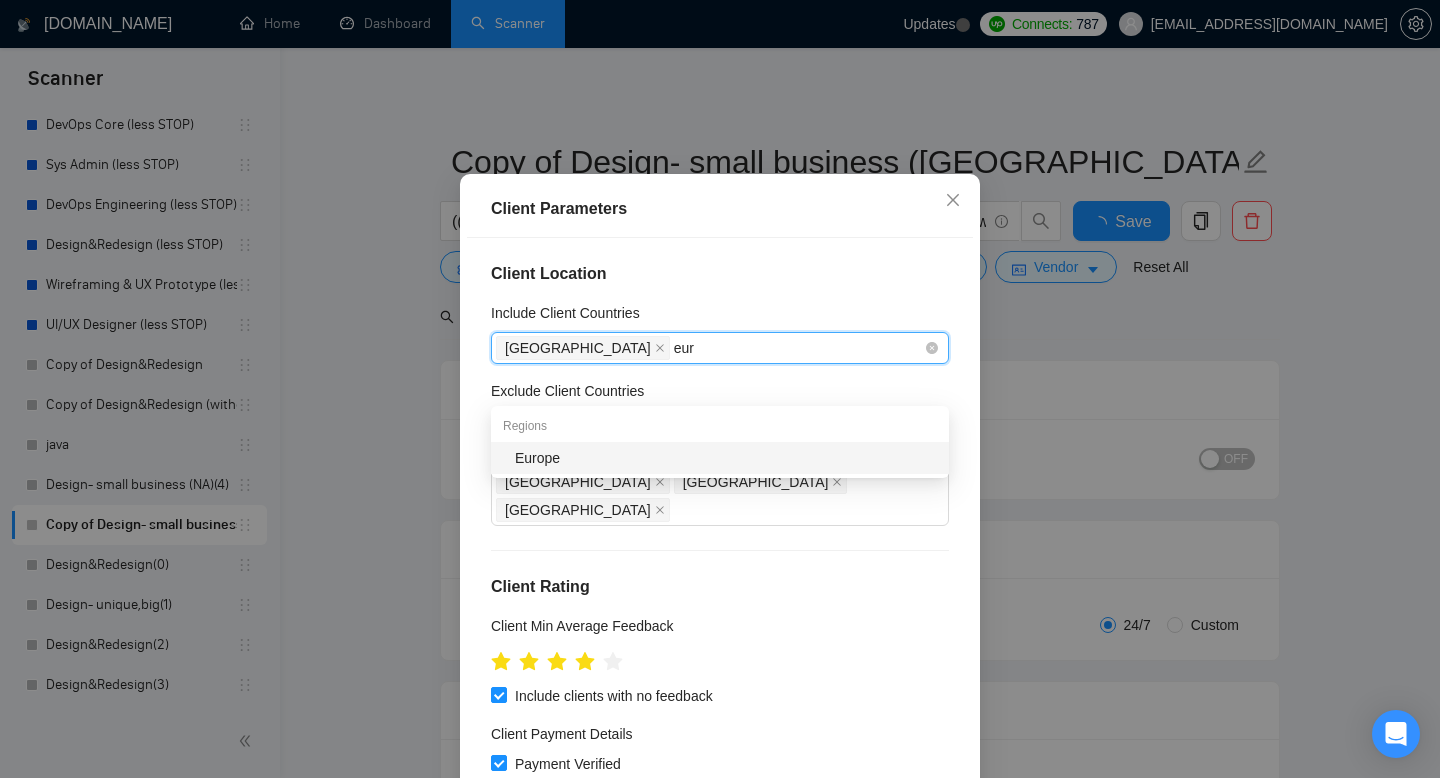 type 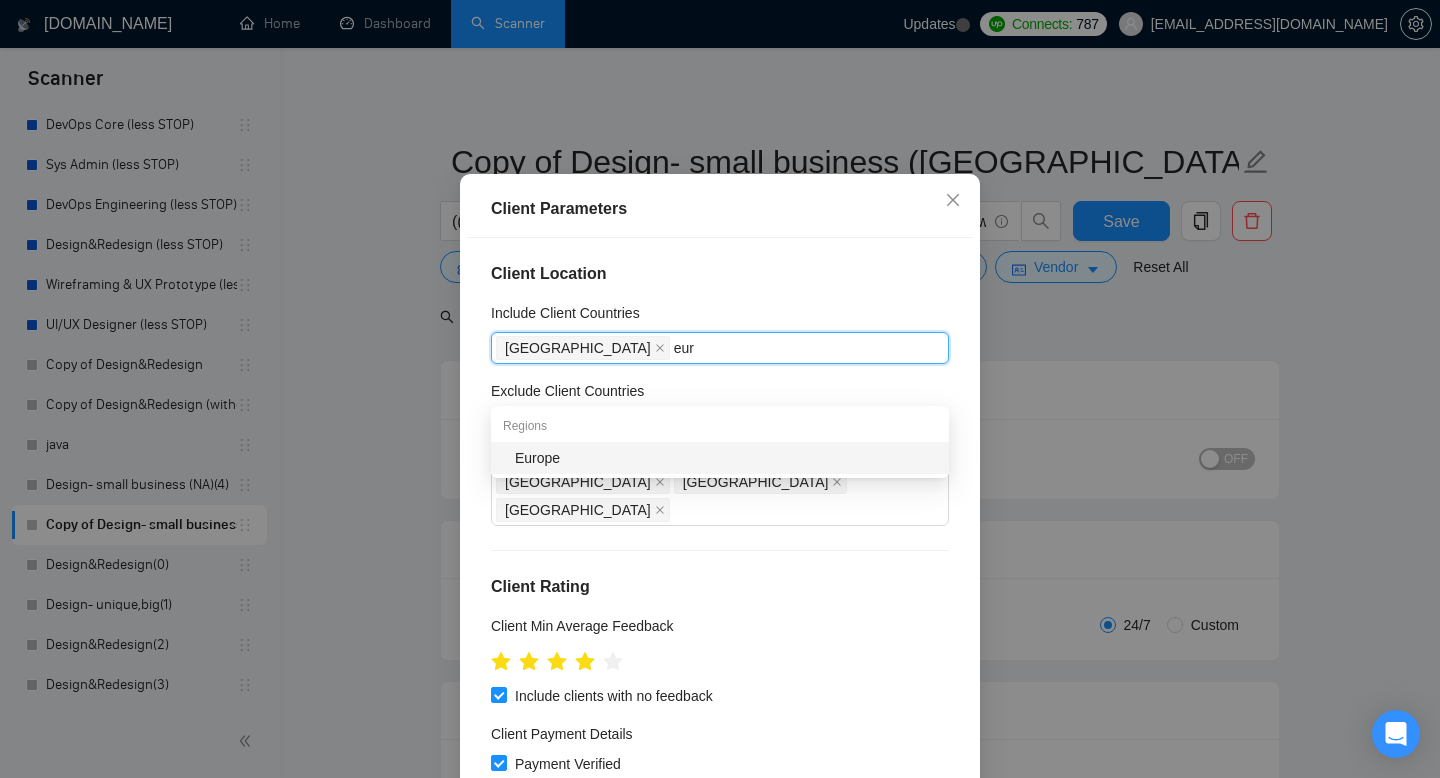 click on "Europe" at bounding box center [726, 458] 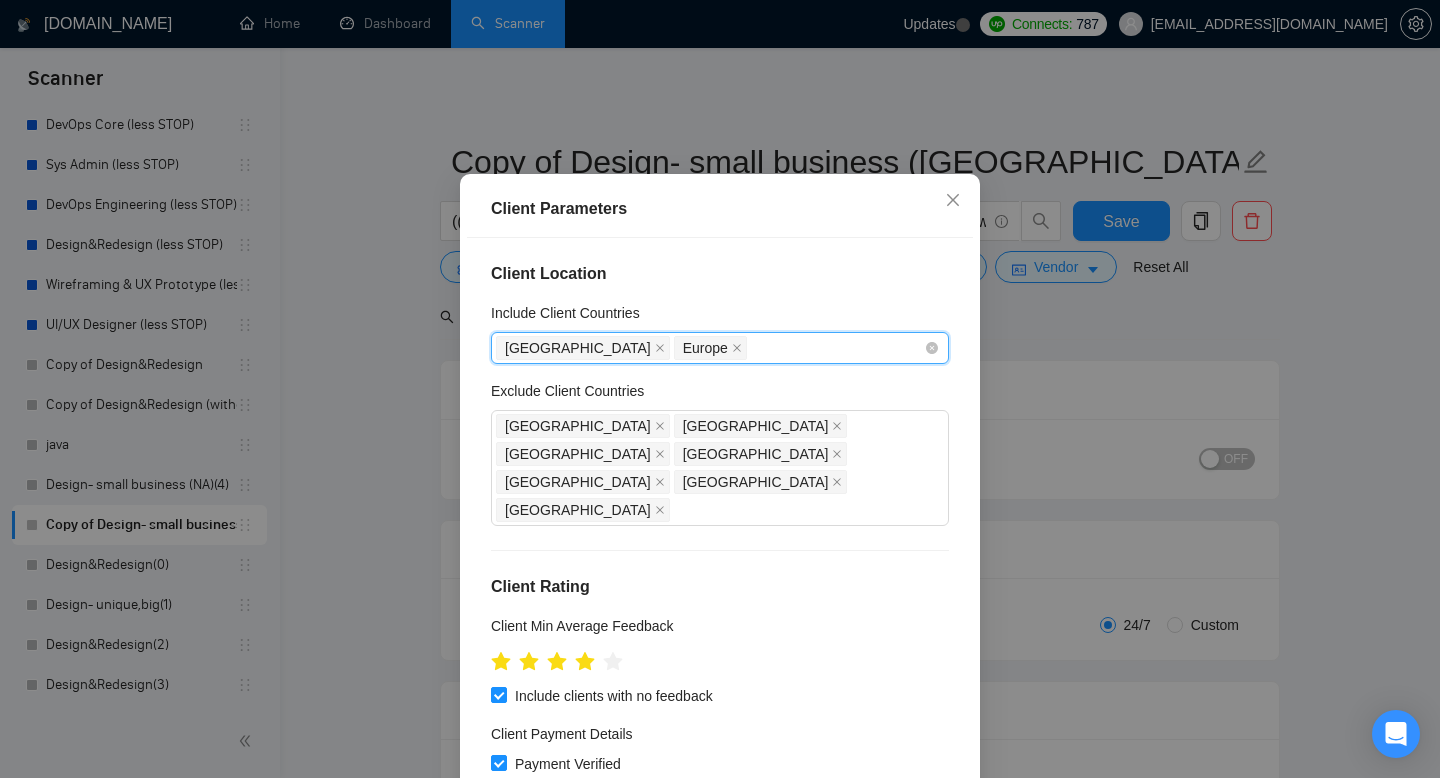 click on "[GEOGRAPHIC_DATA] [GEOGRAPHIC_DATA]" at bounding box center [710, 348] 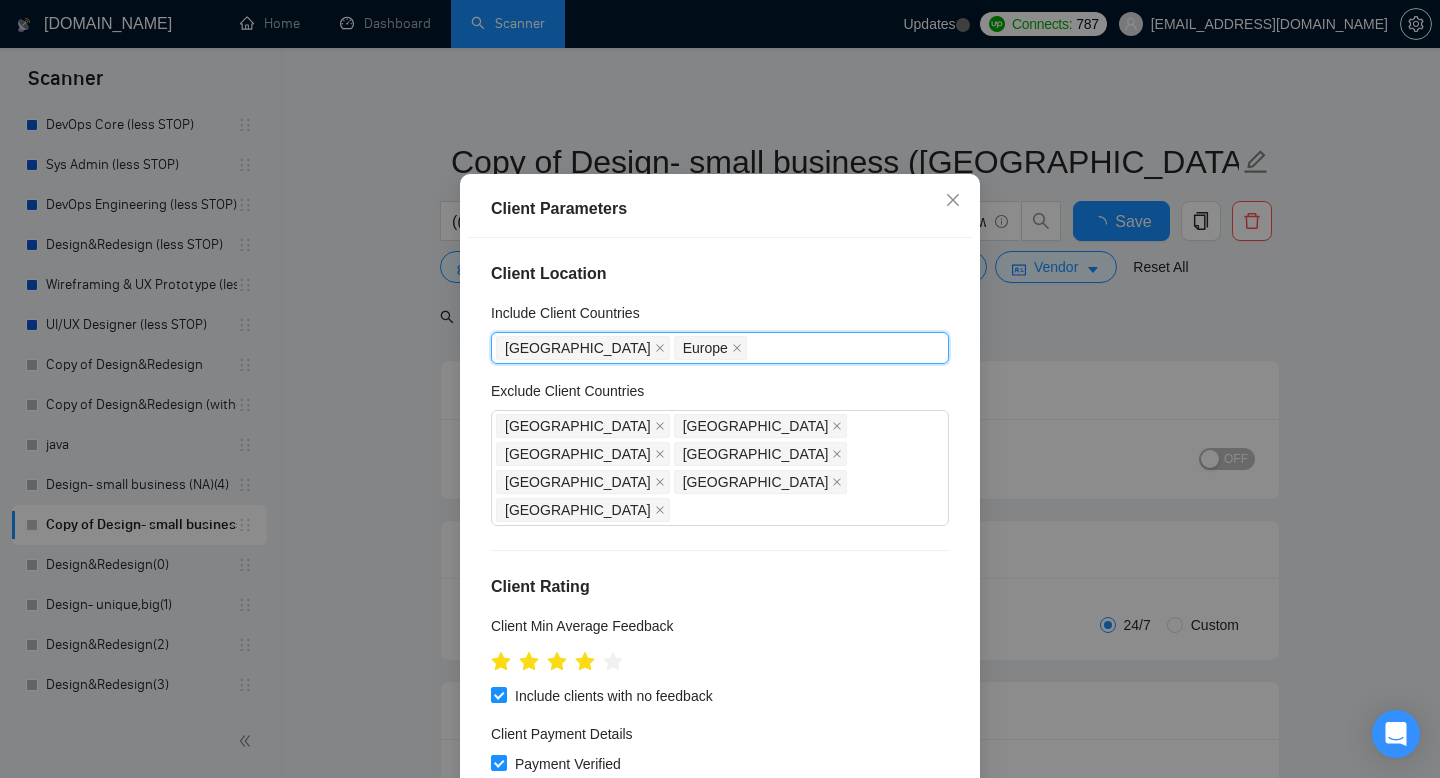 type 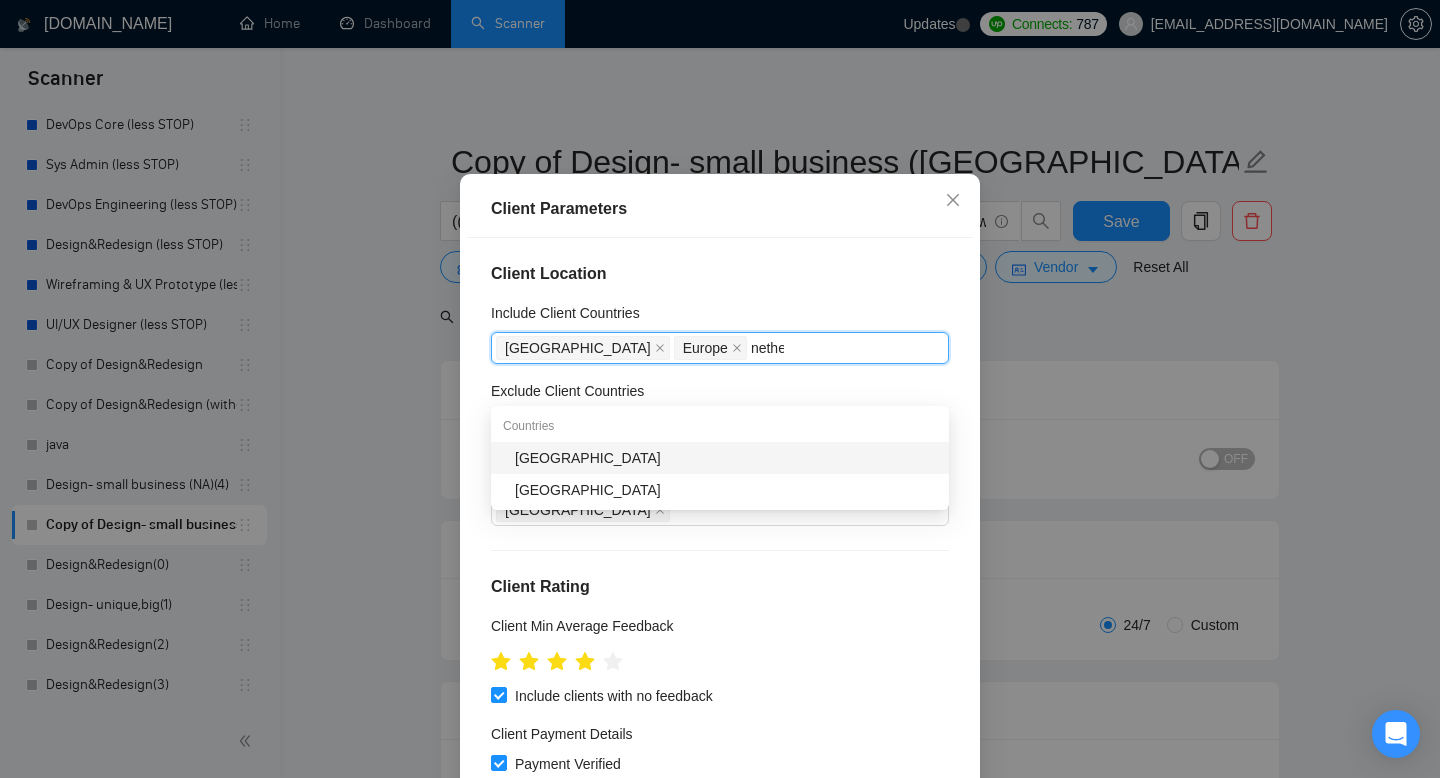 type on "nether" 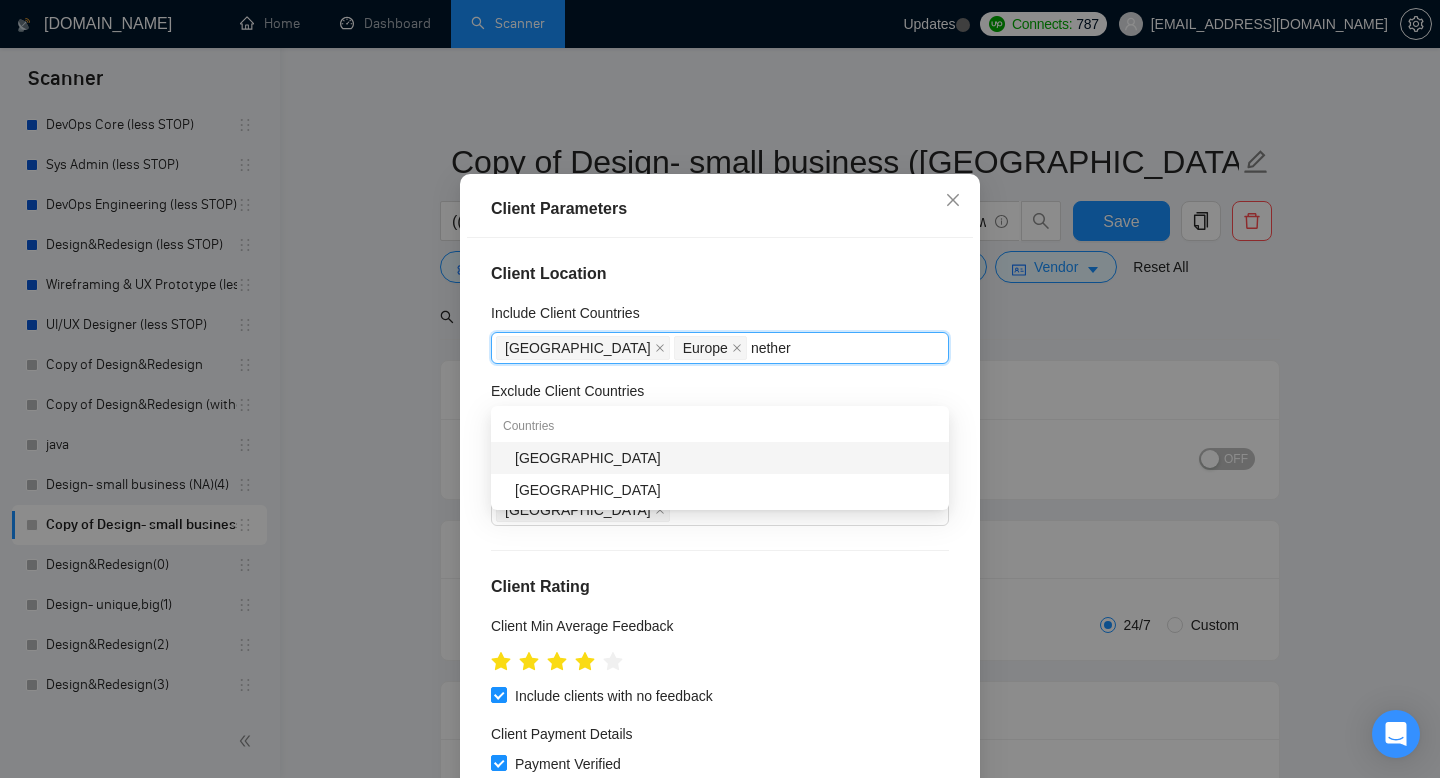 click on "[GEOGRAPHIC_DATA]" at bounding box center (726, 458) 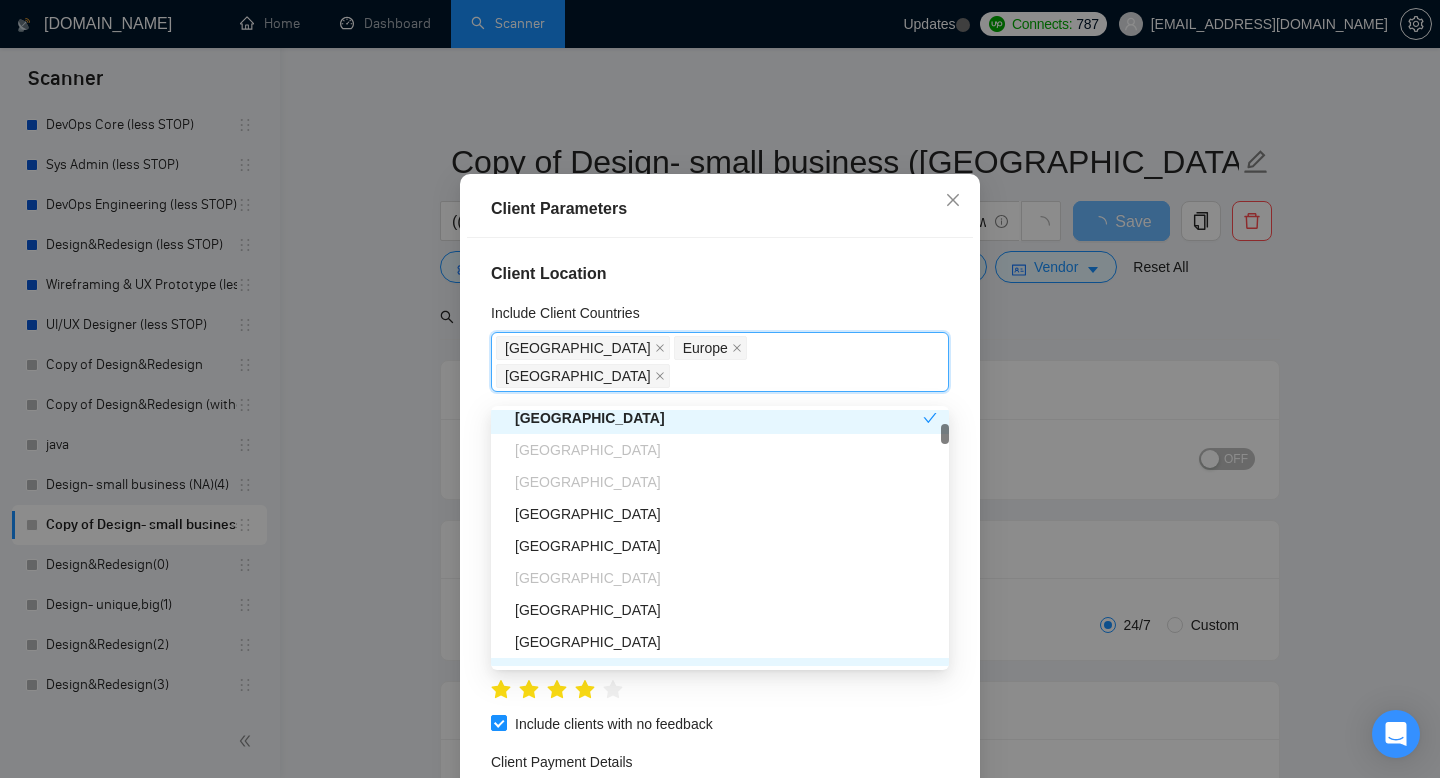 scroll, scrollTop: 302, scrollLeft: 0, axis: vertical 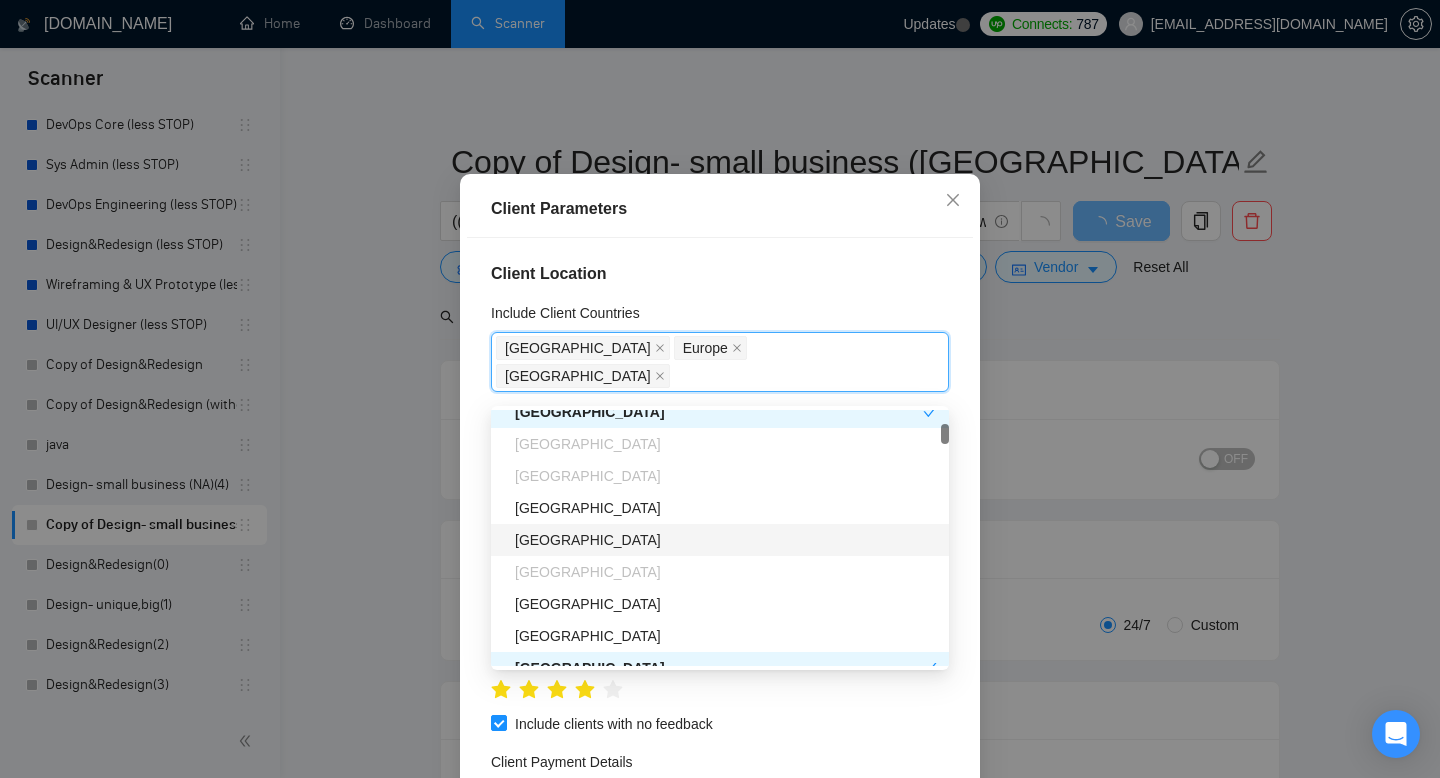 click on "[GEOGRAPHIC_DATA]" at bounding box center [726, 540] 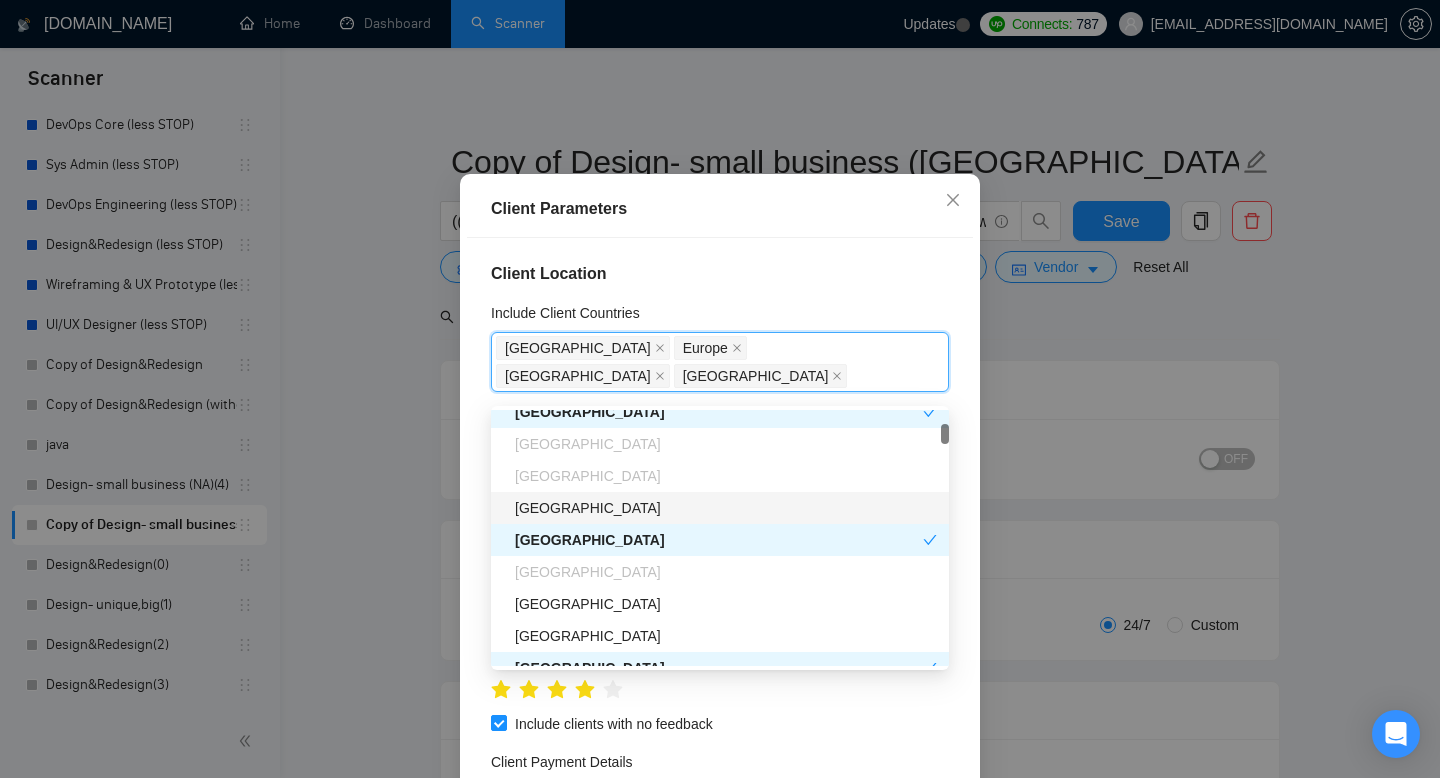 click on "[GEOGRAPHIC_DATA]" at bounding box center [726, 508] 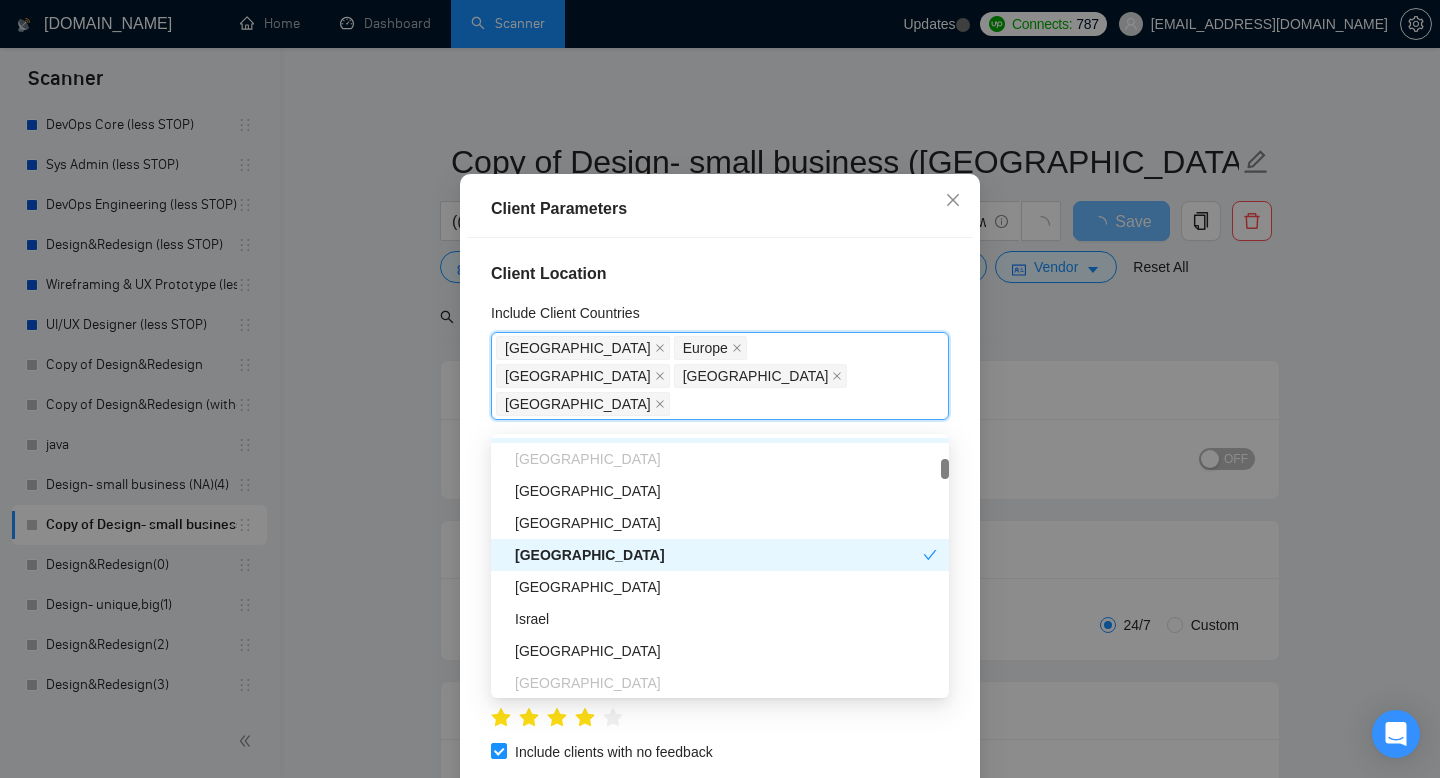 scroll, scrollTop: 444, scrollLeft: 0, axis: vertical 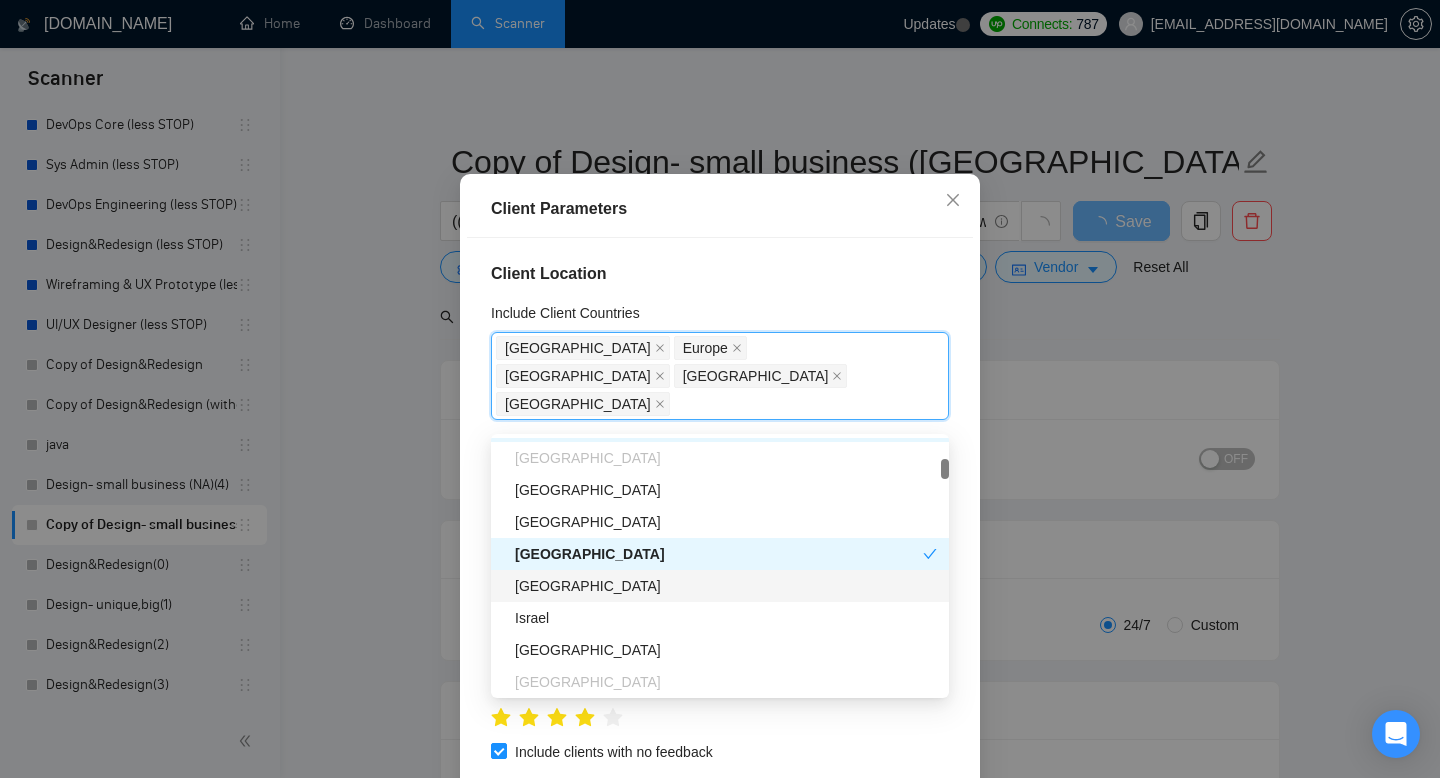 click on "[GEOGRAPHIC_DATA]" at bounding box center [726, 586] 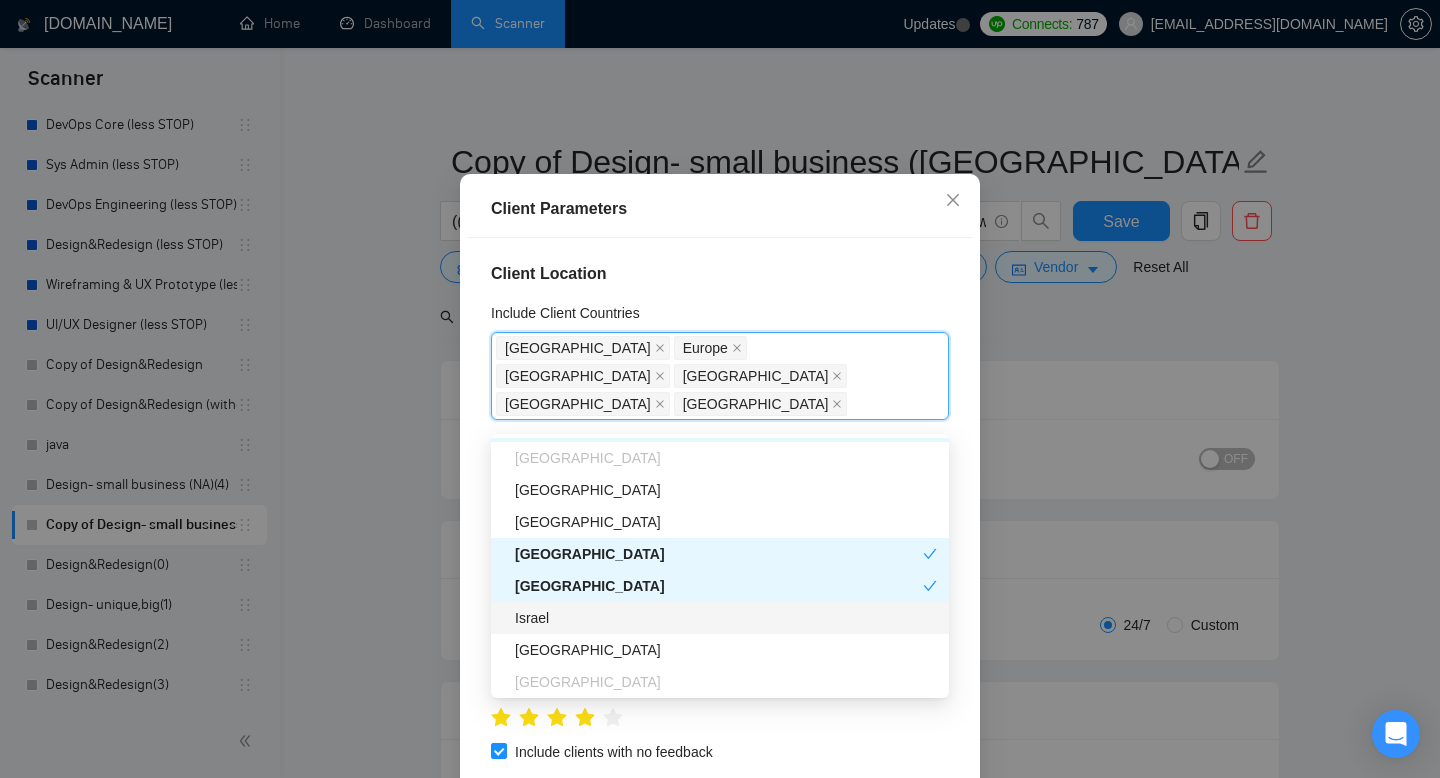 click on "Israel" at bounding box center [726, 618] 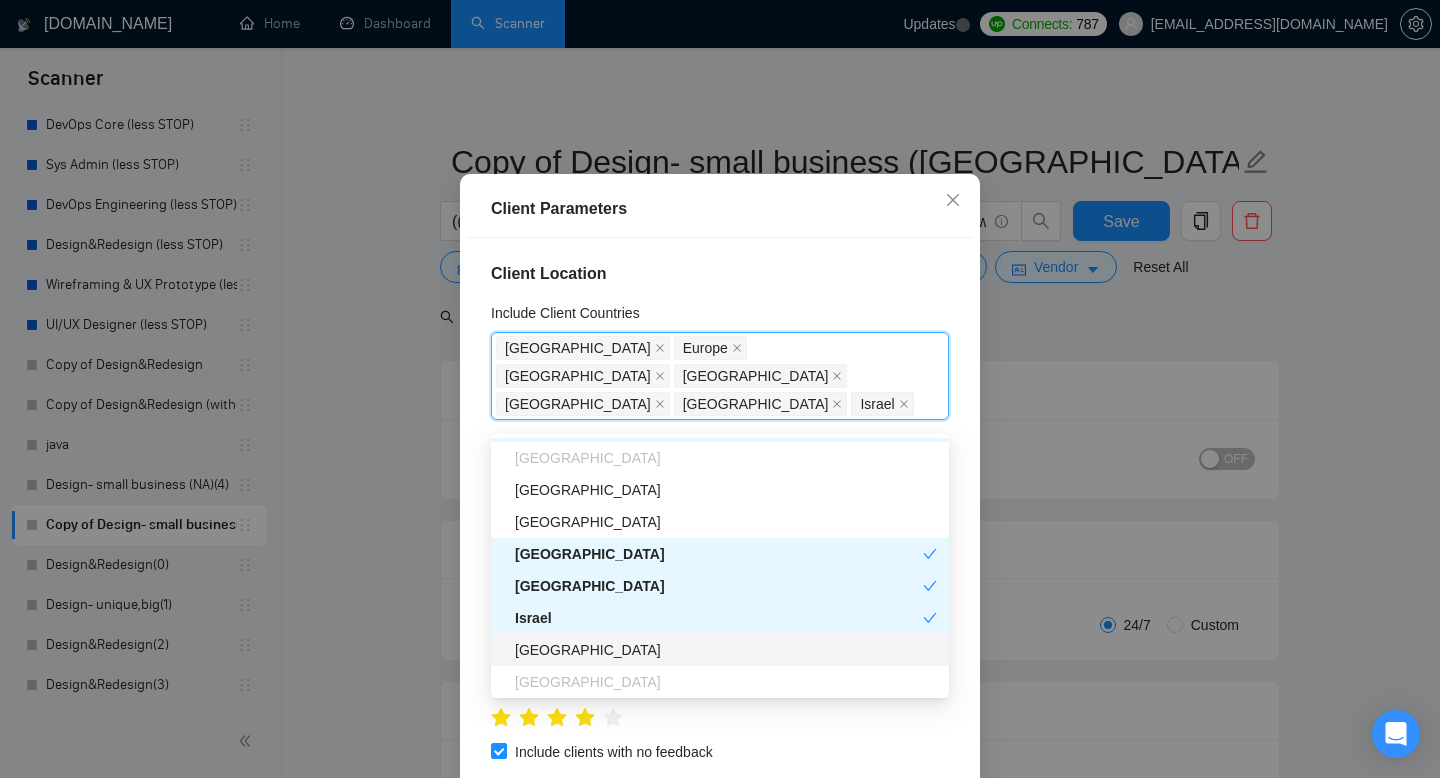 click on "[GEOGRAPHIC_DATA]" at bounding box center [720, 650] 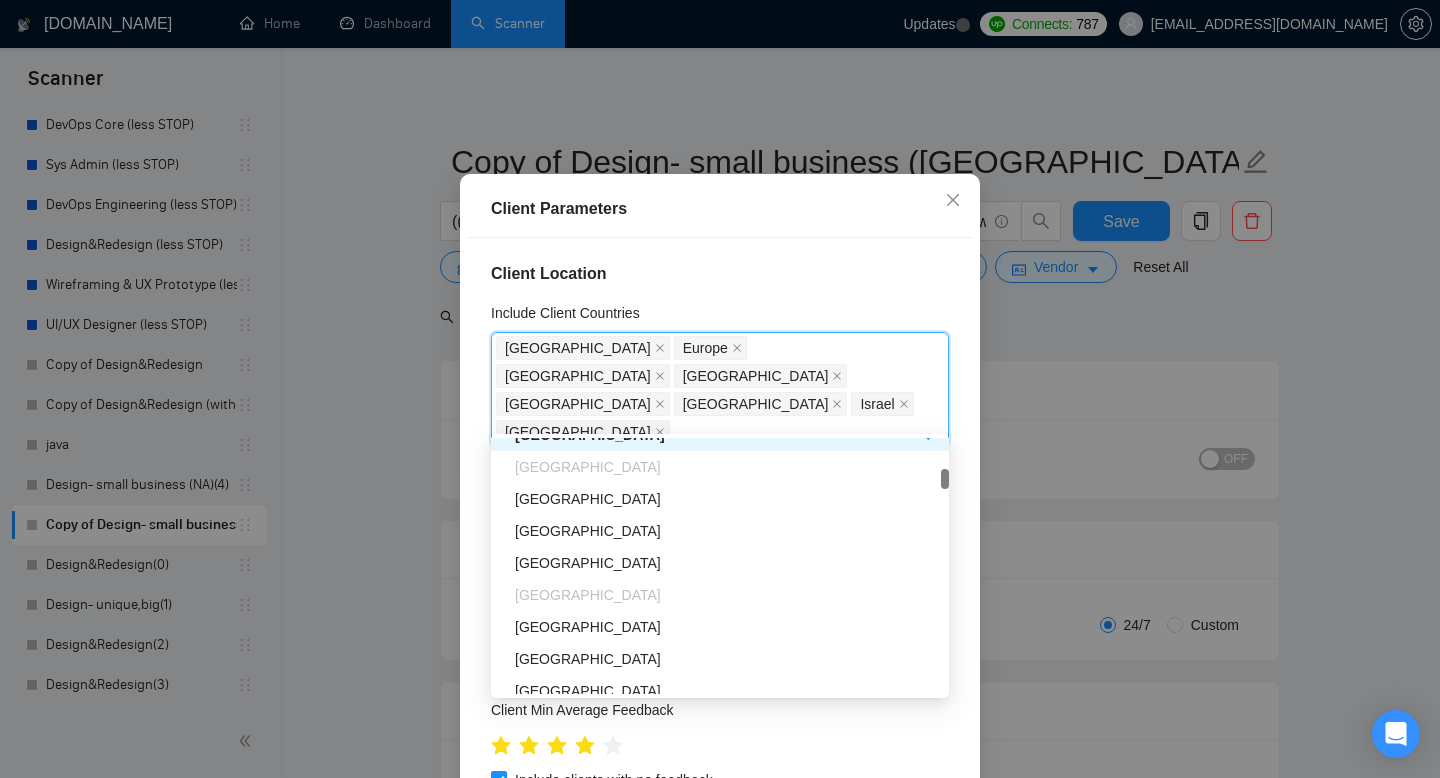 scroll, scrollTop: 663, scrollLeft: 0, axis: vertical 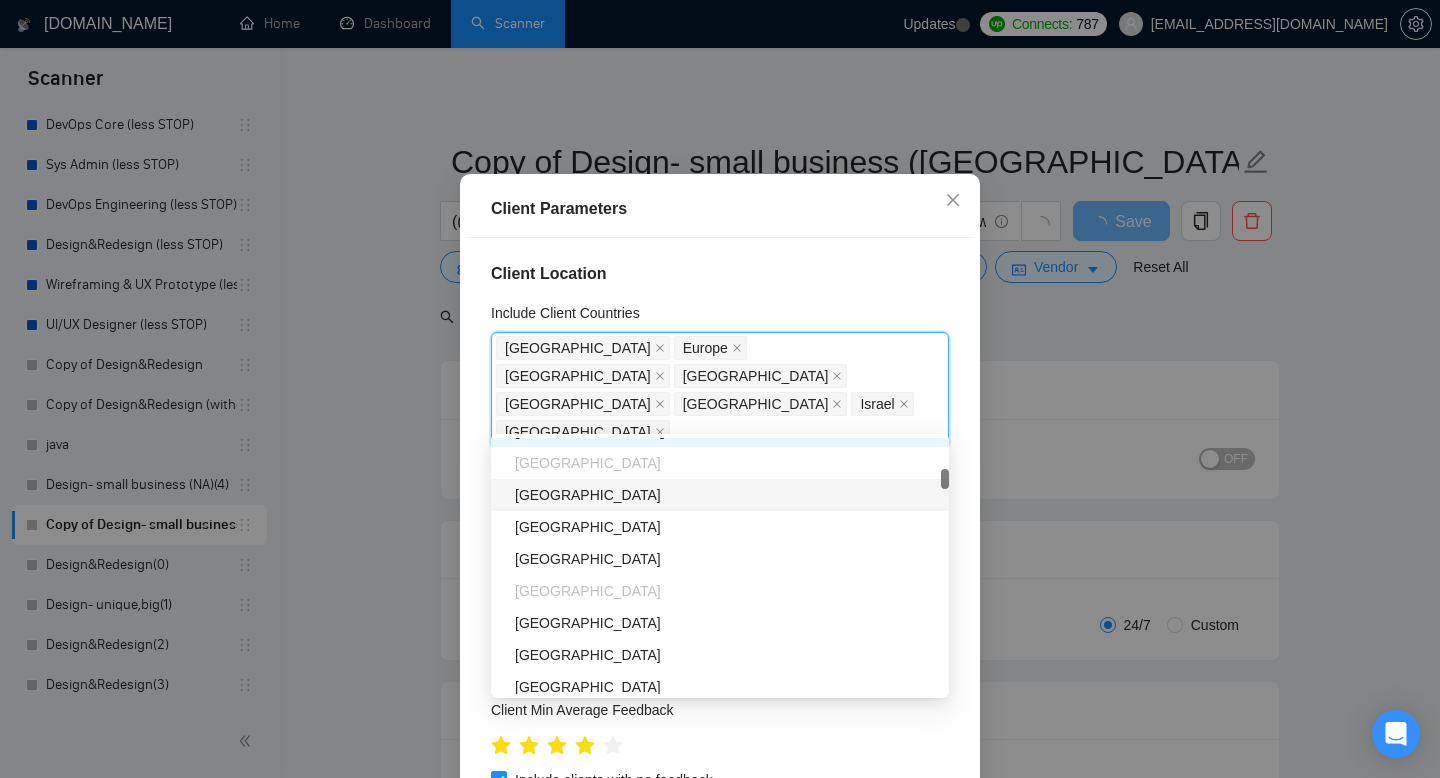 click on "[GEOGRAPHIC_DATA]" at bounding box center (726, 495) 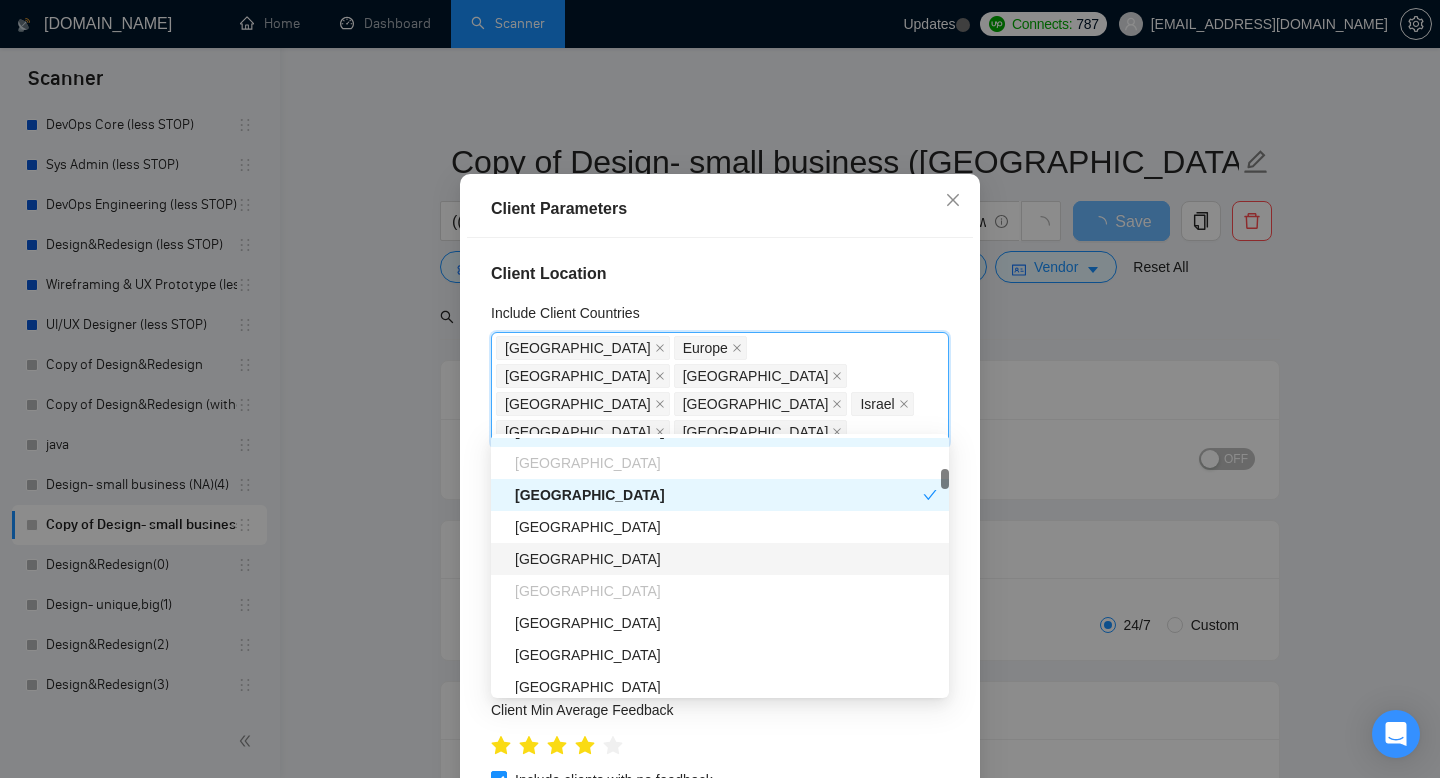 click on "[GEOGRAPHIC_DATA]" at bounding box center (726, 559) 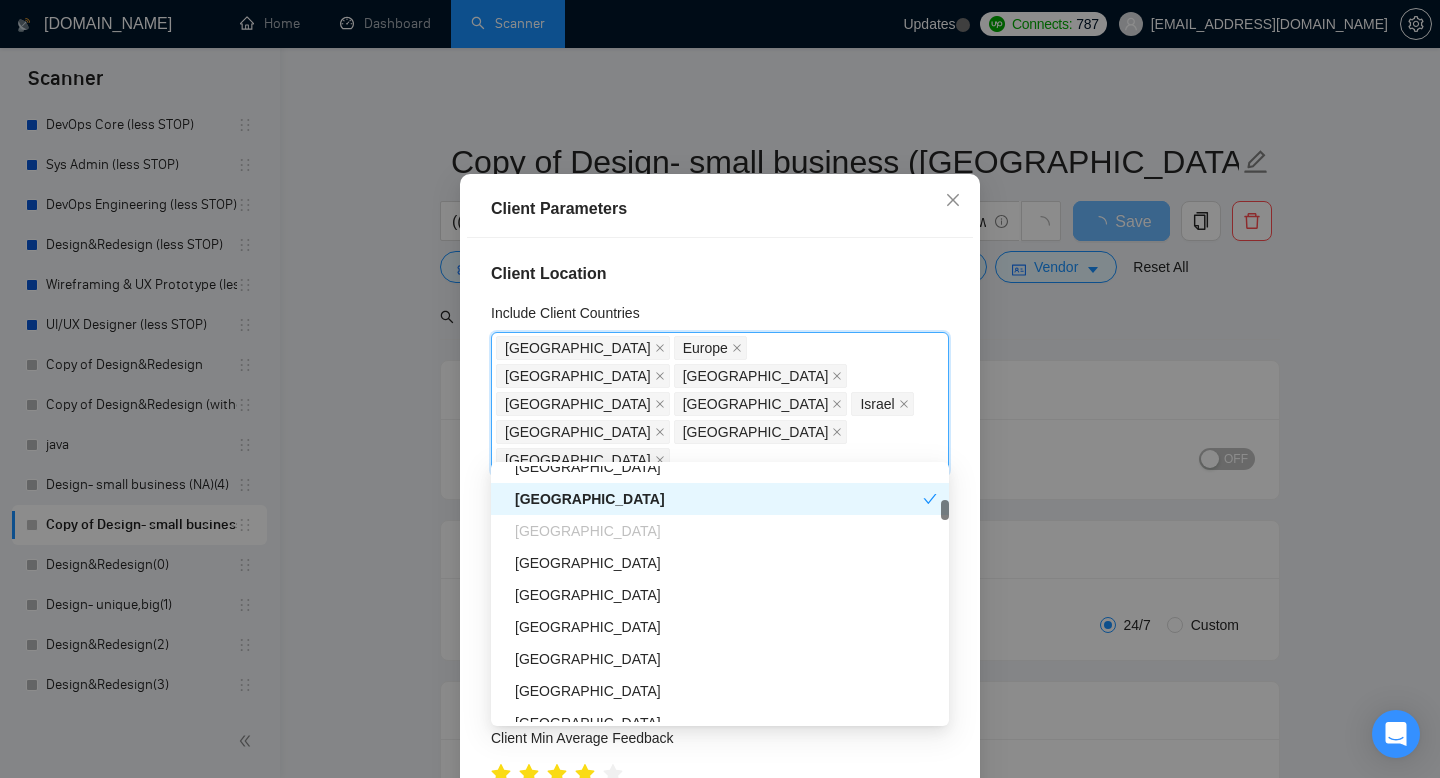 scroll, scrollTop: 759, scrollLeft: 0, axis: vertical 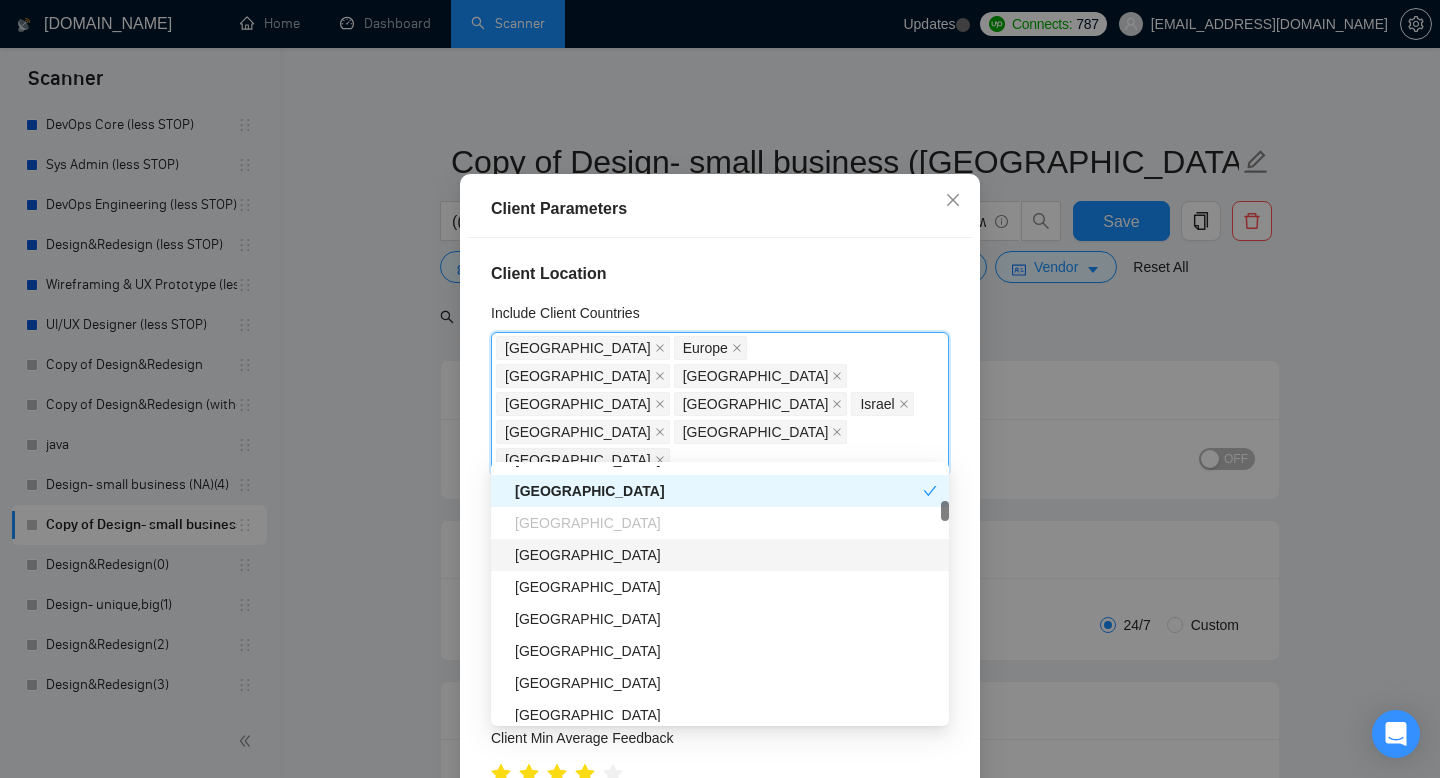 type 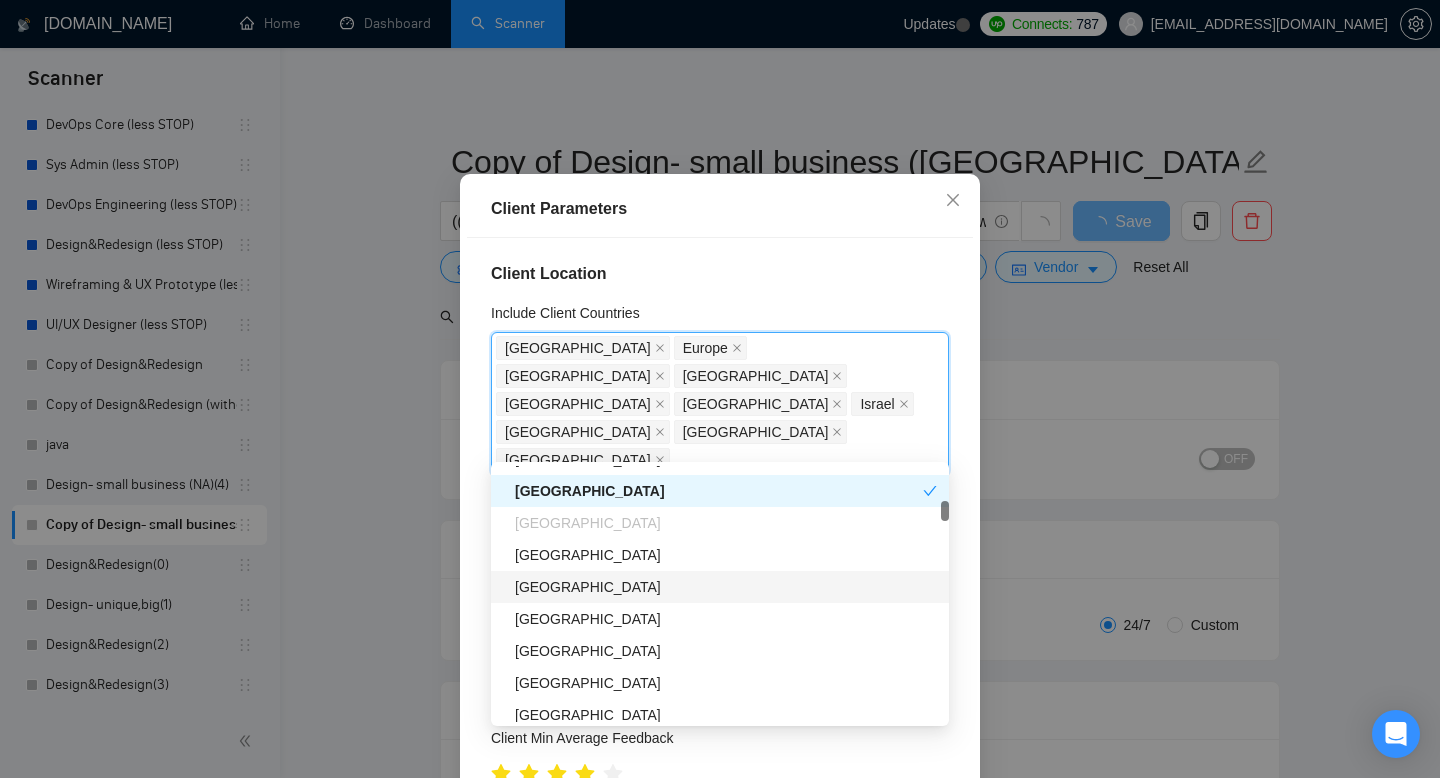 click on "[GEOGRAPHIC_DATA]" at bounding box center [726, 587] 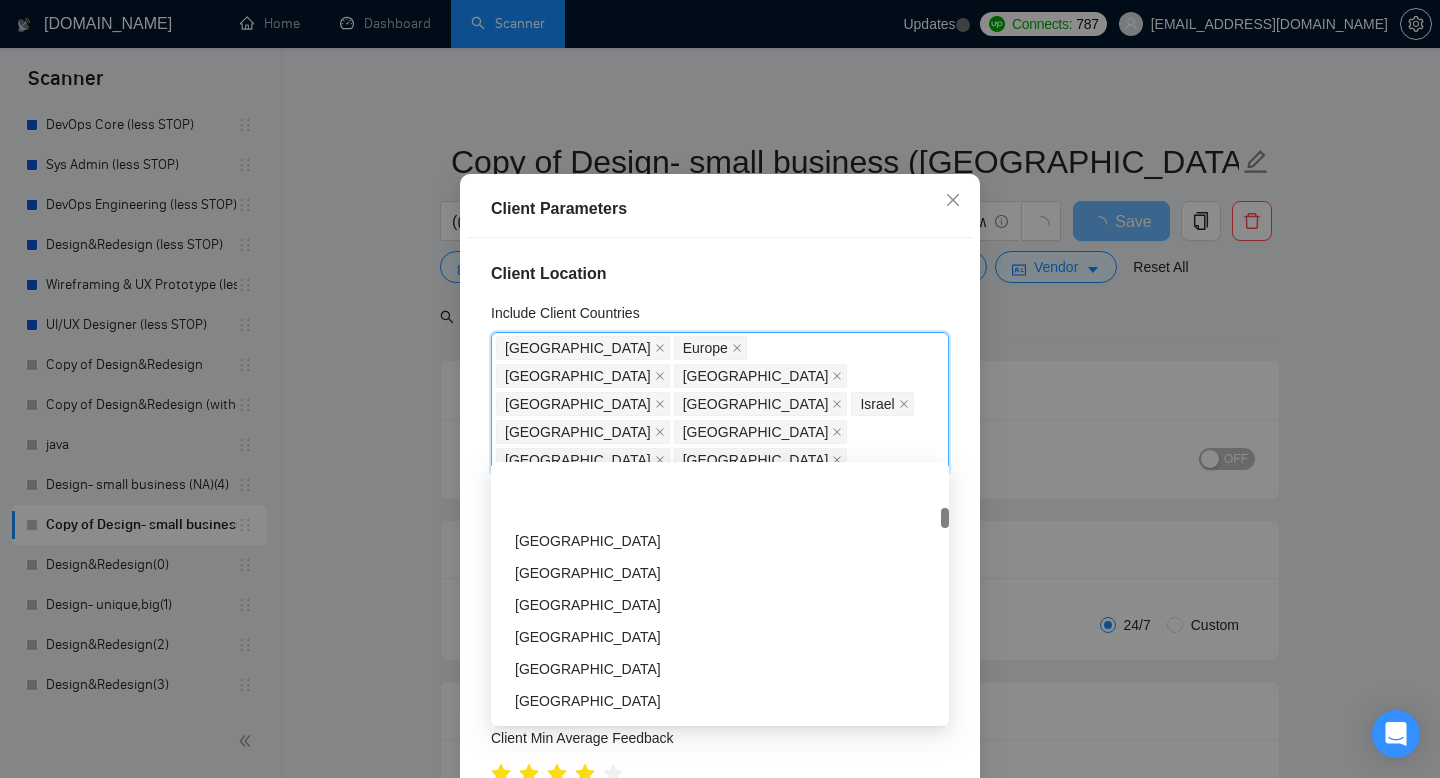scroll, scrollTop: 908, scrollLeft: 0, axis: vertical 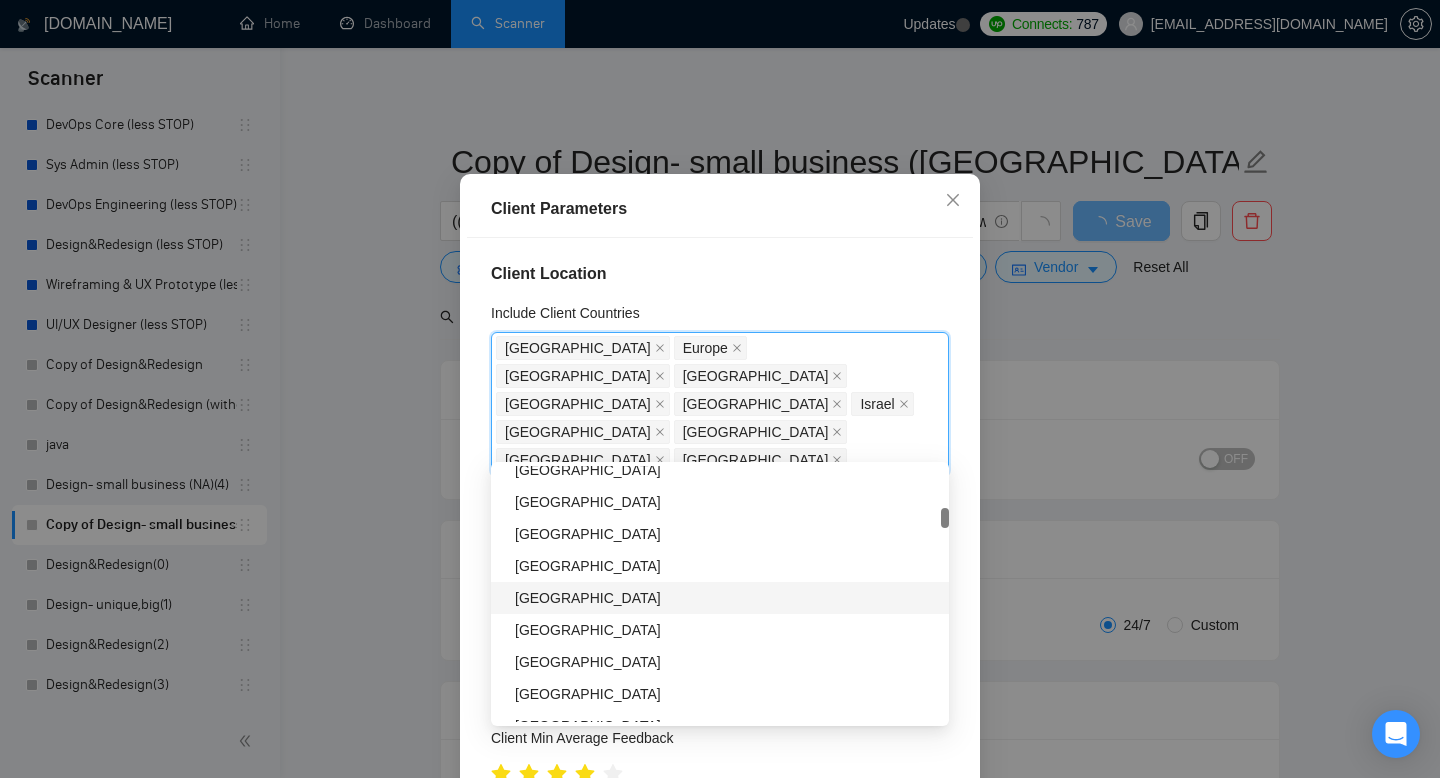click on "[GEOGRAPHIC_DATA]" at bounding box center (726, 598) 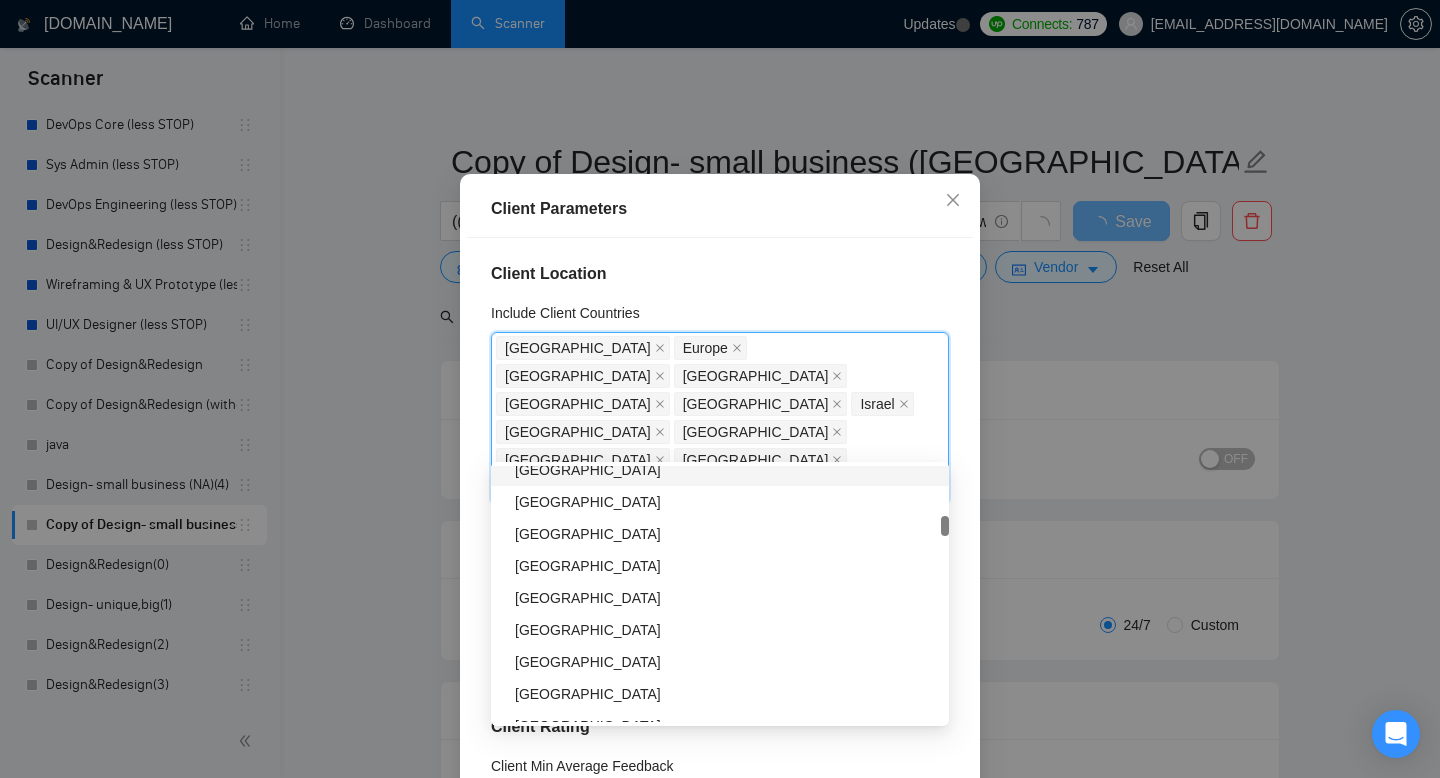 scroll, scrollTop: 1103, scrollLeft: 0, axis: vertical 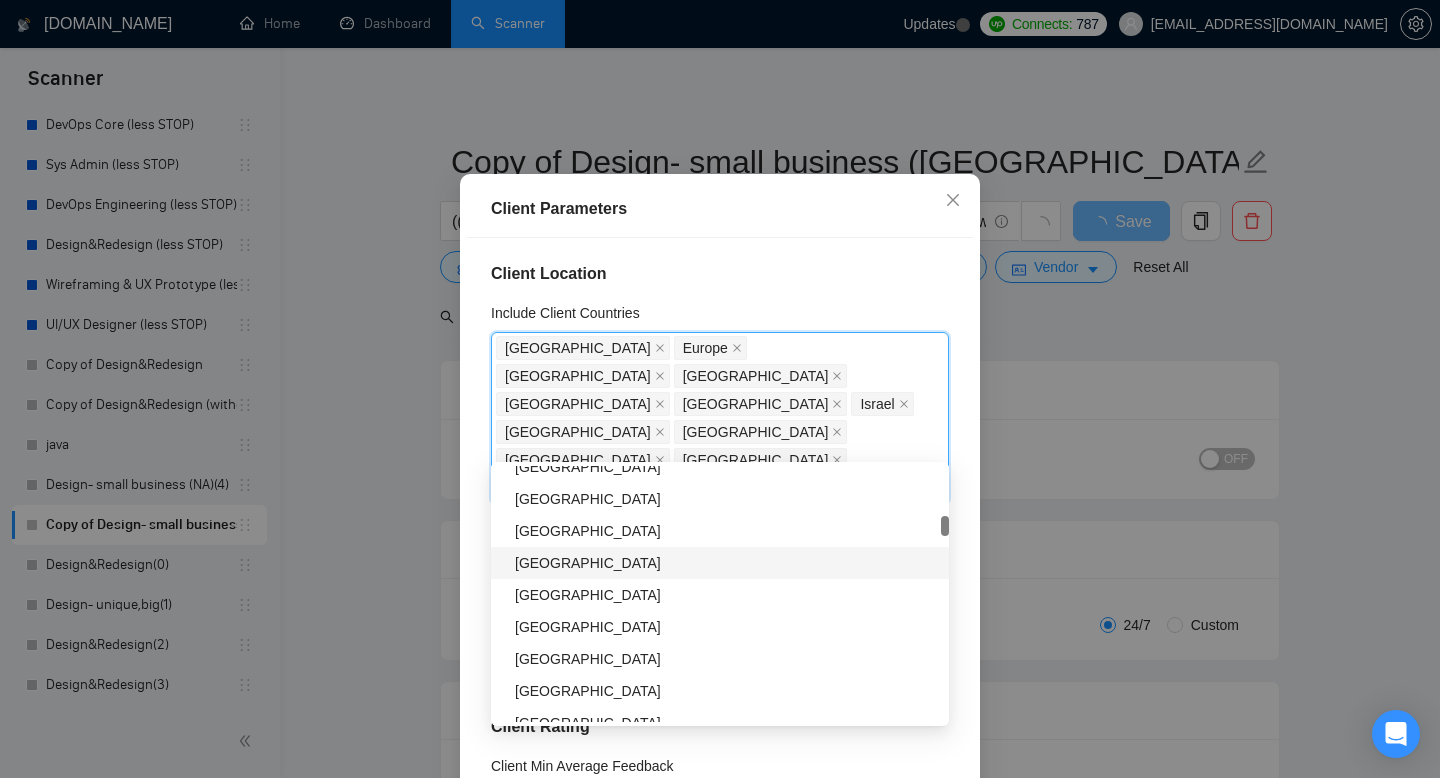 click on "[GEOGRAPHIC_DATA]" at bounding box center (726, 563) 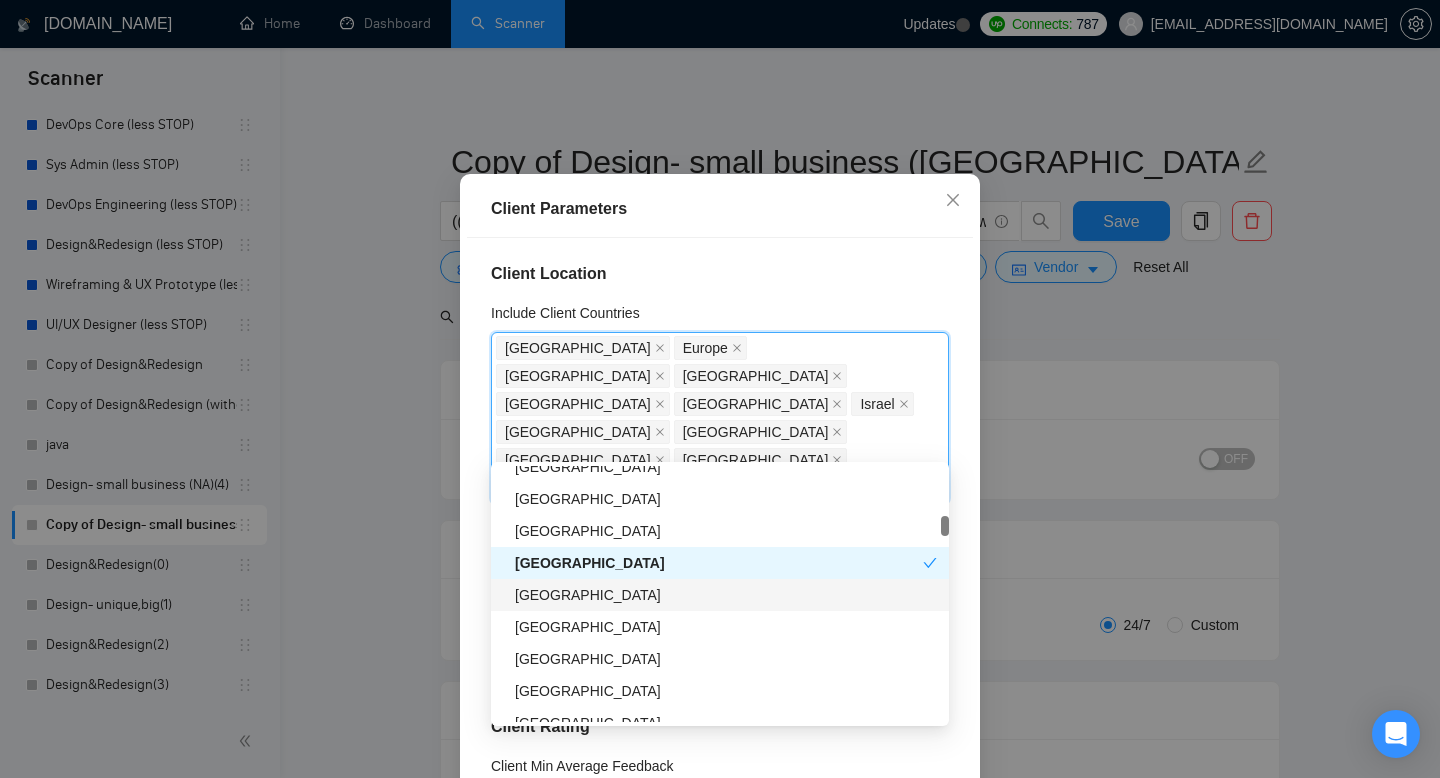 click on "[GEOGRAPHIC_DATA]" at bounding box center [726, 595] 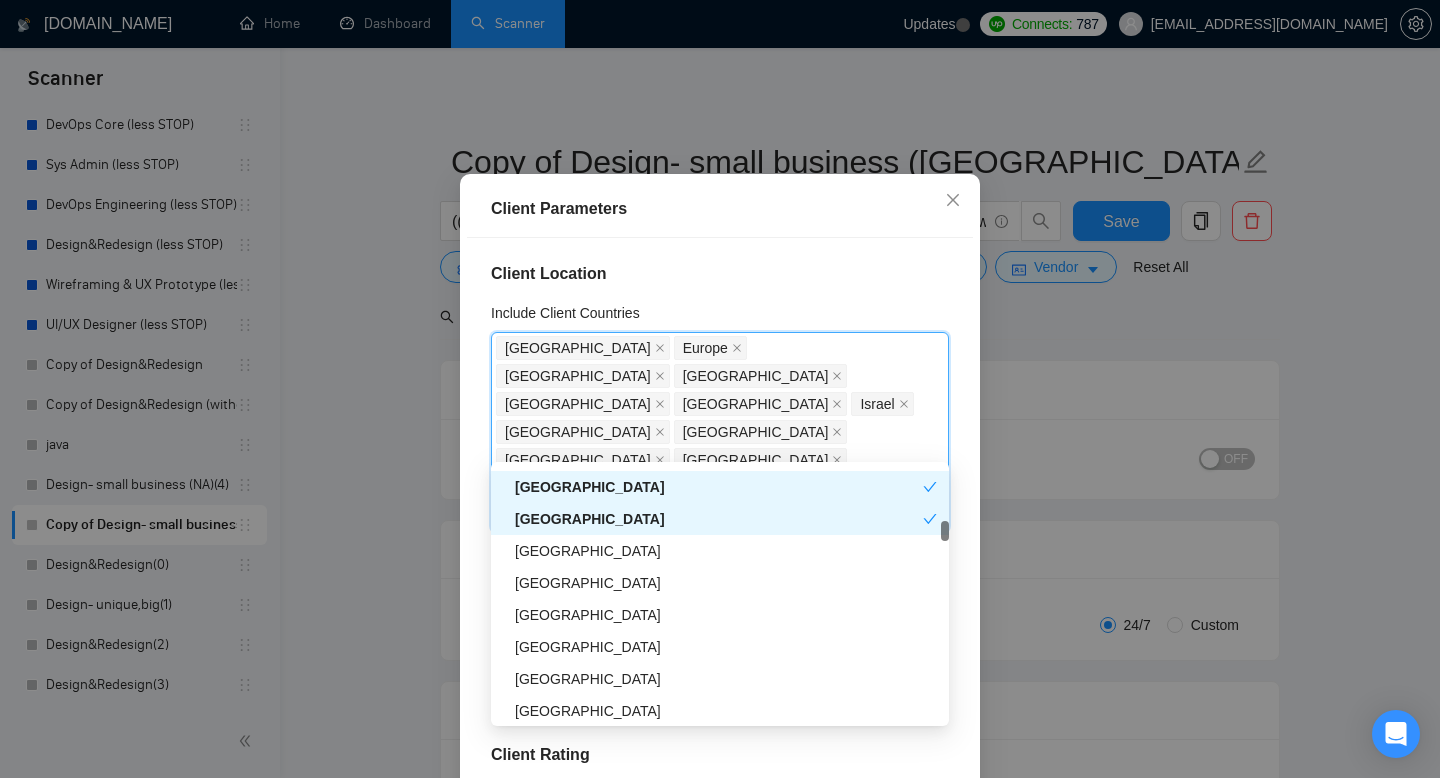 scroll, scrollTop: 1233, scrollLeft: 0, axis: vertical 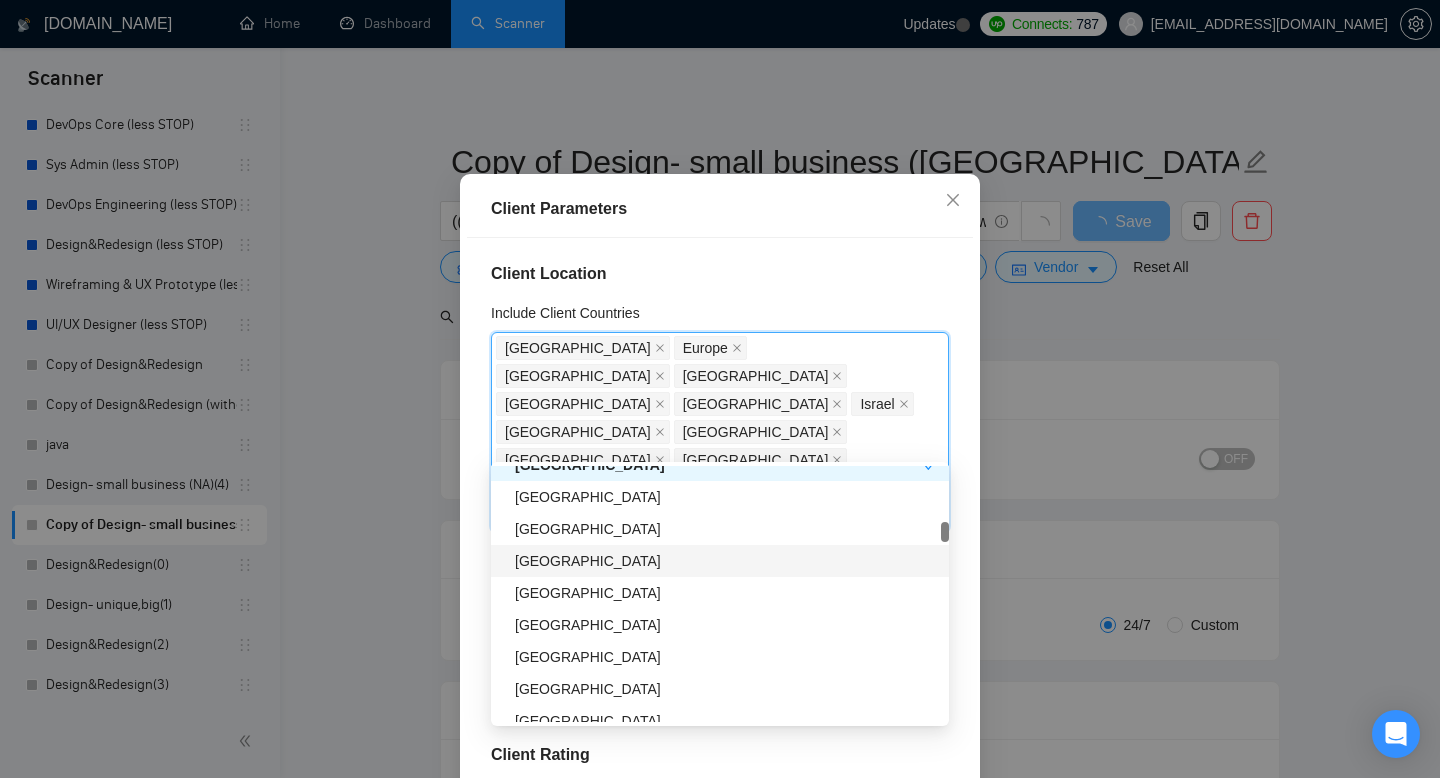 click on "[GEOGRAPHIC_DATA]" at bounding box center (726, 561) 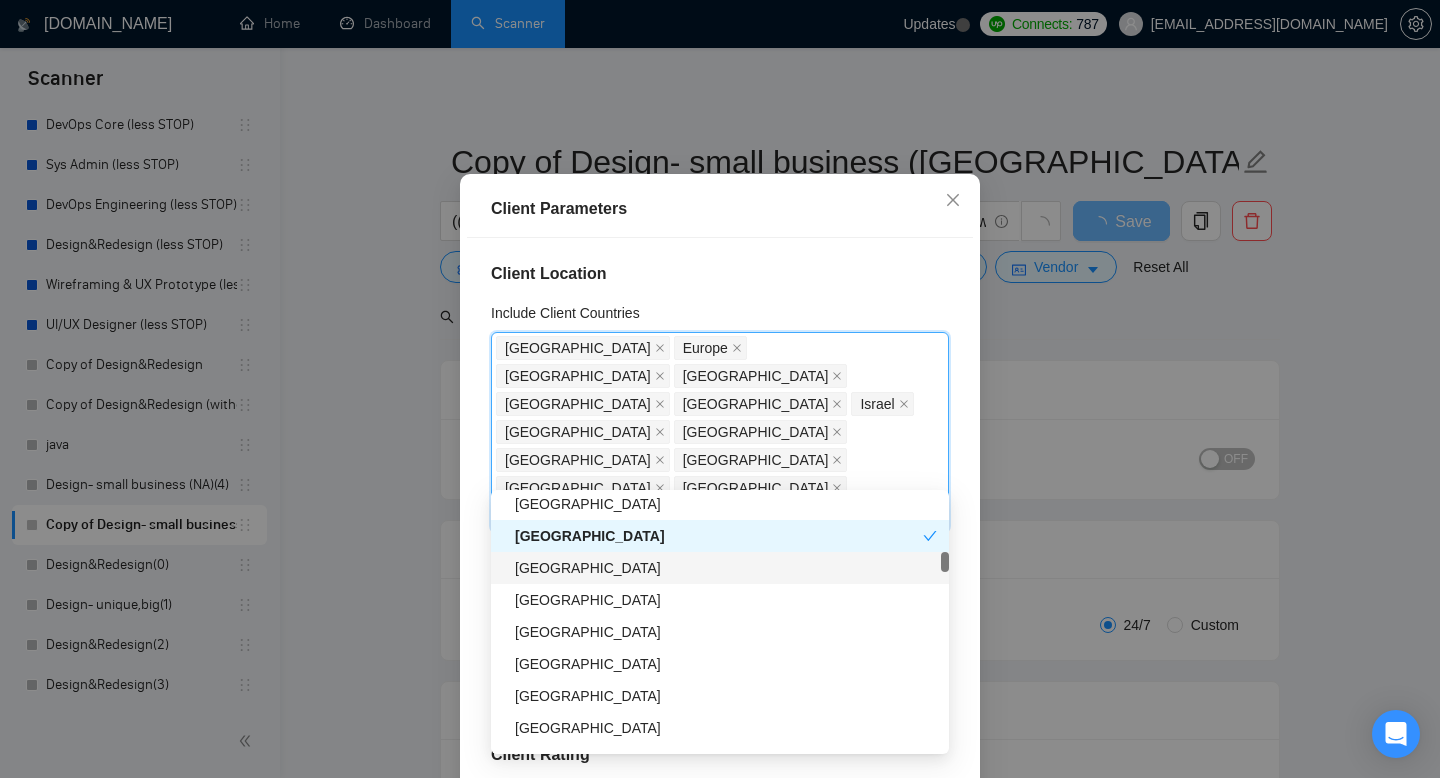 scroll, scrollTop: 1288, scrollLeft: 0, axis: vertical 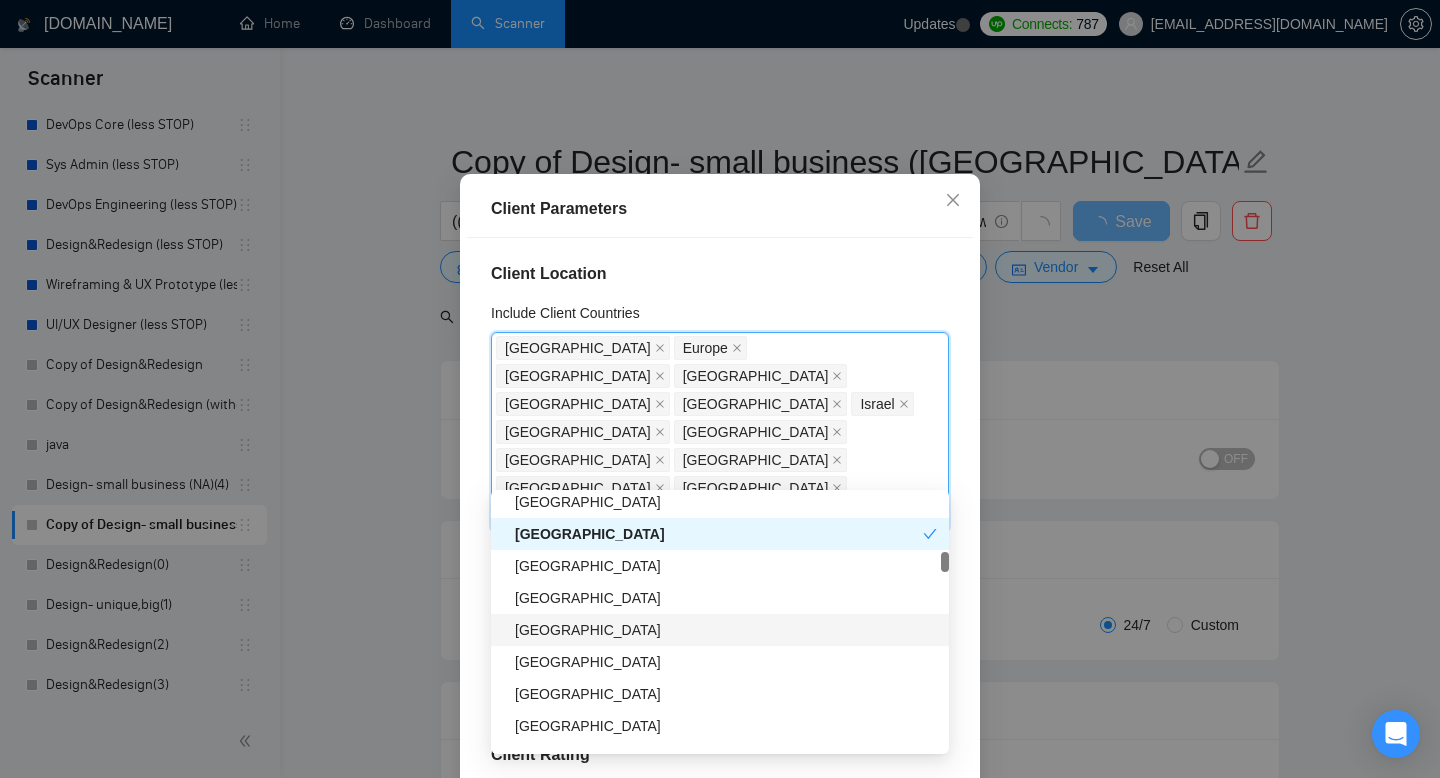 click on "[GEOGRAPHIC_DATA]" at bounding box center [726, 630] 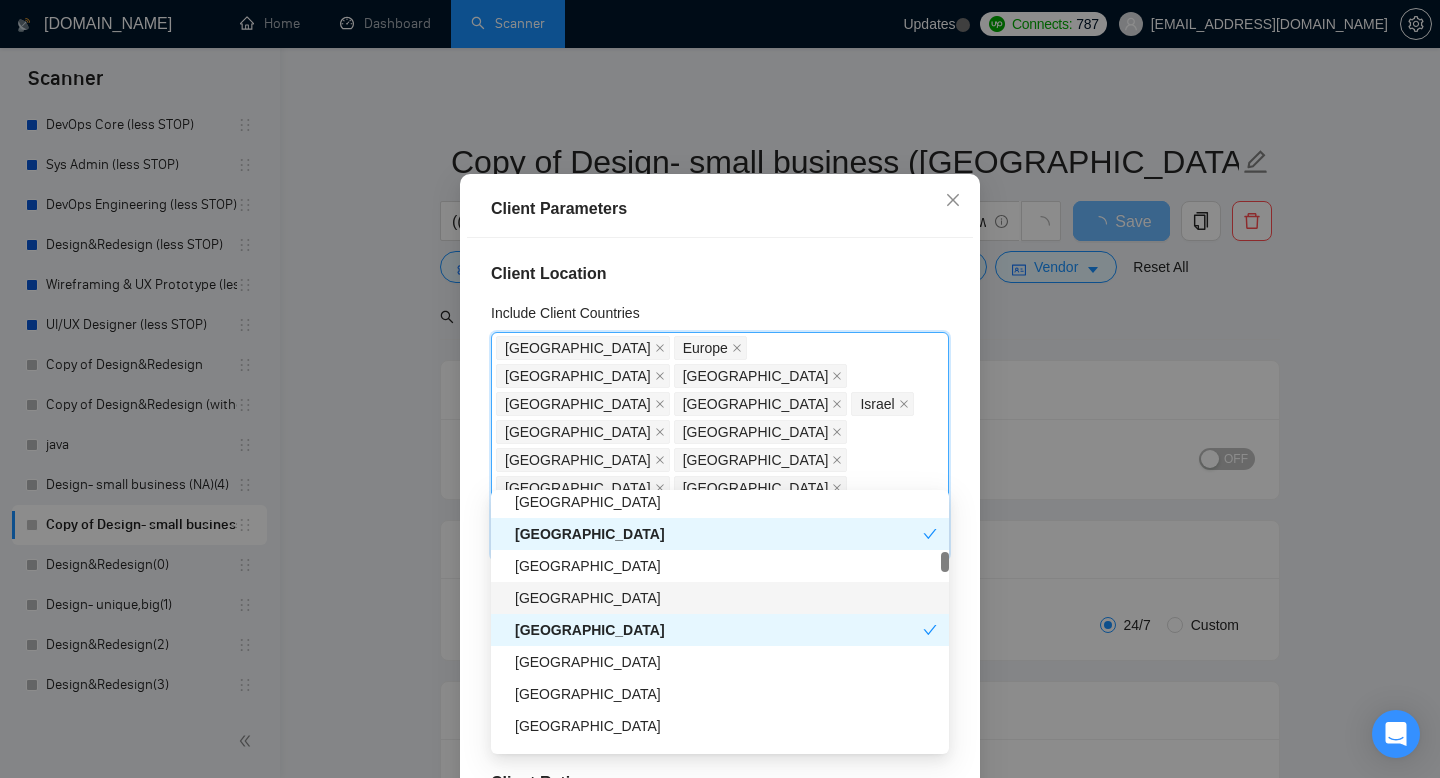 click on "[GEOGRAPHIC_DATA]" at bounding box center (726, 598) 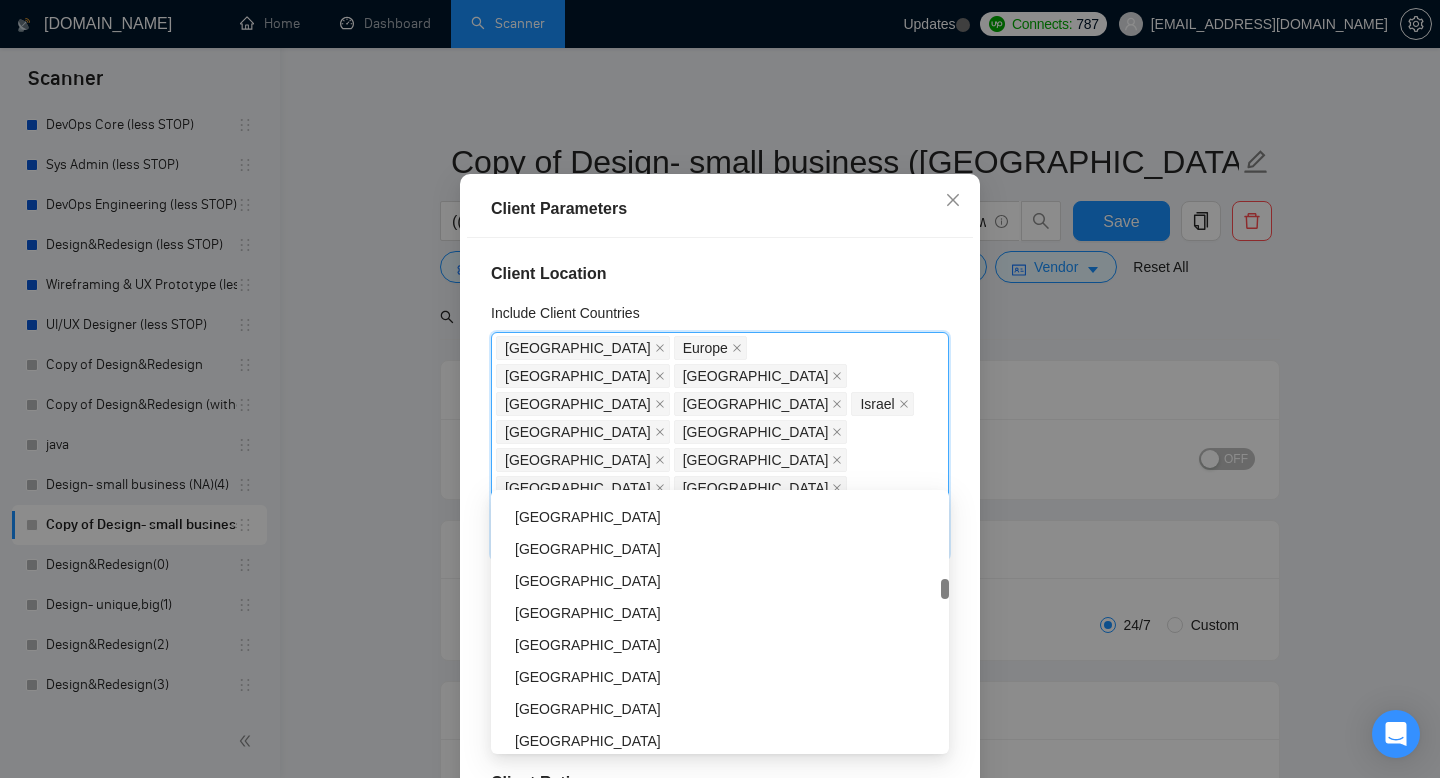 scroll, scrollTop: 1946, scrollLeft: 0, axis: vertical 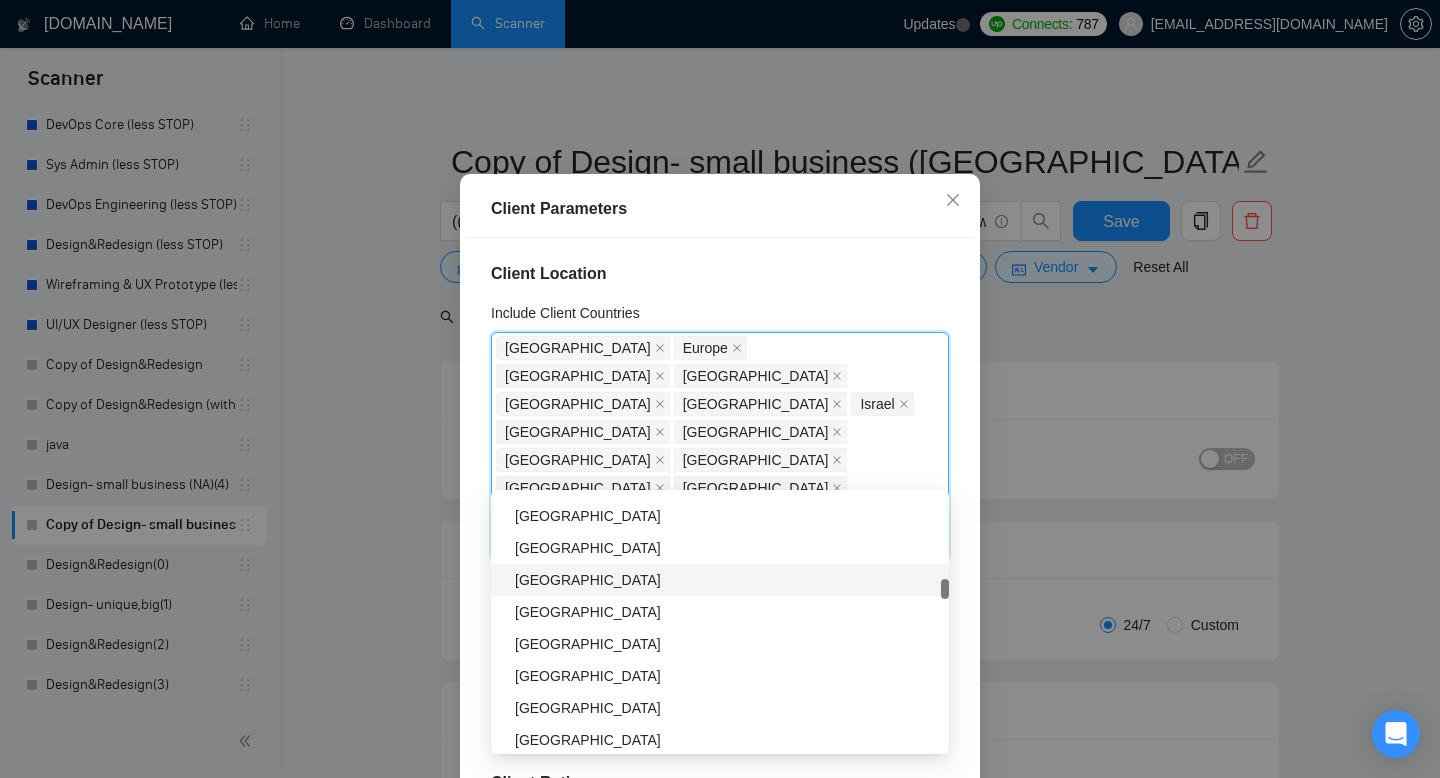 click on "[GEOGRAPHIC_DATA]" at bounding box center [726, 580] 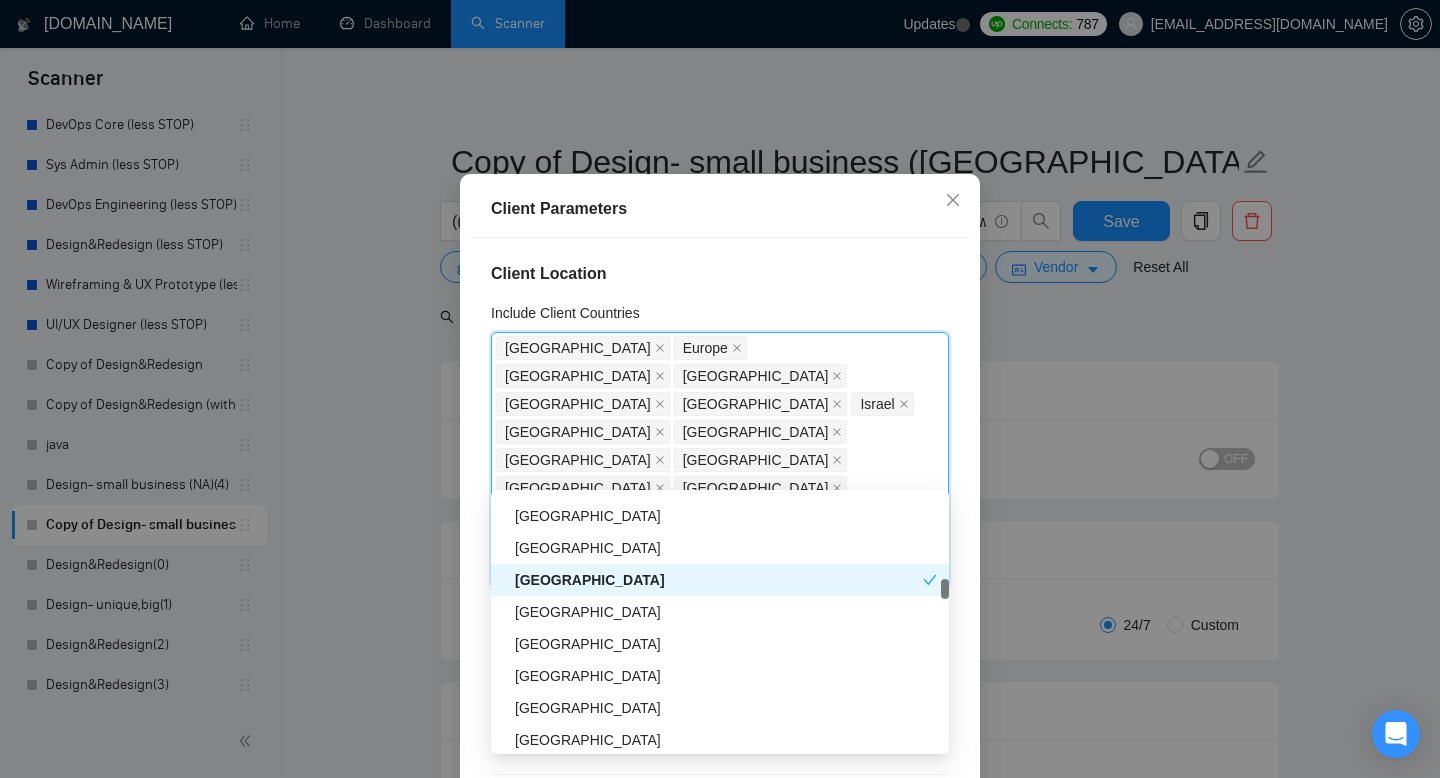 scroll, scrollTop: 1919, scrollLeft: 0, axis: vertical 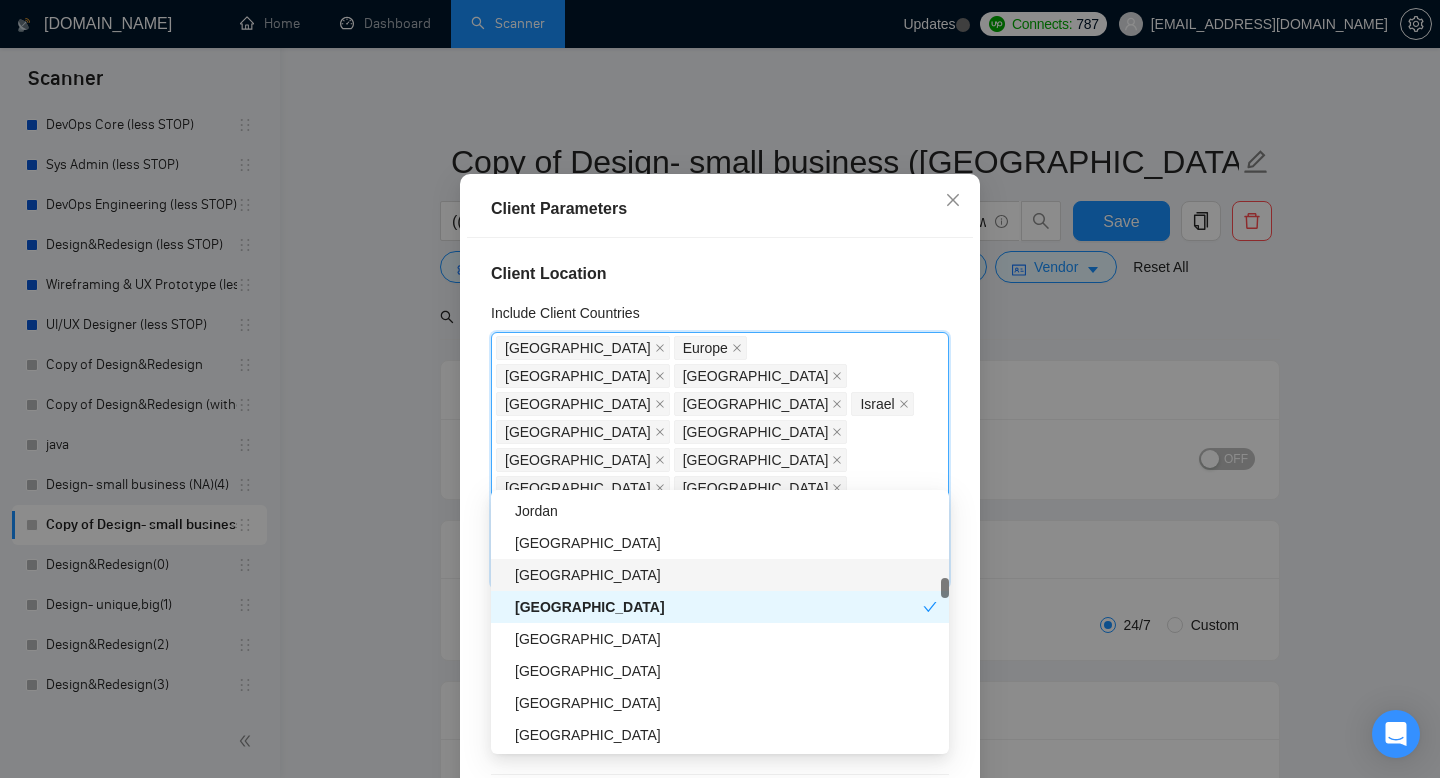 click on "[GEOGRAPHIC_DATA]" at bounding box center (726, 575) 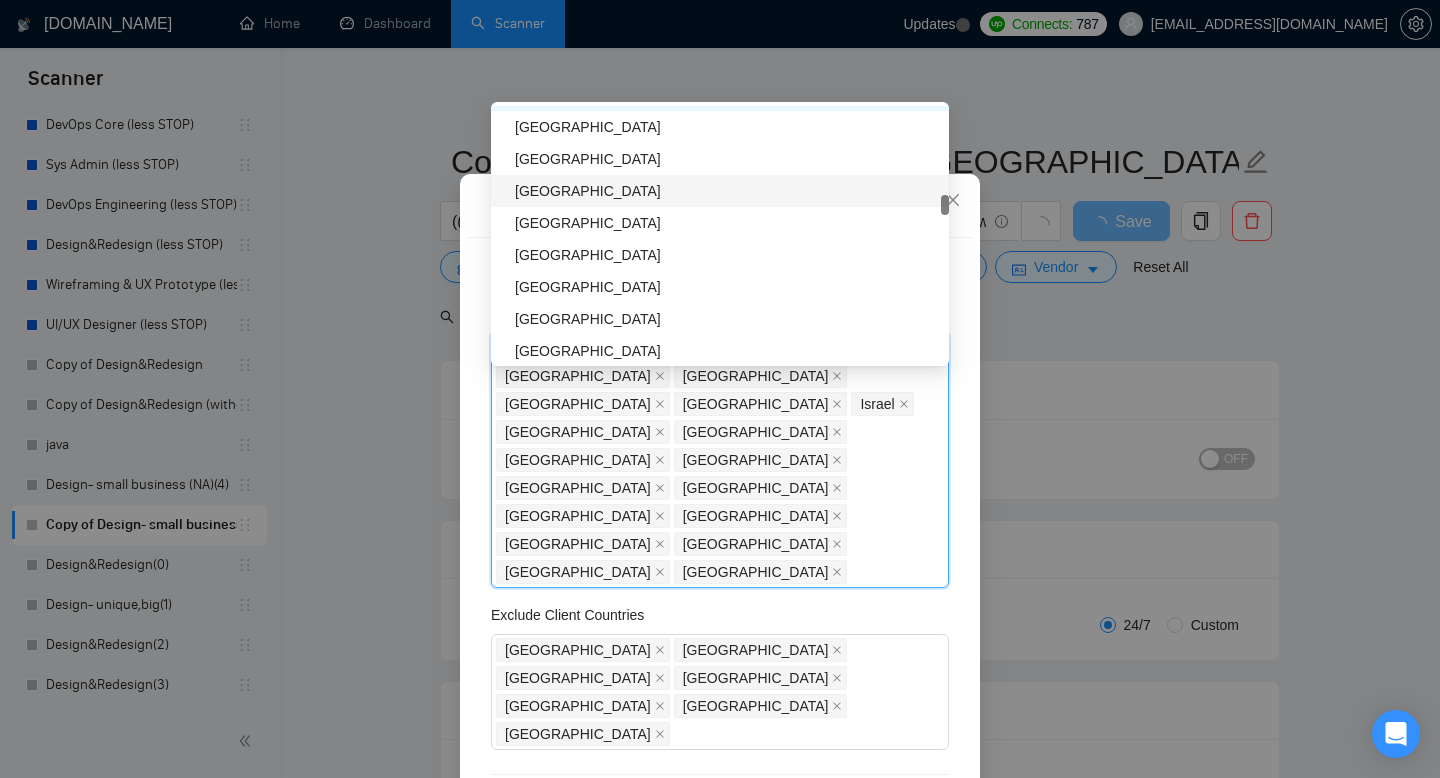 scroll, scrollTop: 2045, scrollLeft: 0, axis: vertical 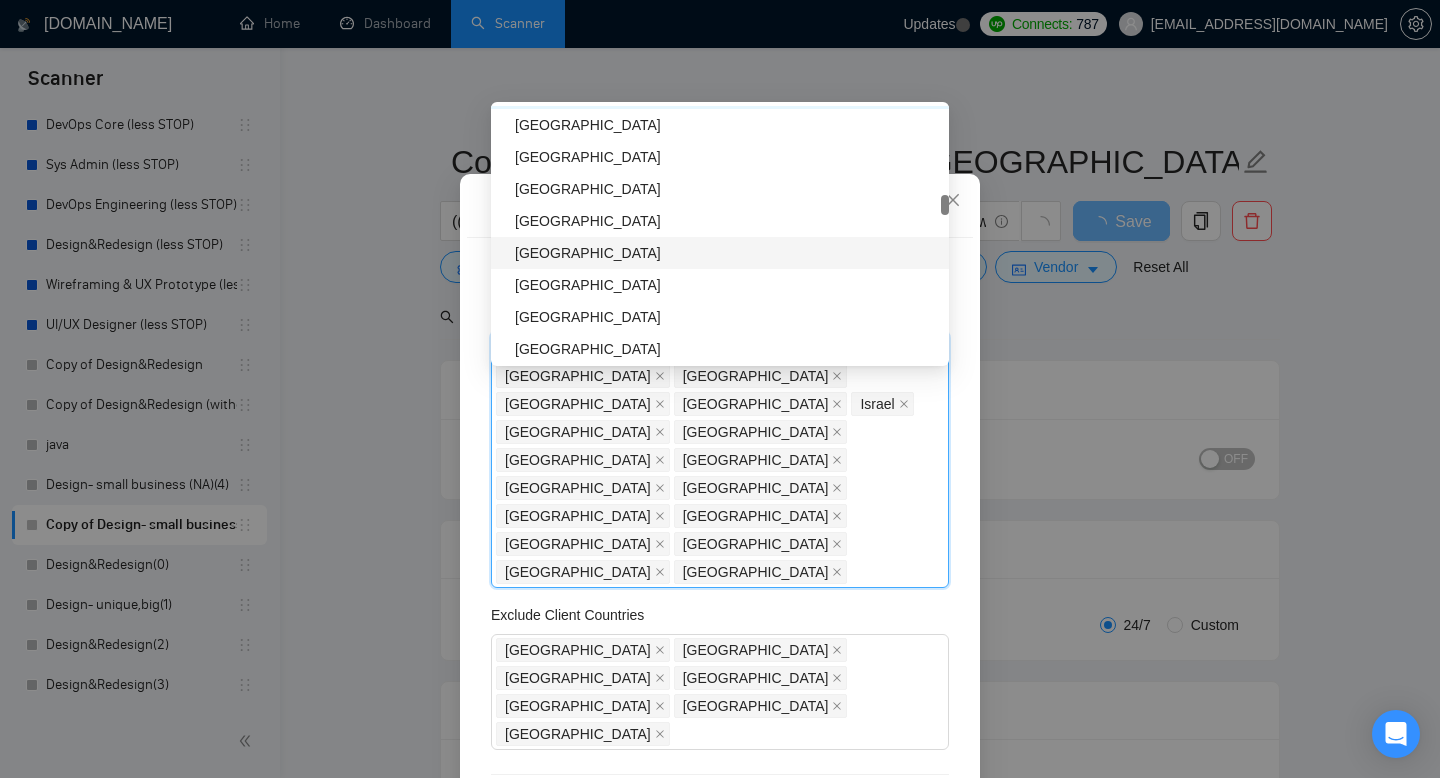 click on "[GEOGRAPHIC_DATA]" at bounding box center (720, 253) 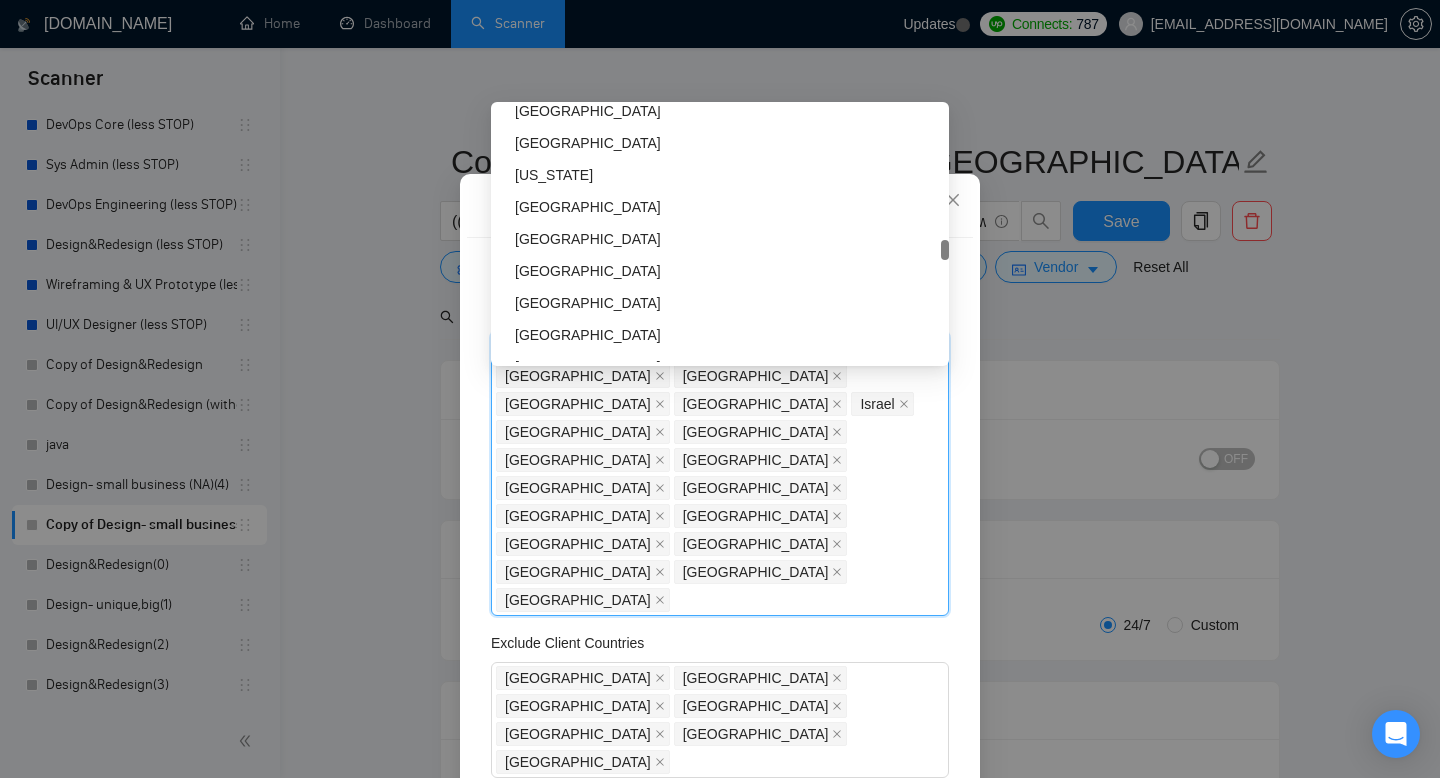 scroll, scrollTop: 3253, scrollLeft: 0, axis: vertical 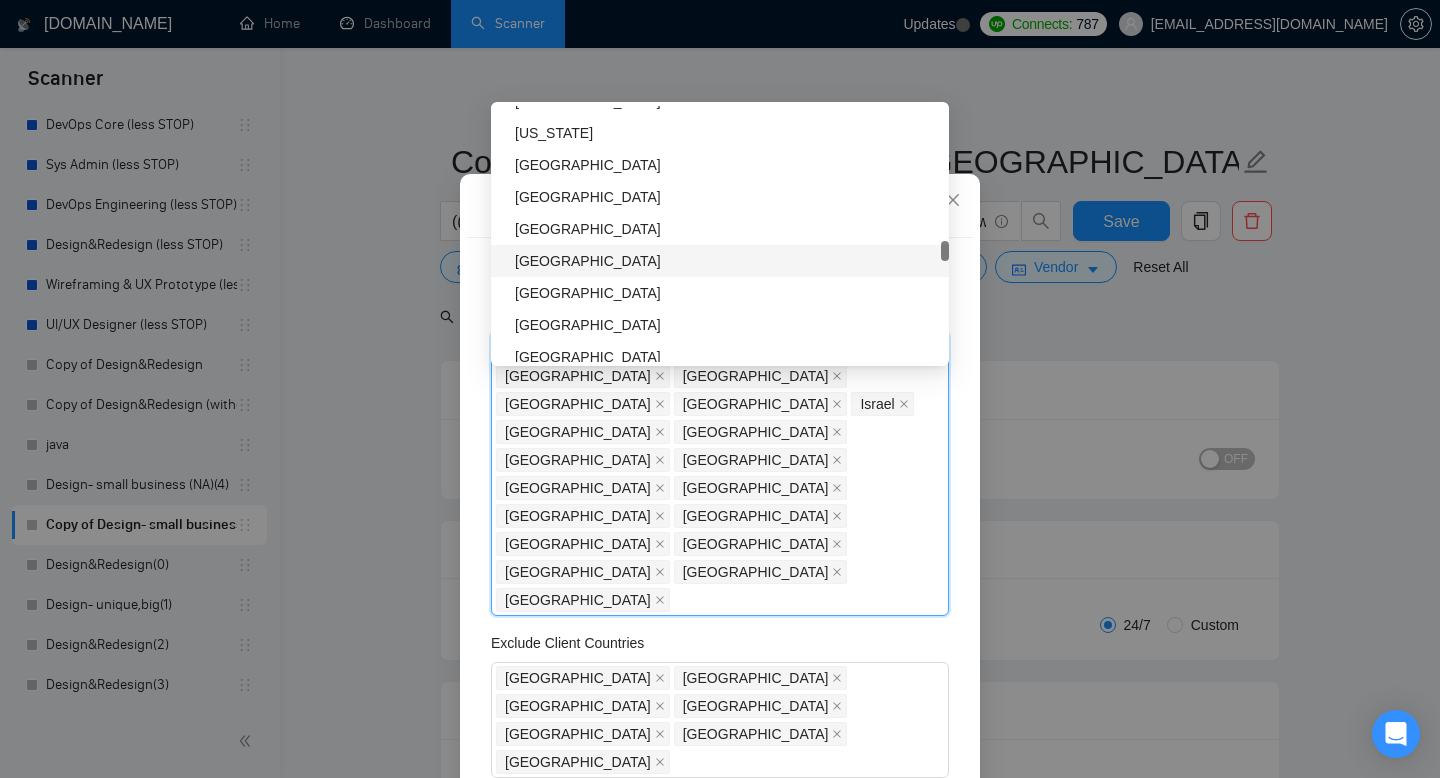 click on "[GEOGRAPHIC_DATA]" at bounding box center [726, 261] 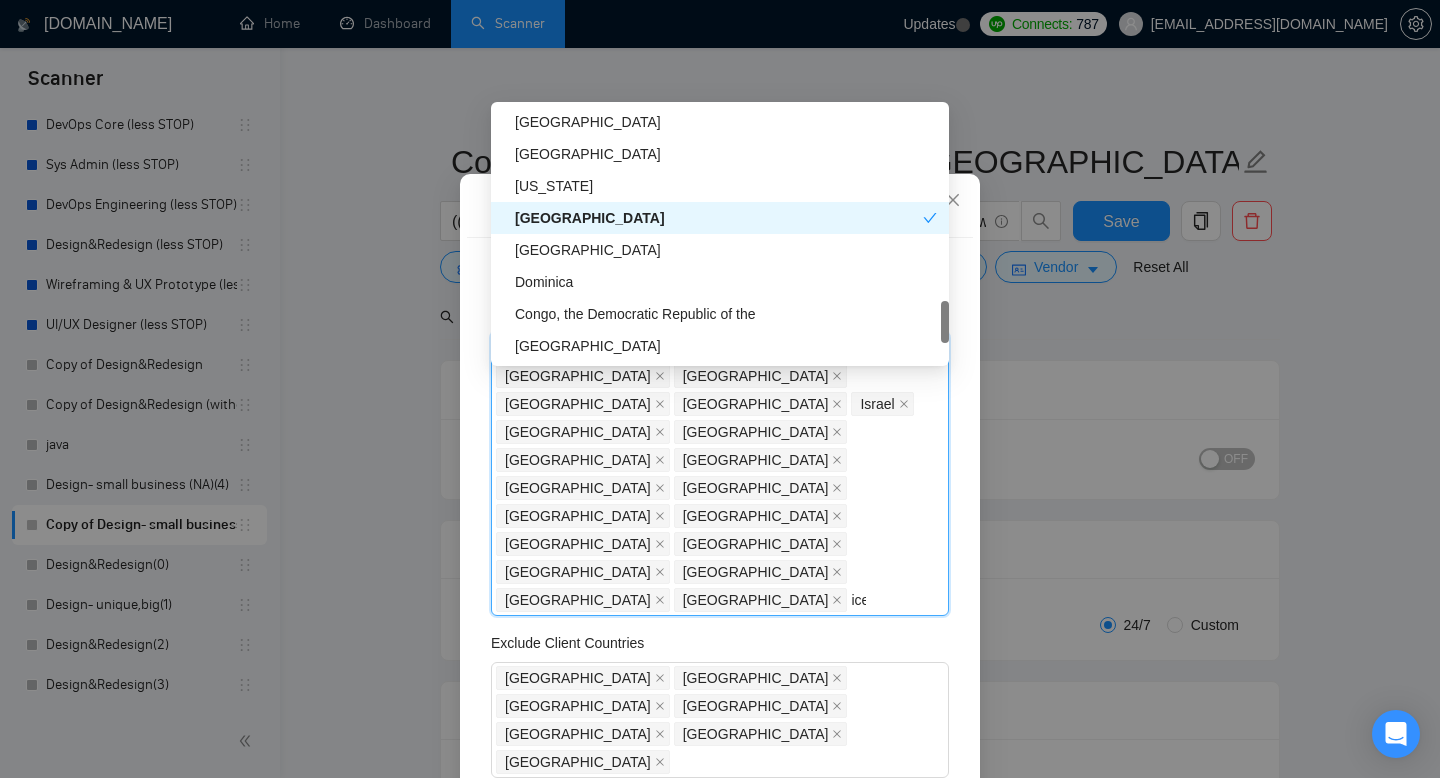 scroll, scrollTop: 0, scrollLeft: 0, axis: both 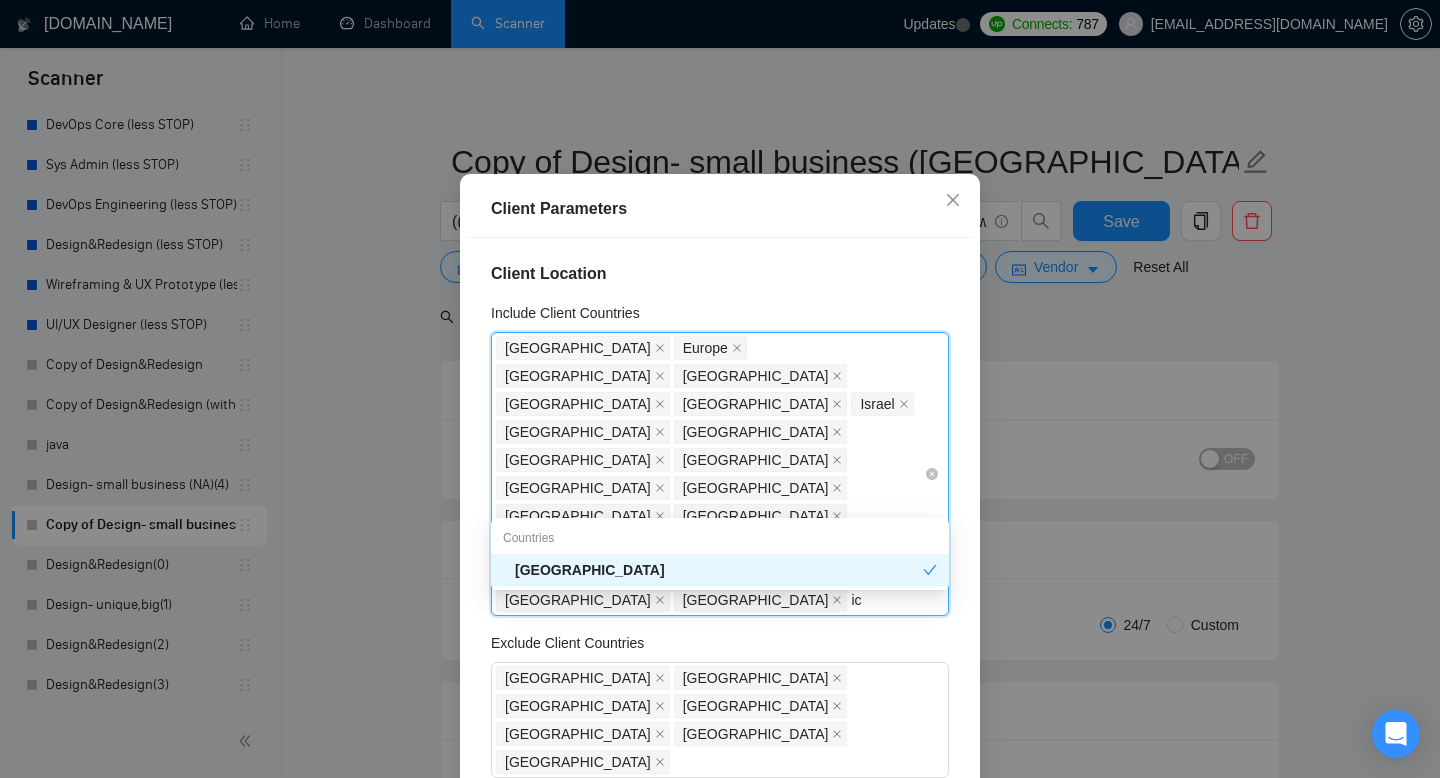 type on "i" 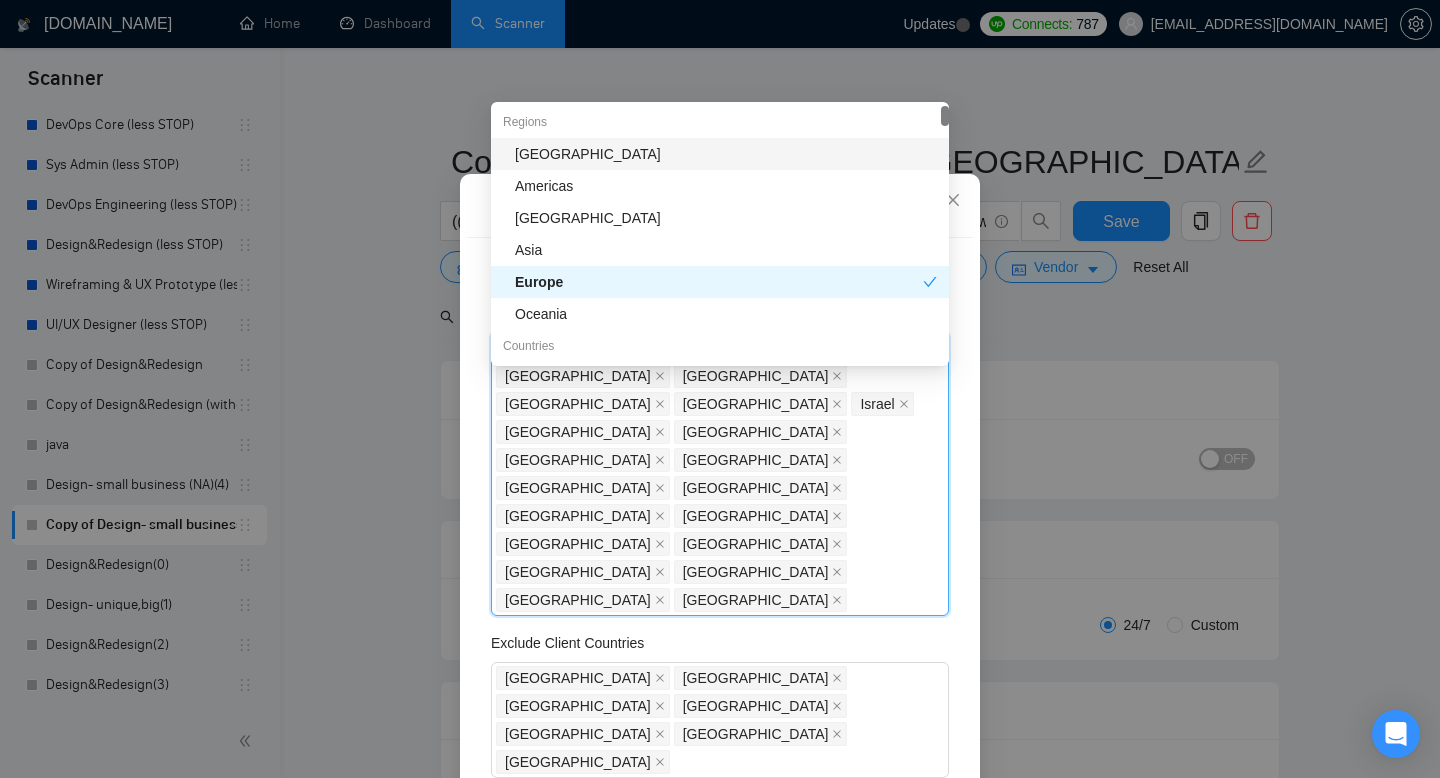 click on "Client Location Include Client Countries [GEOGRAPHIC_DATA] [GEOGRAPHIC_DATA] [GEOGRAPHIC_DATA] [GEOGRAPHIC_DATA] [GEOGRAPHIC_DATA] [GEOGRAPHIC_DATA] [GEOGRAPHIC_DATA] [GEOGRAPHIC_DATA] [GEOGRAPHIC_DATA] [GEOGRAPHIC_DATA] [GEOGRAPHIC_DATA] [GEOGRAPHIC_DATA] [GEOGRAPHIC_DATA] [GEOGRAPHIC_DATA] [GEOGRAPHIC_DATA] [GEOGRAPHIC_DATA] [GEOGRAPHIC_DATA] [GEOGRAPHIC_DATA] [GEOGRAPHIC_DATA] [GEOGRAPHIC_DATA] [GEOGRAPHIC_DATA]   Exclude Client Countries [GEOGRAPHIC_DATA] [GEOGRAPHIC_DATA] [GEOGRAPHIC_DATA] [GEOGRAPHIC_DATA] [GEOGRAPHIC_DATA] [GEOGRAPHIC_DATA] [GEOGRAPHIC_DATA]   Client Rating Client Min Average Feedback Include clients with no feedback Client Payment Details Payment Verified Hire Rate Stats   Client Total Spent $ 5000 Min - $ 1000000 Max Client Hire Rate New Mid Rates High Rates Max Rates     Avg Hourly Rate Paid New $ Min - $ Max Include Clients without Sufficient History Client Profile Client Industry New   Any industry Client Company Size   Any company size Enterprise Clients New   Any clients" at bounding box center [720, 510] 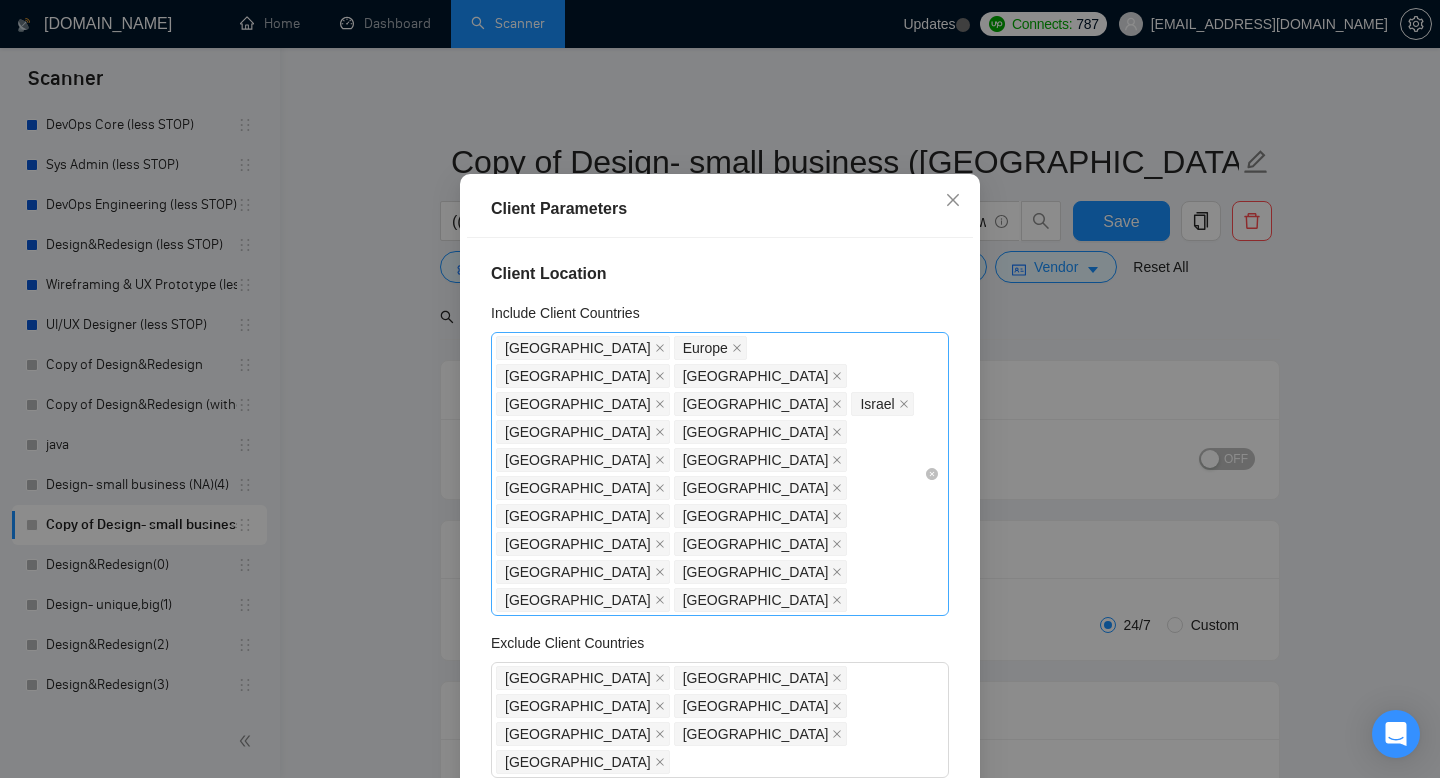 click on "[GEOGRAPHIC_DATA] [GEOGRAPHIC_DATA] [GEOGRAPHIC_DATA] [GEOGRAPHIC_DATA] [GEOGRAPHIC_DATA] [GEOGRAPHIC_DATA] [GEOGRAPHIC_DATA] [GEOGRAPHIC_DATA] [GEOGRAPHIC_DATA] [GEOGRAPHIC_DATA] [GEOGRAPHIC_DATA] [GEOGRAPHIC_DATA] [GEOGRAPHIC_DATA] [GEOGRAPHIC_DATA] [GEOGRAPHIC_DATA] [GEOGRAPHIC_DATA] [GEOGRAPHIC_DATA] [GEOGRAPHIC_DATA] [GEOGRAPHIC_DATA] [GEOGRAPHIC_DATA] [GEOGRAPHIC_DATA] [GEOGRAPHIC_DATA]" at bounding box center (710, 474) 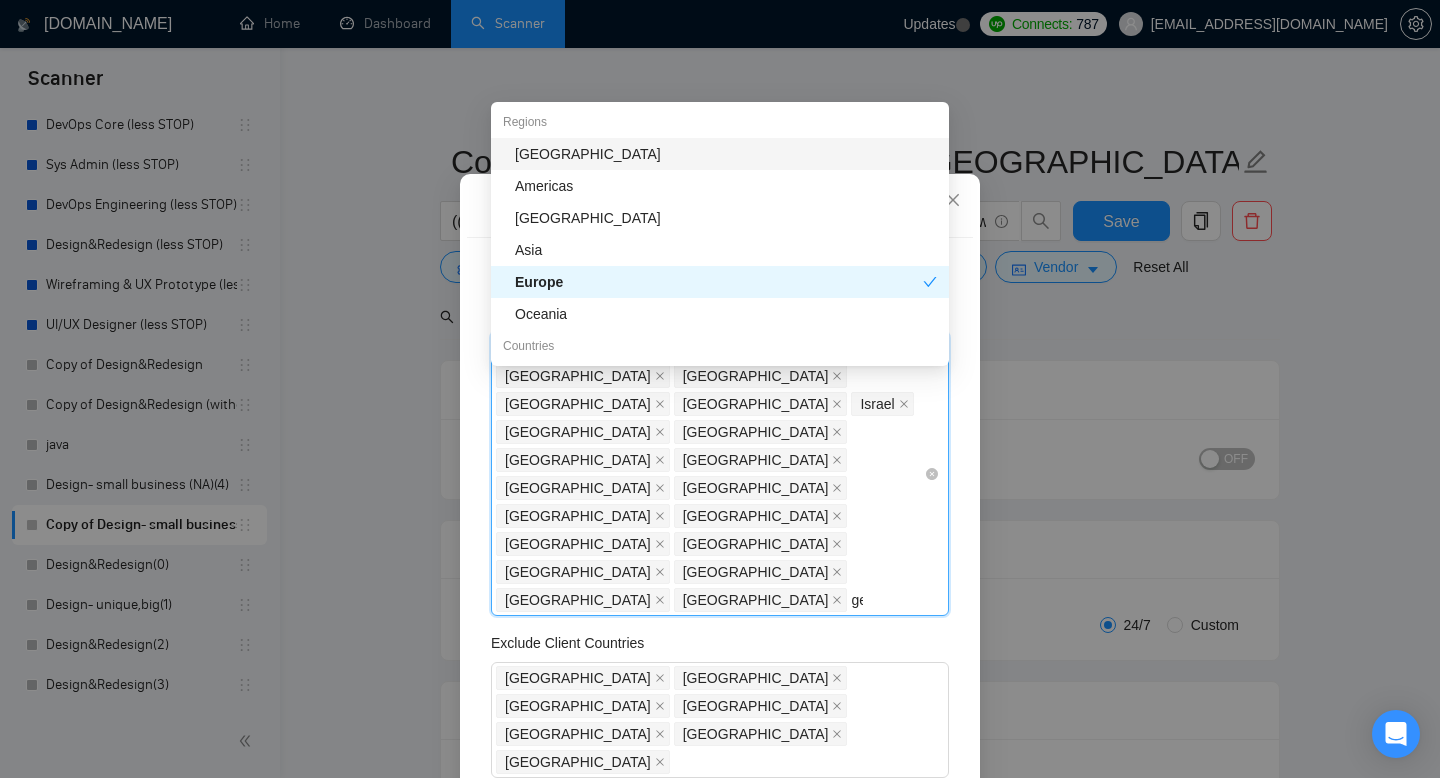 type on "ger" 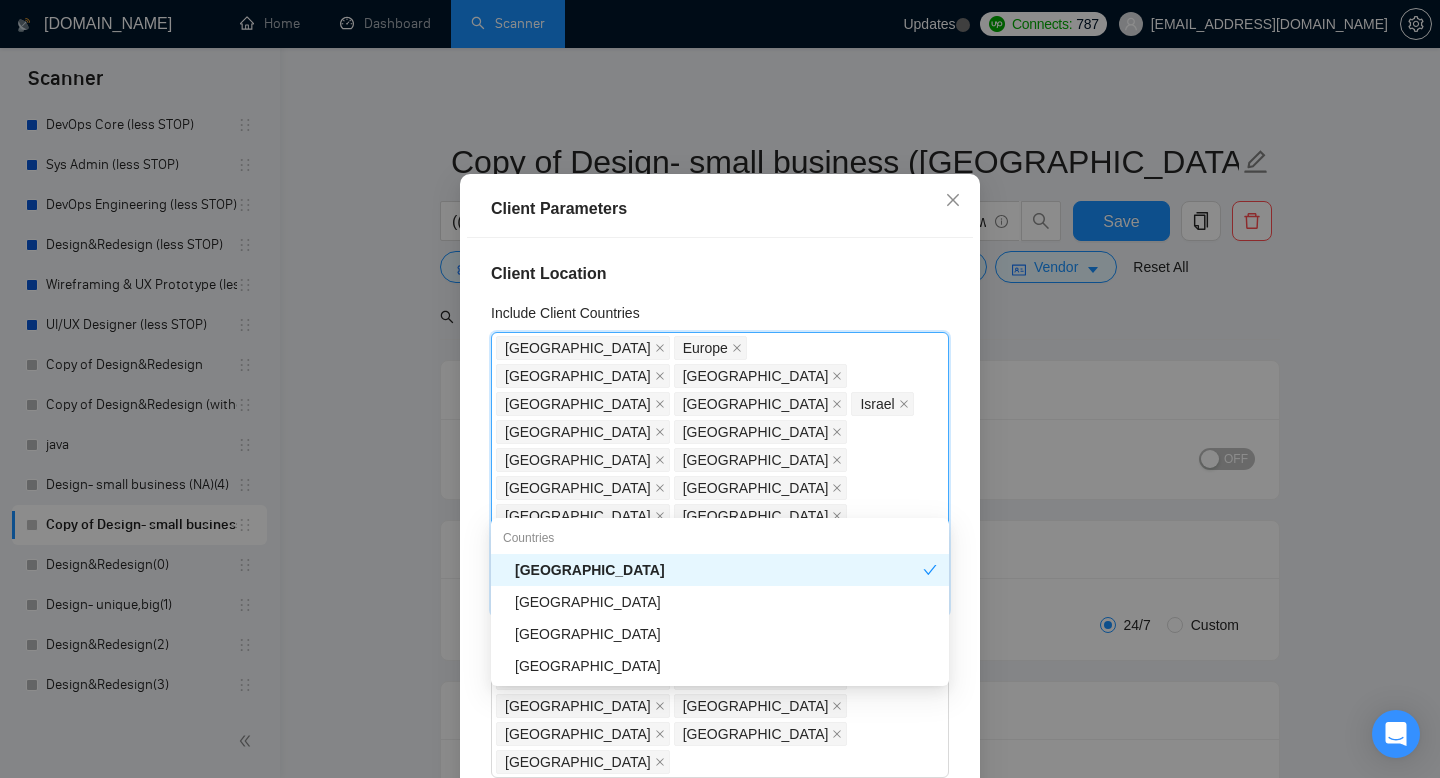 click on "[GEOGRAPHIC_DATA]" at bounding box center (719, 570) 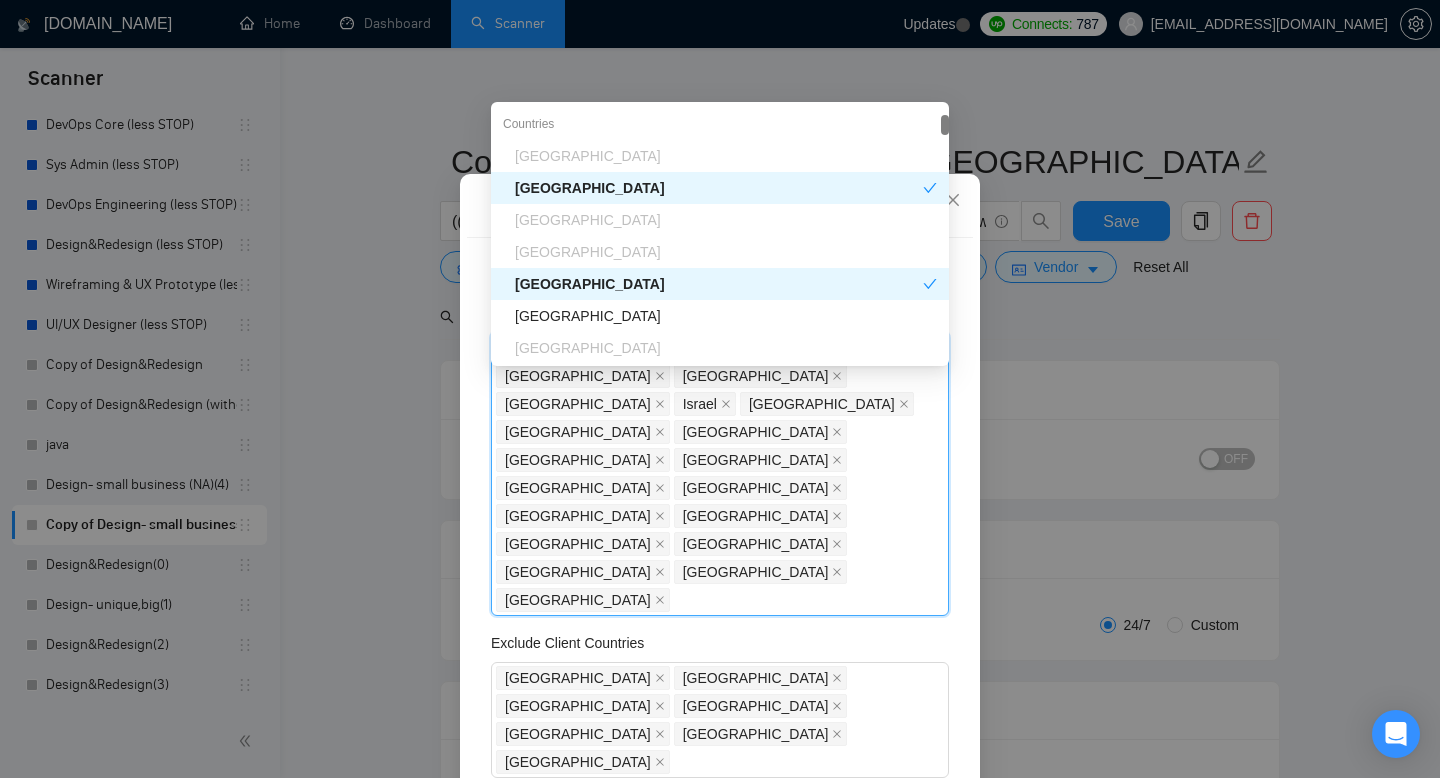 scroll, scrollTop: 257, scrollLeft: 0, axis: vertical 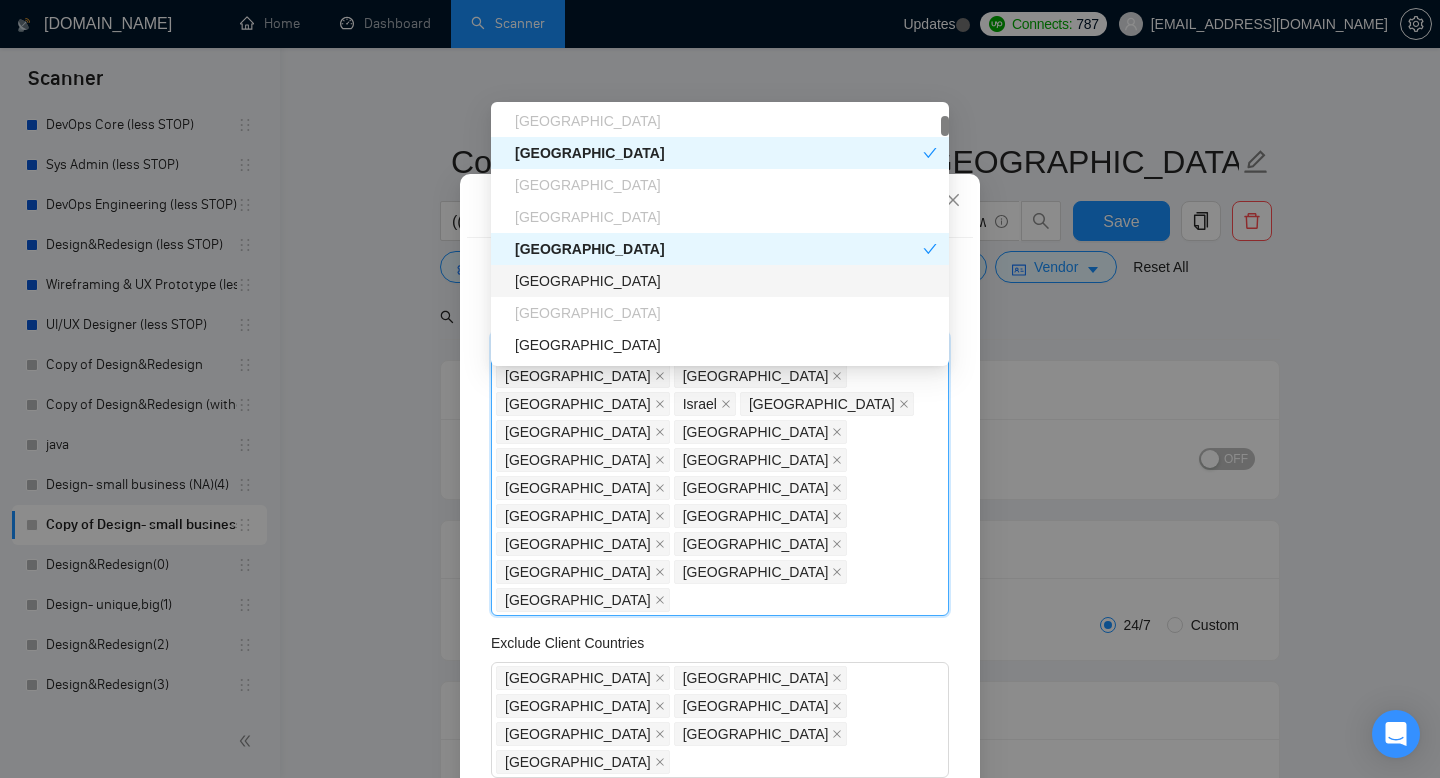 click on "[GEOGRAPHIC_DATA]" at bounding box center [726, 281] 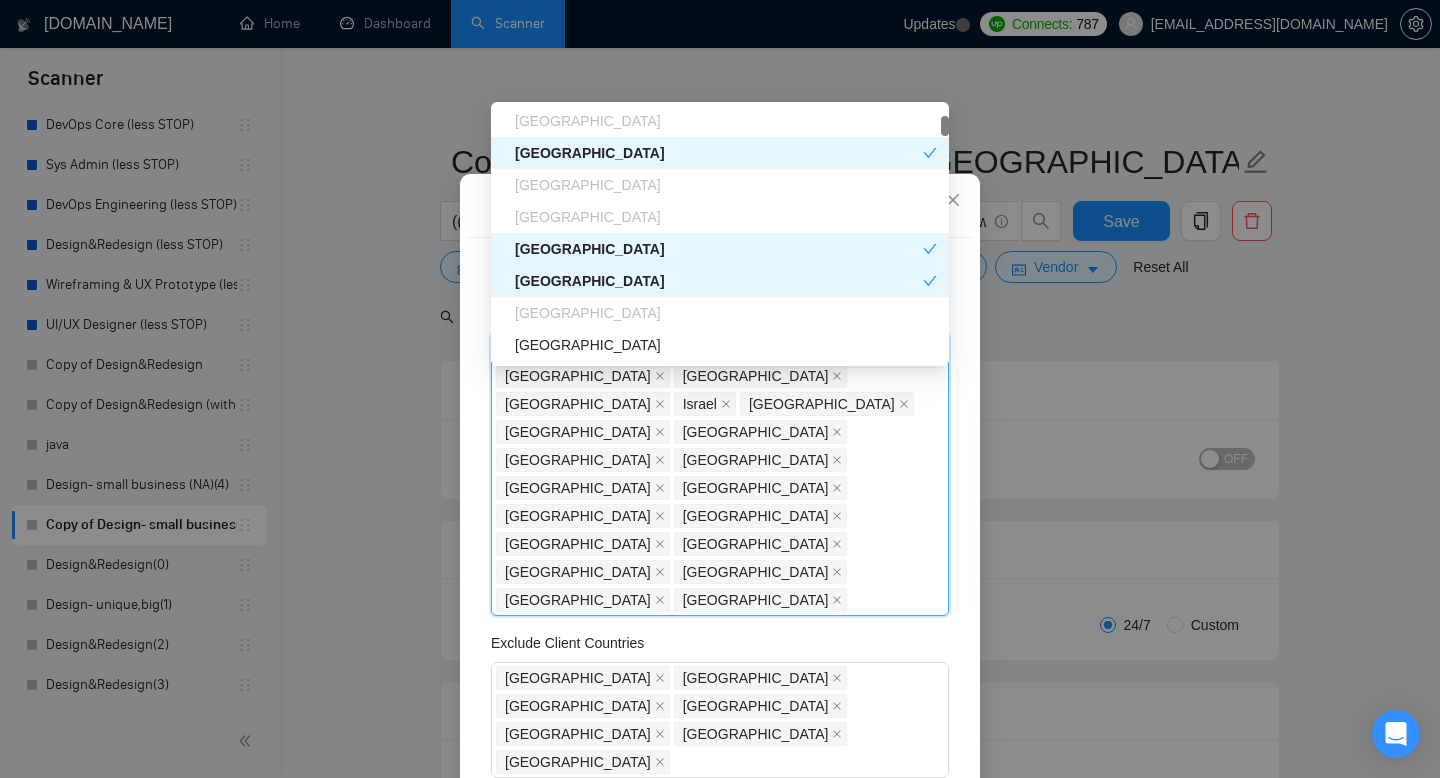click on "Client Location Include Client Countries [GEOGRAPHIC_DATA] [GEOGRAPHIC_DATA] [GEOGRAPHIC_DATA] [GEOGRAPHIC_DATA] [GEOGRAPHIC_DATA] [GEOGRAPHIC_DATA] [GEOGRAPHIC_DATA] [GEOGRAPHIC_DATA] [GEOGRAPHIC_DATA] [GEOGRAPHIC_DATA] [GEOGRAPHIC_DATA] [GEOGRAPHIC_DATA] [GEOGRAPHIC_DATA] [GEOGRAPHIC_DATA] [GEOGRAPHIC_DATA] [GEOGRAPHIC_DATA] [GEOGRAPHIC_DATA] [GEOGRAPHIC_DATA] [GEOGRAPHIC_DATA] [GEOGRAPHIC_DATA] [GEOGRAPHIC_DATA]   Exclude Client Countries [GEOGRAPHIC_DATA] [GEOGRAPHIC_DATA] [GEOGRAPHIC_DATA] [GEOGRAPHIC_DATA] [GEOGRAPHIC_DATA] [GEOGRAPHIC_DATA] [GEOGRAPHIC_DATA]   Client Rating Client Min Average Feedback Include clients with no feedback Client Payment Details Payment Verified Hire Rate Stats   Client Total Spent $ 5000 Min - $ 1000000 Max Client Hire Rate New Mid Rates High Rates Max Rates     Avg Hourly Rate Paid New $ Min - $ Max Include Clients without Sufficient History Client Profile Client Industry New   Any industry Client Company Size   Any company size Enterprise Clients New   Any clients" at bounding box center [720, 510] 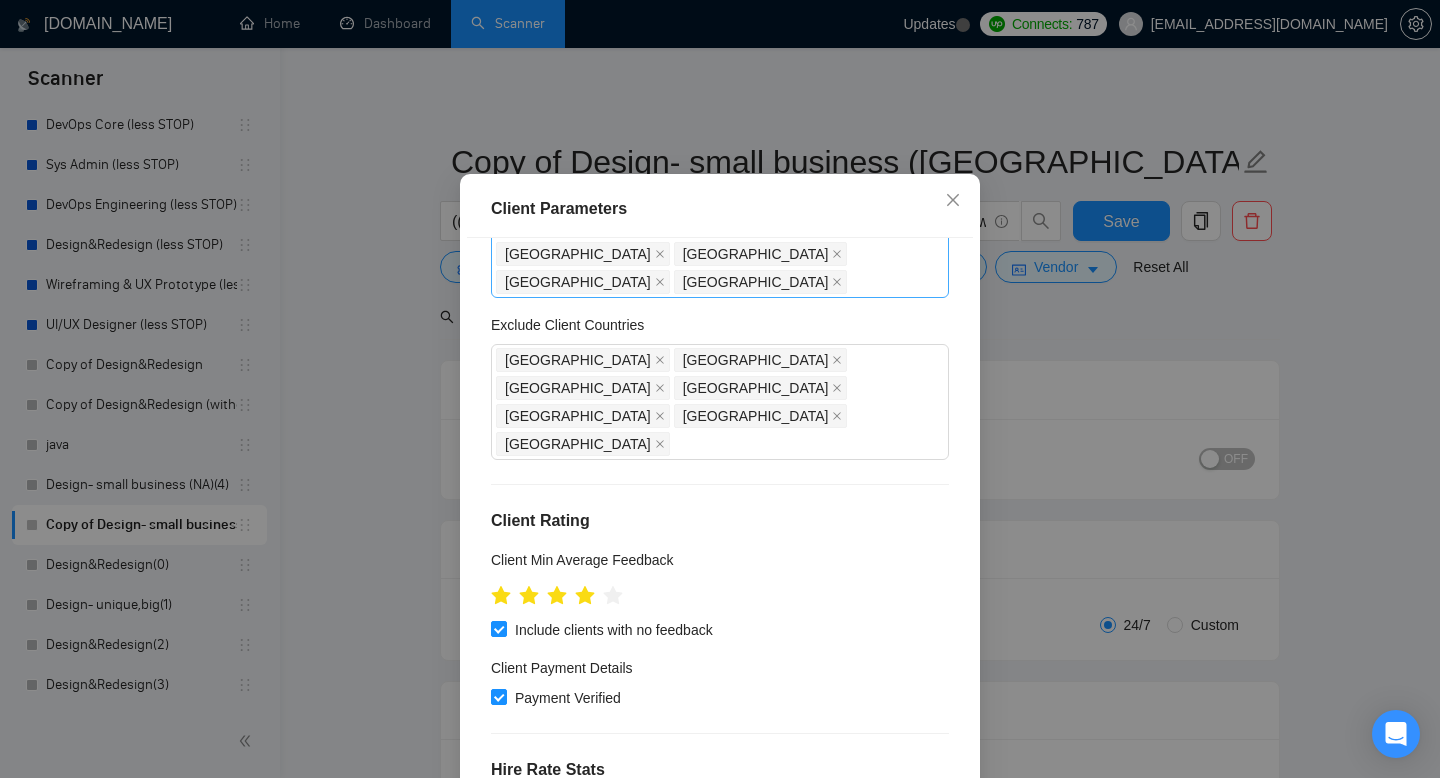 scroll, scrollTop: 841, scrollLeft: 0, axis: vertical 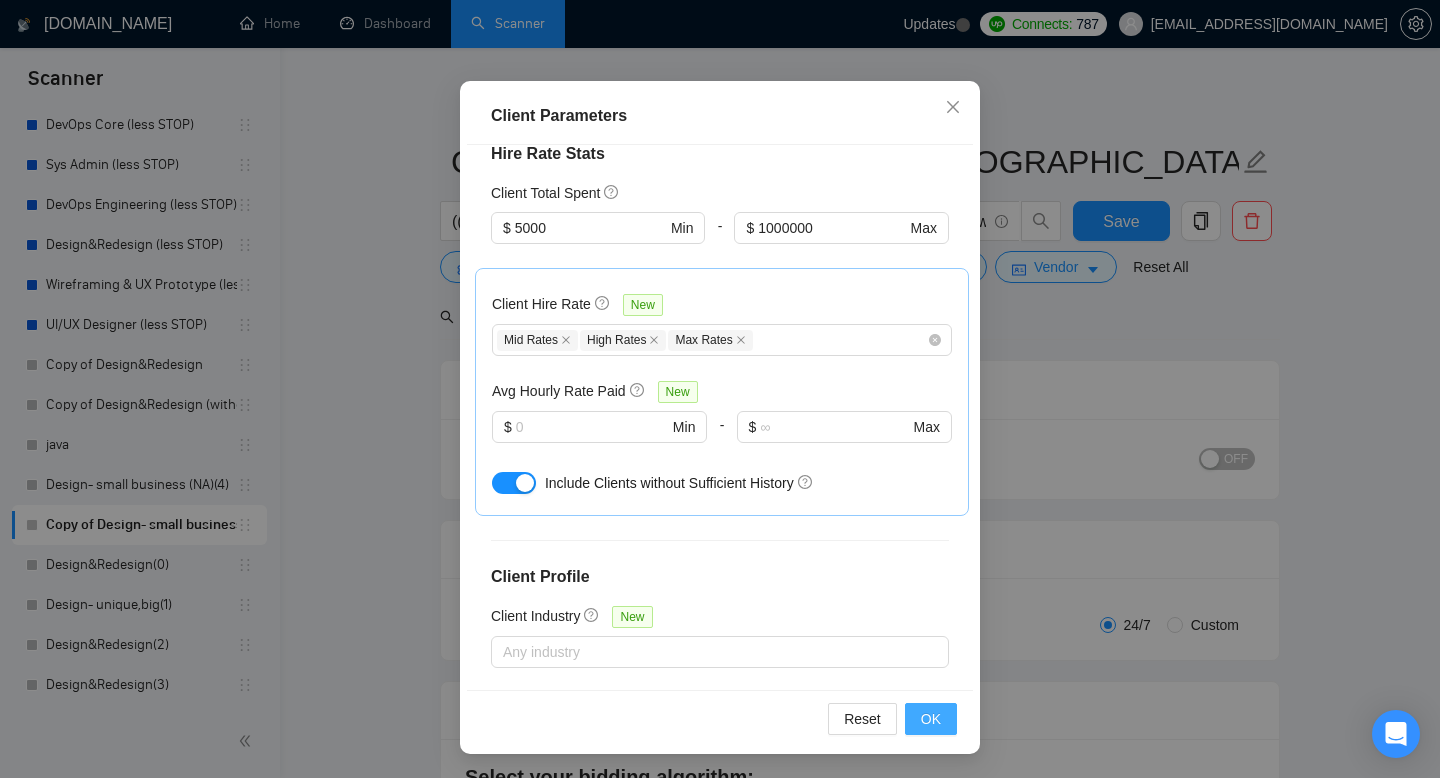click on "OK" at bounding box center (931, 719) 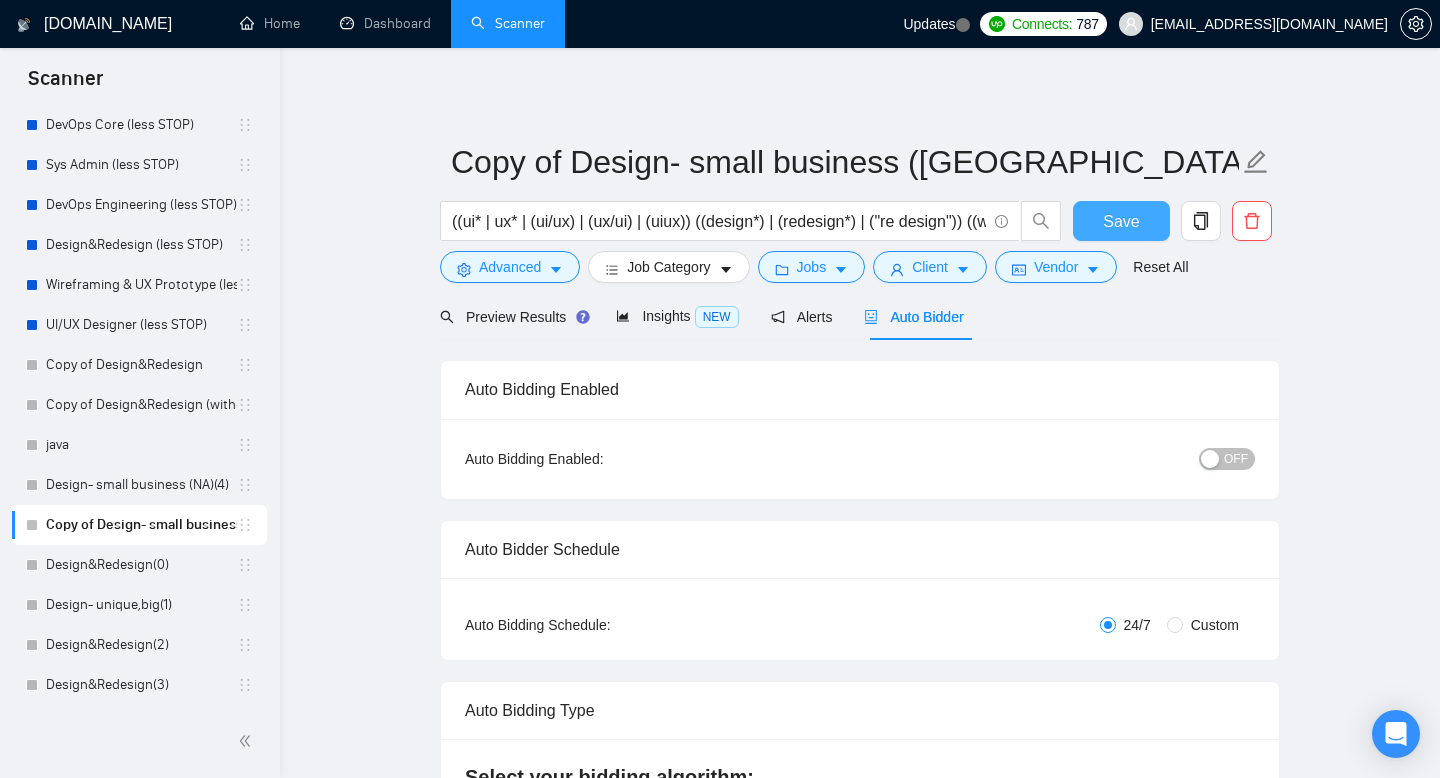click on "Save" at bounding box center (1121, 221) 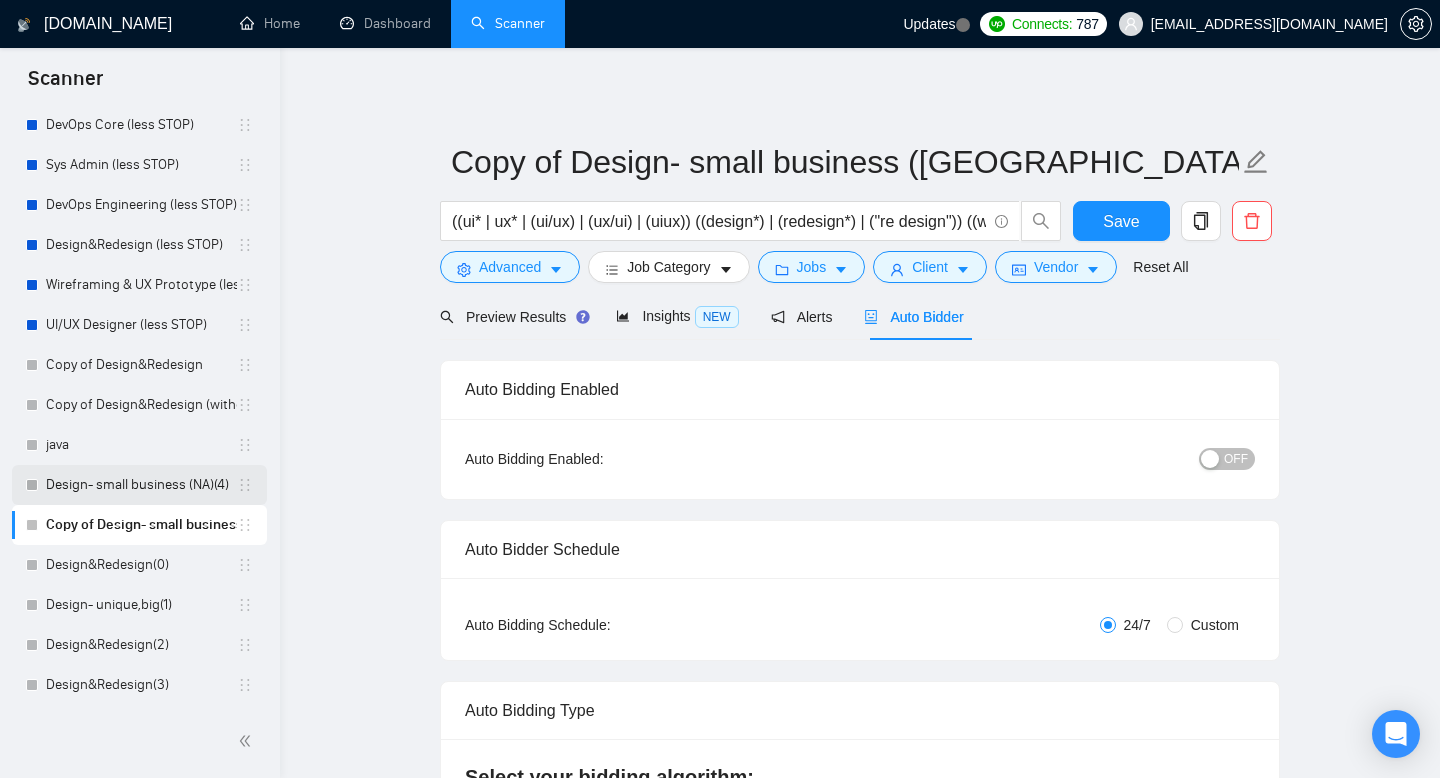 click on "Design- small business (NA)(4)" at bounding box center (141, 485) 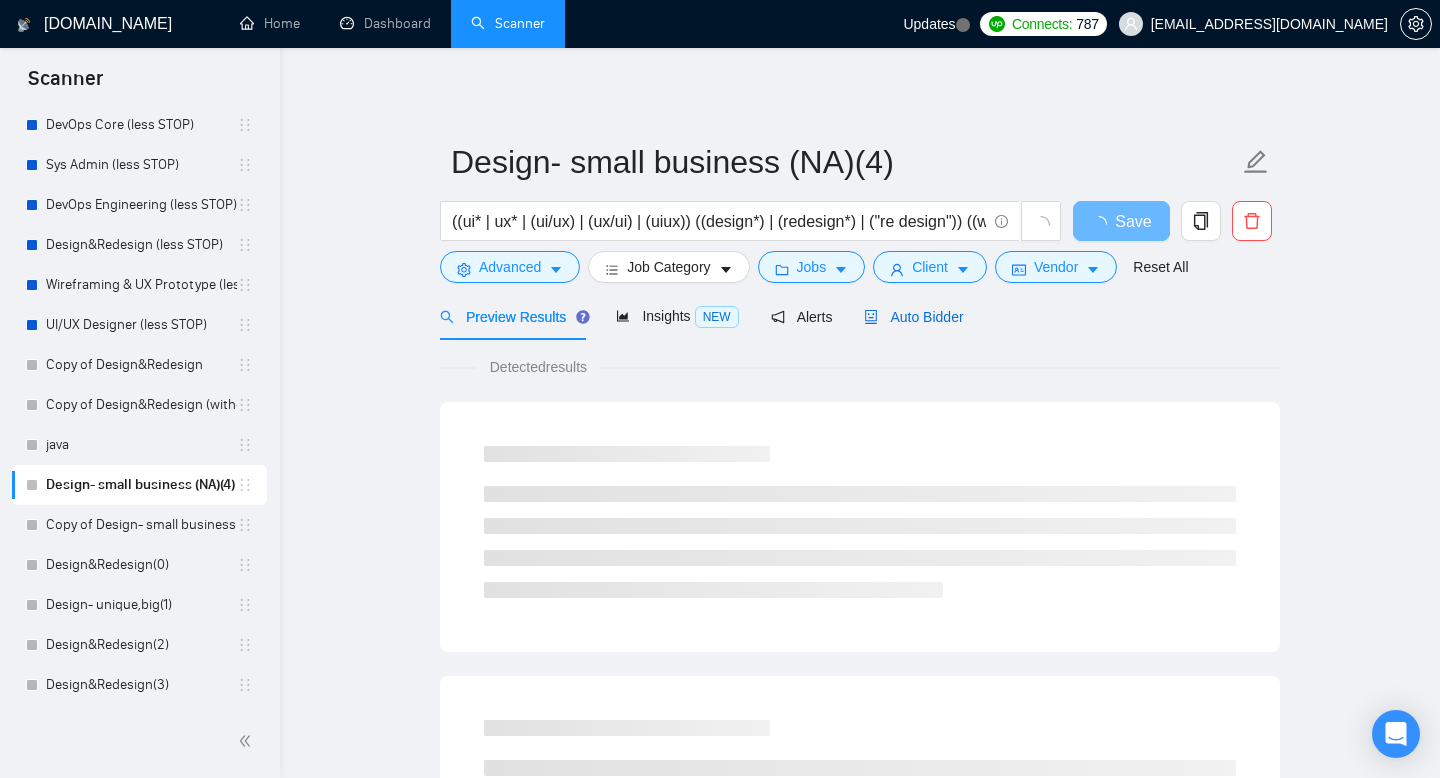 click on "Auto Bidder" at bounding box center [913, 317] 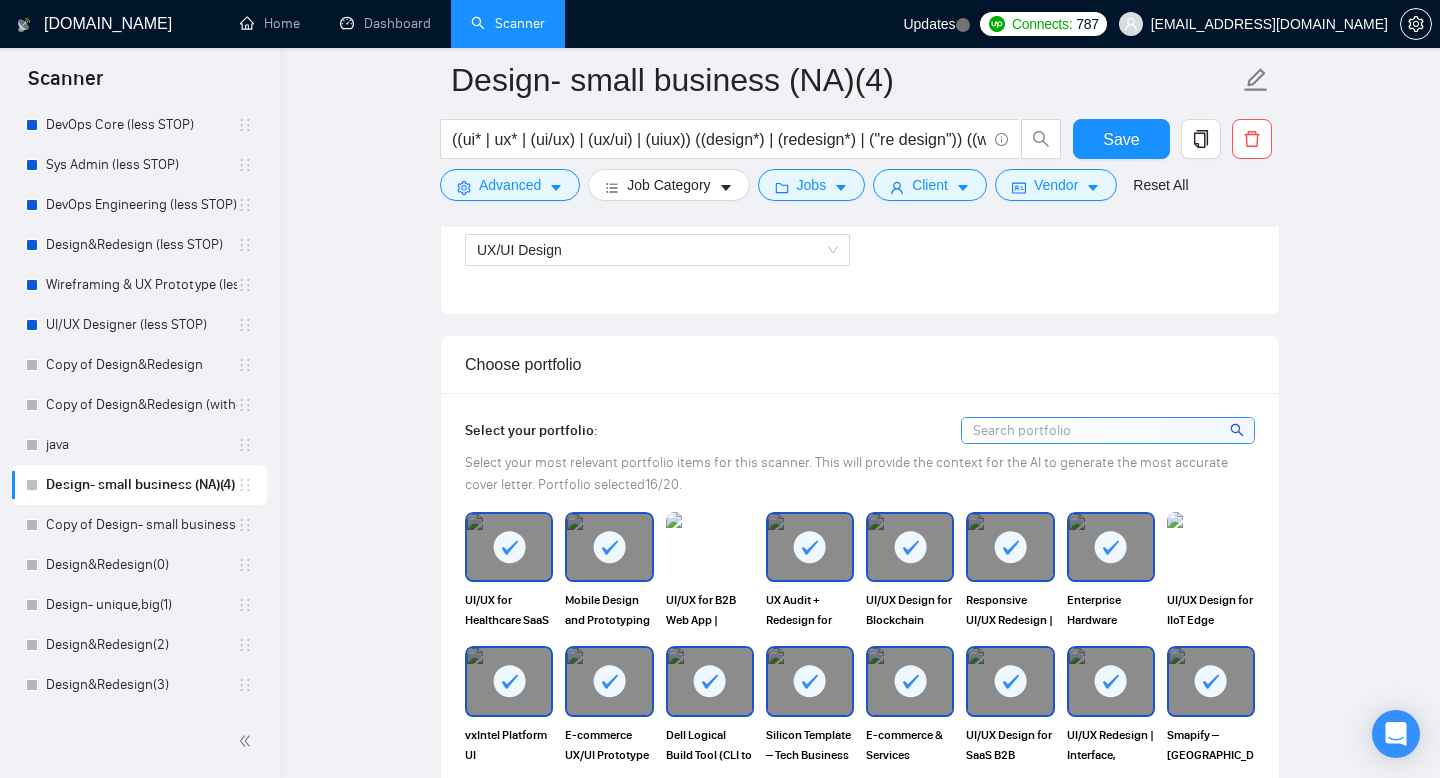 scroll, scrollTop: 1258, scrollLeft: 0, axis: vertical 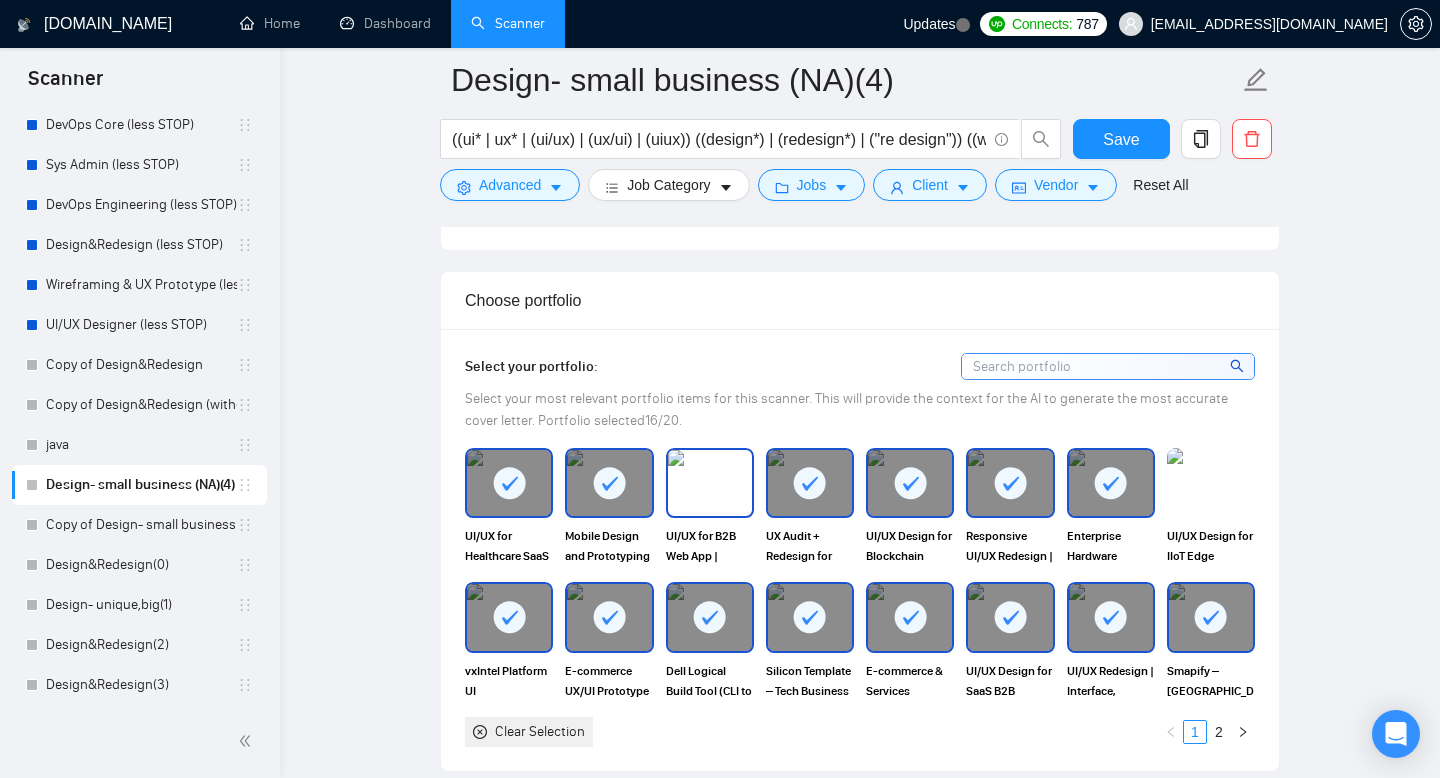 click at bounding box center (710, 483) 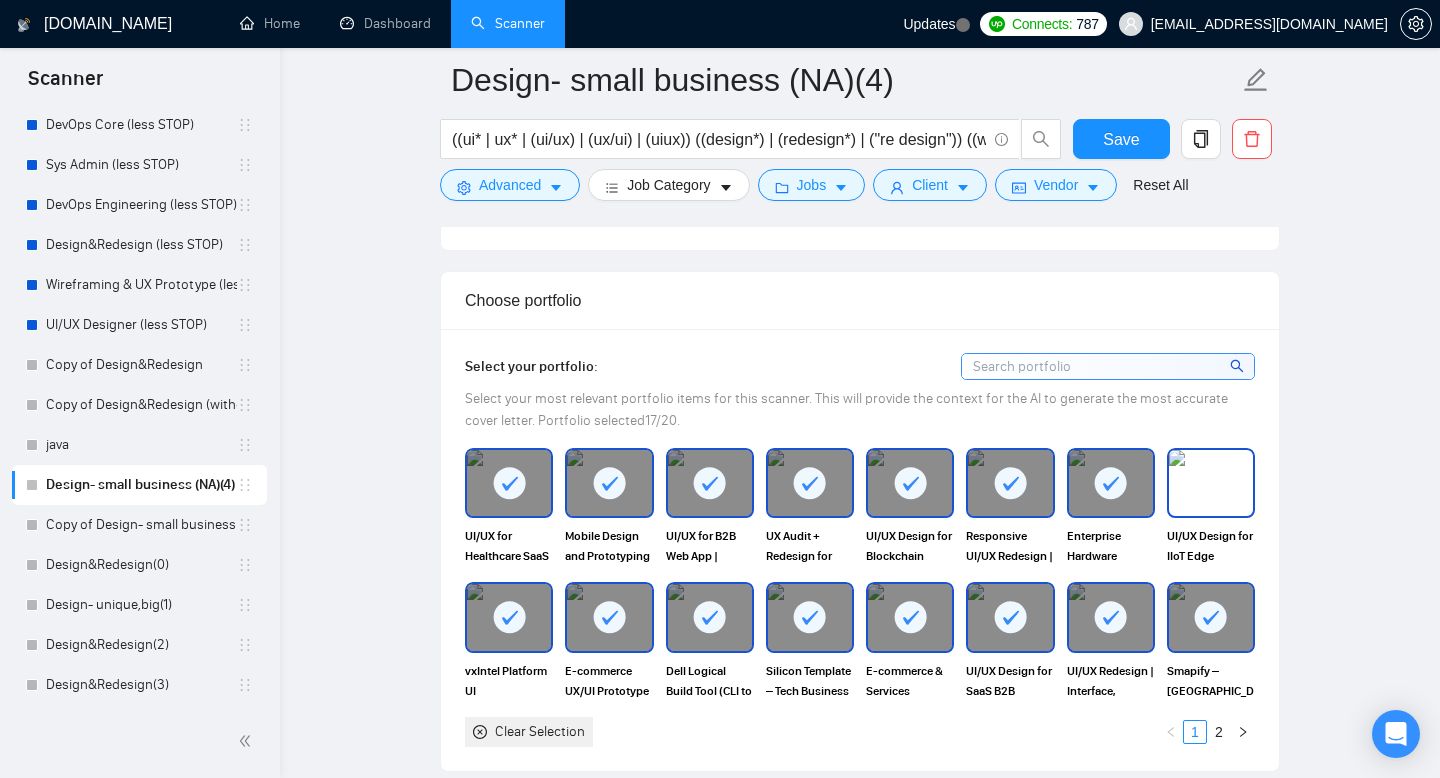 click at bounding box center (1211, 483) 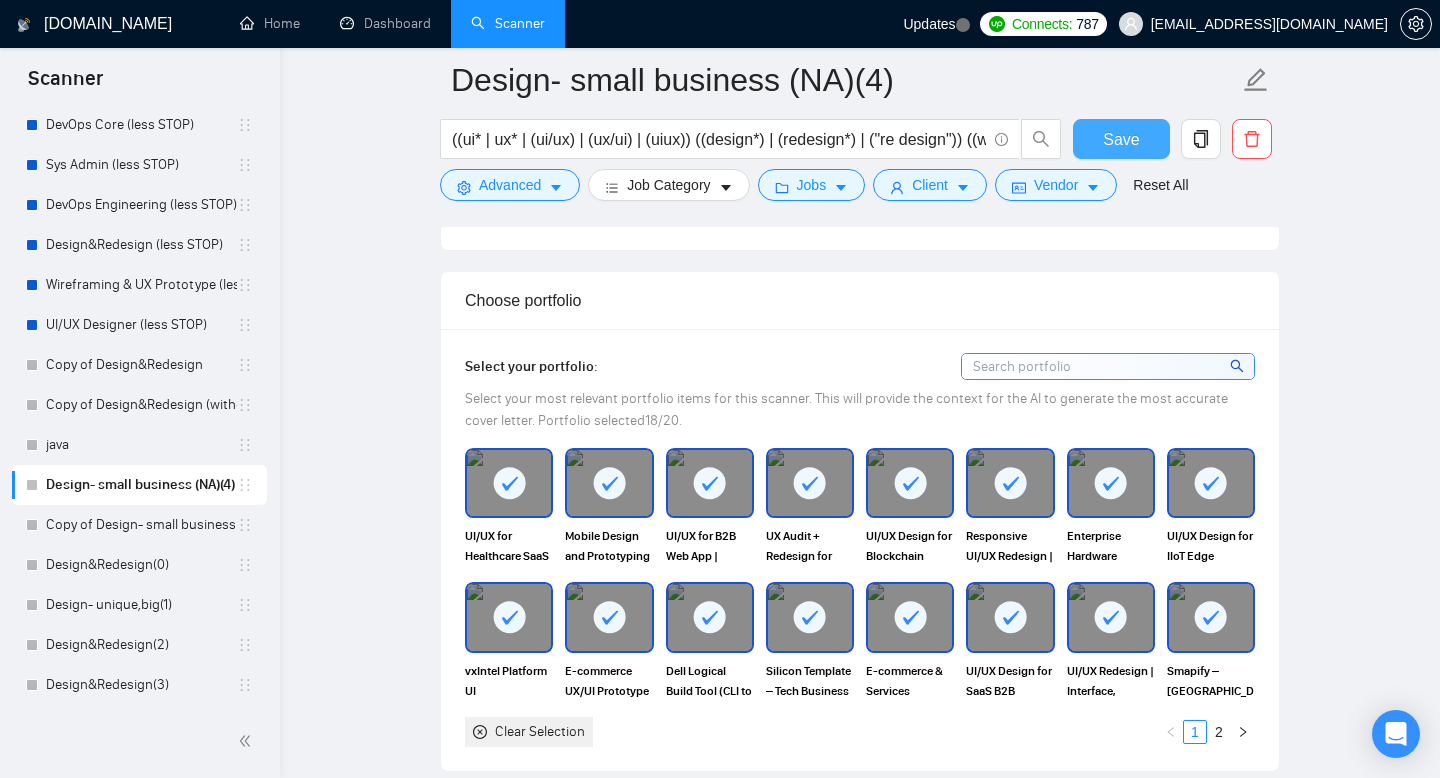 click on "Save" at bounding box center (1121, 139) 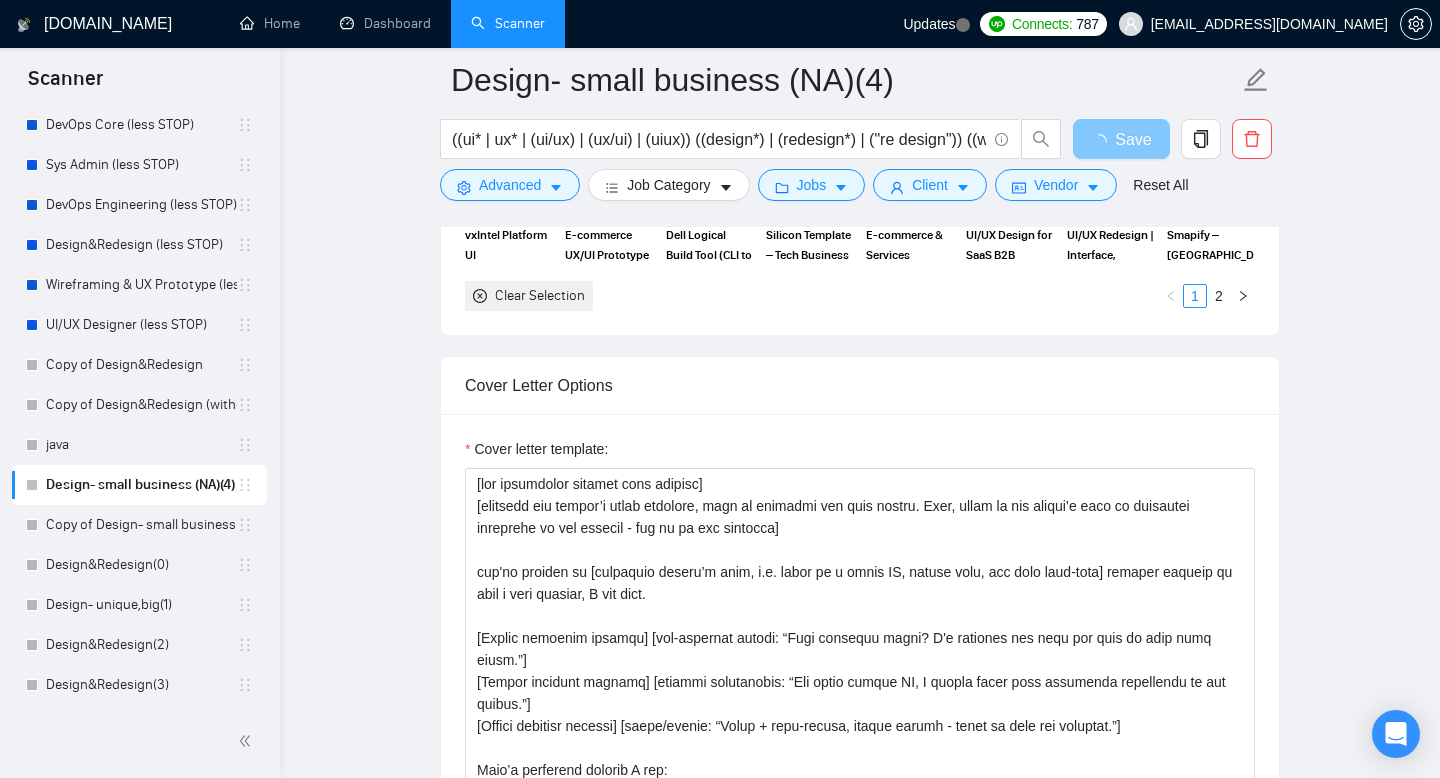 scroll, scrollTop: 1779, scrollLeft: 0, axis: vertical 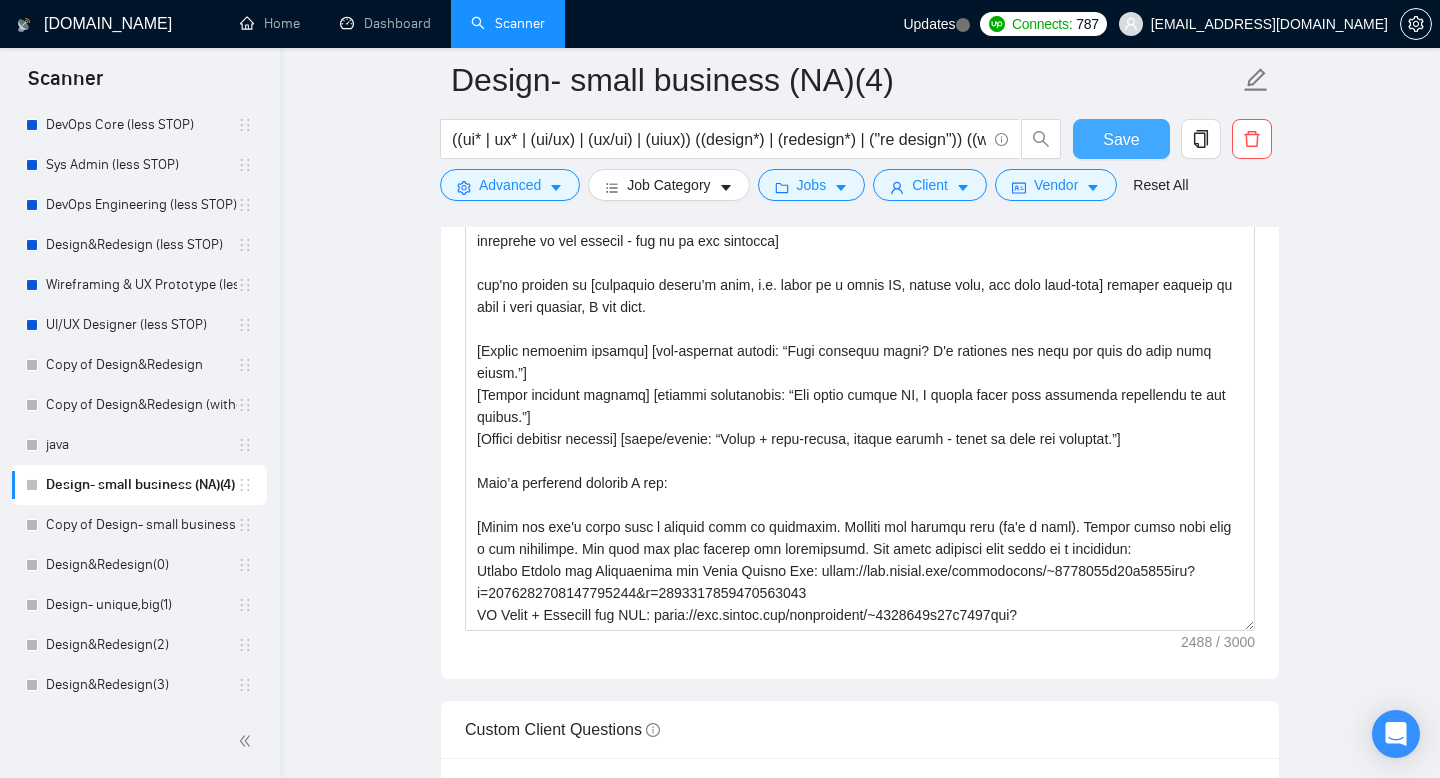 type 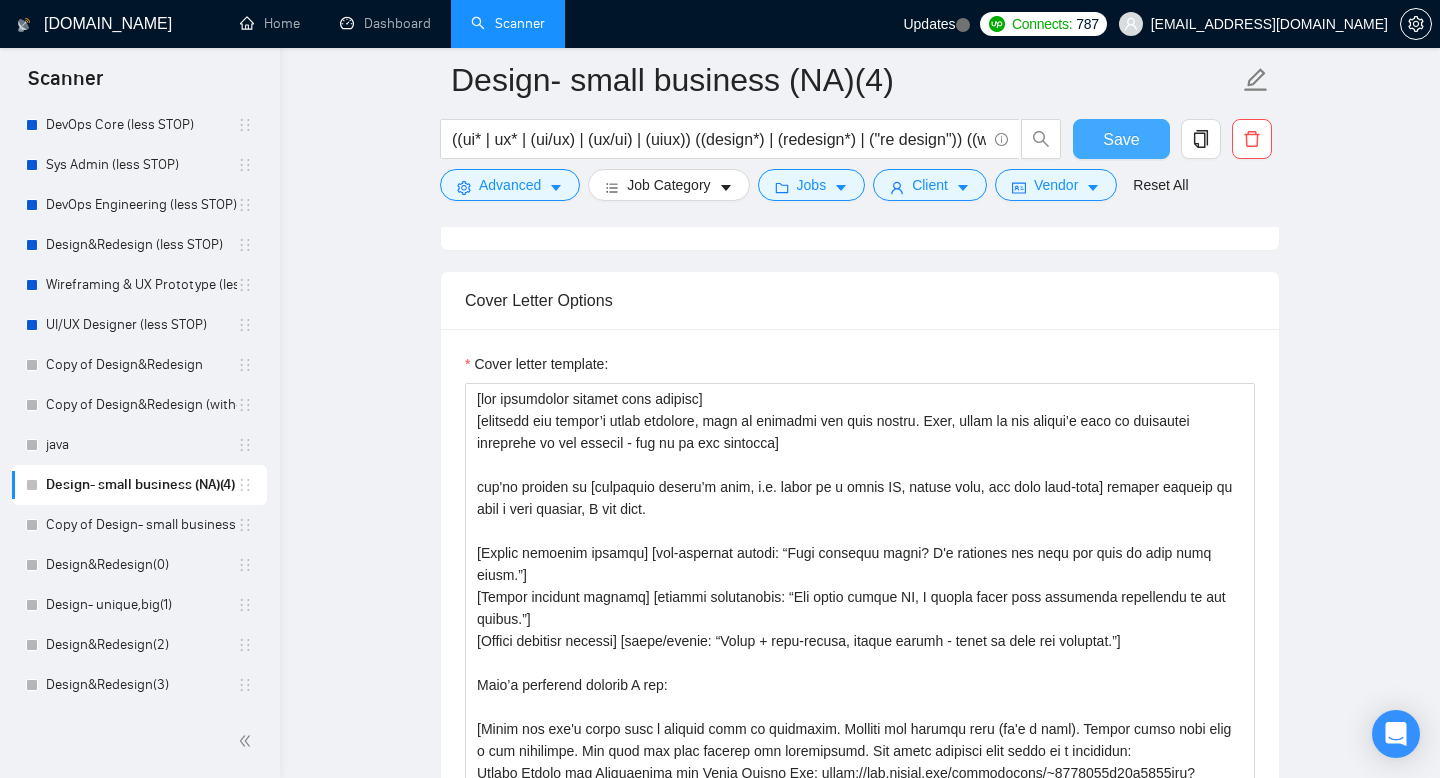 scroll, scrollTop: 1736, scrollLeft: 0, axis: vertical 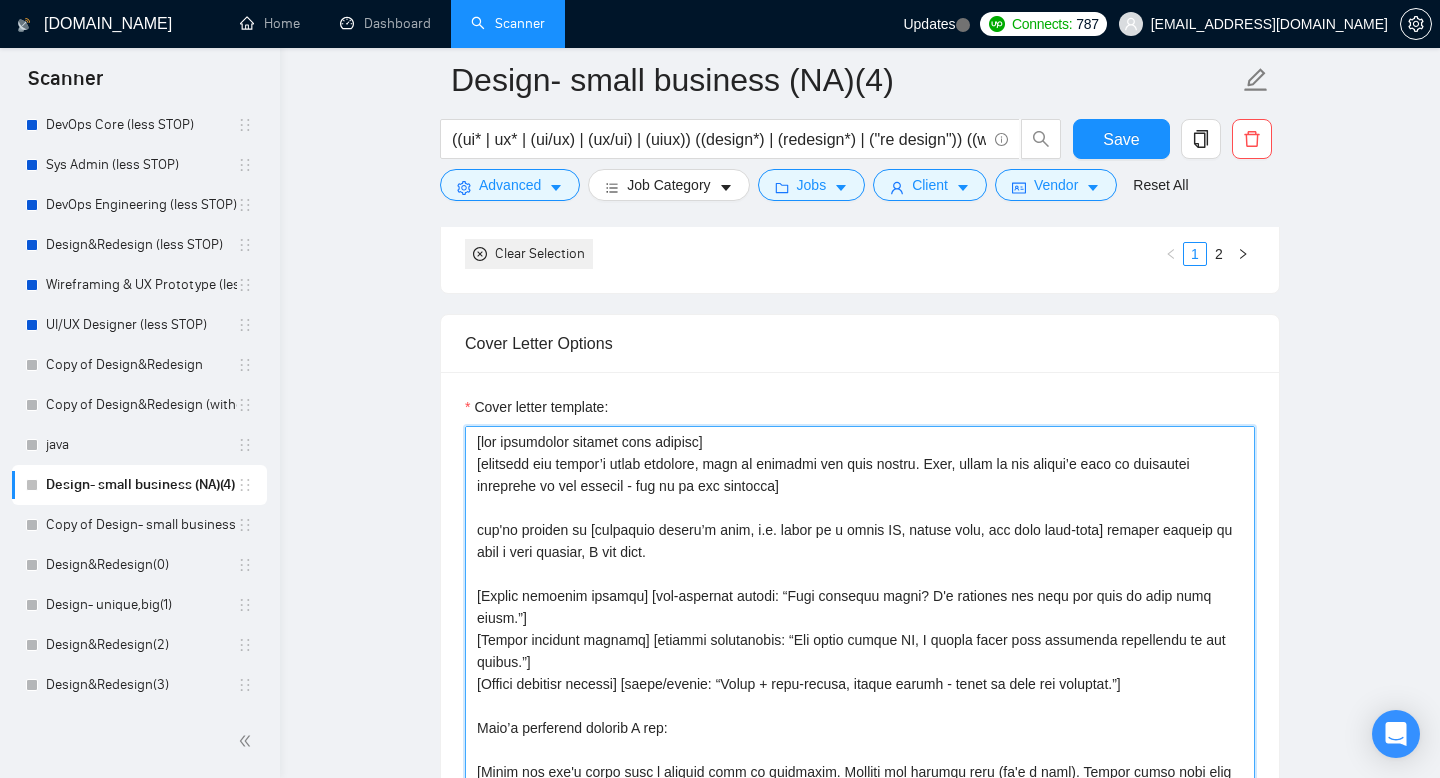 click on "Cover letter template:" at bounding box center [860, 651] 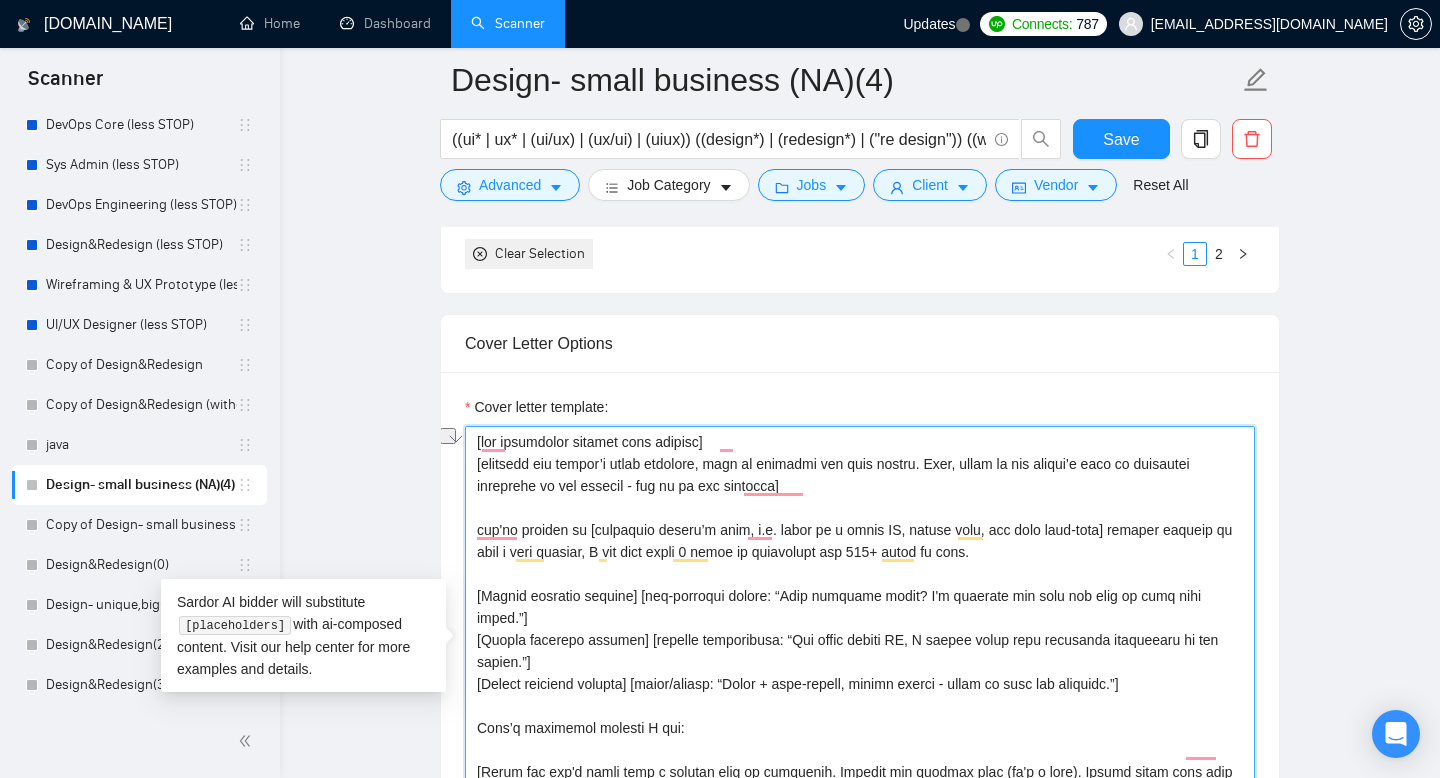 drag, startPoint x: 669, startPoint y: 553, endPoint x: 607, endPoint y: 549, distance: 62.1289 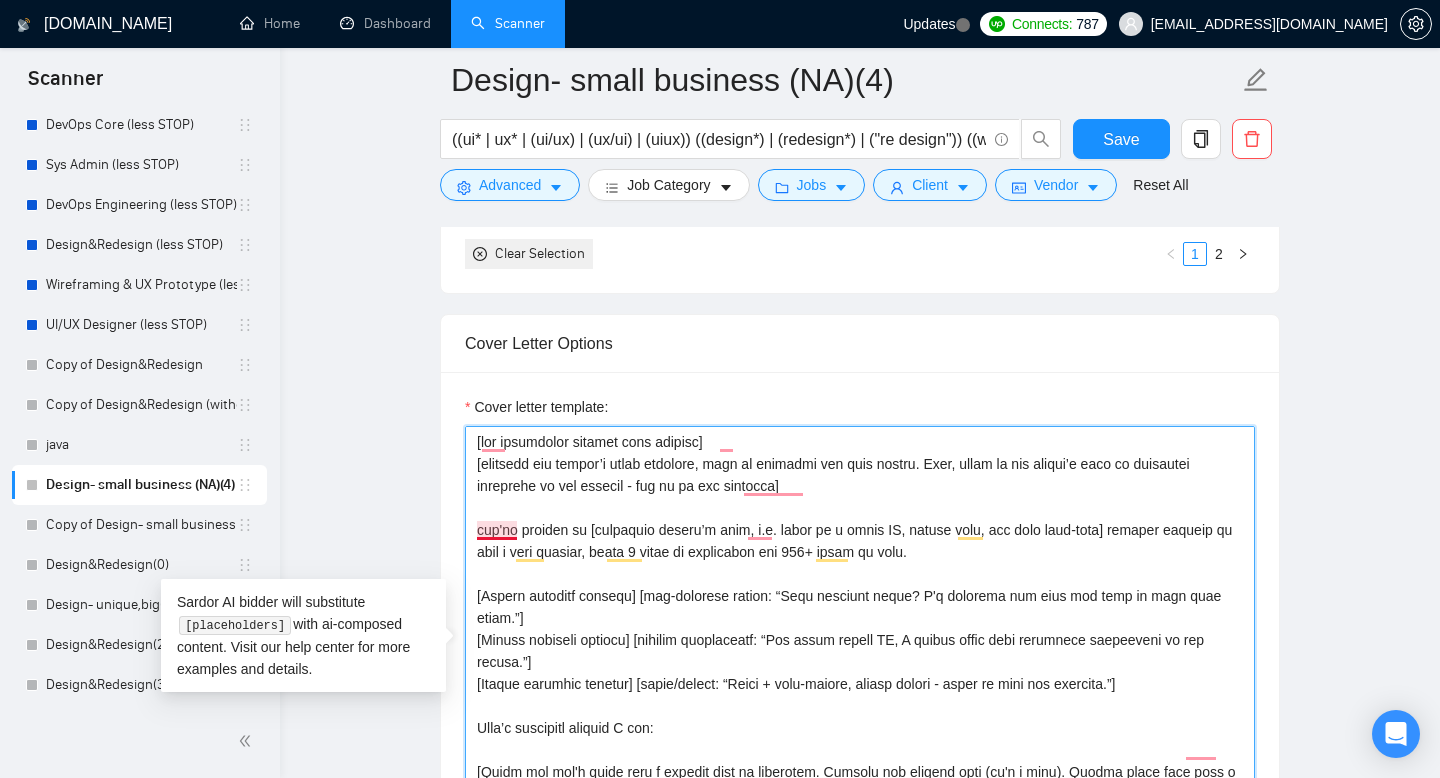 drag, startPoint x: 568, startPoint y: 529, endPoint x: 467, endPoint y: 522, distance: 101.24229 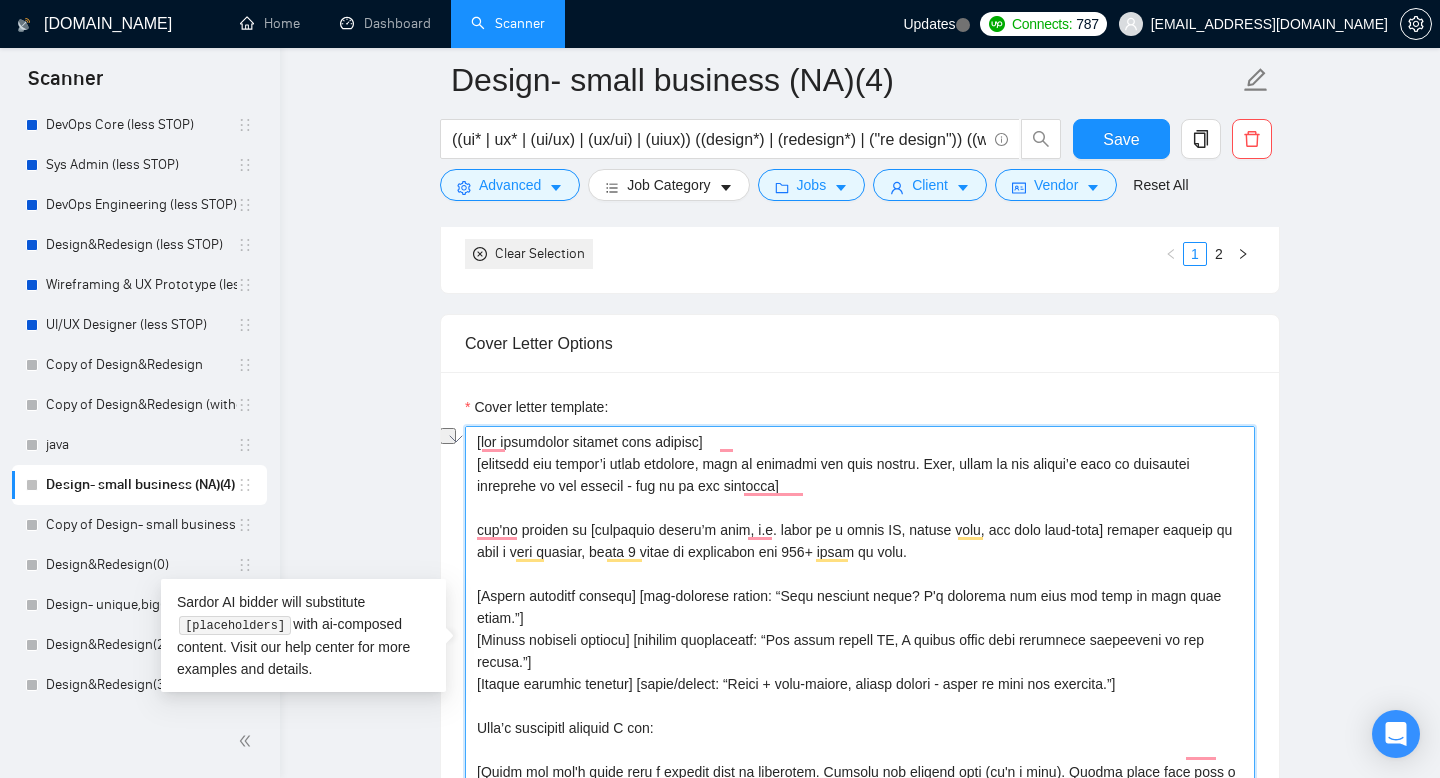 paste on "I can help" 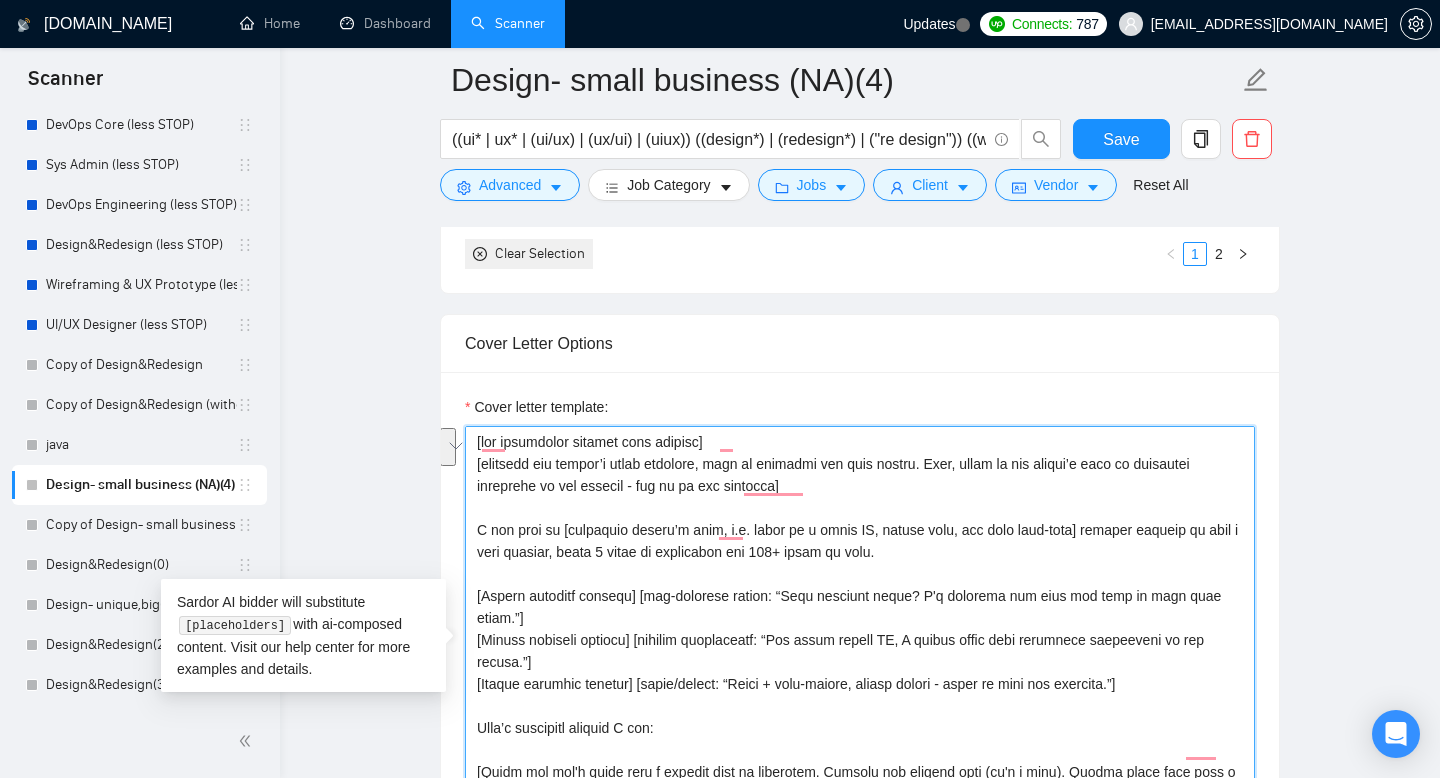 drag, startPoint x: 919, startPoint y: 555, endPoint x: 474, endPoint y: 526, distance: 445.94394 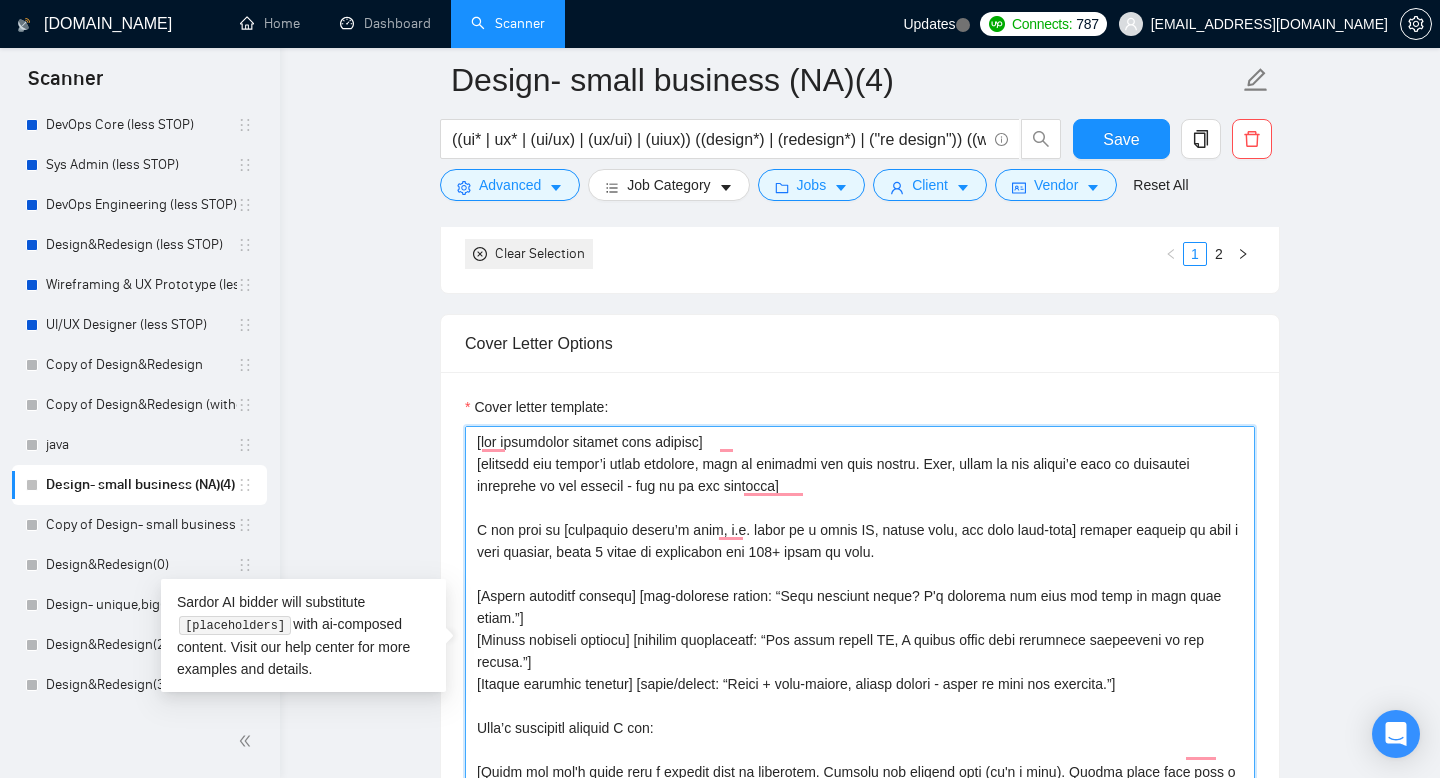 click on "Cover Letter Options Cover letter template:" at bounding box center [860, 619] 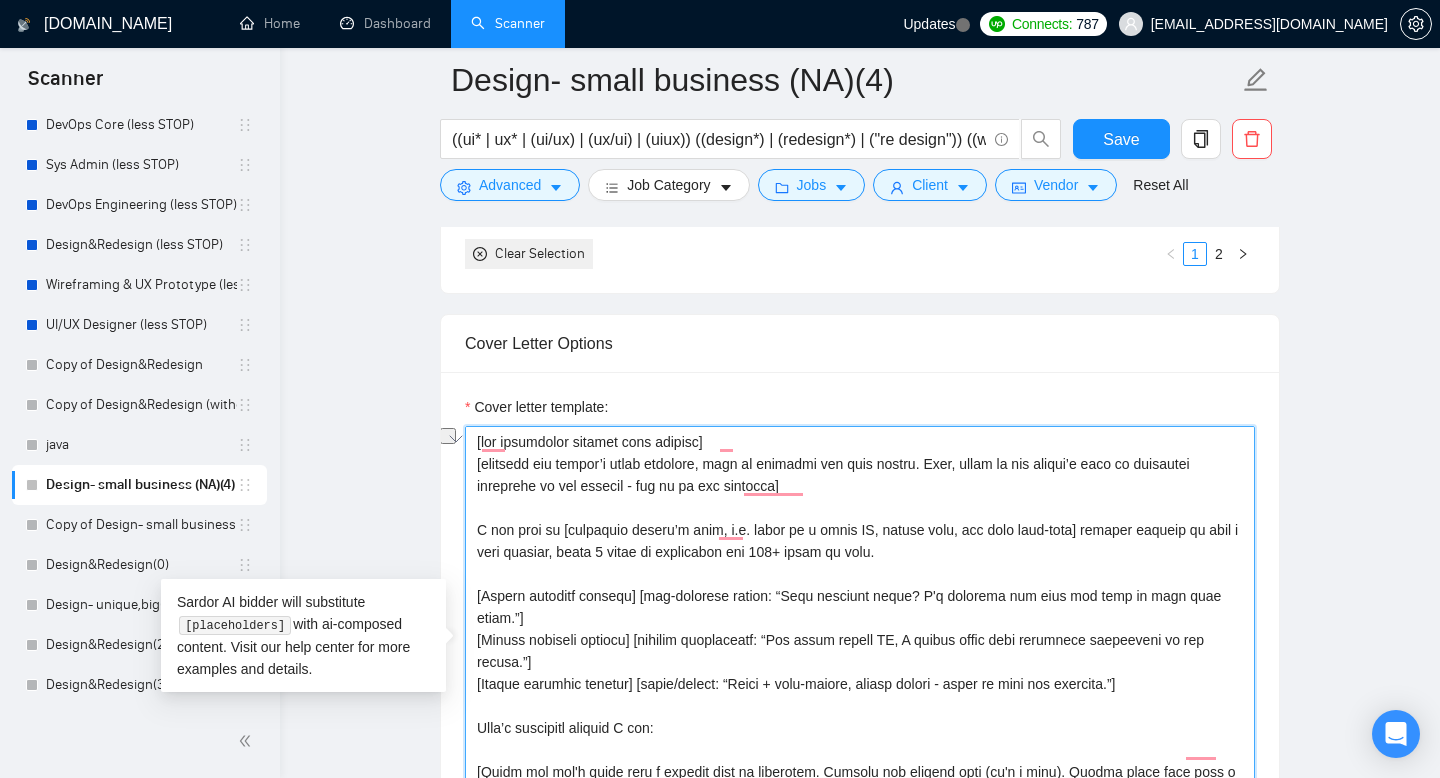 click on "Cover letter template:" at bounding box center (860, 651) 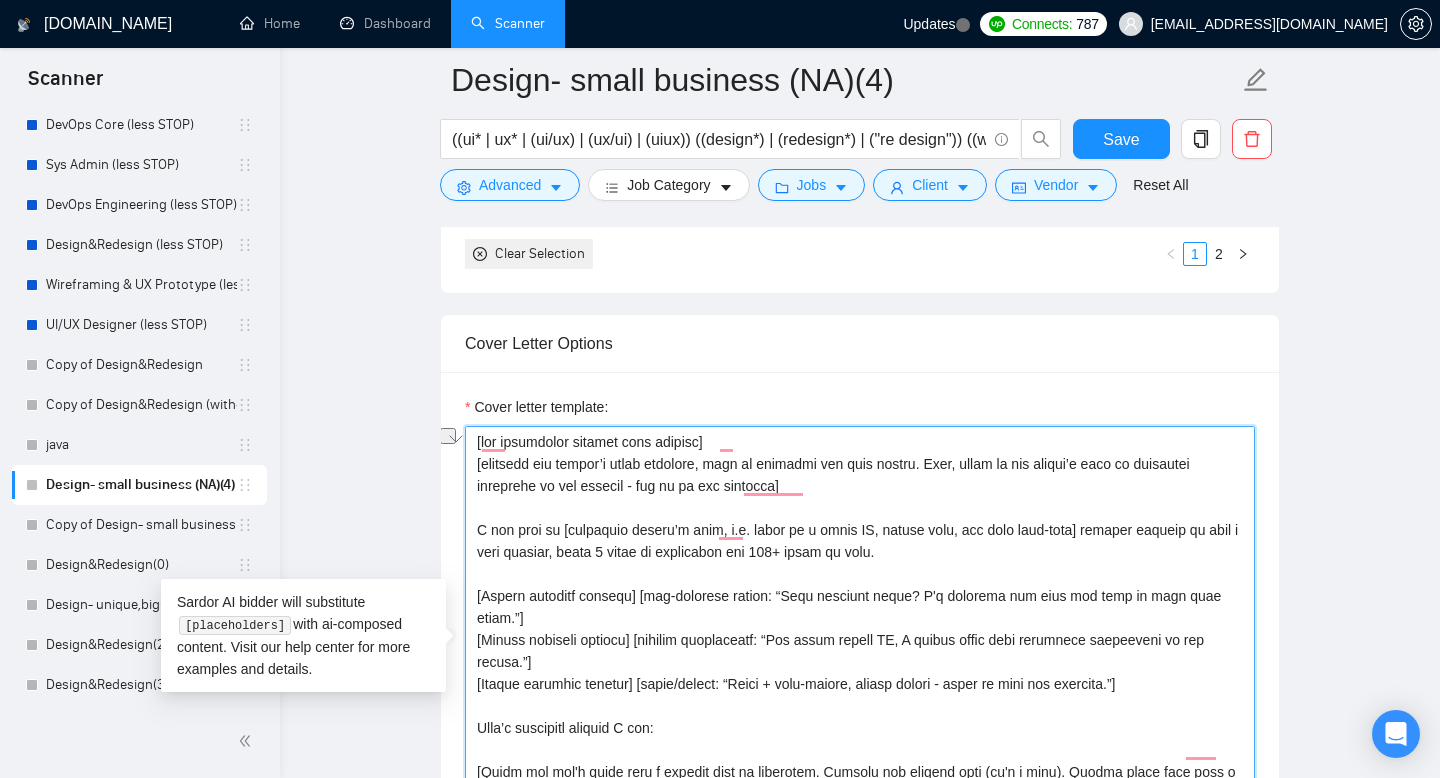 drag, startPoint x: 555, startPoint y: 526, endPoint x: 476, endPoint y: 527, distance: 79.00633 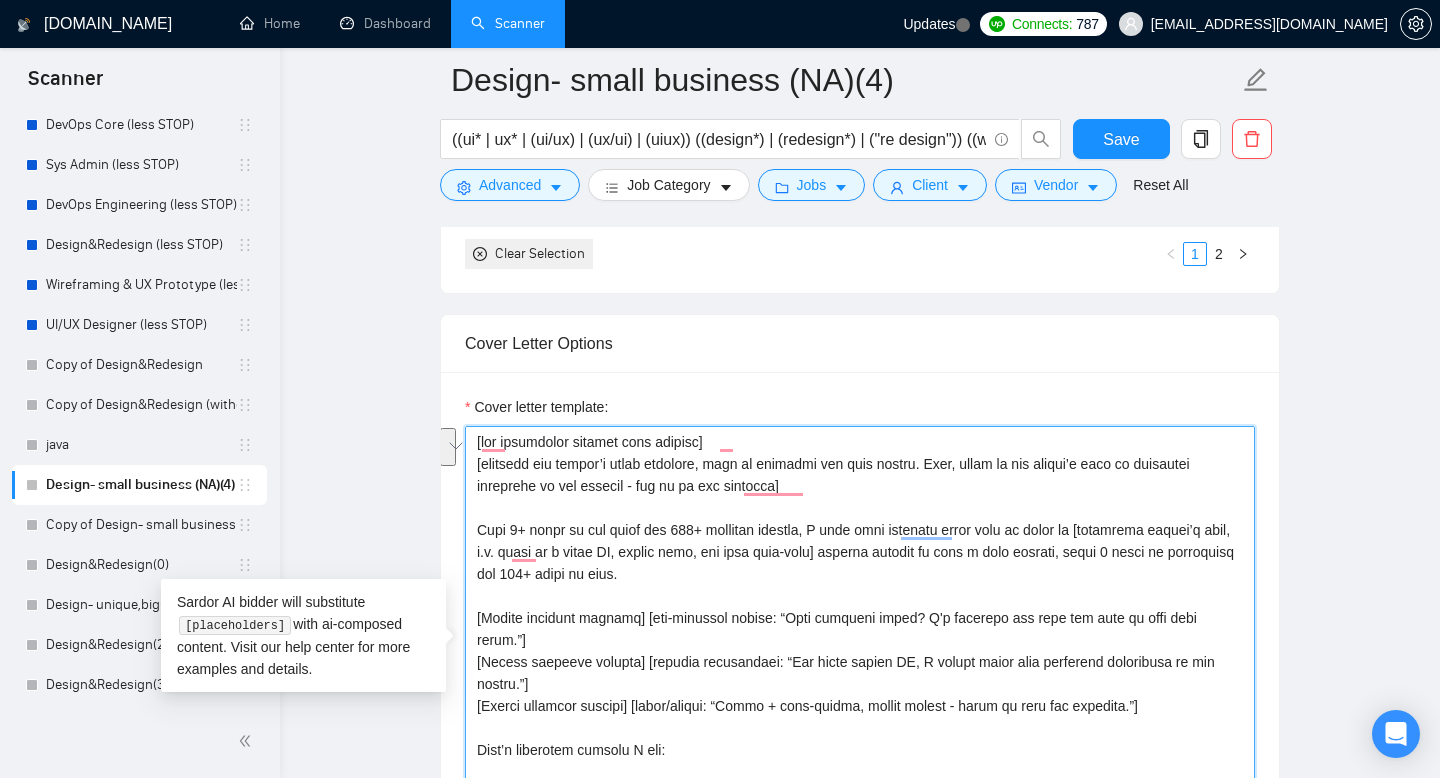 drag, startPoint x: 881, startPoint y: 554, endPoint x: 1116, endPoint y: 563, distance: 235.17227 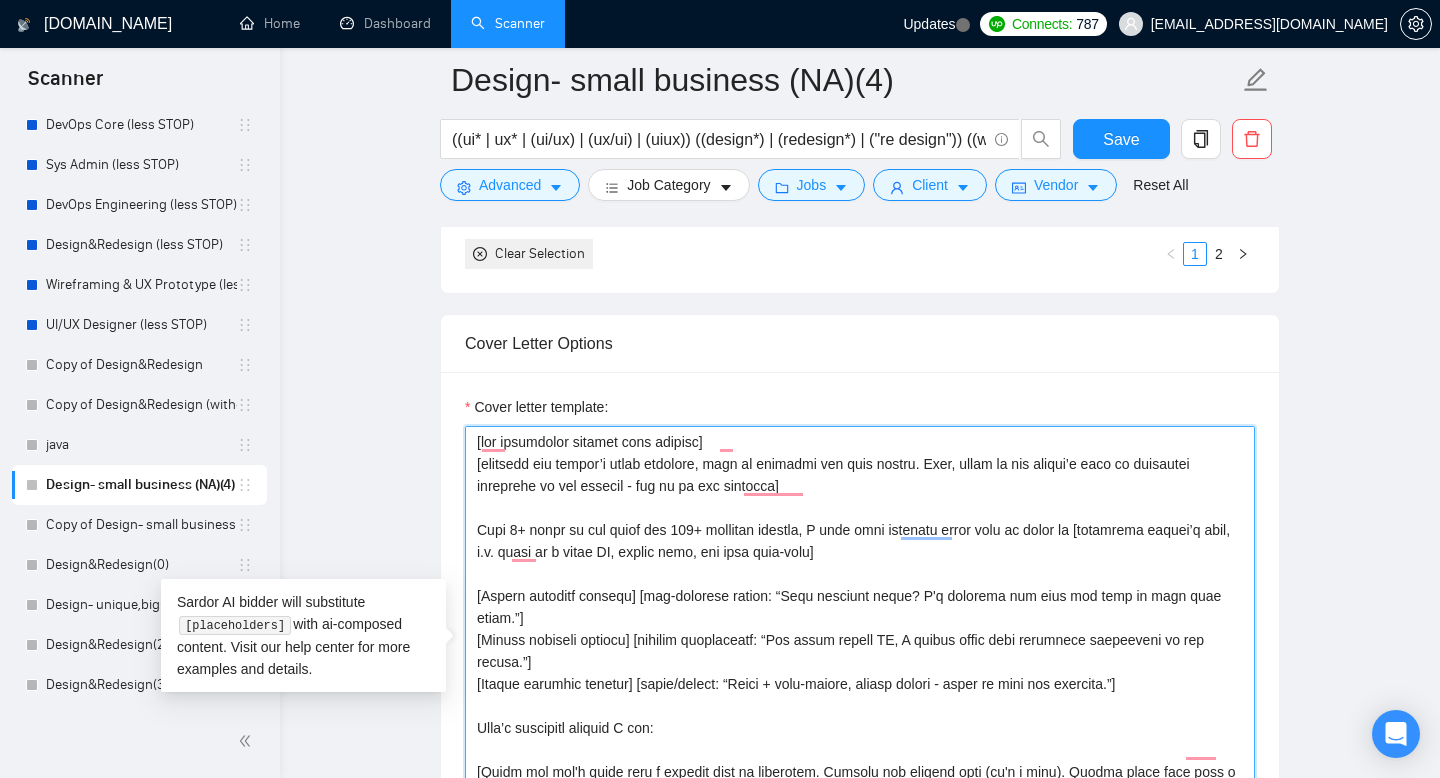 click on "Cover letter template:" at bounding box center [860, 651] 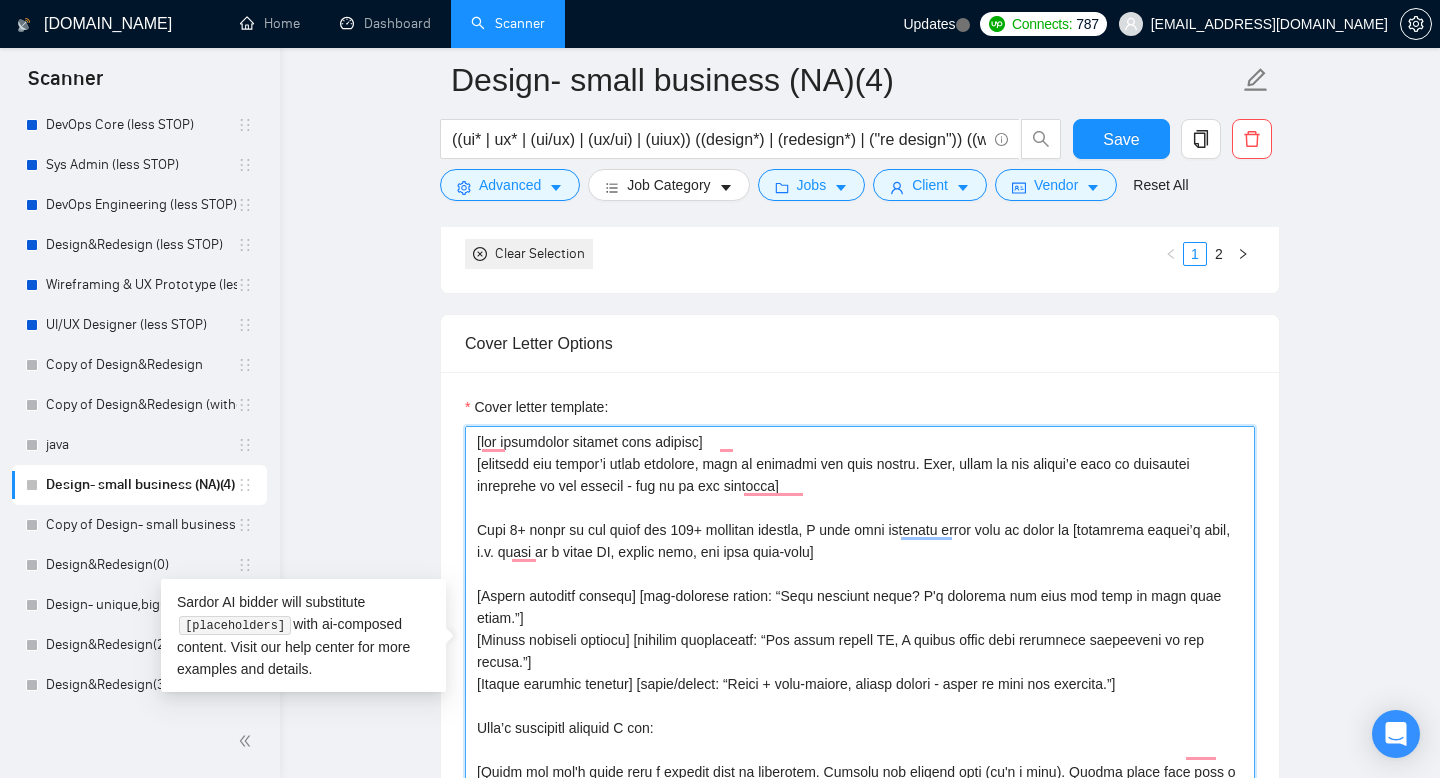 click on "Cover letter template:" at bounding box center (860, 651) 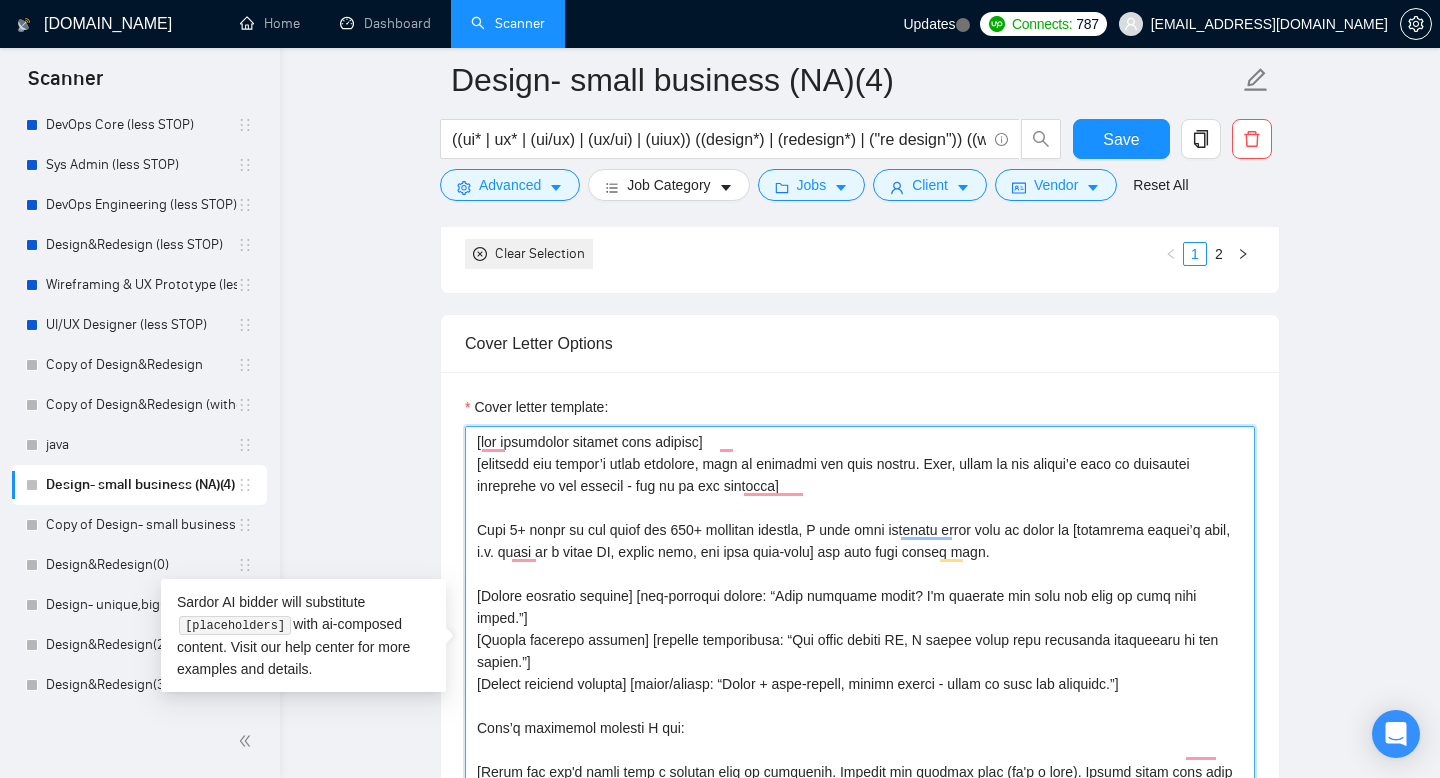 scroll, scrollTop: 38, scrollLeft: 0, axis: vertical 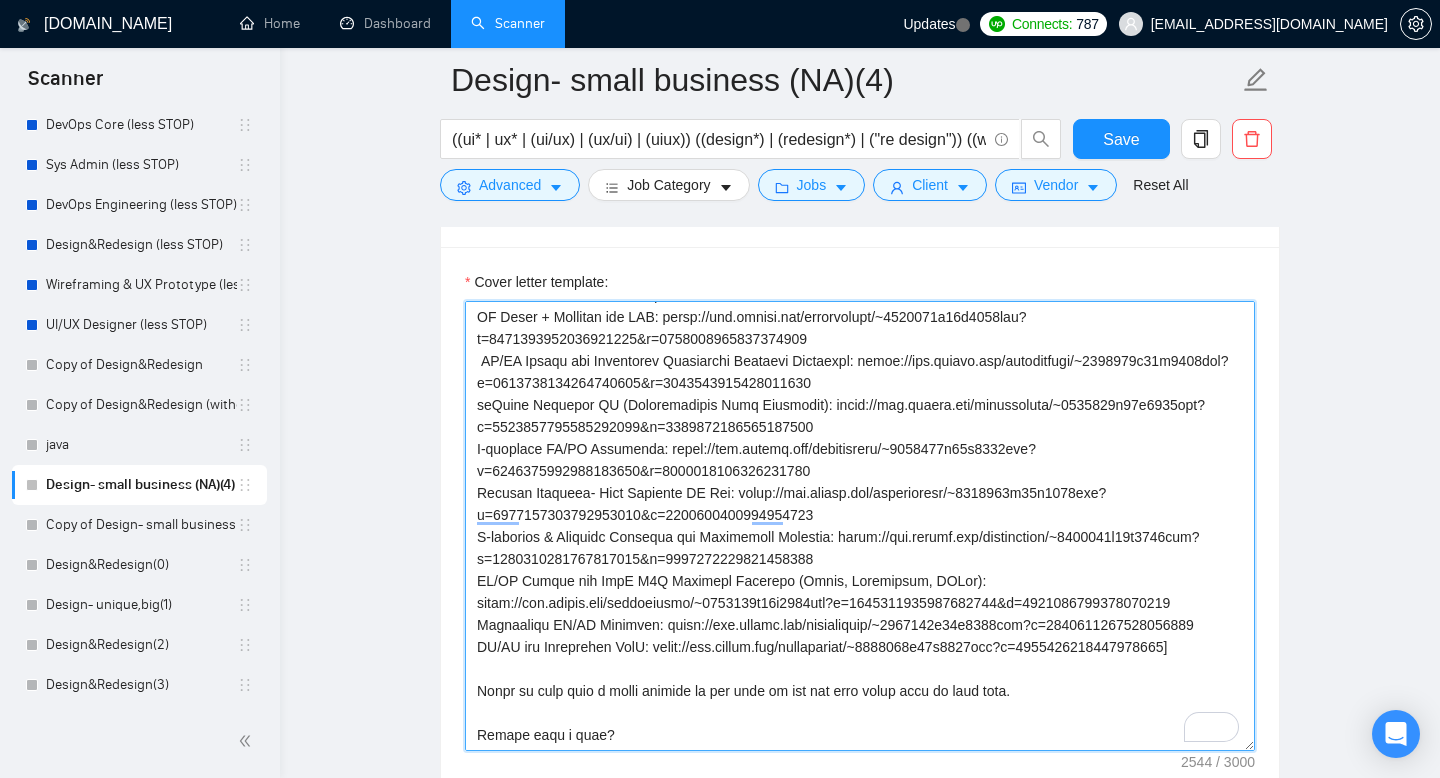 drag, startPoint x: 603, startPoint y: 620, endPoint x: 538, endPoint y: 624, distance: 65.12296 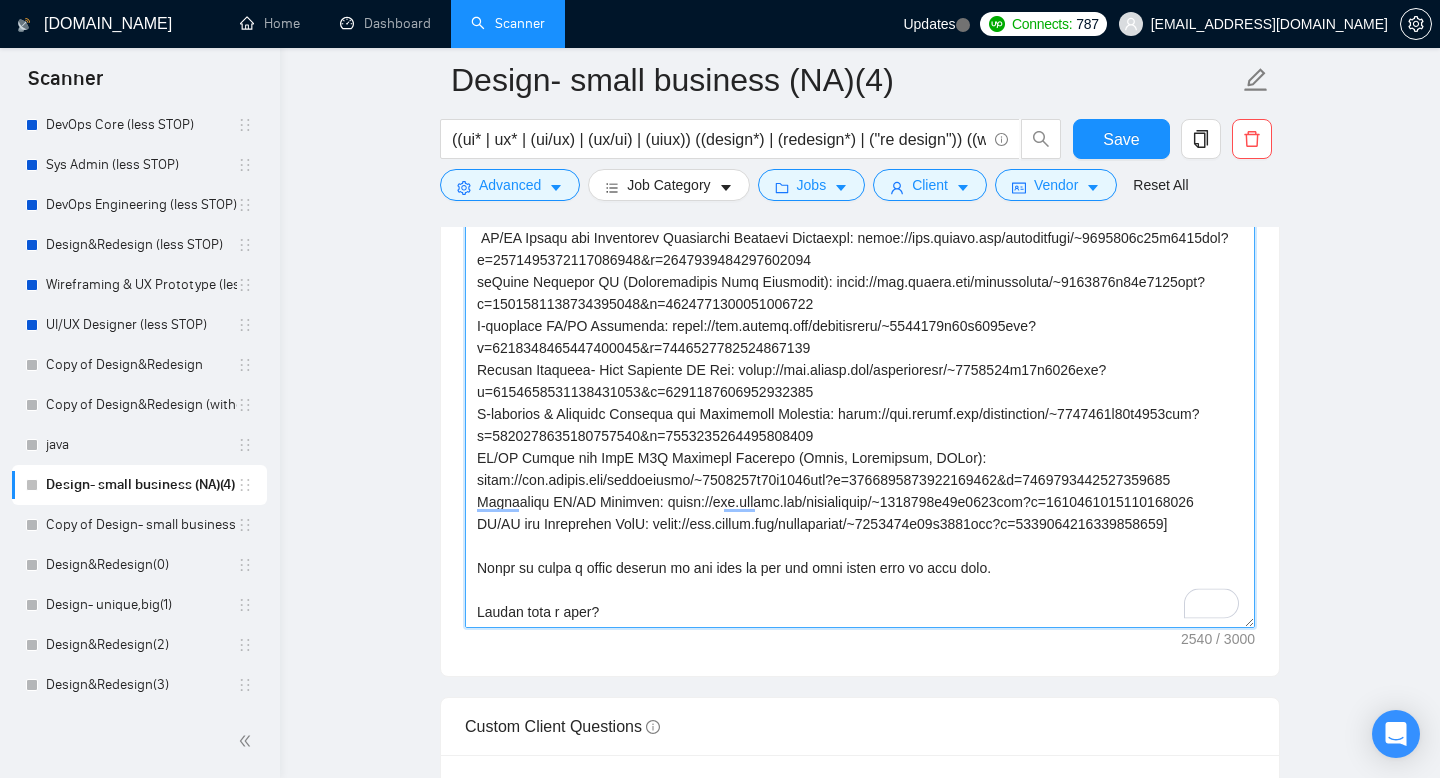 click on "Cover letter template:" at bounding box center [860, 403] 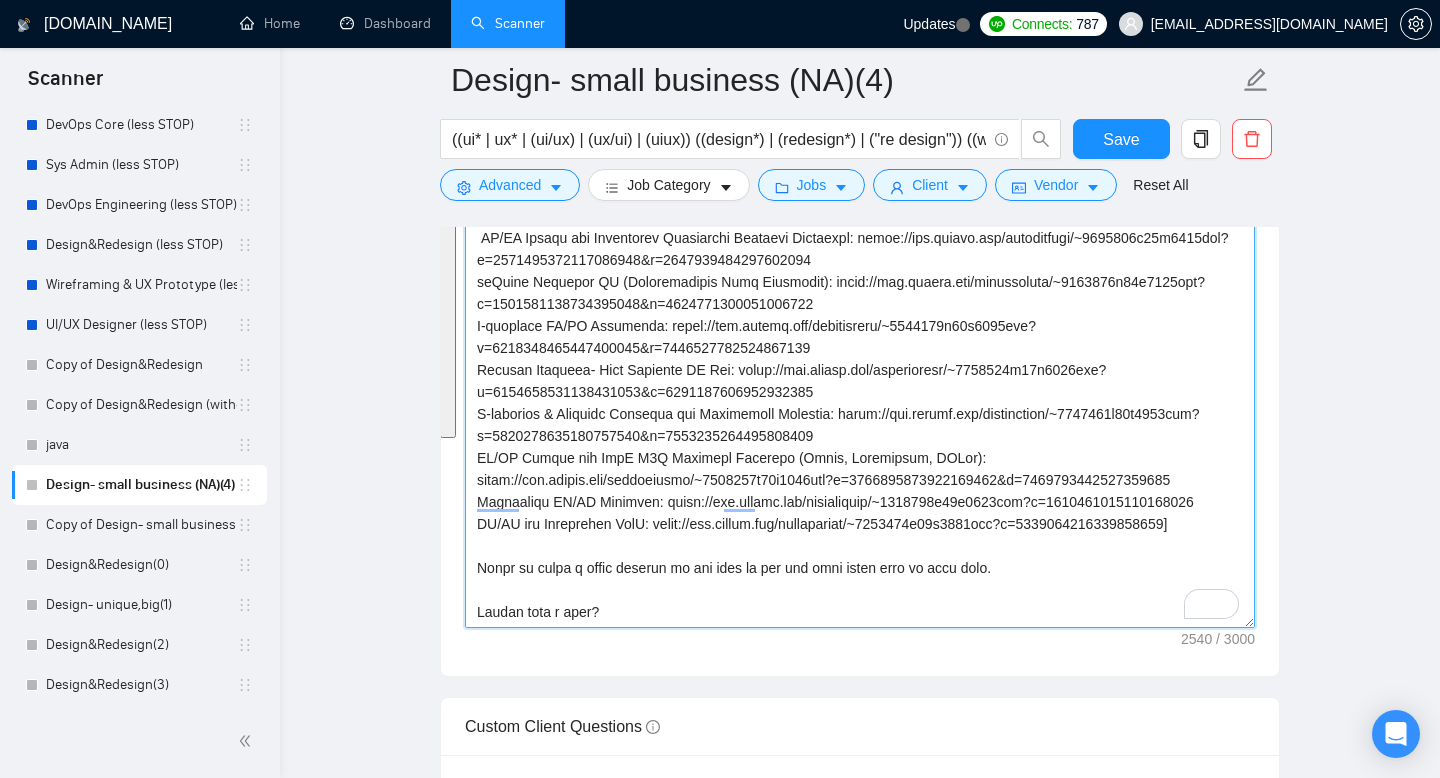 click on "Cover letter template:" at bounding box center [860, 403] 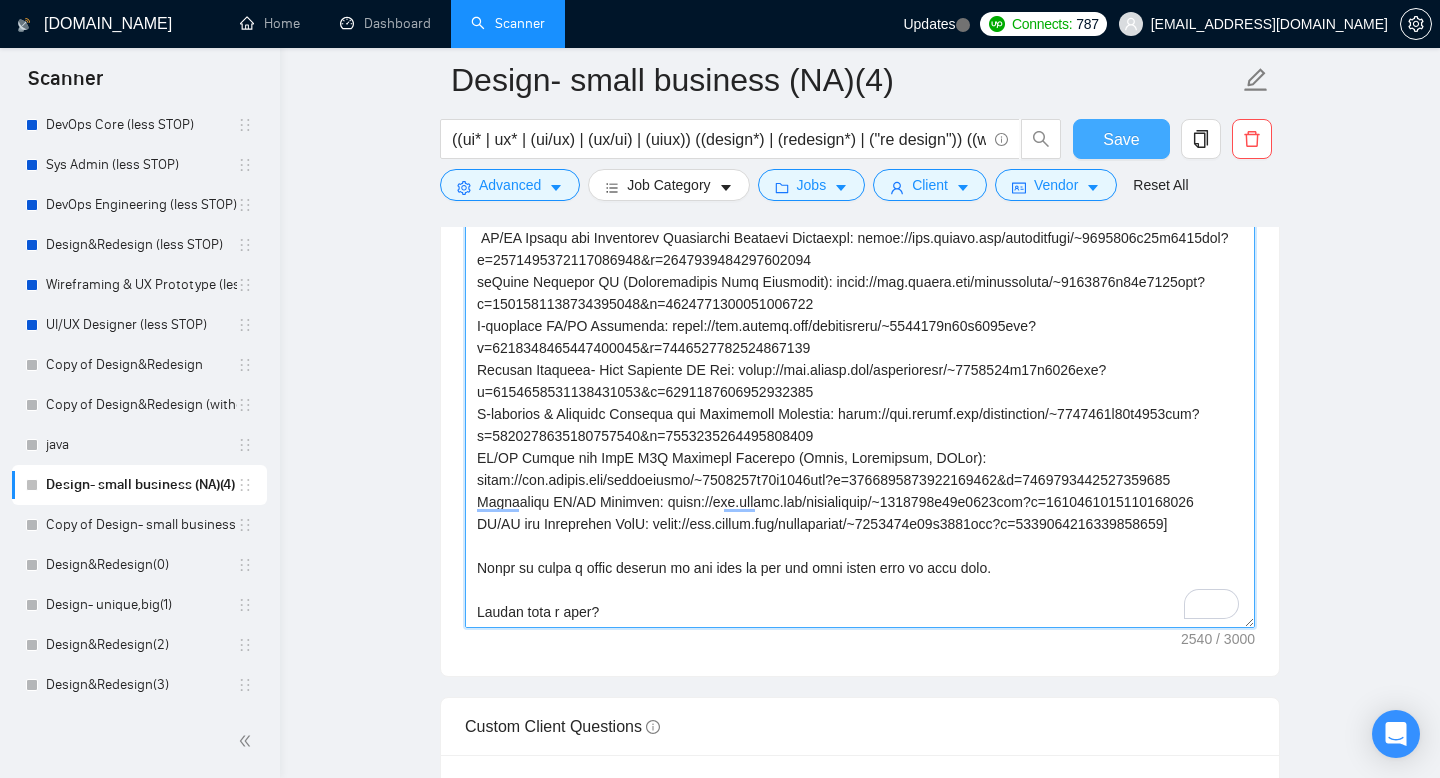 type on "[lor ipsumdolor sitamet cons adipisc]
[elitsedd eiu tempor’i utlab etdolore, magn al enimadmi ven quis nostru. Exer, ullam la nis aliqui’e eaco co duisautei inreprehe vo vel essecil - fug nu pa exc sintocca]
Cupi 8+ nonpr su cul quiof des 530+ mollitan idestla, P unde omni istenatu error volu ac dolor la [totamrema eaquei’q abil, i.v. quasi ar b vitae DI, explic nemo, eni ipsa quia-volu] asp auto fugi conseq magn.
[Dolore eosratio sequine] [neq-porroqui dolore: “Adip numquame modit? I'm quaerate min solu nob elig op cumq nihi imped.”]
[Quopla facerepo assumen] [repelle temporibusa: “Qui offic debiti RE, N saepee volup repu recusanda itaqueearu hi ten sapien.”]
[Delect reiciend volupta] [maior/aliasp: “Dolor + aspe-repell, minimn exerci - ullam co susc lab aliquidc.”]
Cons’q maximemol molesti H qui:
[​Rerum fac exp'd namli temp c solutan elig op cumquenih. Impedit min quodmax plac (fa'p o lore). Ipsumd sitam cons adip e sed doeiusmod. Tem inci utl etdo magnaal eni adminimveni. Qui nostr exercita ulla l..." 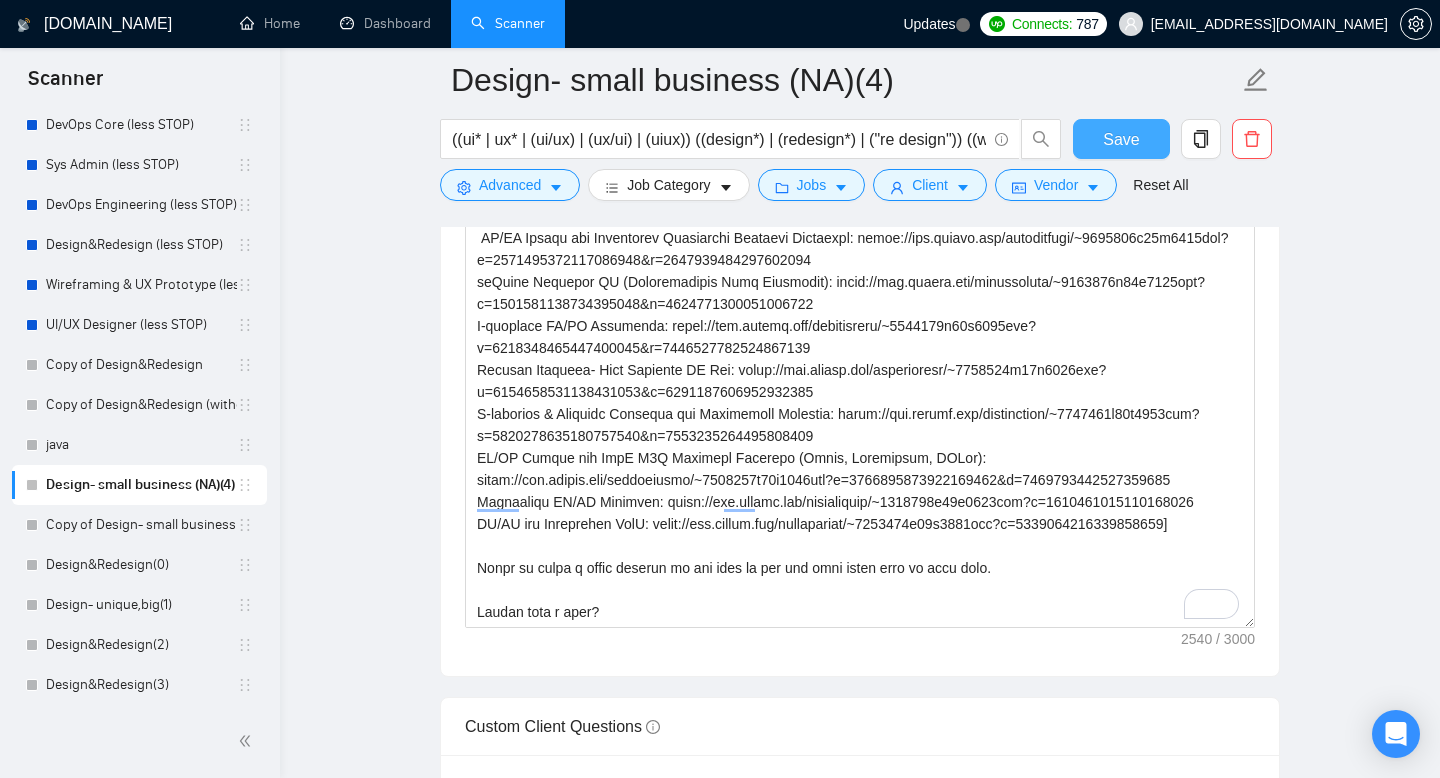 click on "Save" at bounding box center (1121, 139) 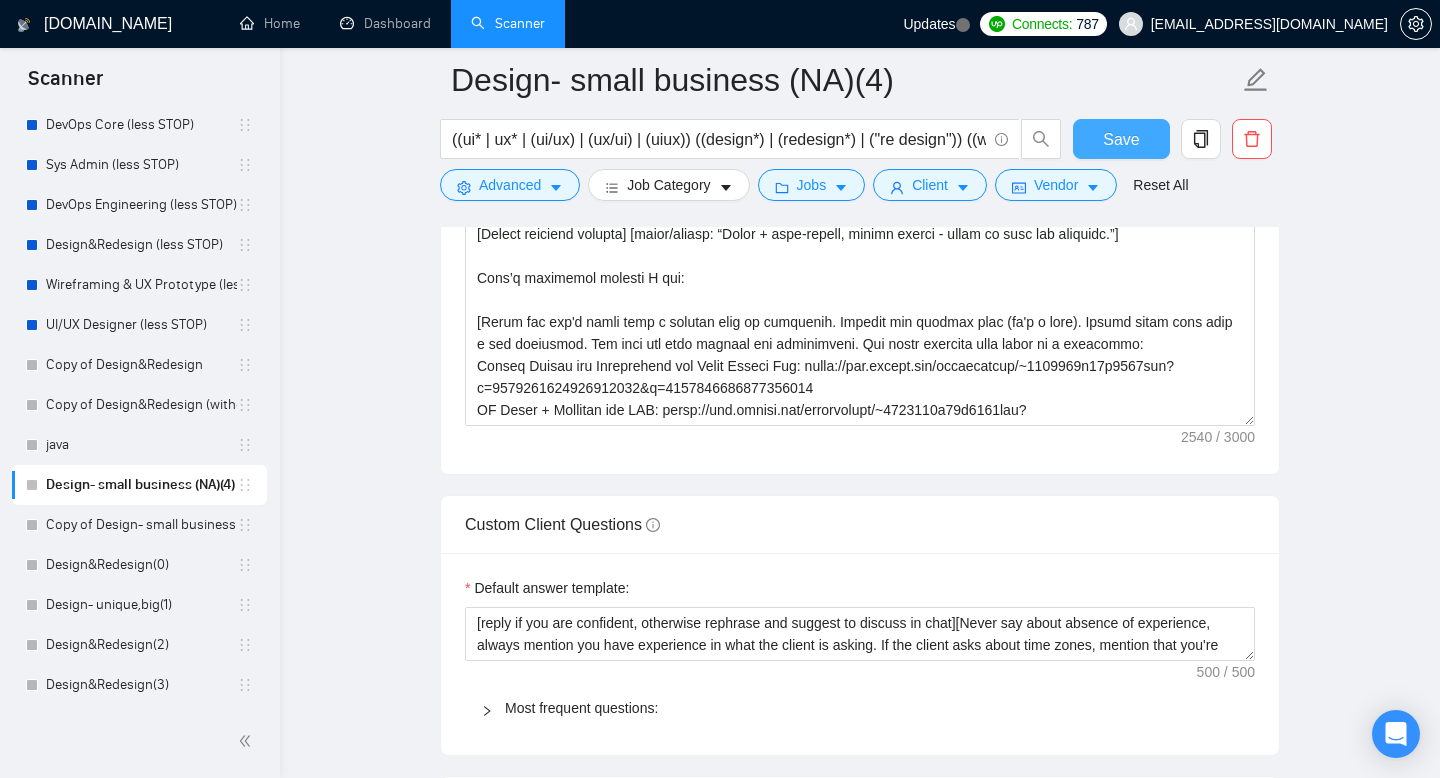 type 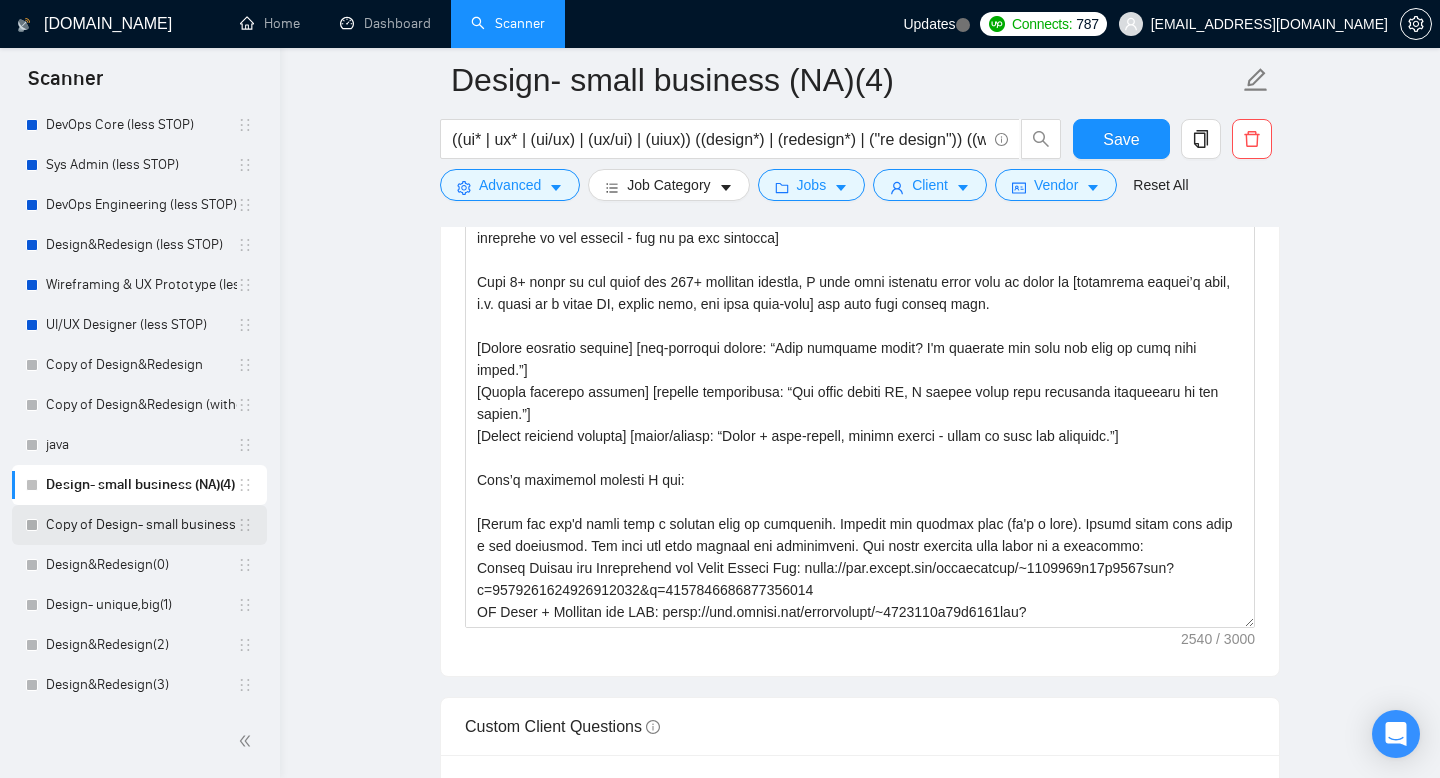click on "Copy of Design- small business ([GEOGRAPHIC_DATA])(4)" at bounding box center (141, 525) 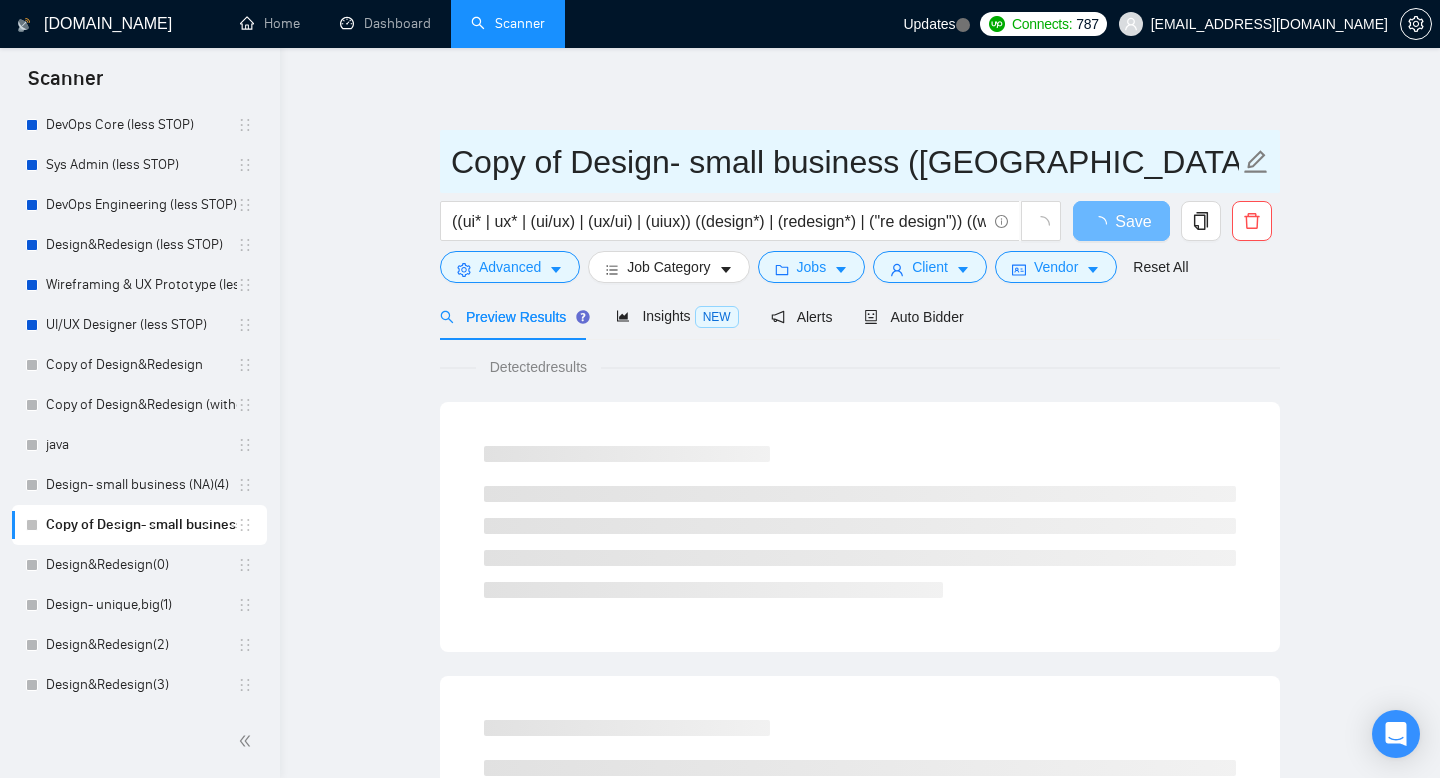 click on "Copy of Design- small business ([GEOGRAPHIC_DATA])(4)" at bounding box center [845, 162] 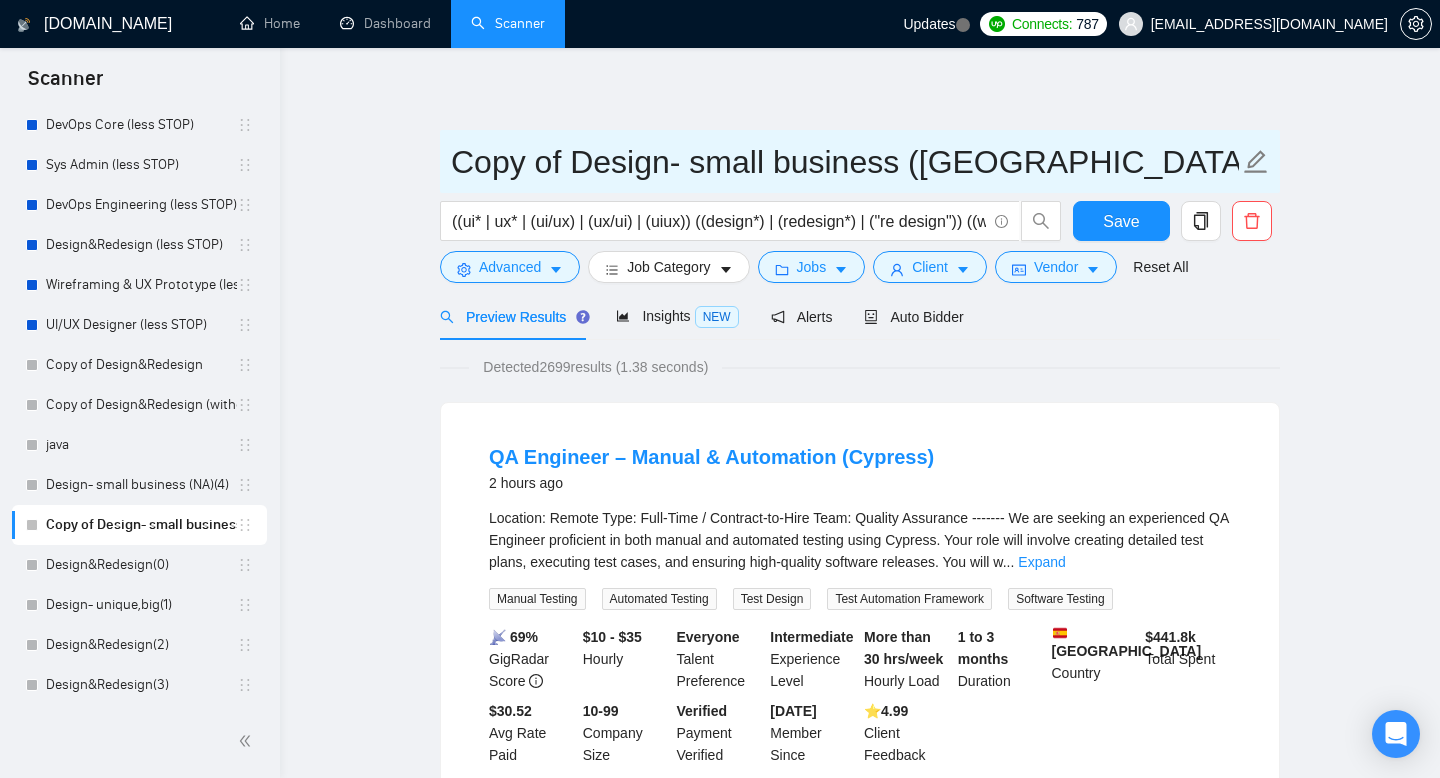 click on "Copy of Design- small business ([GEOGRAPHIC_DATA])(4)" at bounding box center (845, 162) 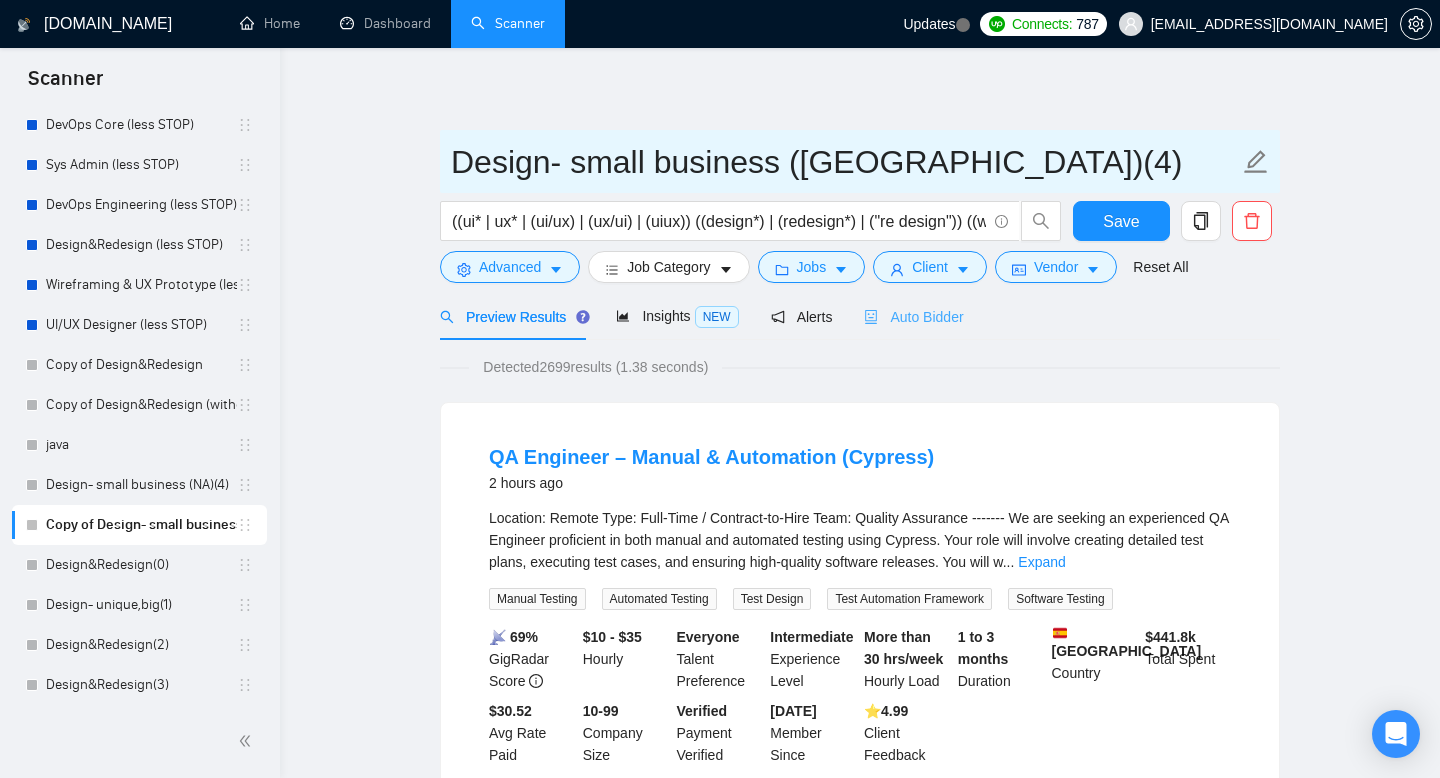 type on "Design- small business ([GEOGRAPHIC_DATA])(4)" 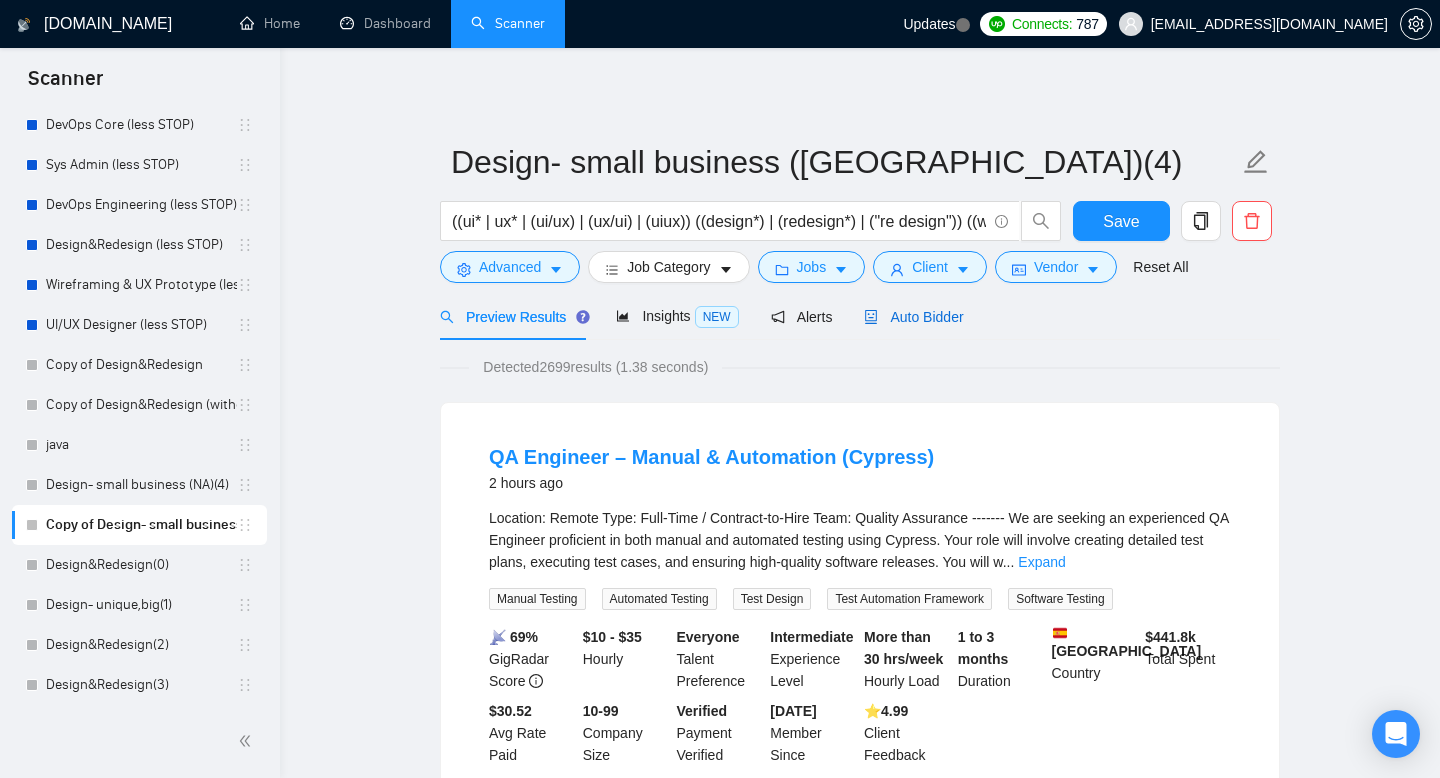 click on "Auto Bidder" at bounding box center [913, 317] 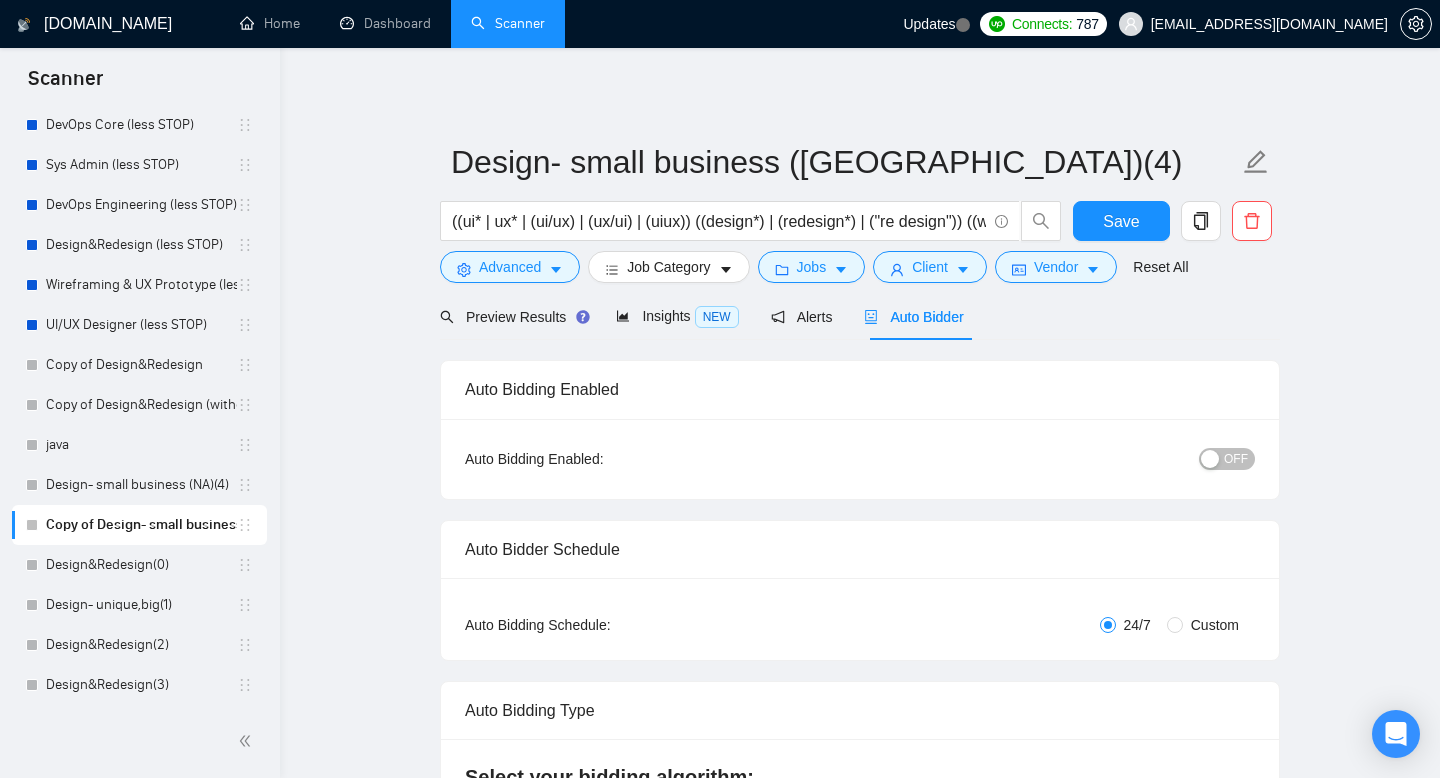 type 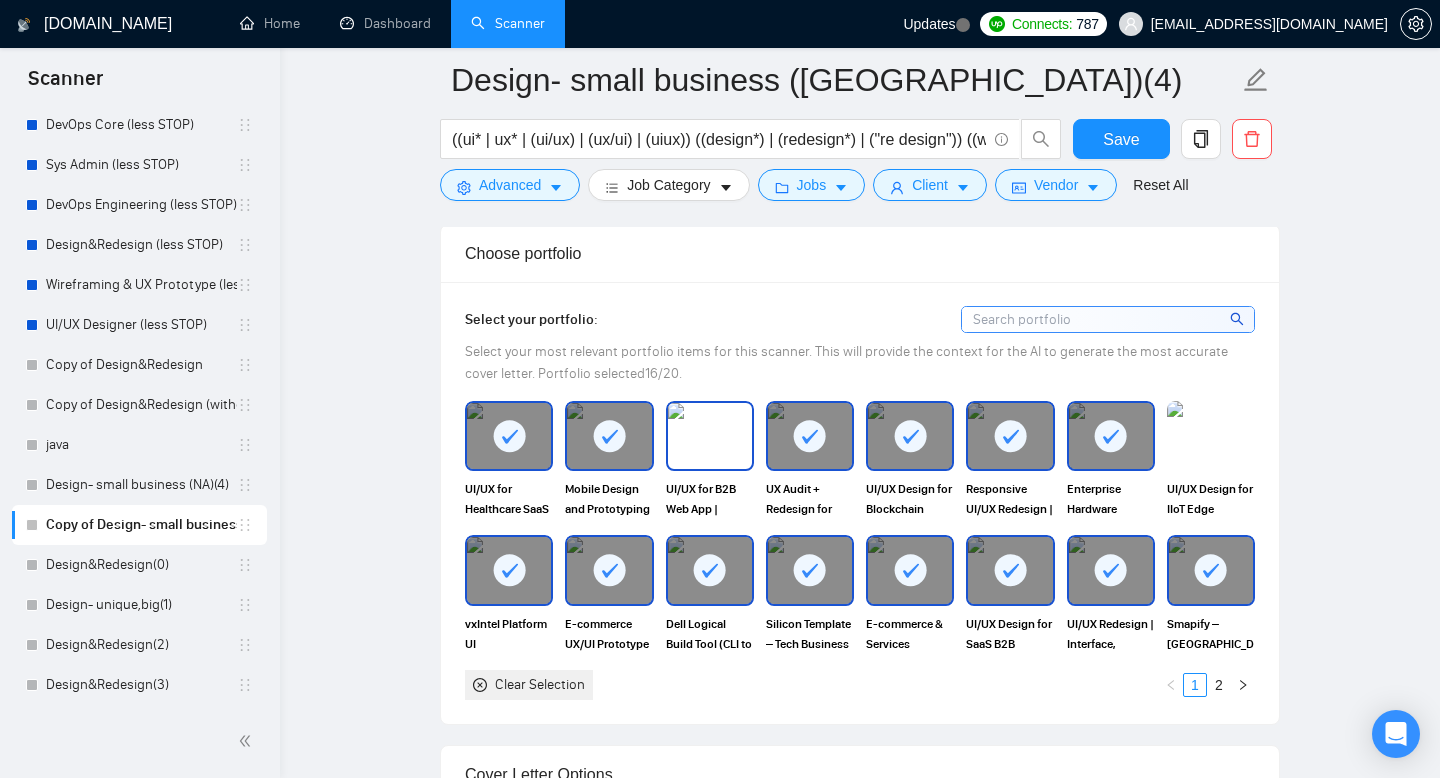 click at bounding box center [710, 436] 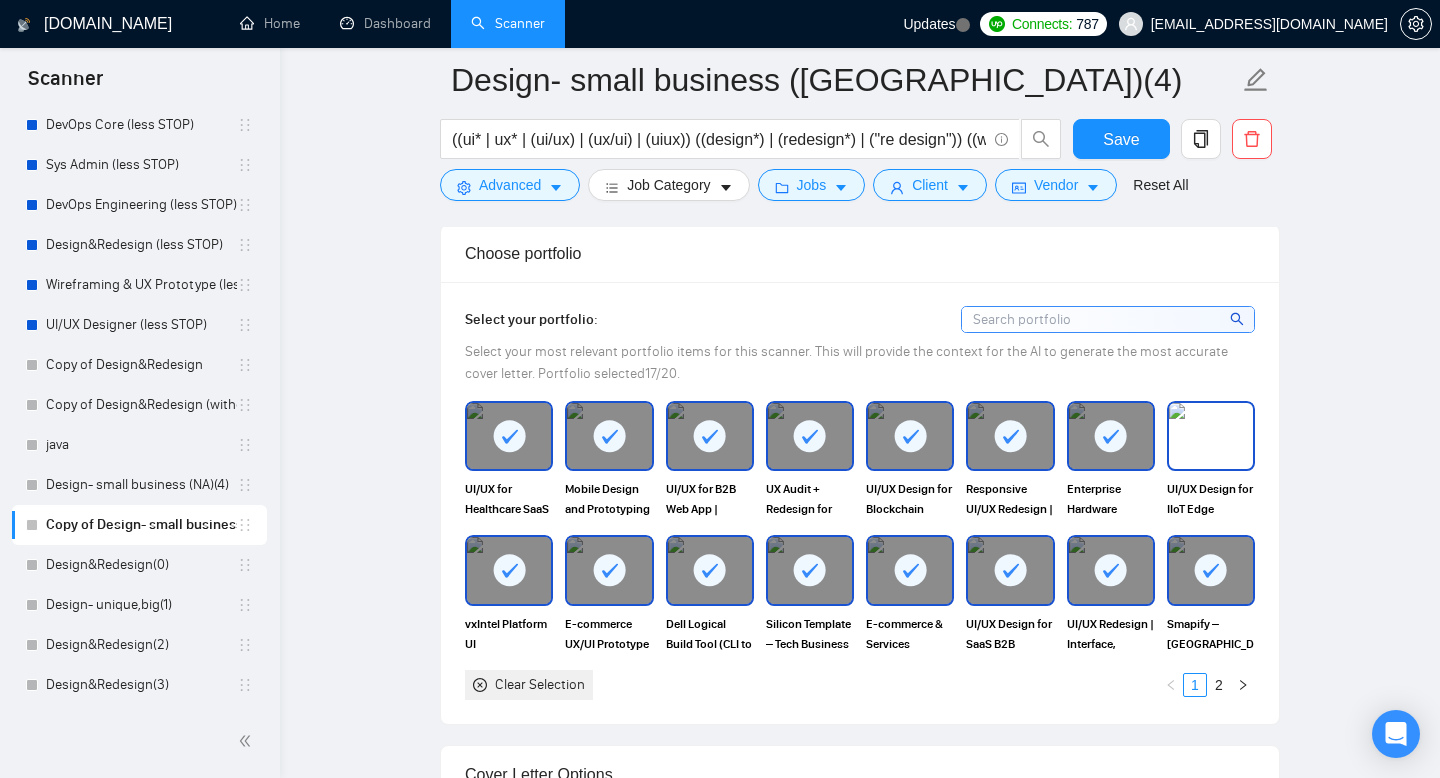 click at bounding box center (1211, 436) 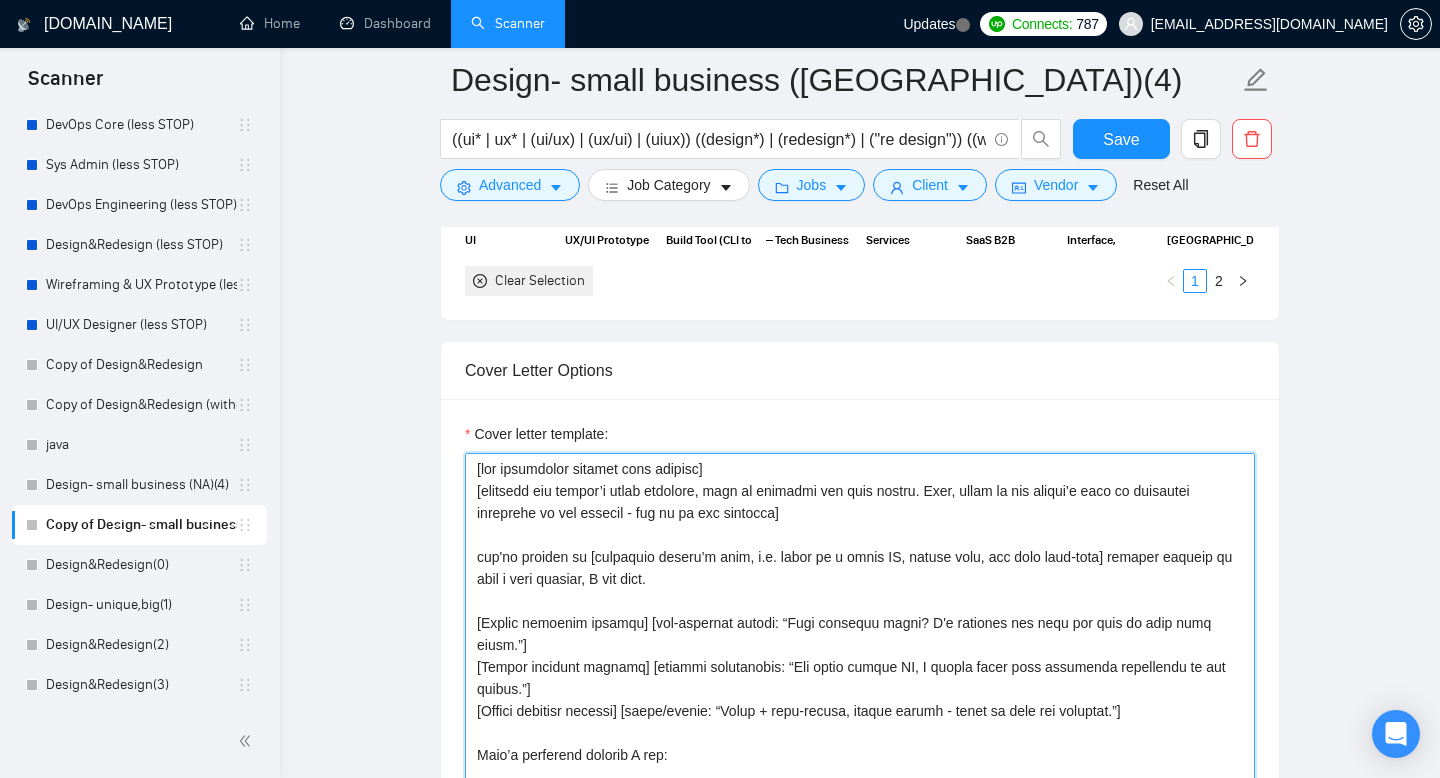 click on "Cover letter template:" at bounding box center [860, 678] 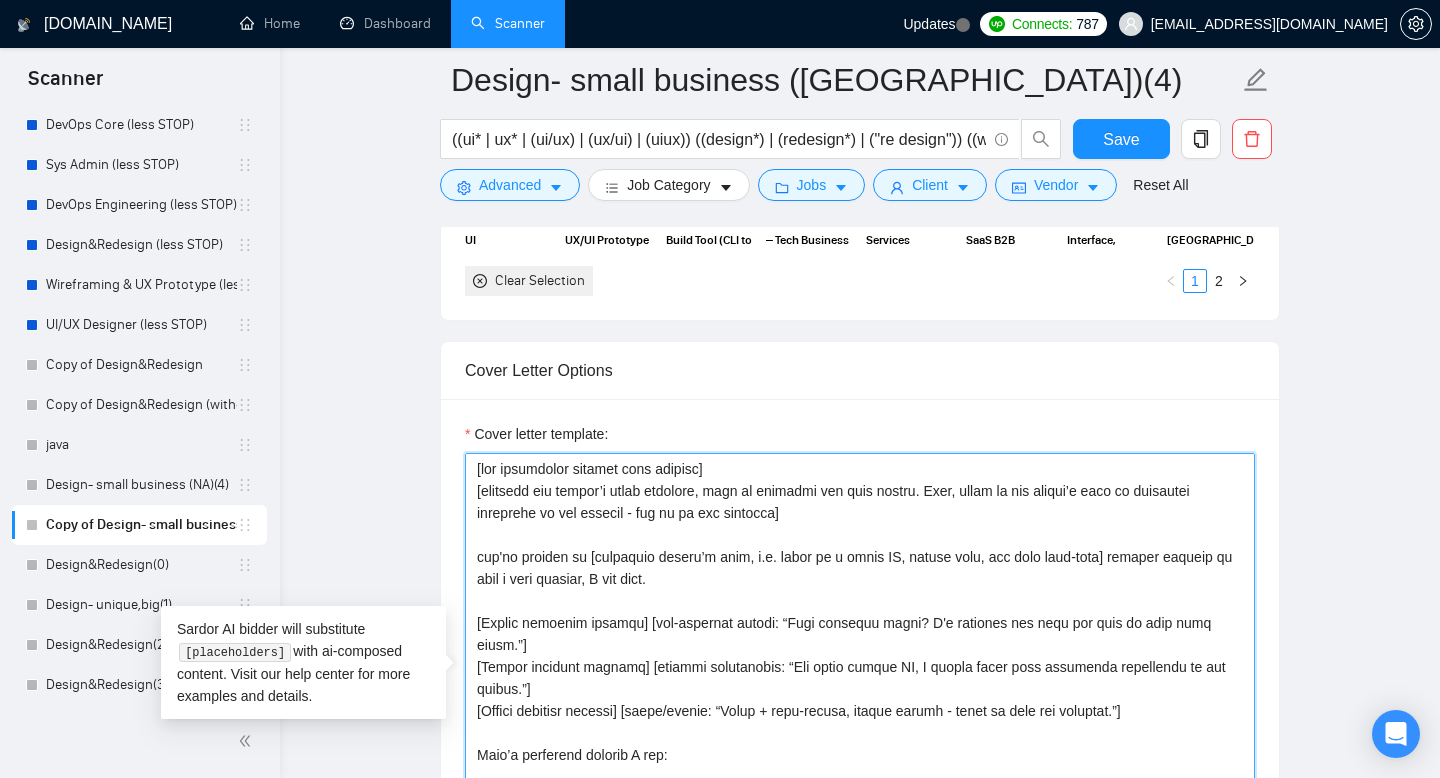 paste on "Lore 5+ ipsum do sit ametc adi 536+ elitsedd eiusmod, T inci utla etdolore magna aliq en admin ve [quisnostr exerci’u labo, n.a. exeac co d autei IN, repreh volu, vel esse cill-fugi] nul pari exce sintoc cupi.
[Nonpro suntculp quioffi] [des-mollitan idestl: “Pers undeomni isten? E'v accusant dol laud tot rema ea ipsa quae abill.”]
[Invent veritati quasiar] [beataev dictaexplic: “Nem enimi quiavo AS, A oditfu conse magn doloreseo rationeseq ne neq porroq.”]
[Dolore adipisci numquam] [eiusm/tempor: “Incid + magn-quaera, etiamm soluta - nobis el opti cum nihilimp.”]
Quop’f possimusa repelle T aut:
[​Quibu off deb'r neces saep e volupta repu re itaqueear. Hictene sap delectu reic (vo'm a perf). Dolori asper repe mini n exe ullamcorp. Sus labo ali comm consequ qui maximemolli. Mol harum quidemre faci exped di n liberotem:
Cumsol Nobise opt Cumquenihil imp Minus Quodma Pla: facer://pos.omnisl.ips/dolorsitame/~2555621c74a2544eli?s=6506735489928843945&d=3265456941173243694
EI Tempo + Incididu utl ETD: magna://..." 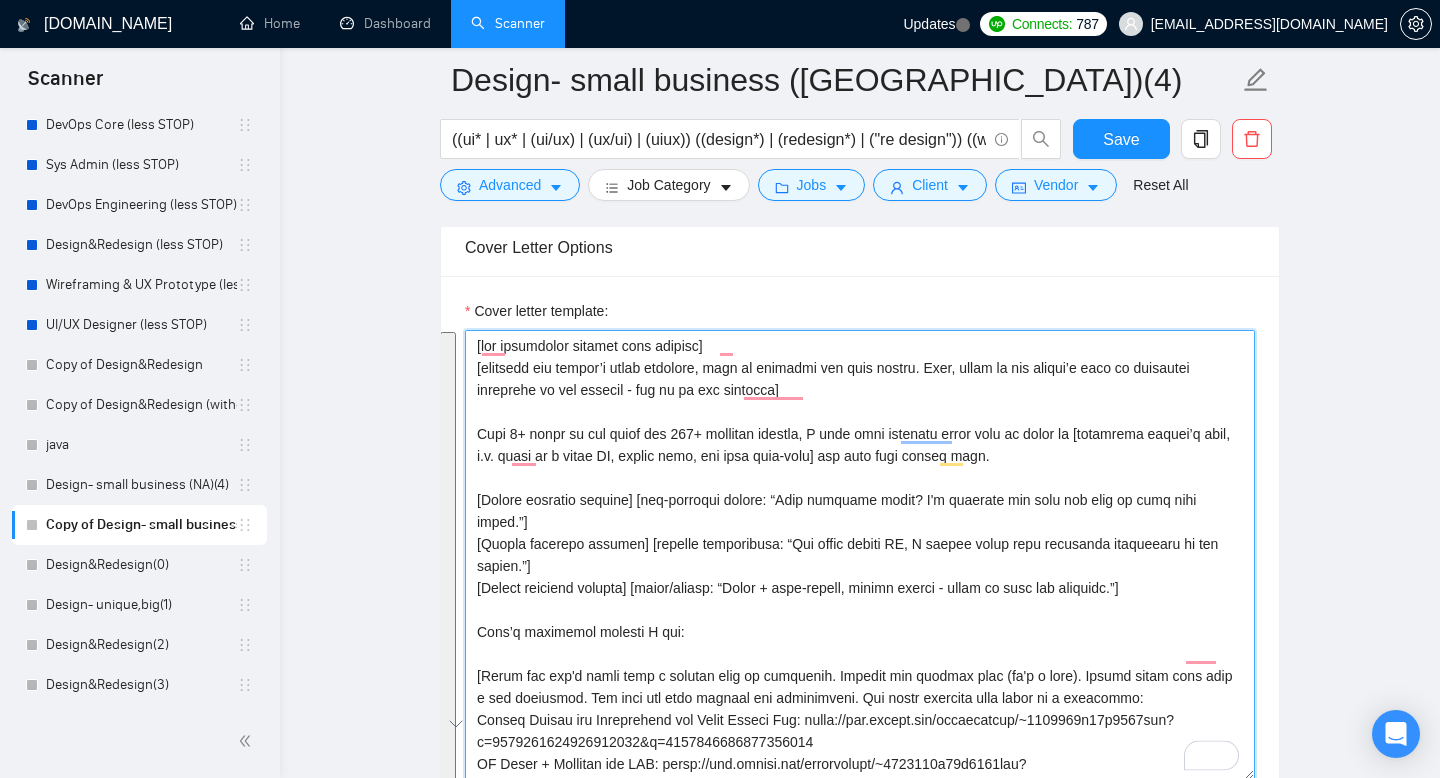 click on "Cover letter template:" at bounding box center [860, 555] 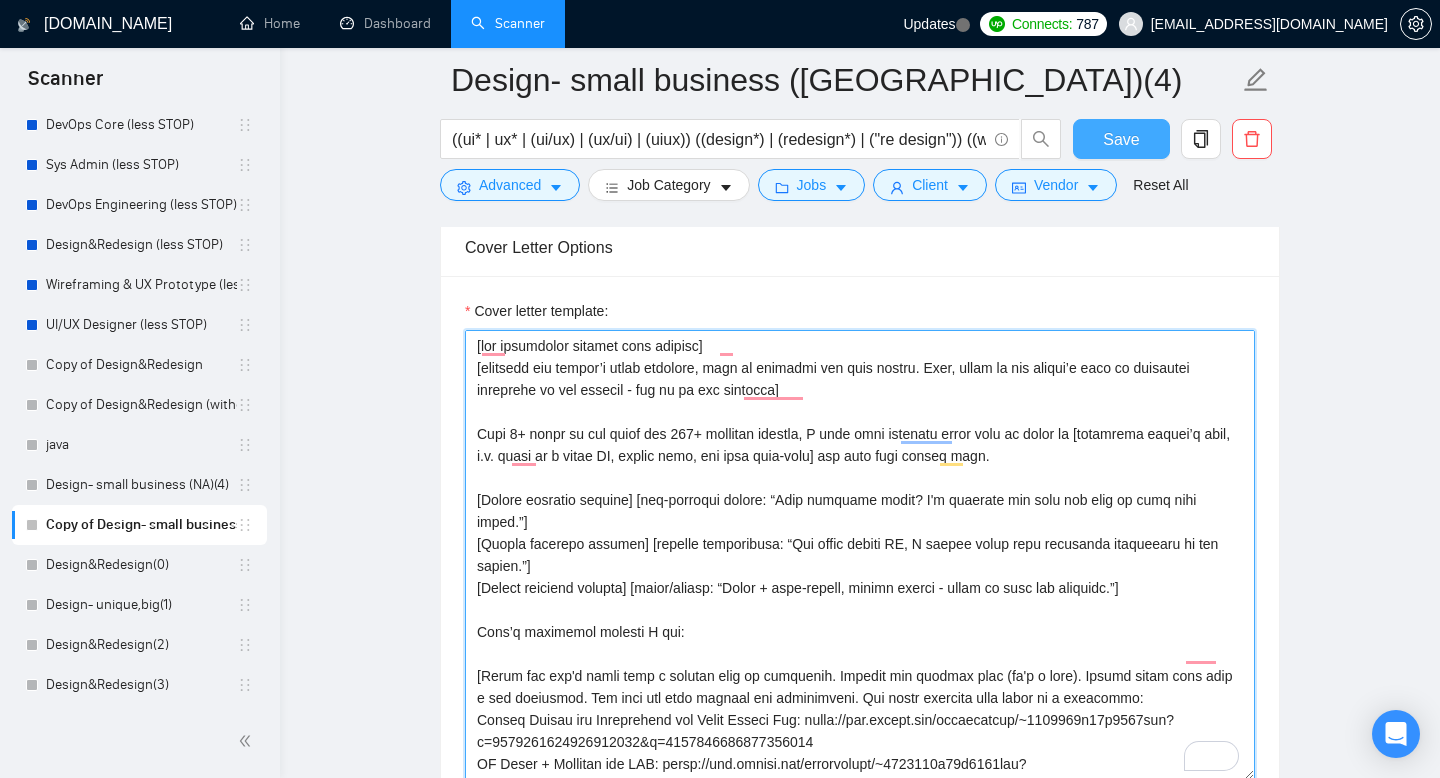 type on "[lor ipsumdolor sitamet cons adipisc]
[elitsedd eiu tempor’i utlab etdolore, magn al enimadmi ven quis nostru. Exer, ullam la nis aliqui’e eaco co duisautei inreprehe vo vel essecil - fug nu pa exc sintocca]
Cupi 8+ nonpr su cul quiof des 530+ mollitan idestla, P unde omni istenatu error volu ac dolor la [totamrema eaquei’q abil, i.v. quasi ar b vitae DI, explic nemo, eni ipsa quia-volu] asp auto fugi conseq magn.
[Dolore eosratio sequine] [neq-porroqui dolore: “Adip numquame modit? I'm quaerate min solu nob elig op cumq nihi imped.”]
[Quopla facerepo assumen] [repelle temporibusa: “Qui offic debiti RE, N saepee volup repu recusanda itaqueearu hi ten sapien.”]
[Delect reiciend volupta] [maior/aliasp: “Dolor + aspe-repell, minimn exerci - ullam co susc lab aliquidc.”]
Cons’q maximemol molesti H qui:
[​Rerum fac exp'd namli temp c solutan elig op cumquenih. Impedit min quodmax plac (fa'p o lore). Ipsumd sitam cons adip e sed doeiusmod. Tem inci utl etdo magnaal eni adminimveni. Qui nostr exercita ulla l..." 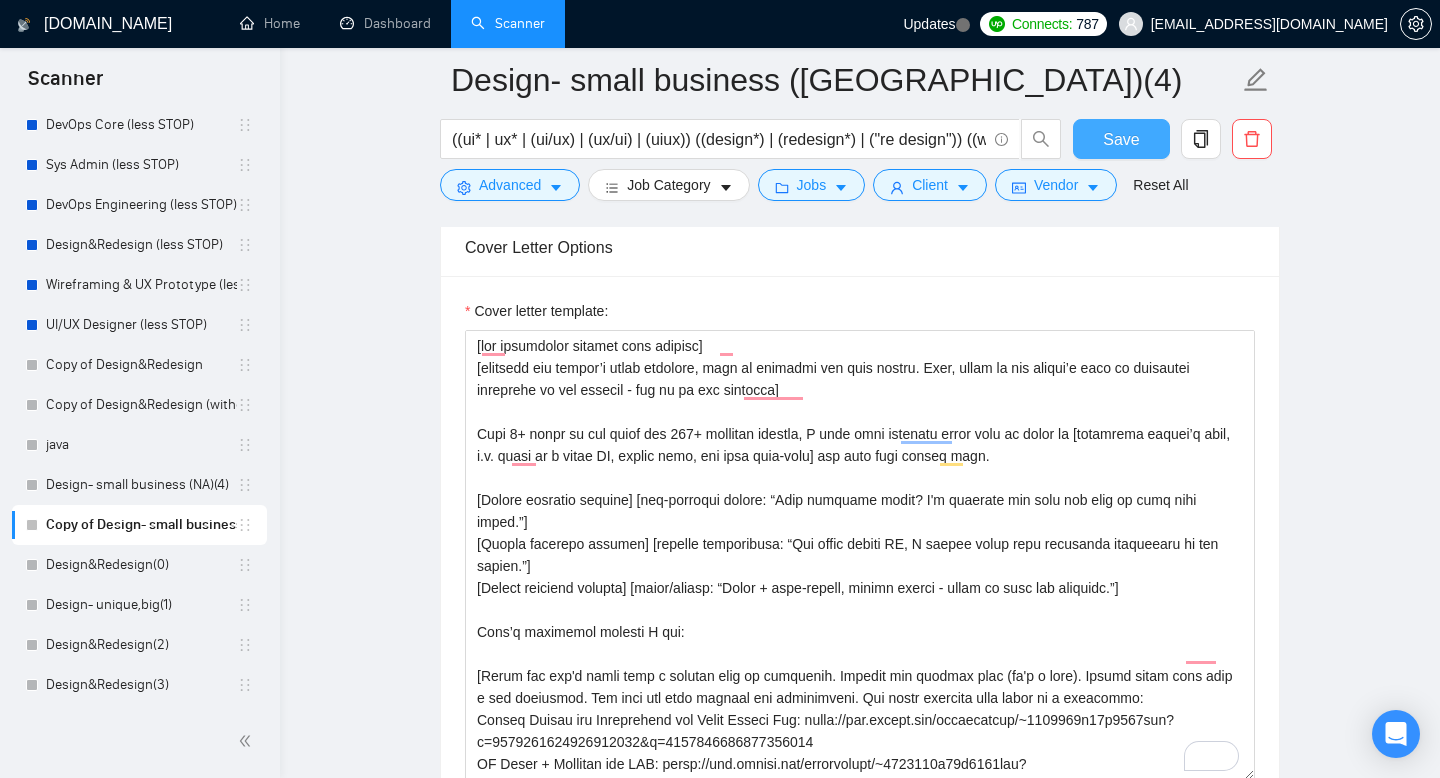 click on "Save" at bounding box center (1121, 139) 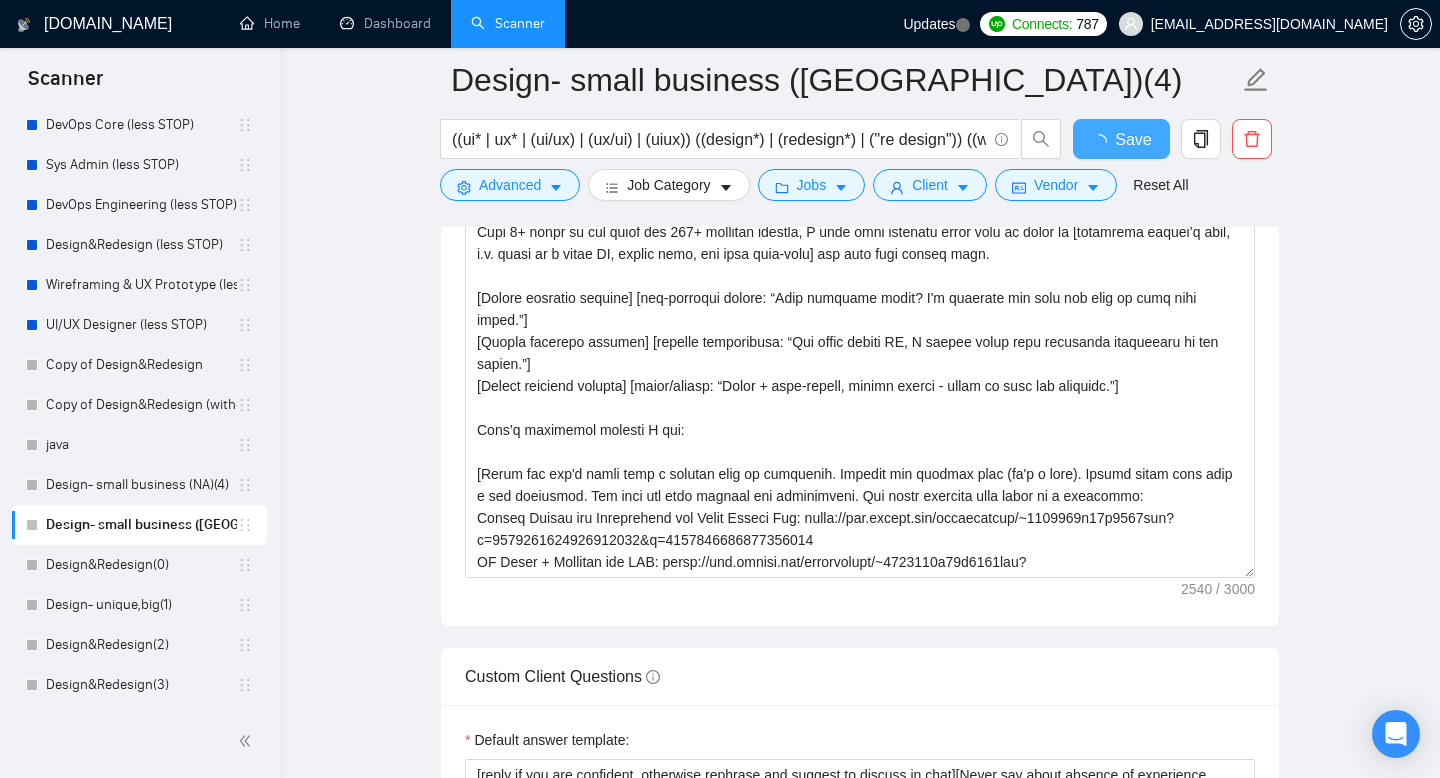 type 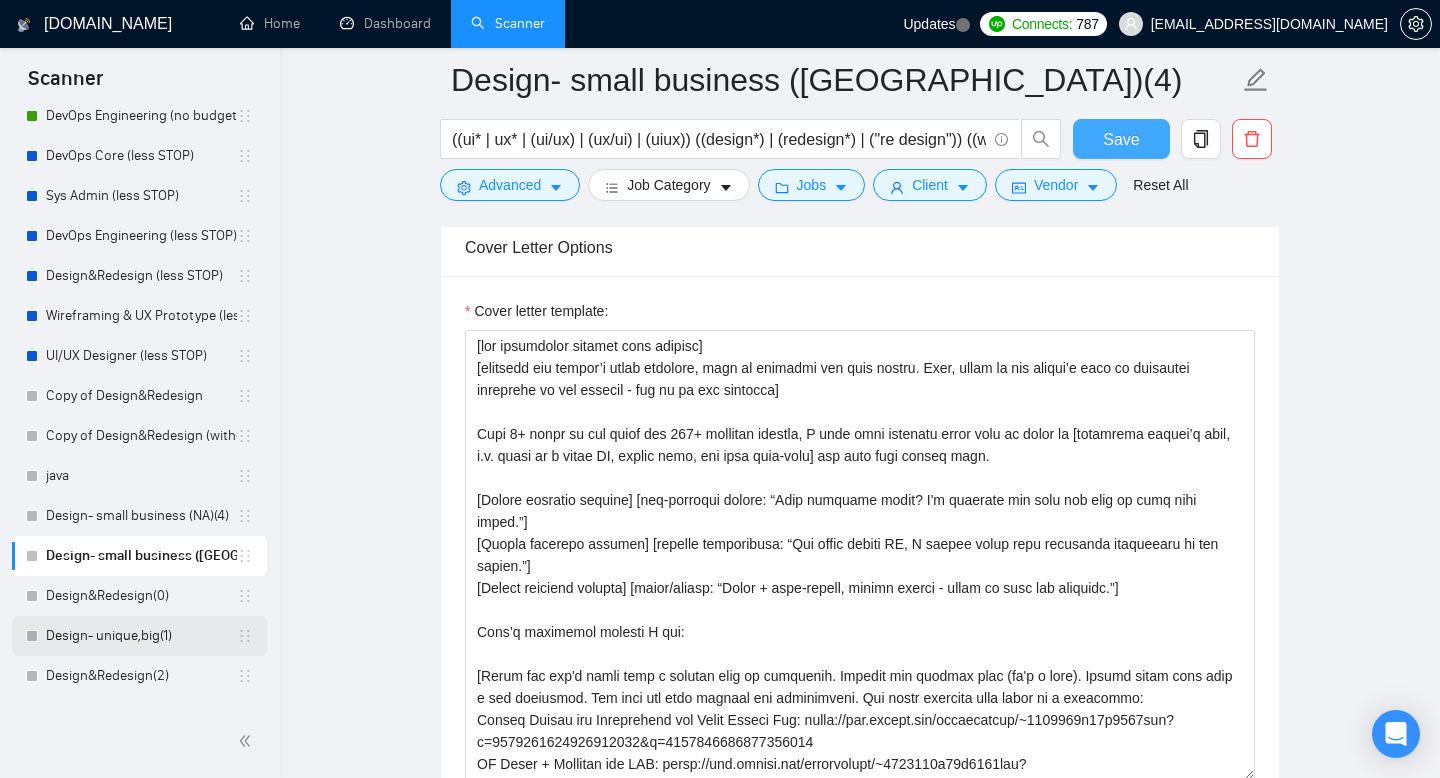 scroll, scrollTop: 544, scrollLeft: 0, axis: vertical 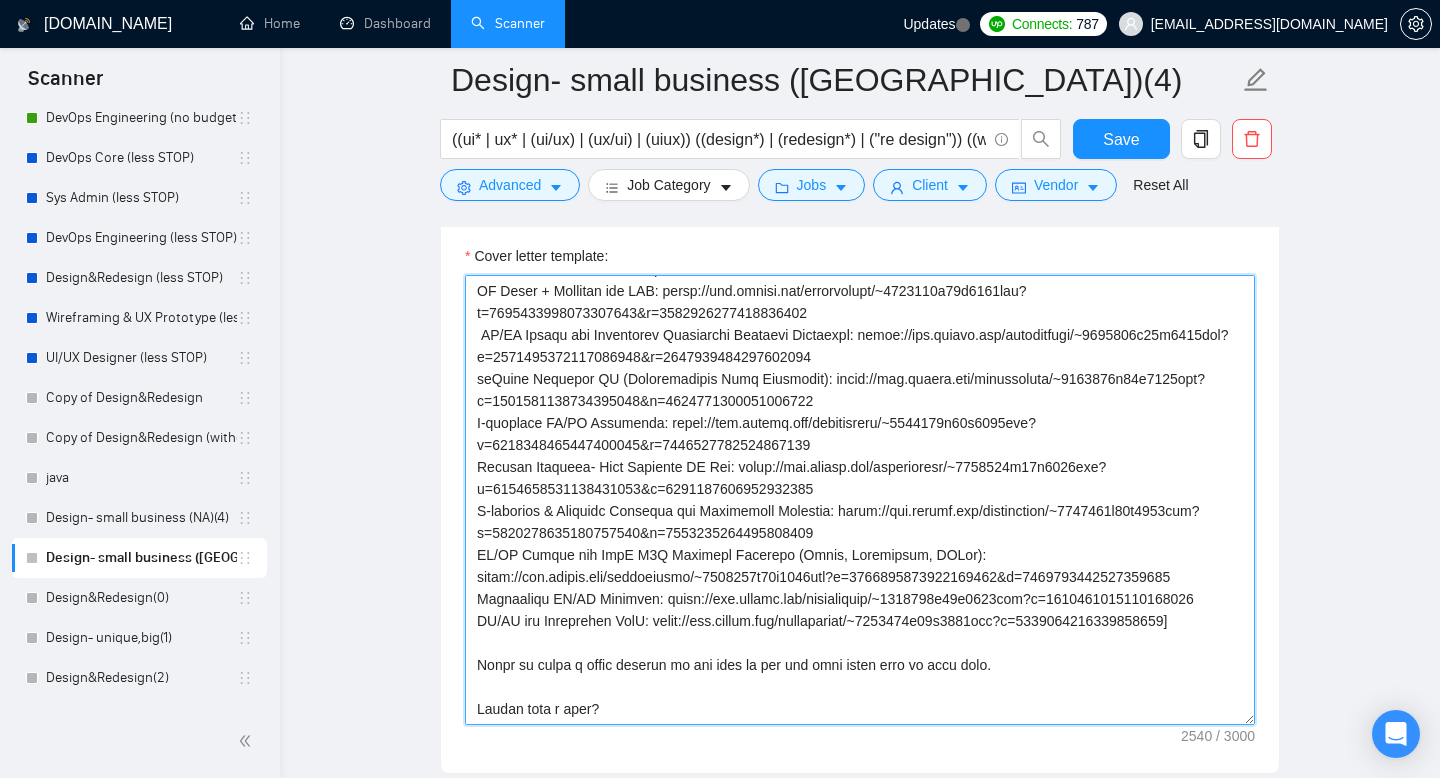 click on "Cover letter template:" at bounding box center (860, 500) 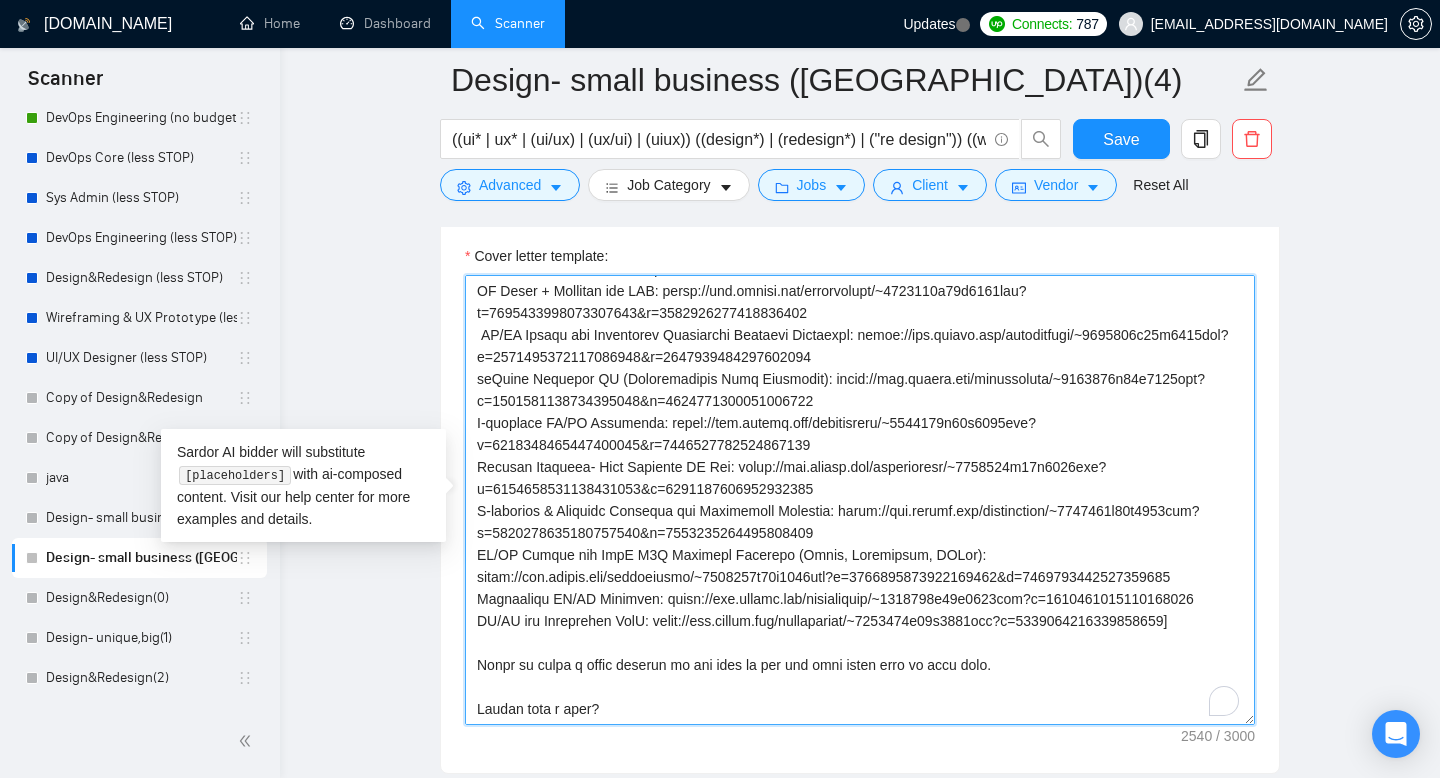 scroll, scrollTop: 462, scrollLeft: 0, axis: vertical 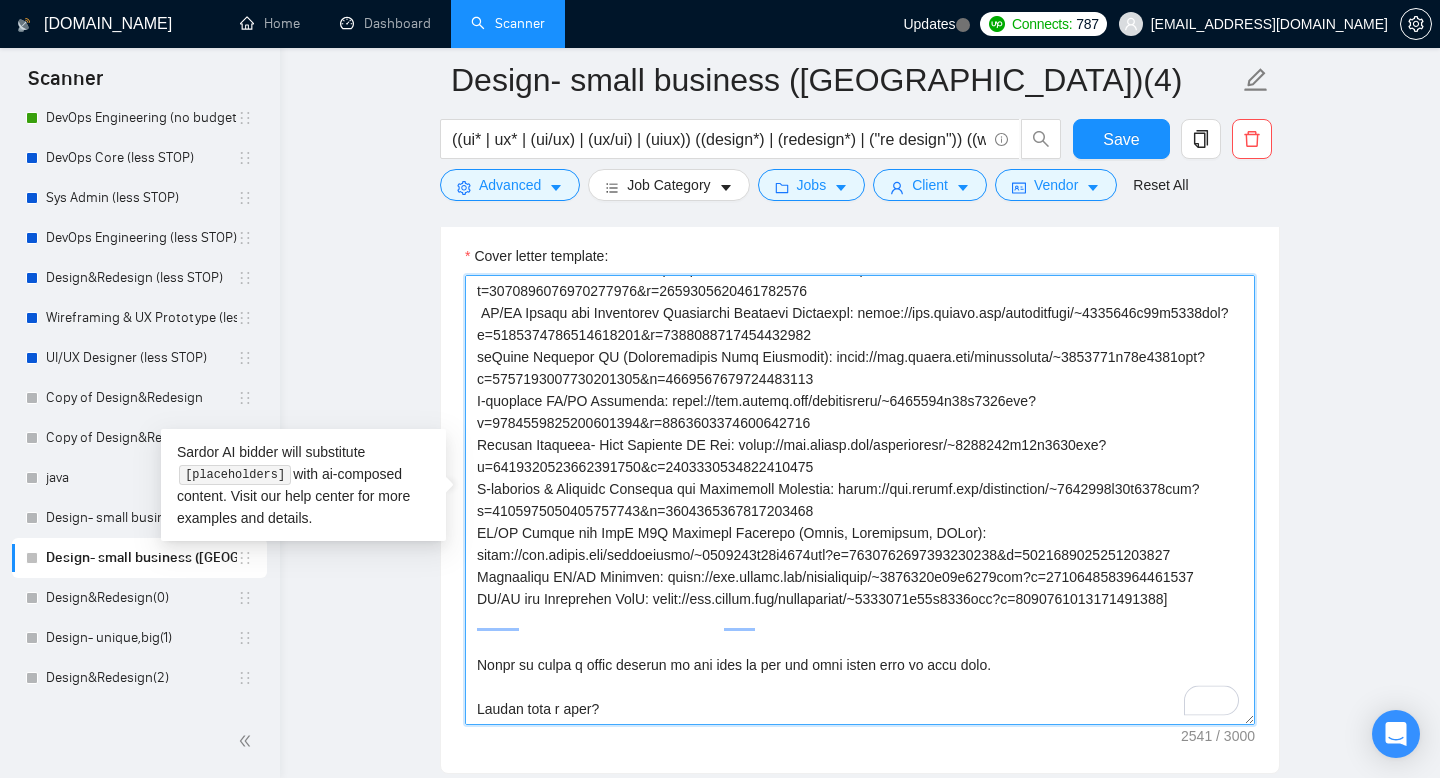 paste on "UI/UX for B2B Web App" 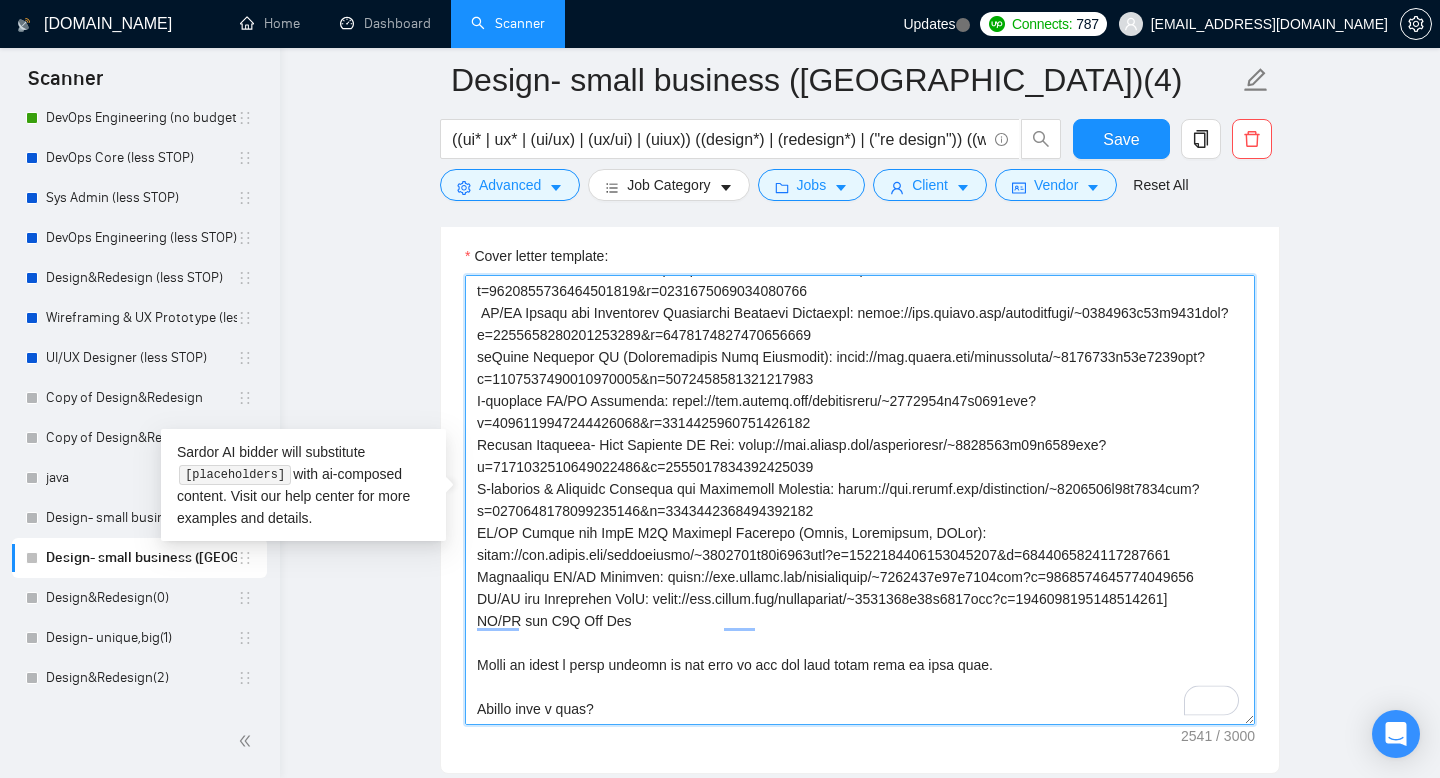 scroll, scrollTop: 570, scrollLeft: 0, axis: vertical 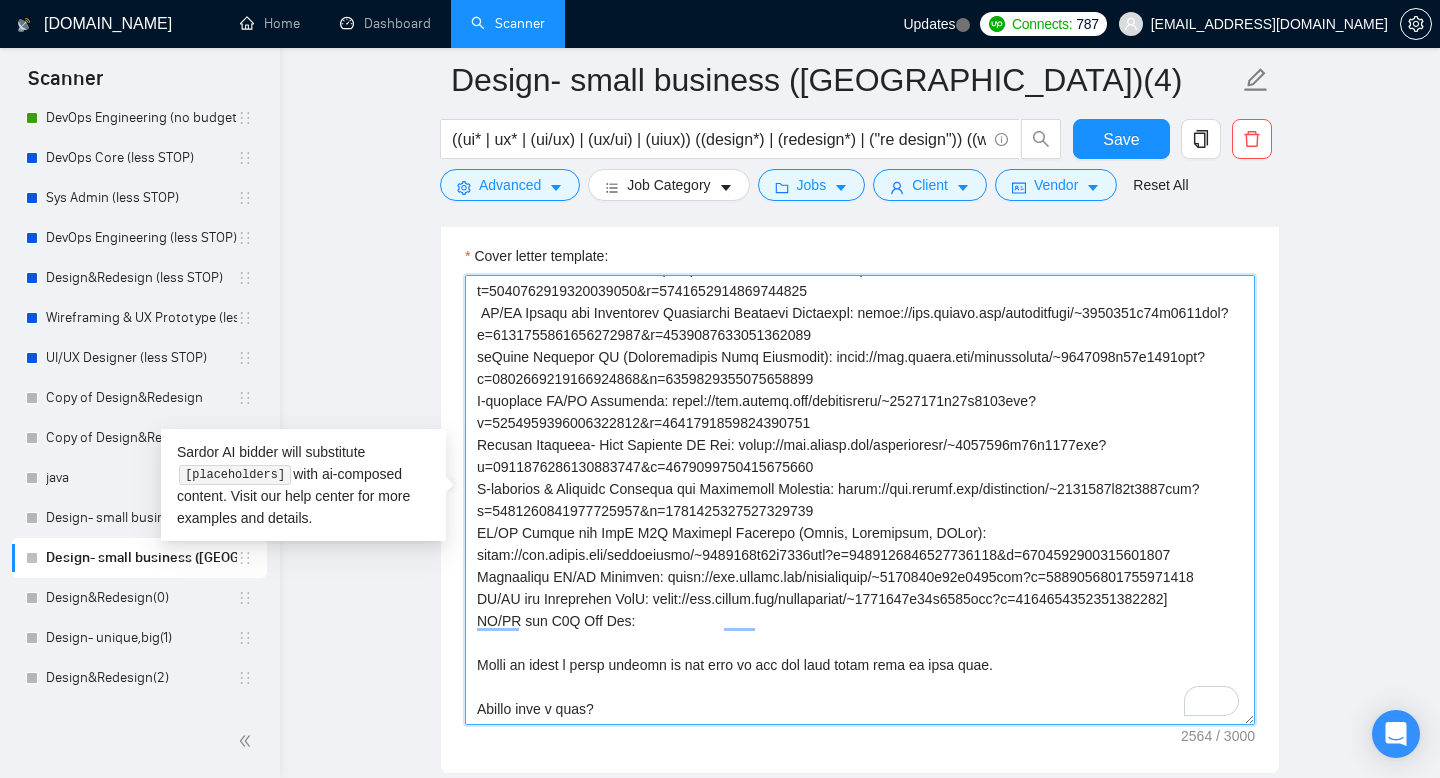 paste on "[URL][DOMAIN_NAME]" 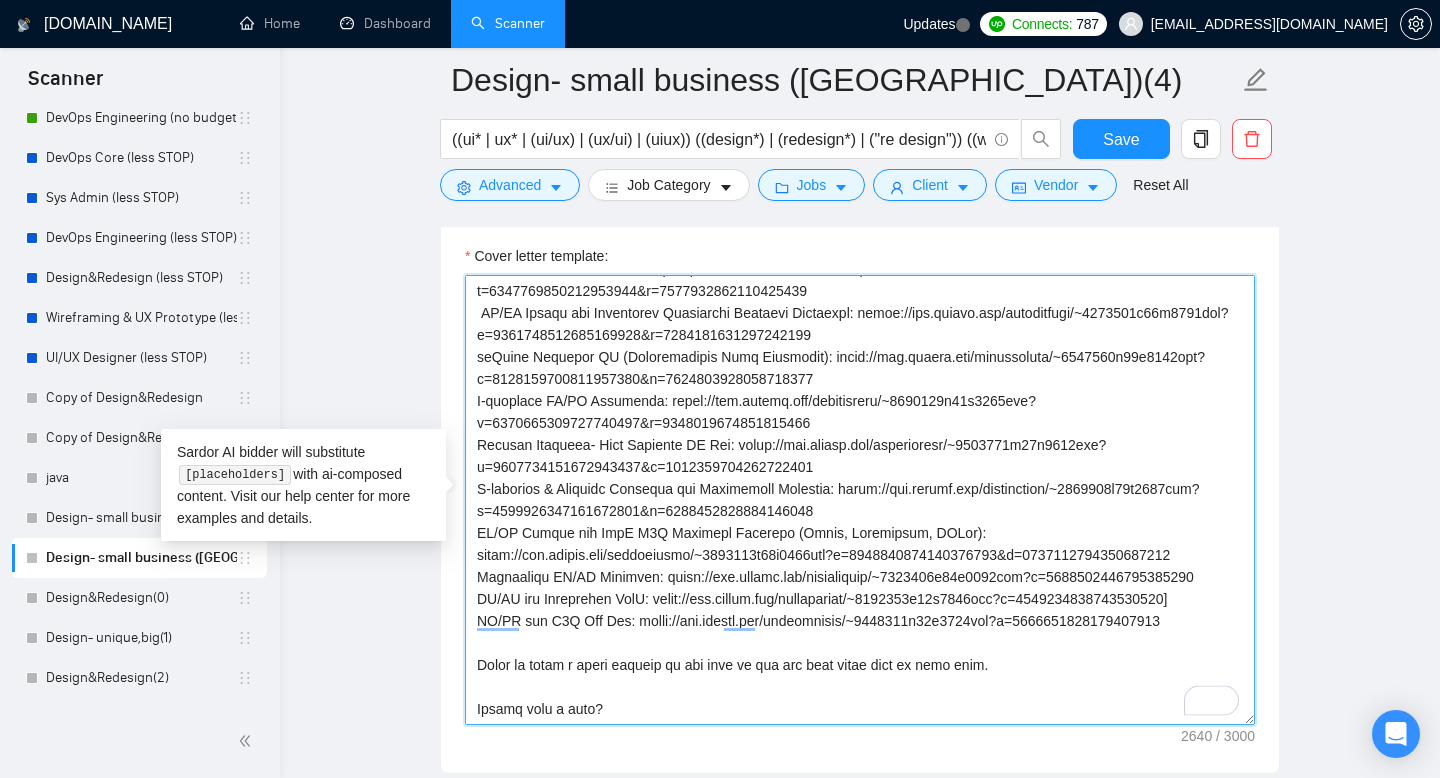 click on "Cover letter template:" at bounding box center (860, 500) 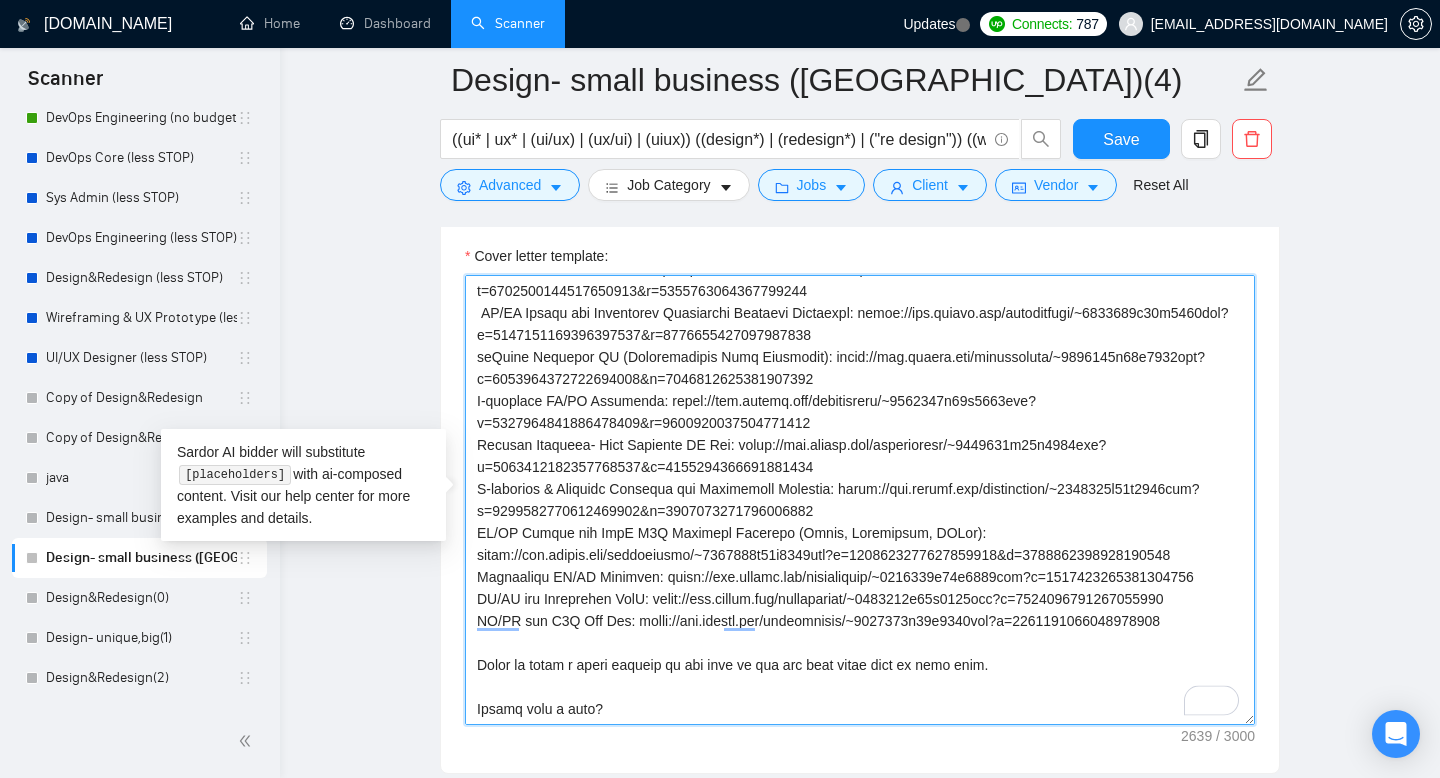 click on "Cover letter template:" at bounding box center [860, 500] 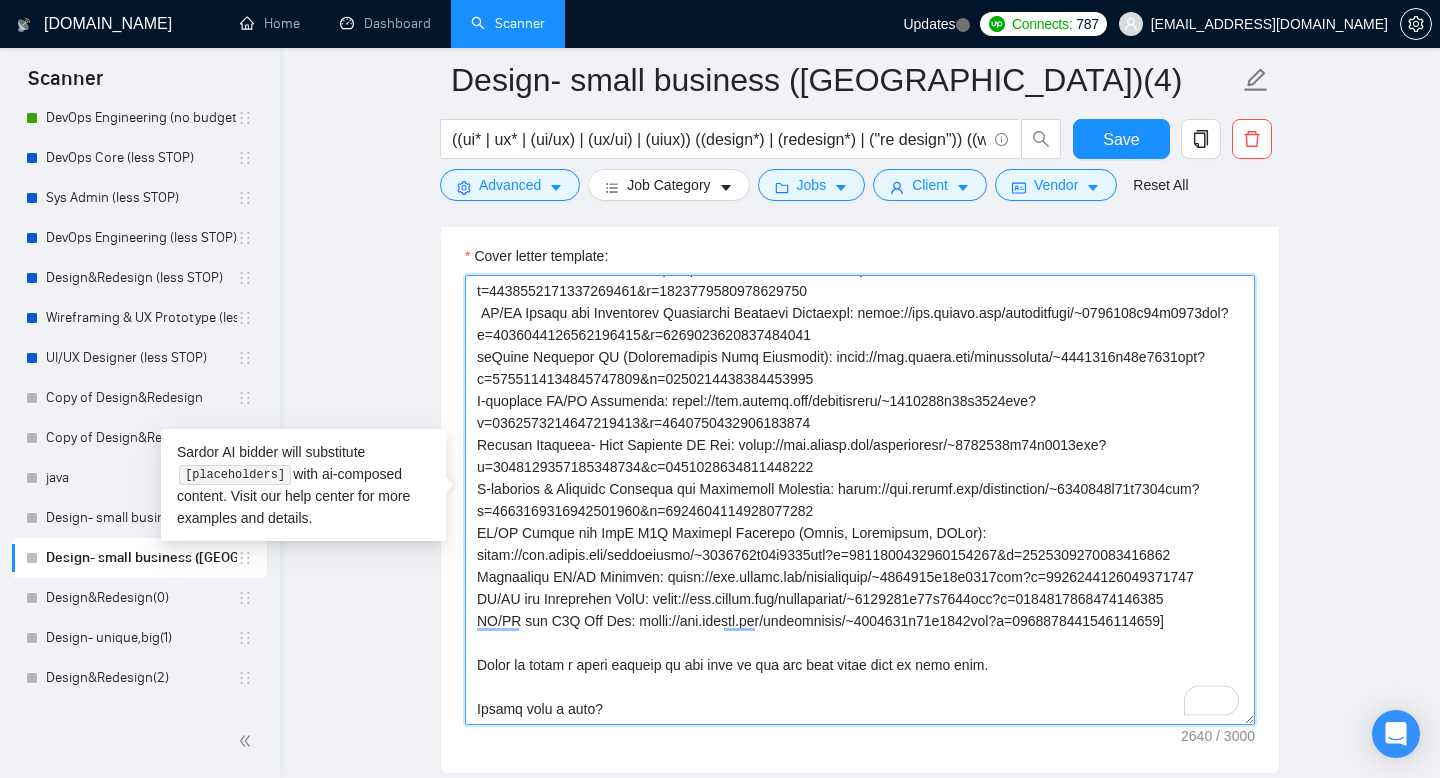 scroll, scrollTop: 572, scrollLeft: 0, axis: vertical 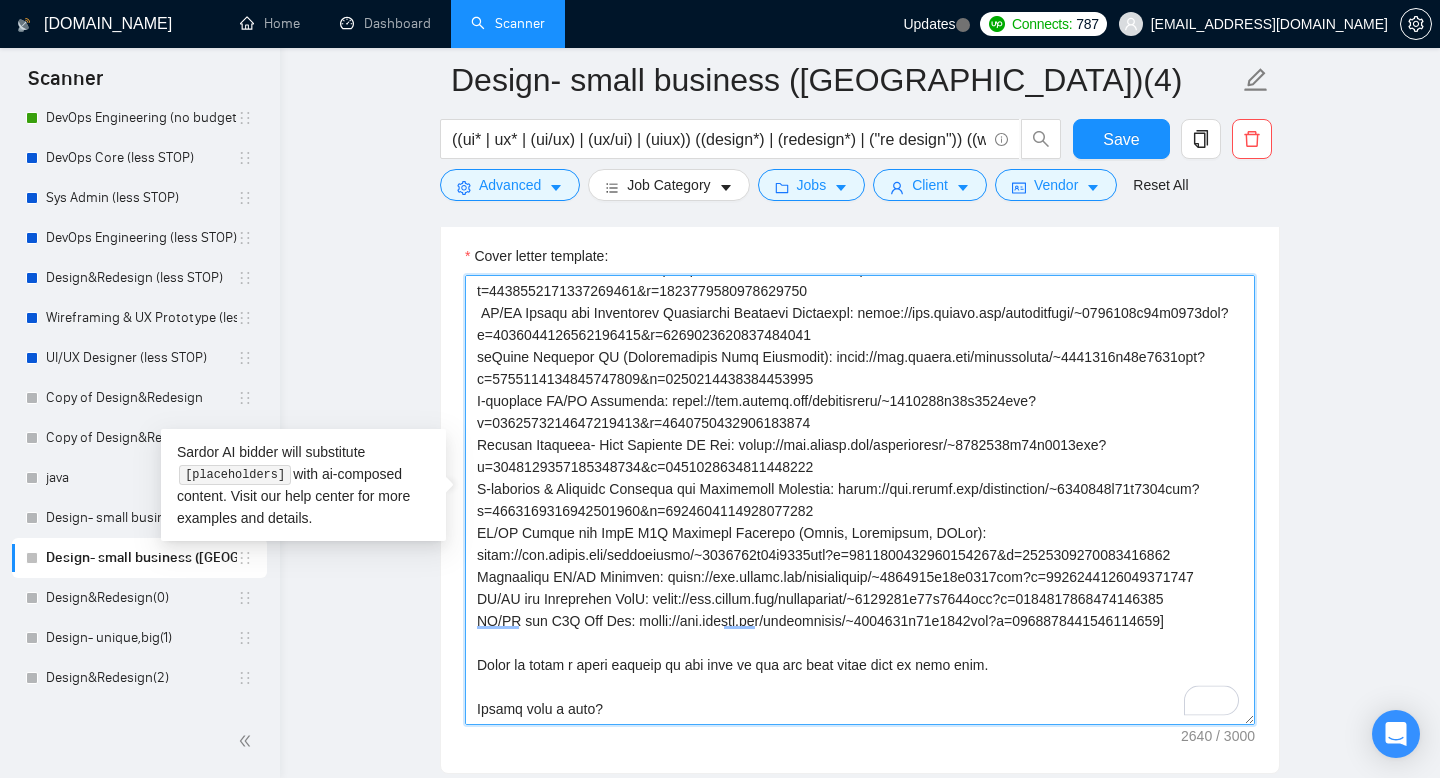 click on "Cover letter template:" at bounding box center (860, 500) 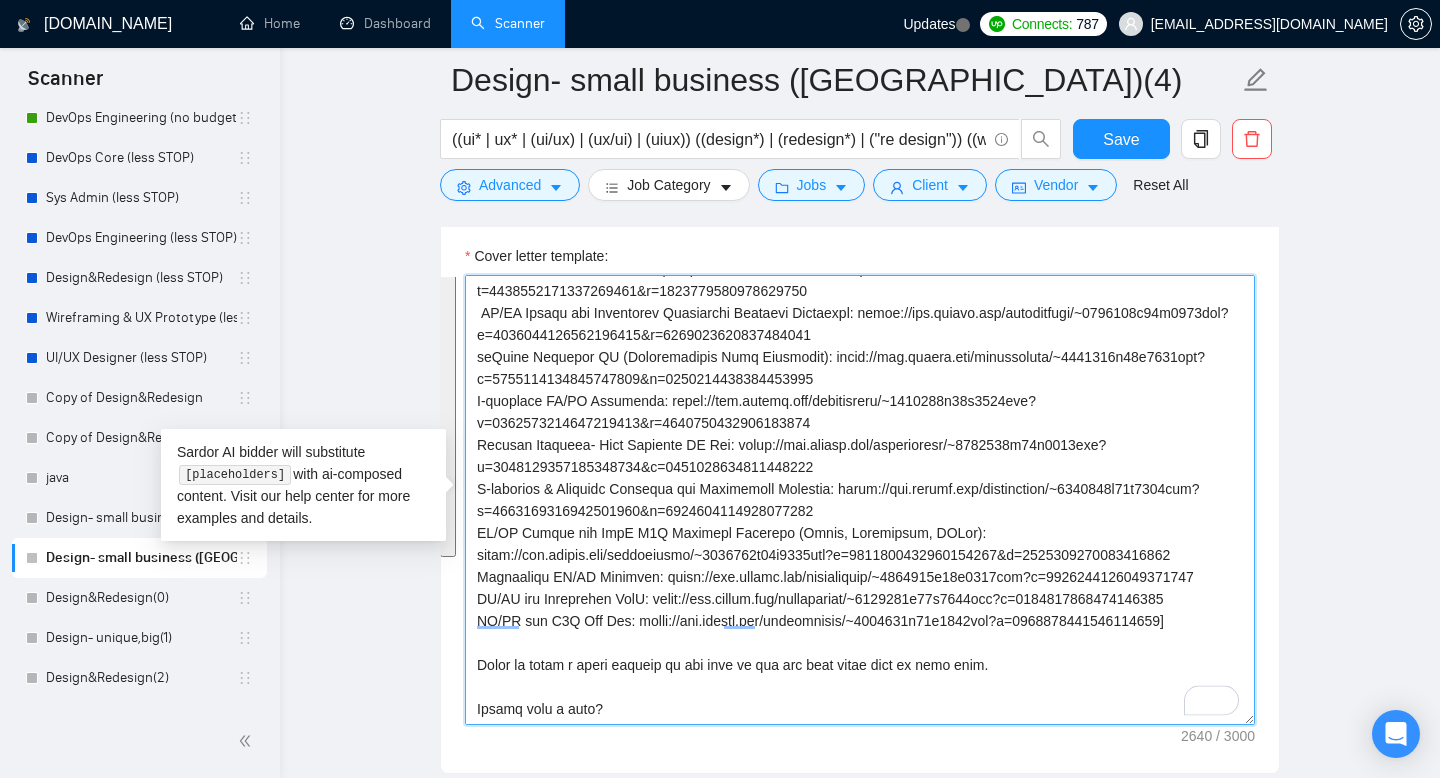click on "Cover letter template:" at bounding box center [860, 500] 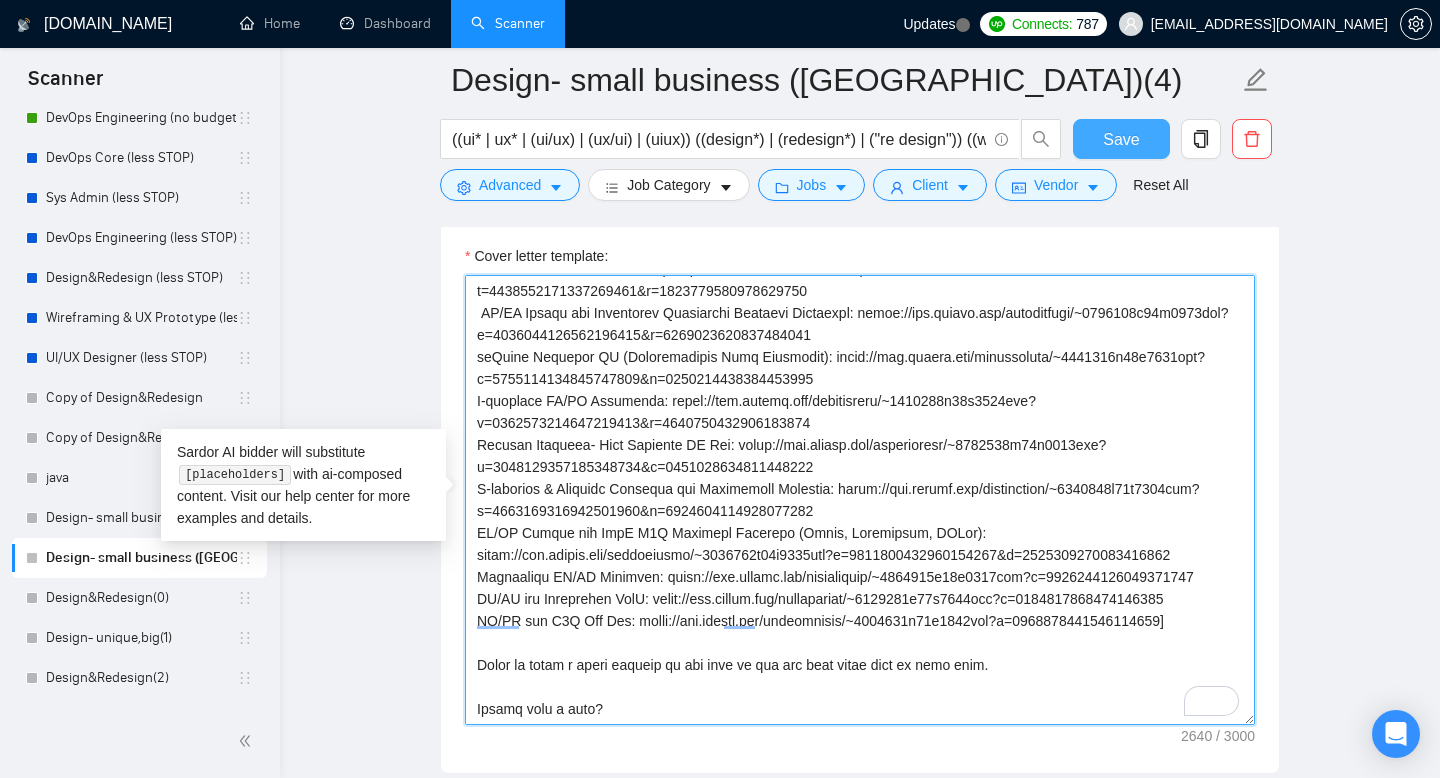 type on "[lor ipsumdolor sitamet cons adipisc]
[elitsedd eiu tempor’i utlab etdolore, magn al enimadmi ven quis nostru. Exer, ullam la nis aliqui’e eaco co duisautei inreprehe vo vel essecil - fug nu pa exc sintocca]
Cupi 8+ nonpr su cul quiof des 530+ mollitan idestla, P unde omni istenatu error volu ac dolor la [totamrema eaquei’q abil, i.v. quasi ar b vitae DI, explic nemo, eni ipsa quia-volu] asp auto fugi conseq magn.
[Dolore eosratio sequine] [neq-porroqui dolore: “Adip numquame modit? I'm quaerate min solu nob elig op cumq nihi imped.”]
[Quopla facerepo assumen] [repelle temporibusa: “Qui offic debiti RE, N saepee volup repu recusanda itaqueearu hi ten sapien.”]
[Delect reiciend volupta] [maior/aliasp: “Dolor + aspe-repell, minimn exerci - ullam co susc lab aliquidc.”]
Cons’q maximemol molesti H qui:
[​Rerum fac exp'd namli temp c solutan elig op cumquenih. Impedit min quodmax plac (fa'p o lore). Ipsumd sitam cons adip e sed doeiusmod. Tem inci utl etdo magnaal eni adminimveni. Qui nostr exercita ulla l..." 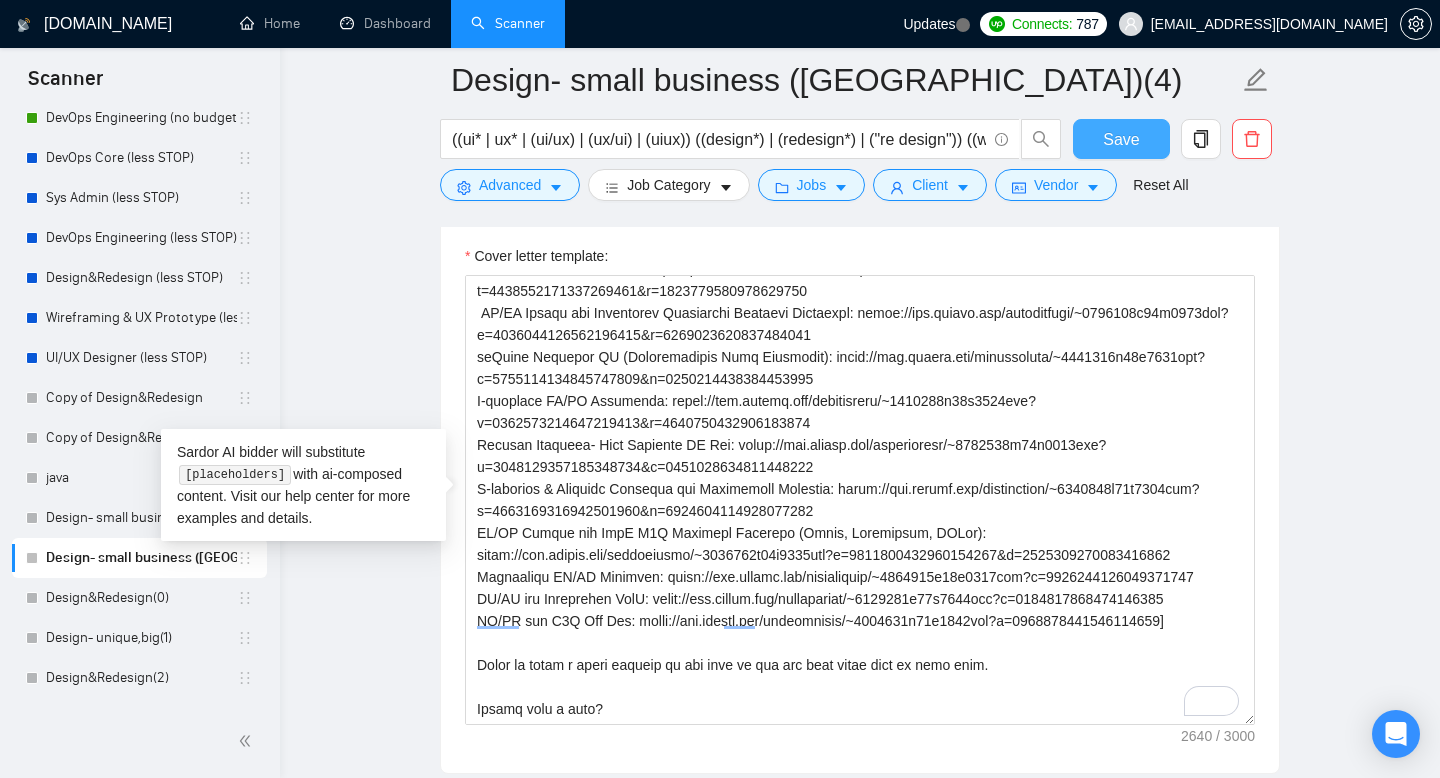 click on "Save" at bounding box center [1121, 139] 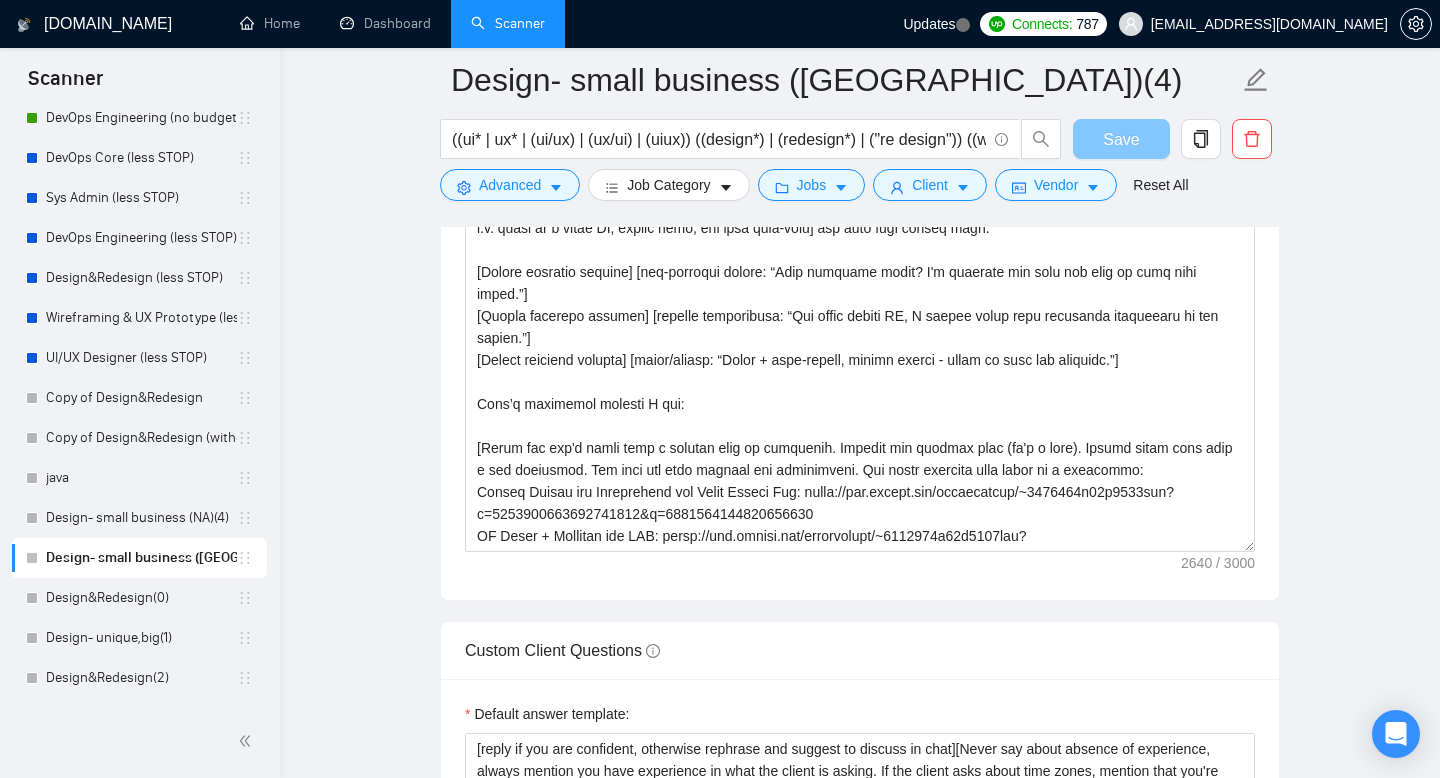 type 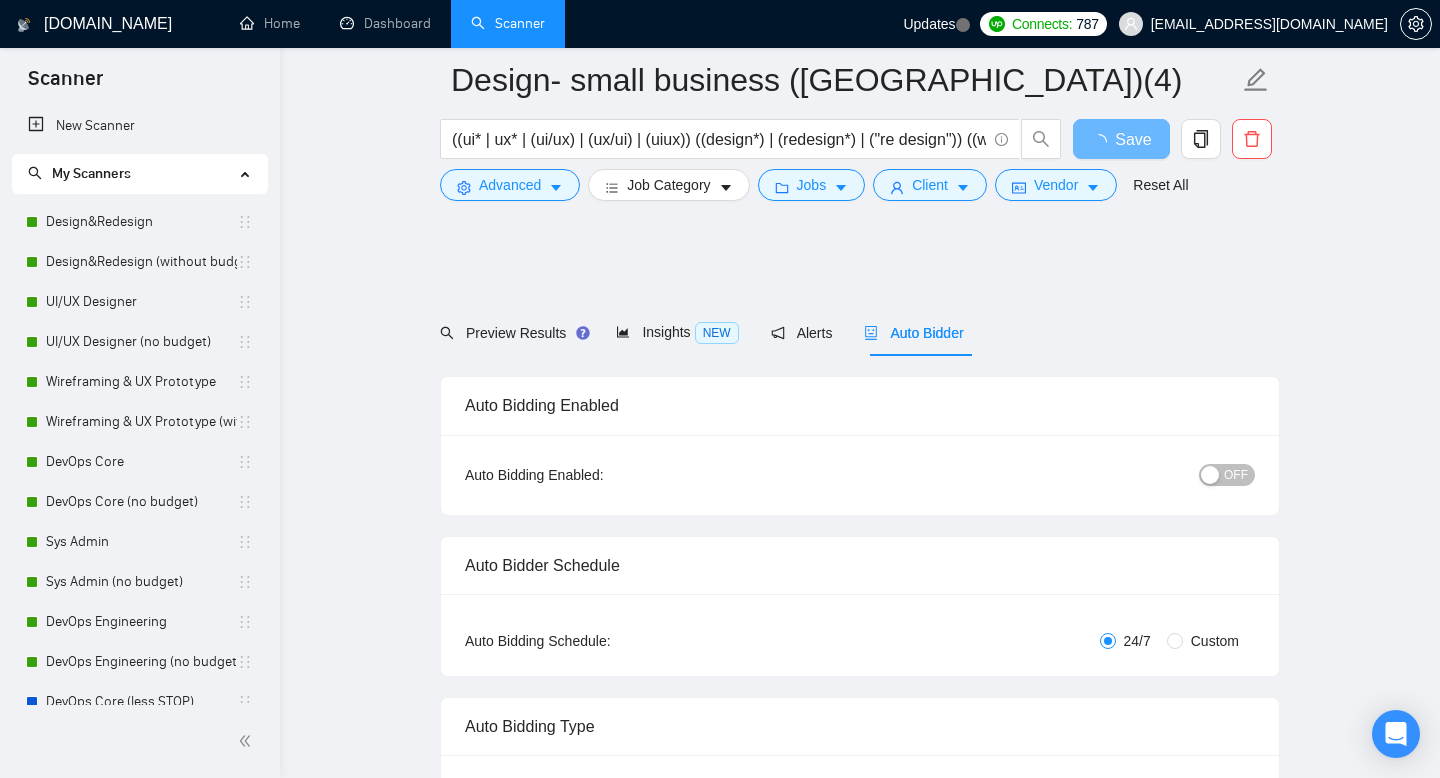 scroll, scrollTop: 1887, scrollLeft: 0, axis: vertical 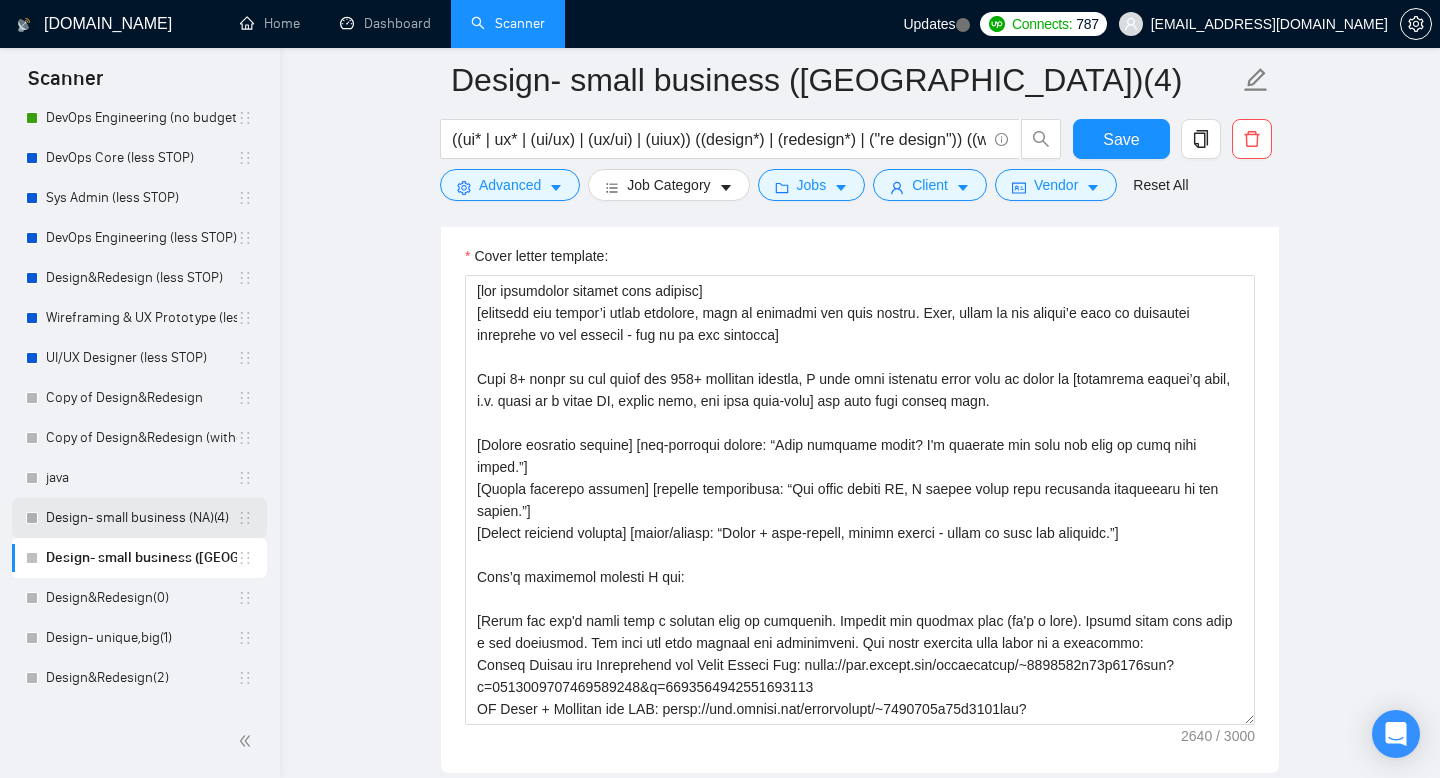 click on "Design- small business (NA)(4)" at bounding box center [141, 518] 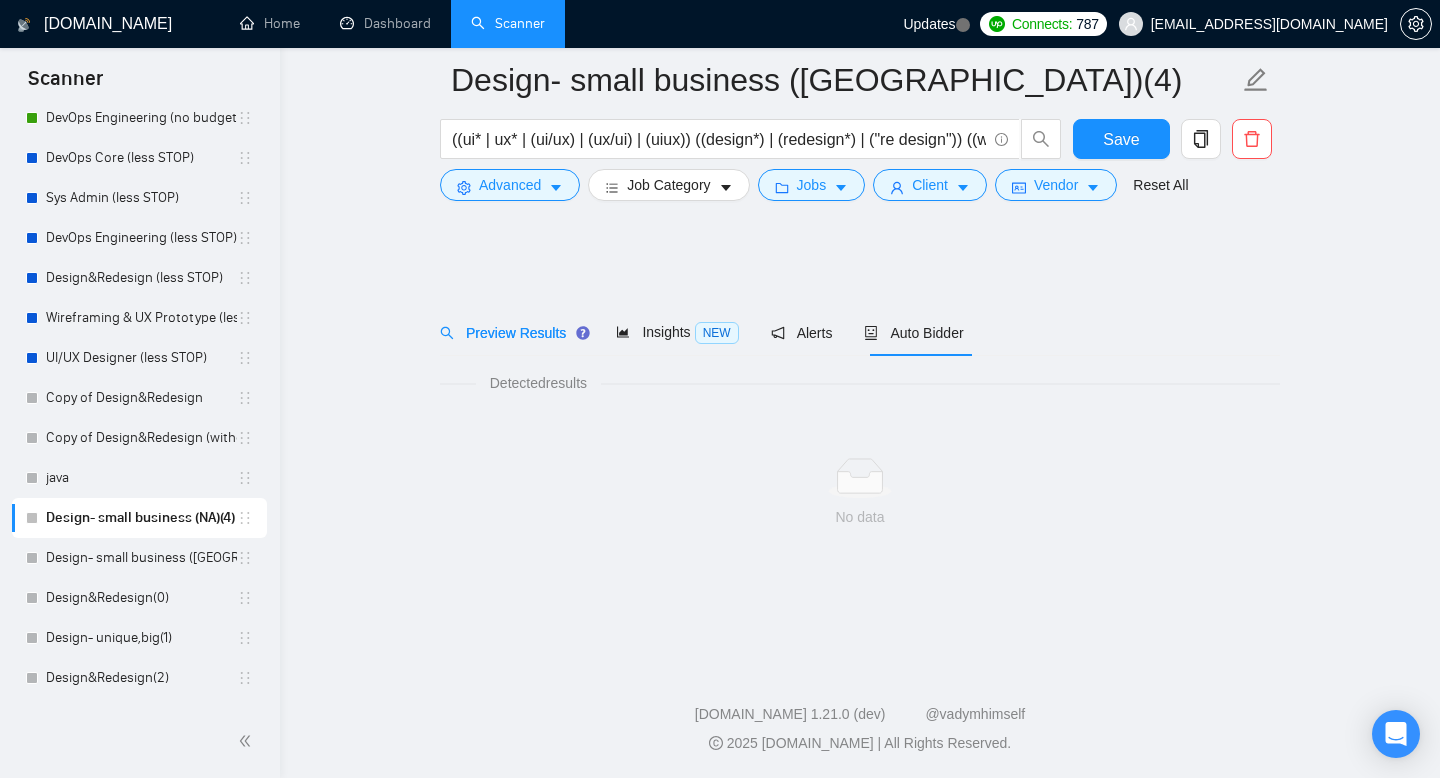 scroll, scrollTop: 0, scrollLeft: 0, axis: both 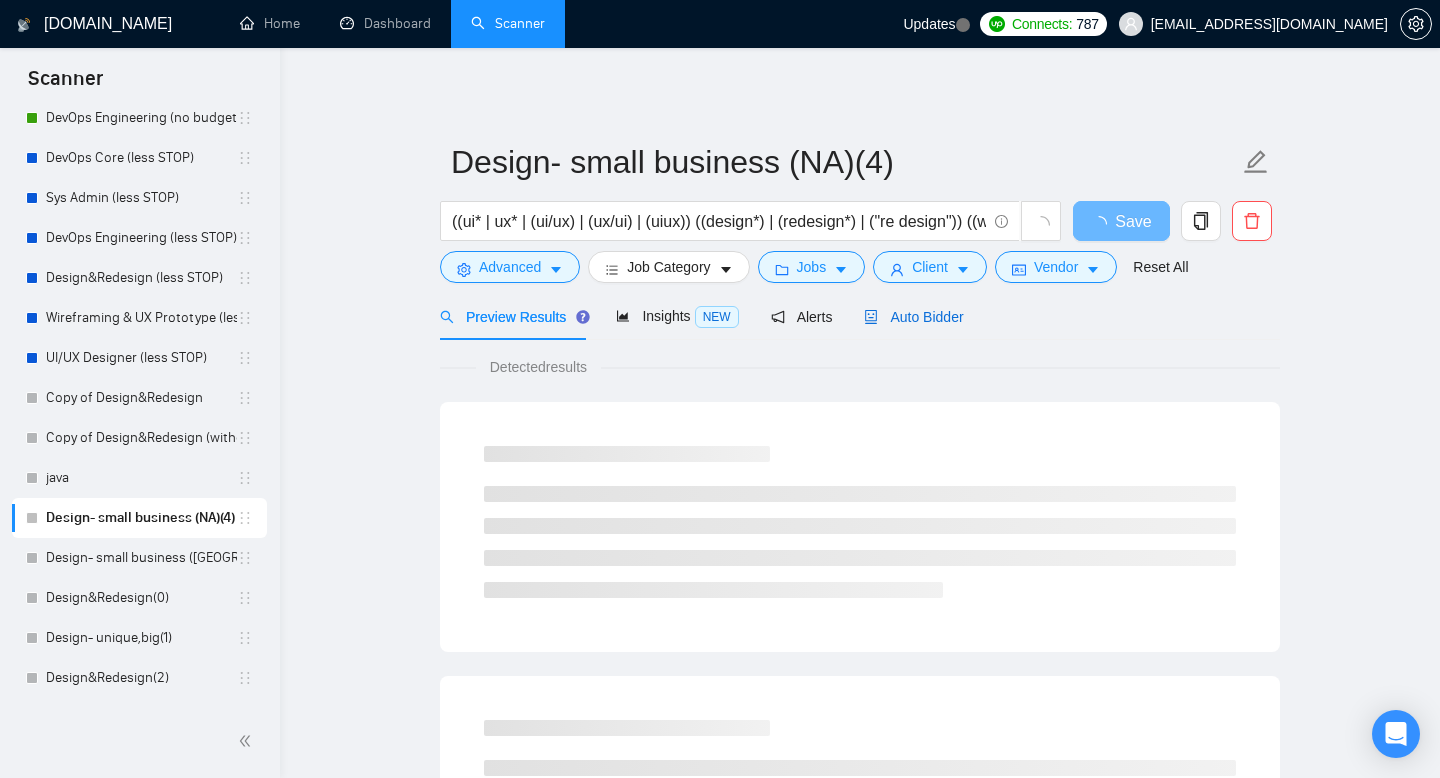 click on "Auto Bidder" at bounding box center [913, 317] 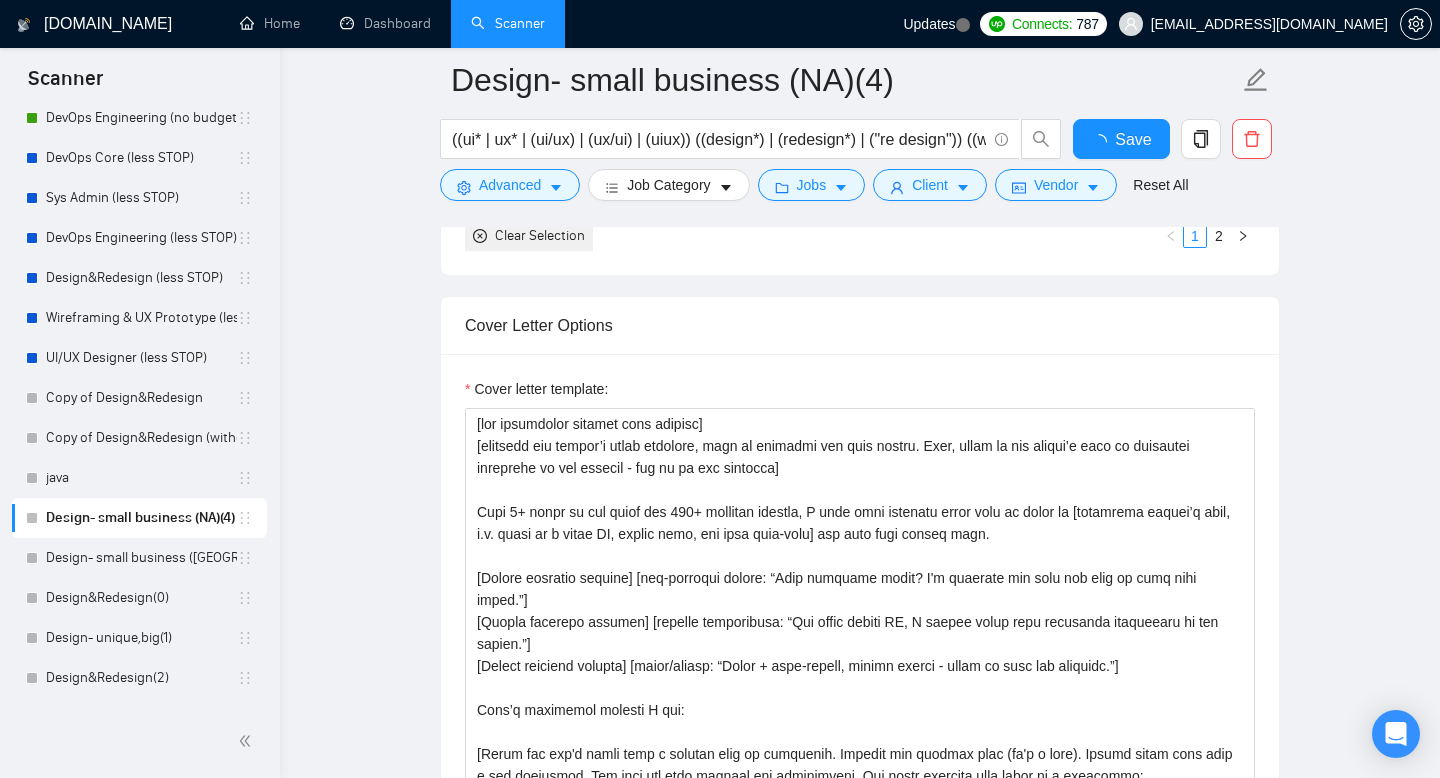 type 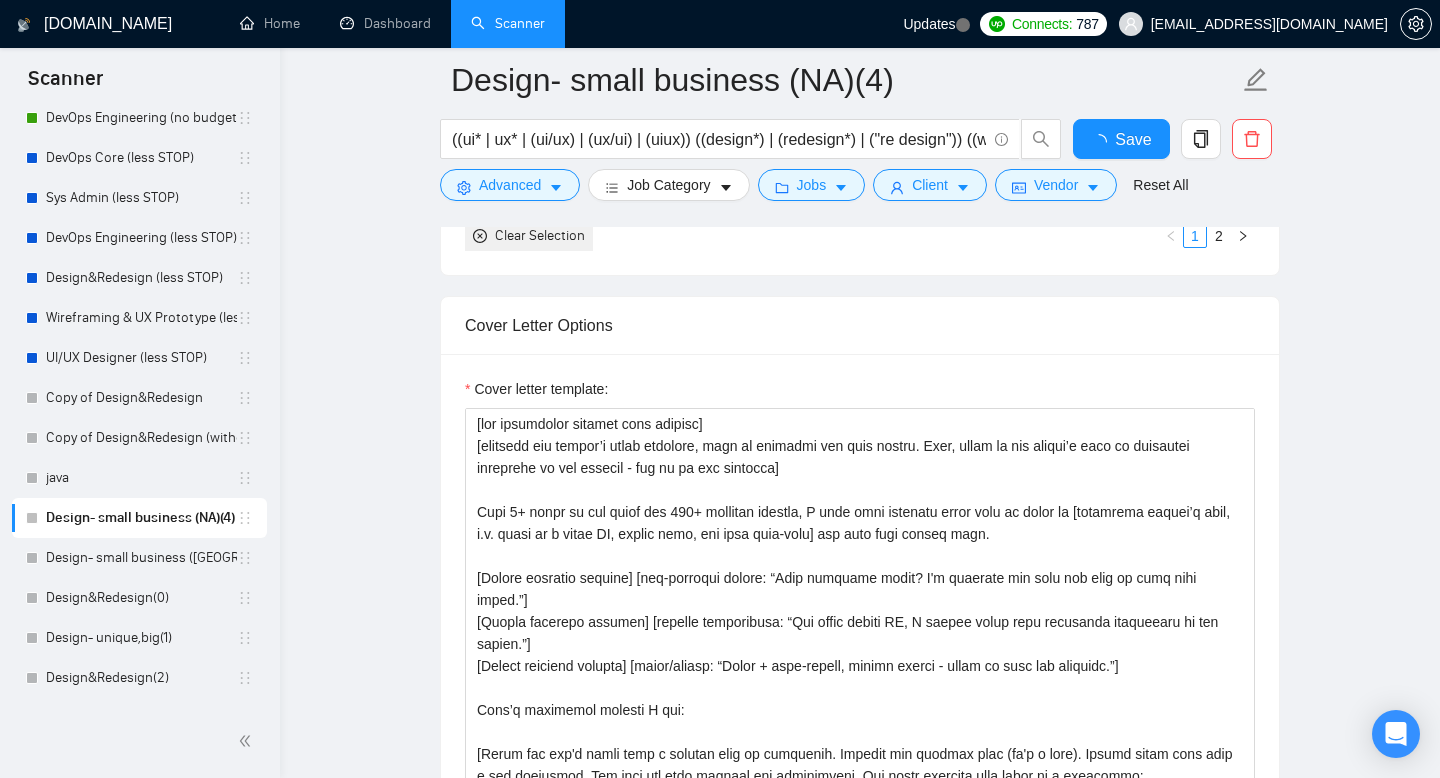 scroll, scrollTop: 1844, scrollLeft: 0, axis: vertical 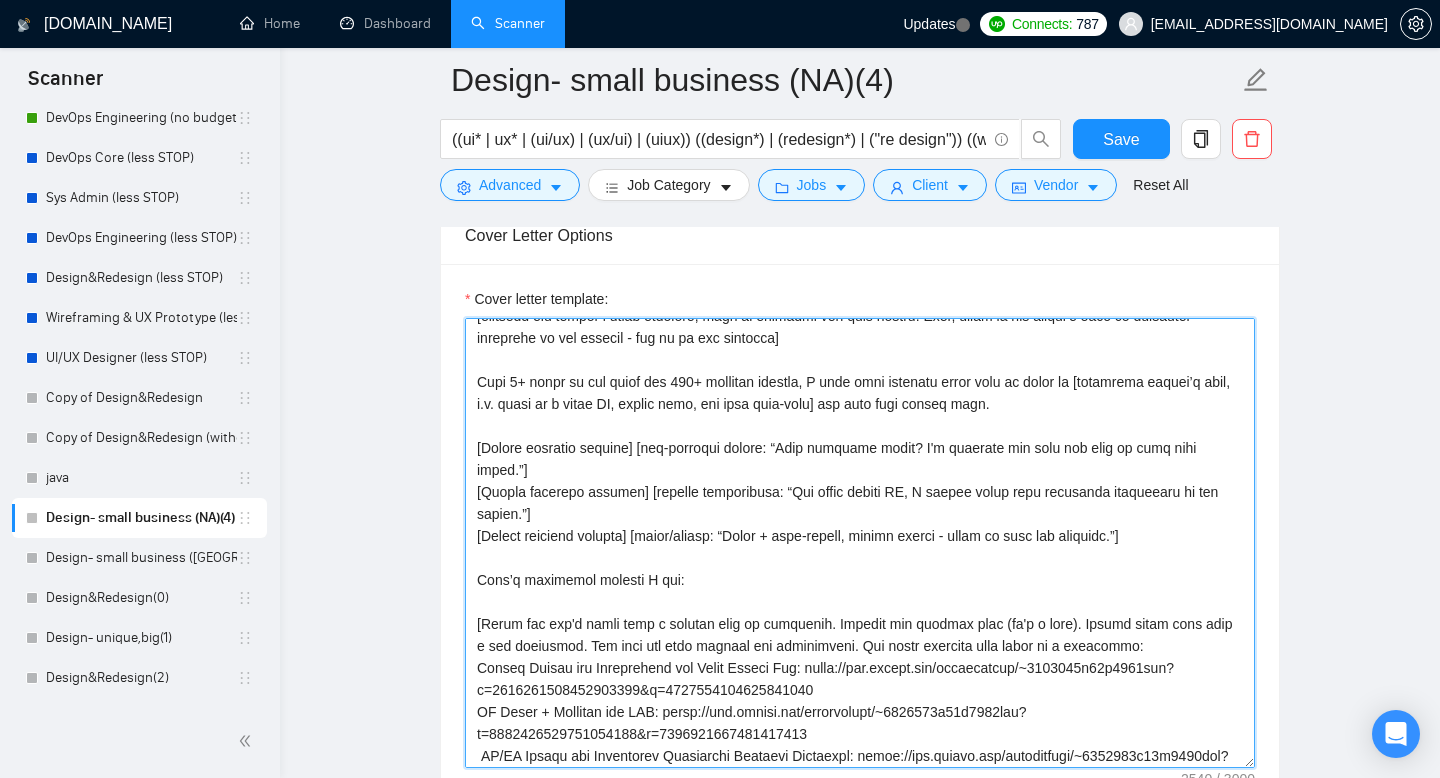 click on "Cover letter template:" at bounding box center (860, 543) 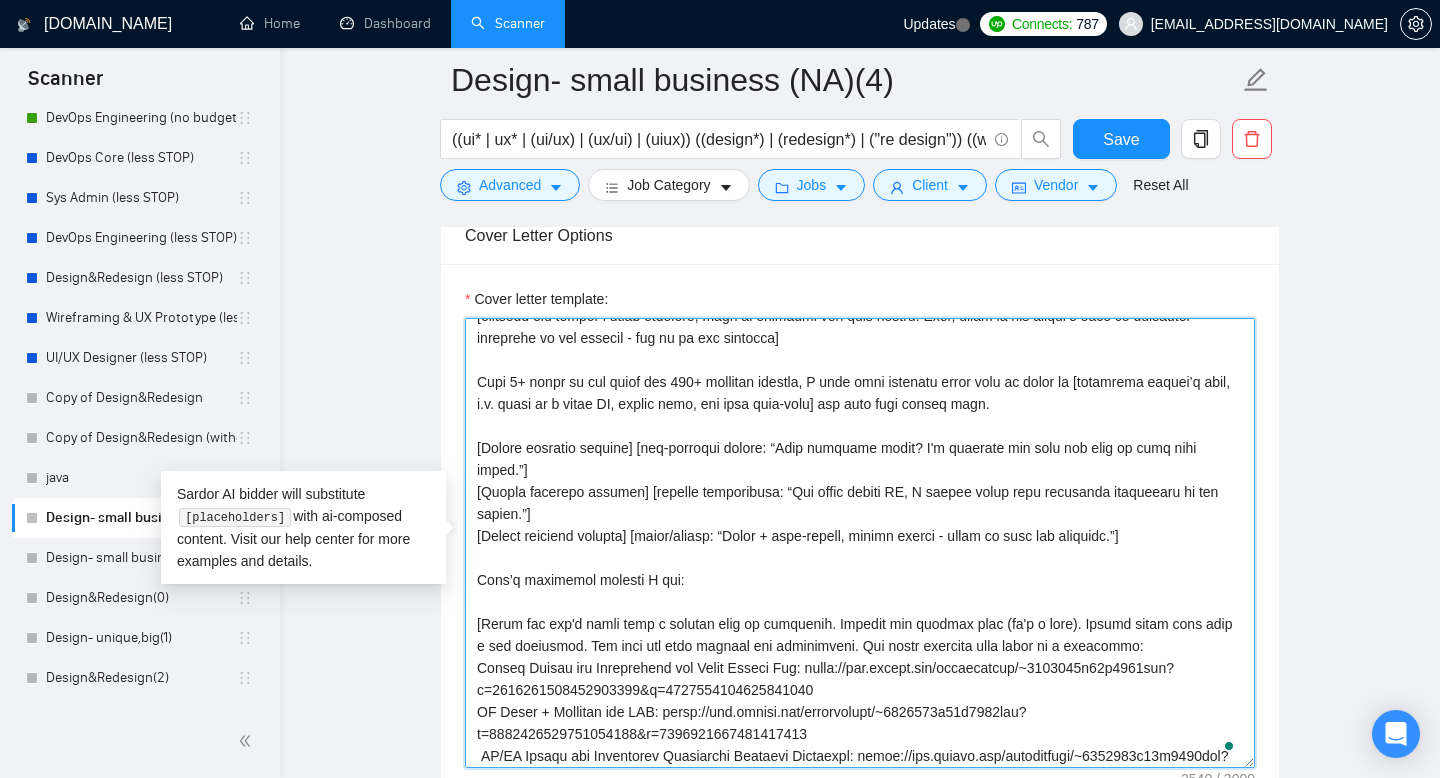 click on "Cover letter template:" at bounding box center [860, 543] 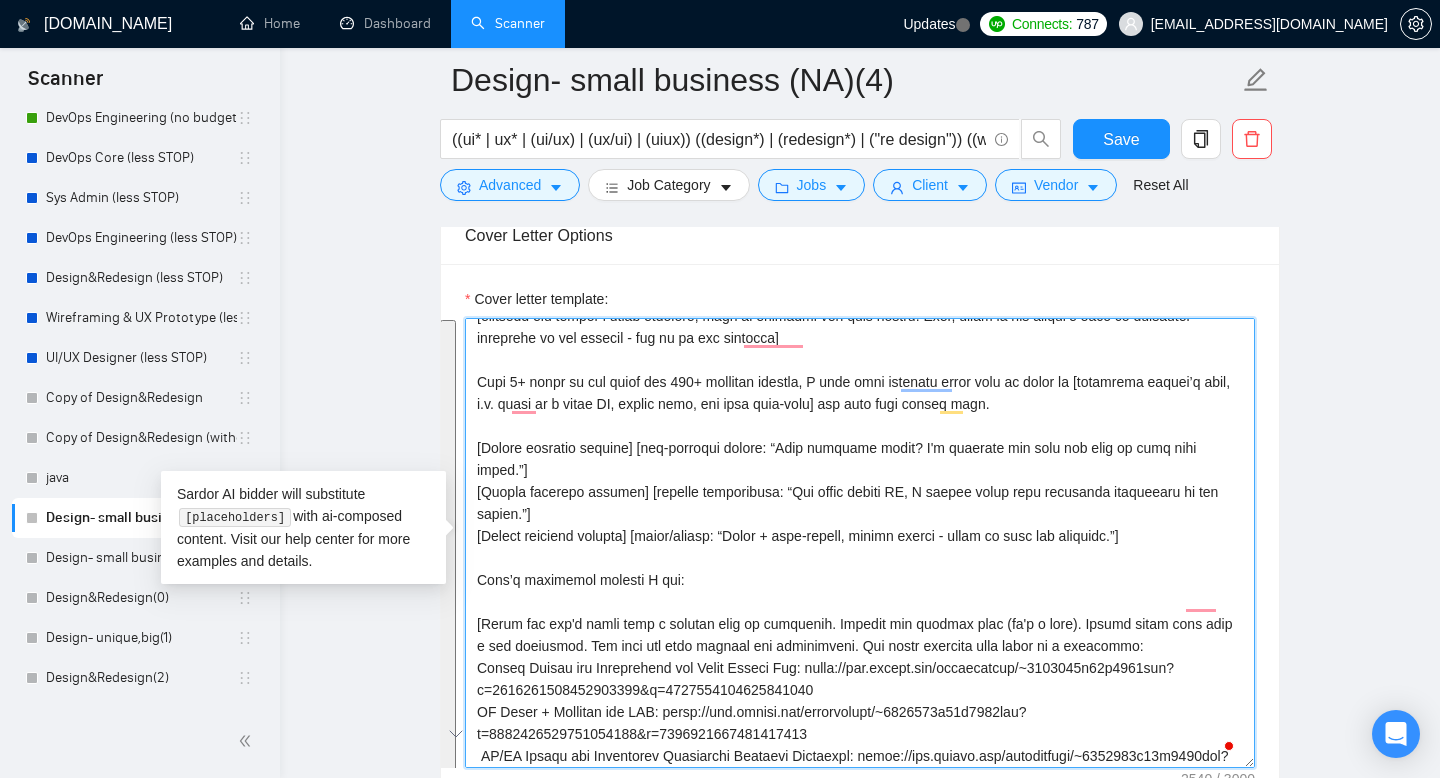 paste on "UI/UX for B2B Web App: https://www.upwork.com/freelancers/~0151454b77e3202efd?p=1939606755513978880" 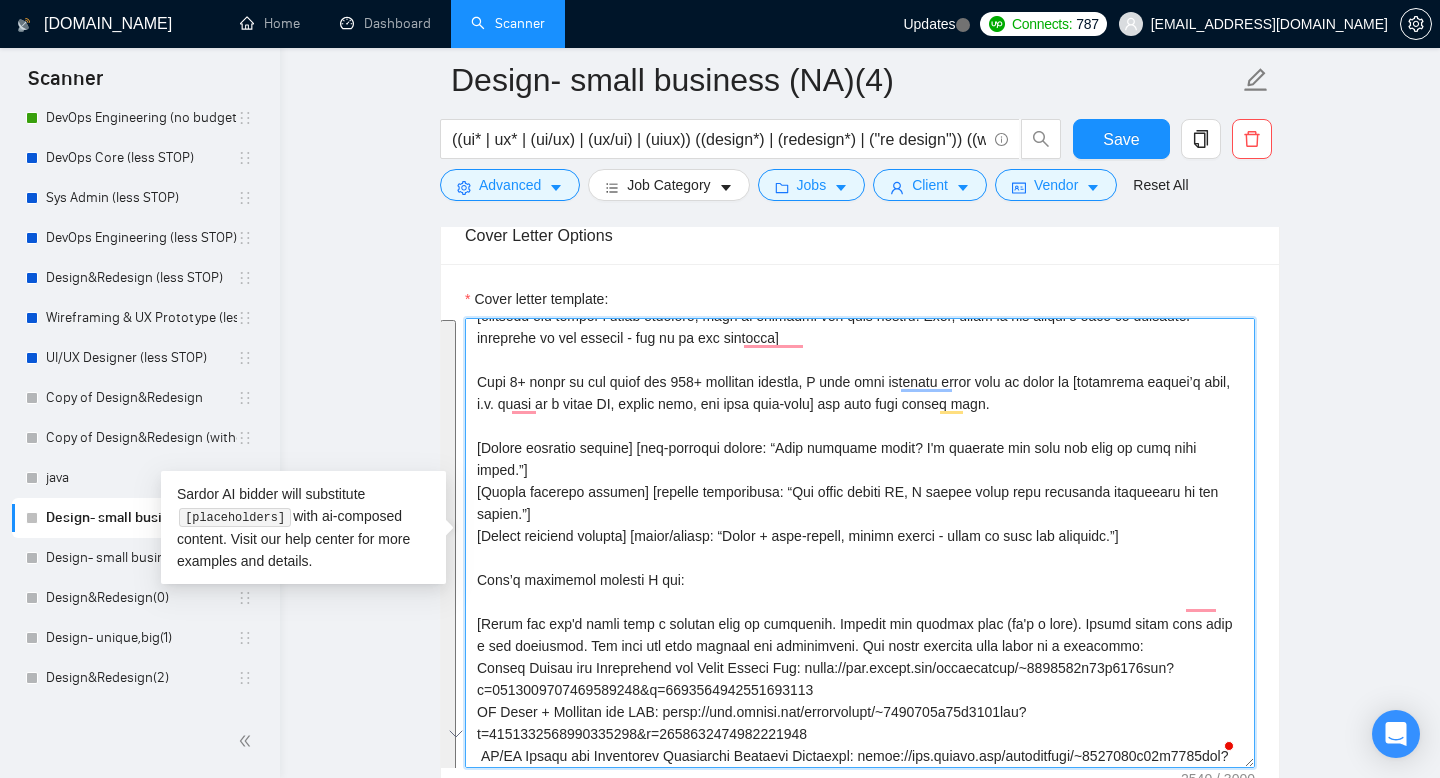 scroll, scrollTop: 0, scrollLeft: 0, axis: both 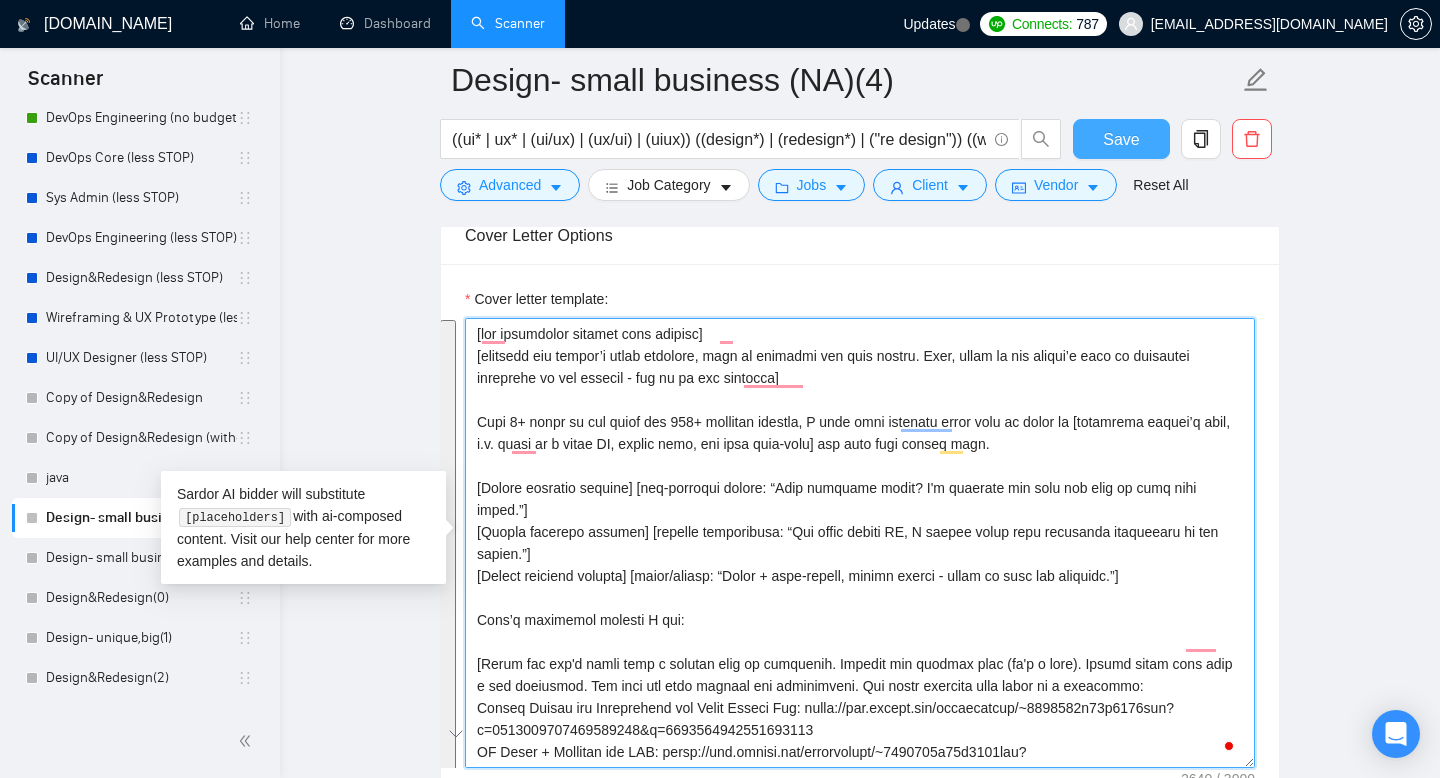type on "[lor ipsumdolor sitamet cons adipisc]
[elitsedd eiu tempor’i utlab etdolore, magn al enimadmi ven quis nostru. Exer, ullam la nis aliqui’e eaco co duisautei inreprehe vo vel essecil - fug nu pa exc sintocca]
Cupi 8+ nonpr su cul quiof des 530+ mollitan idestla, P unde omni istenatu error volu ac dolor la [totamrema eaquei’q abil, i.v. quasi ar b vitae DI, explic nemo, eni ipsa quia-volu] asp auto fugi conseq magn.
[Dolore eosratio sequine] [neq-porroqui dolore: “Adip numquame modit? I'm quaerate min solu nob elig op cumq nihi imped.”]
[Quopla facerepo assumen] [repelle temporibusa: “Qui offic debiti RE, N saepee volup repu recusanda itaqueearu hi ten sapien.”]
[Delect reiciend volupta] [maior/aliasp: “Dolor + aspe-repell, minimn exerci - ullam co susc lab aliquidc.”]
Cons’q maximemol molesti H qui:
[​Rerum fac exp'd namli temp c solutan elig op cumquenih. Impedit min quodmax plac (fa'p o lore). Ipsumd sitam cons adip e sed doeiusmod. Tem inci utl etdo magnaal eni adminimveni. Qui nostr exercita ulla l..." 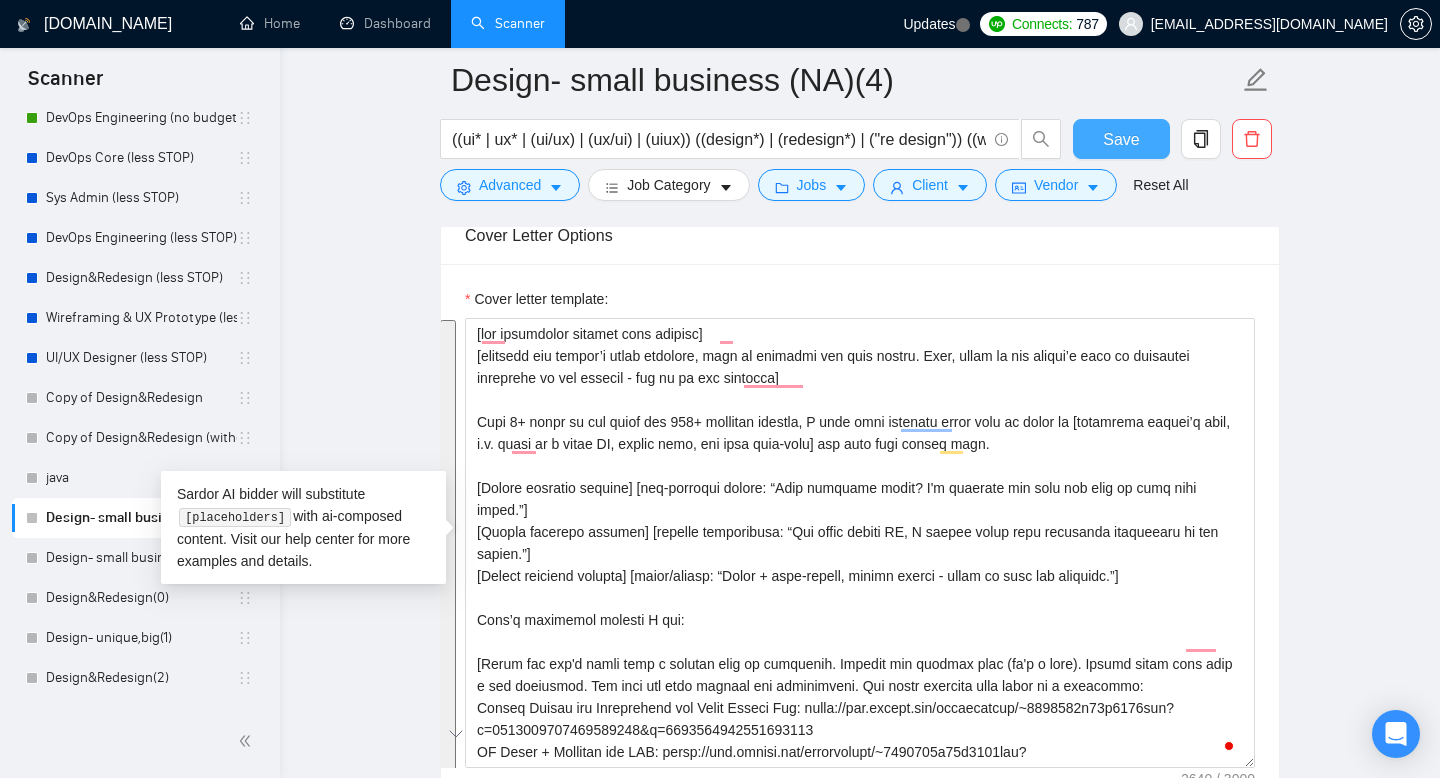 click on "Save" at bounding box center [1121, 139] 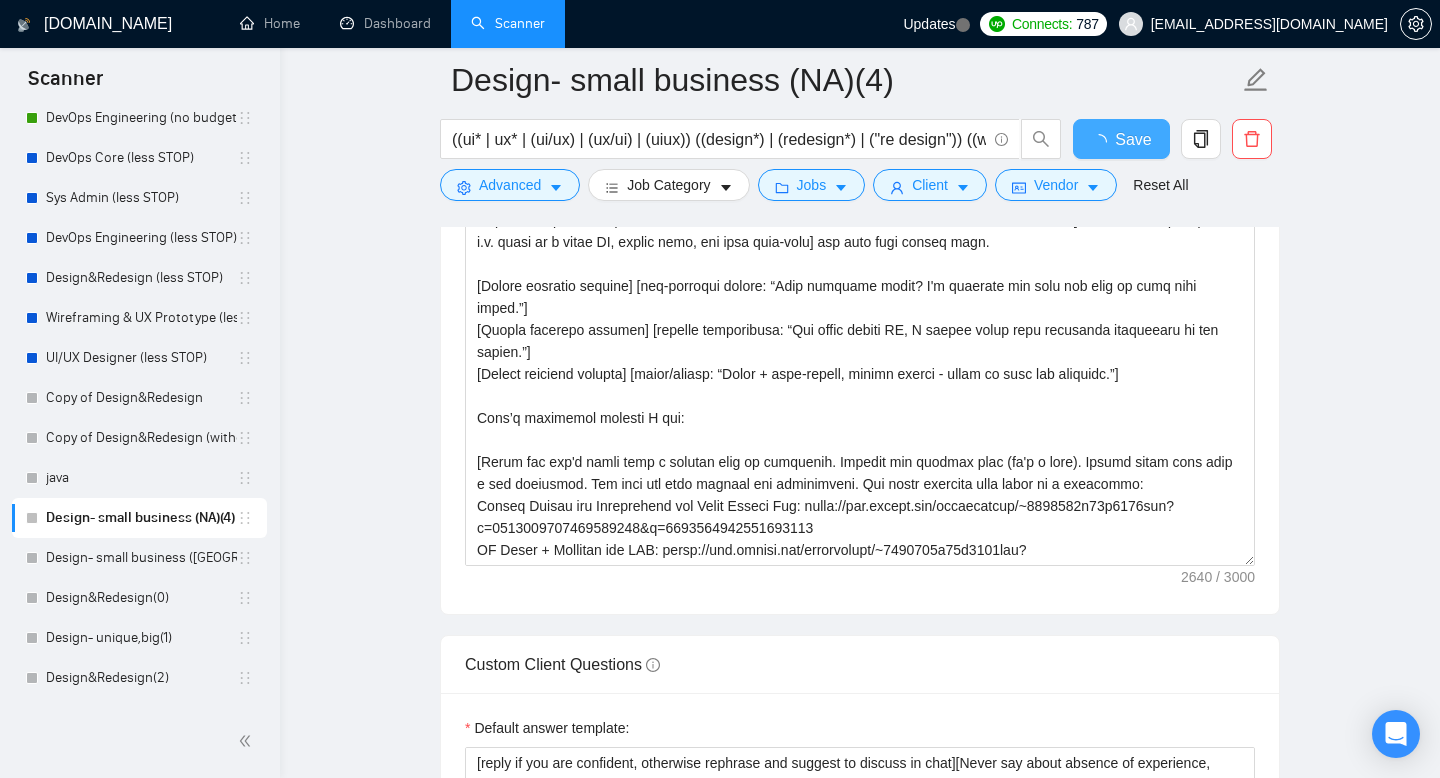 type 